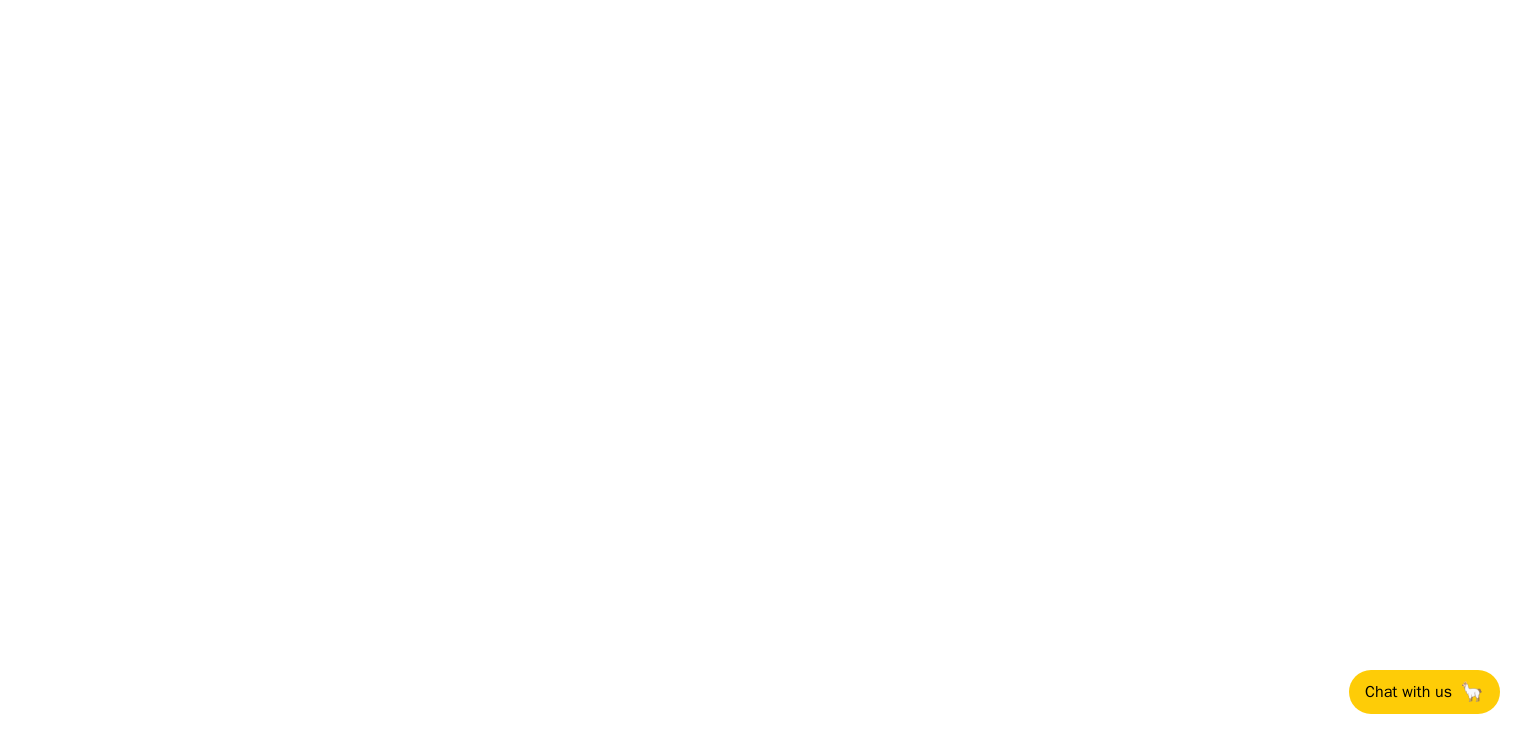 scroll, scrollTop: 0, scrollLeft: 0, axis: both 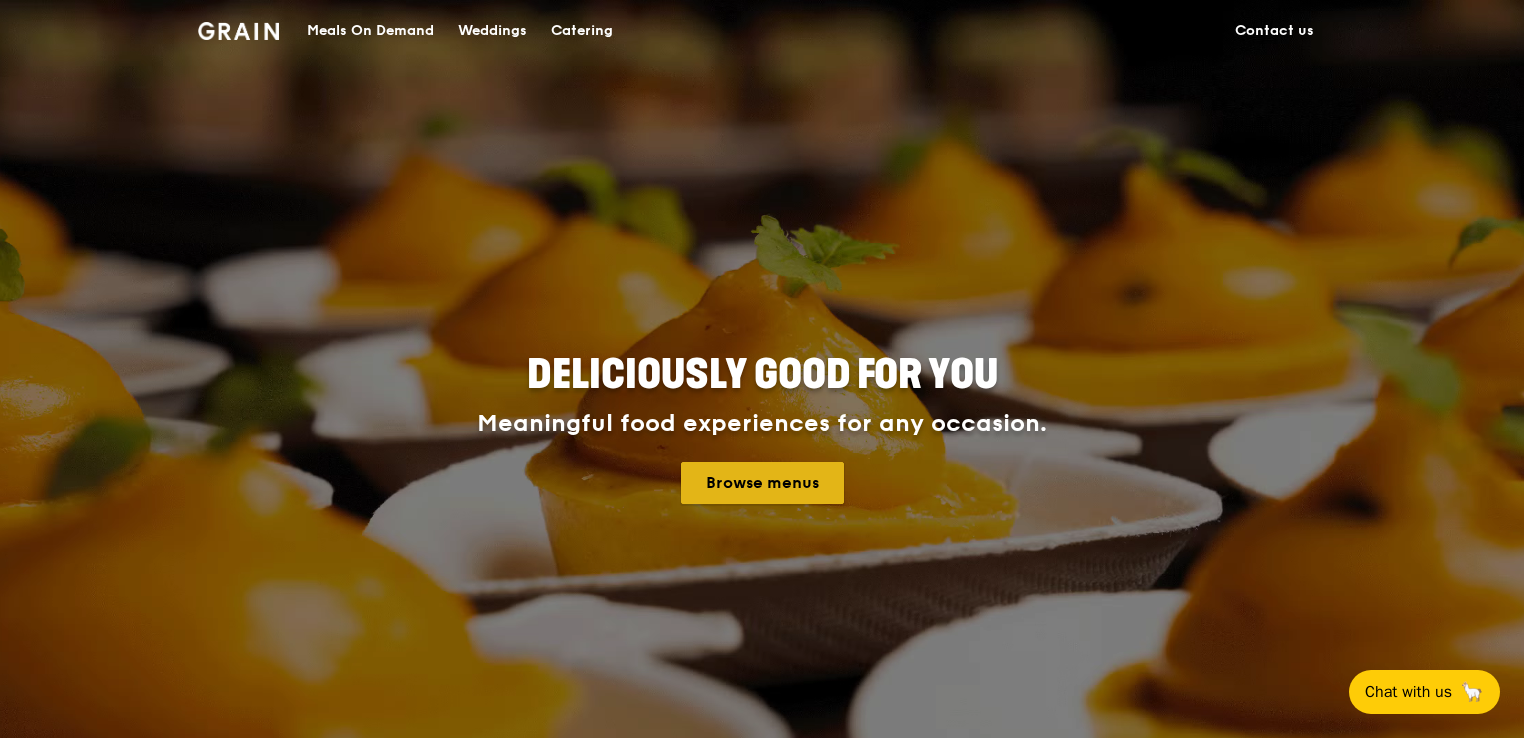 click on "Browse menus" at bounding box center (762, 483) 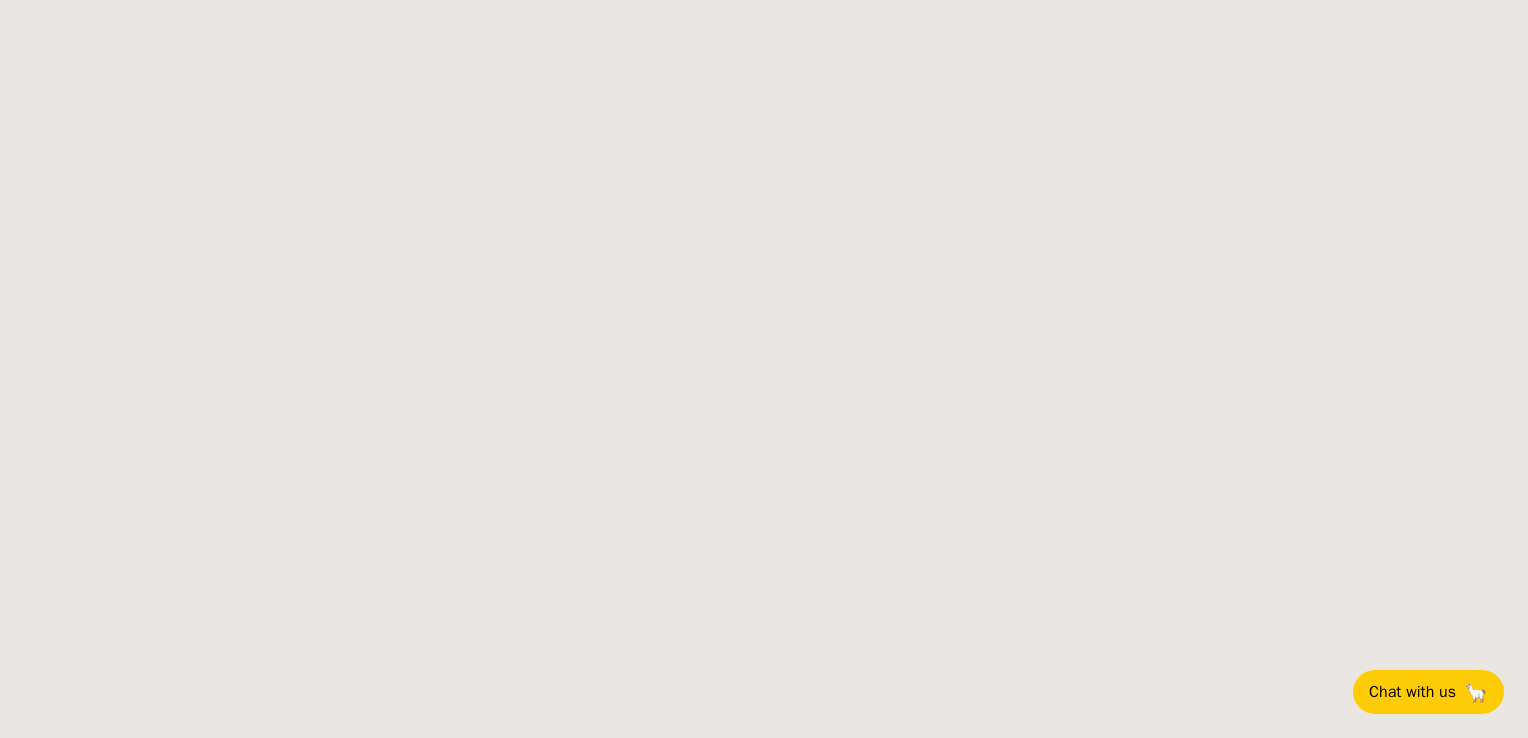 scroll, scrollTop: 0, scrollLeft: 0, axis: both 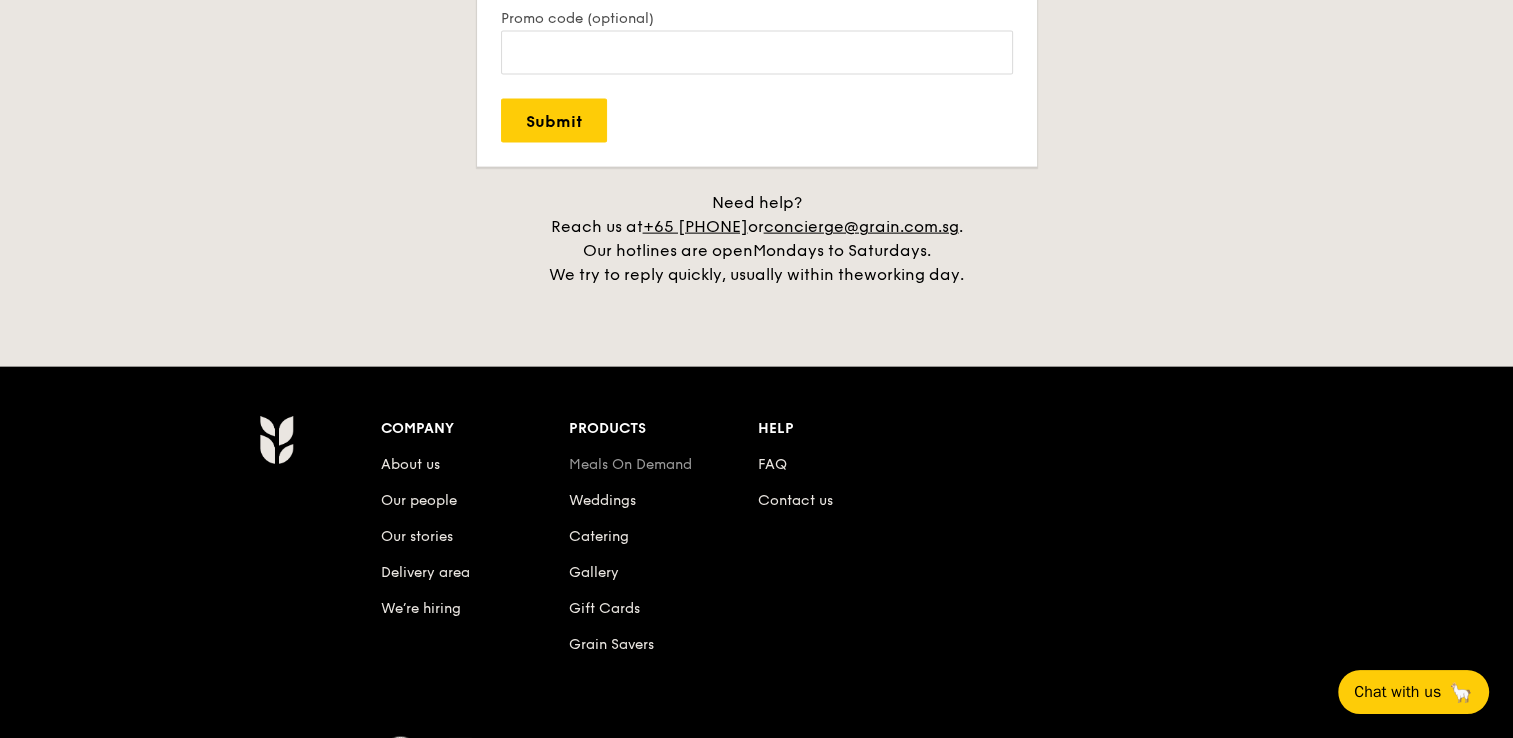 click on "Meals On Demand" at bounding box center (630, 464) 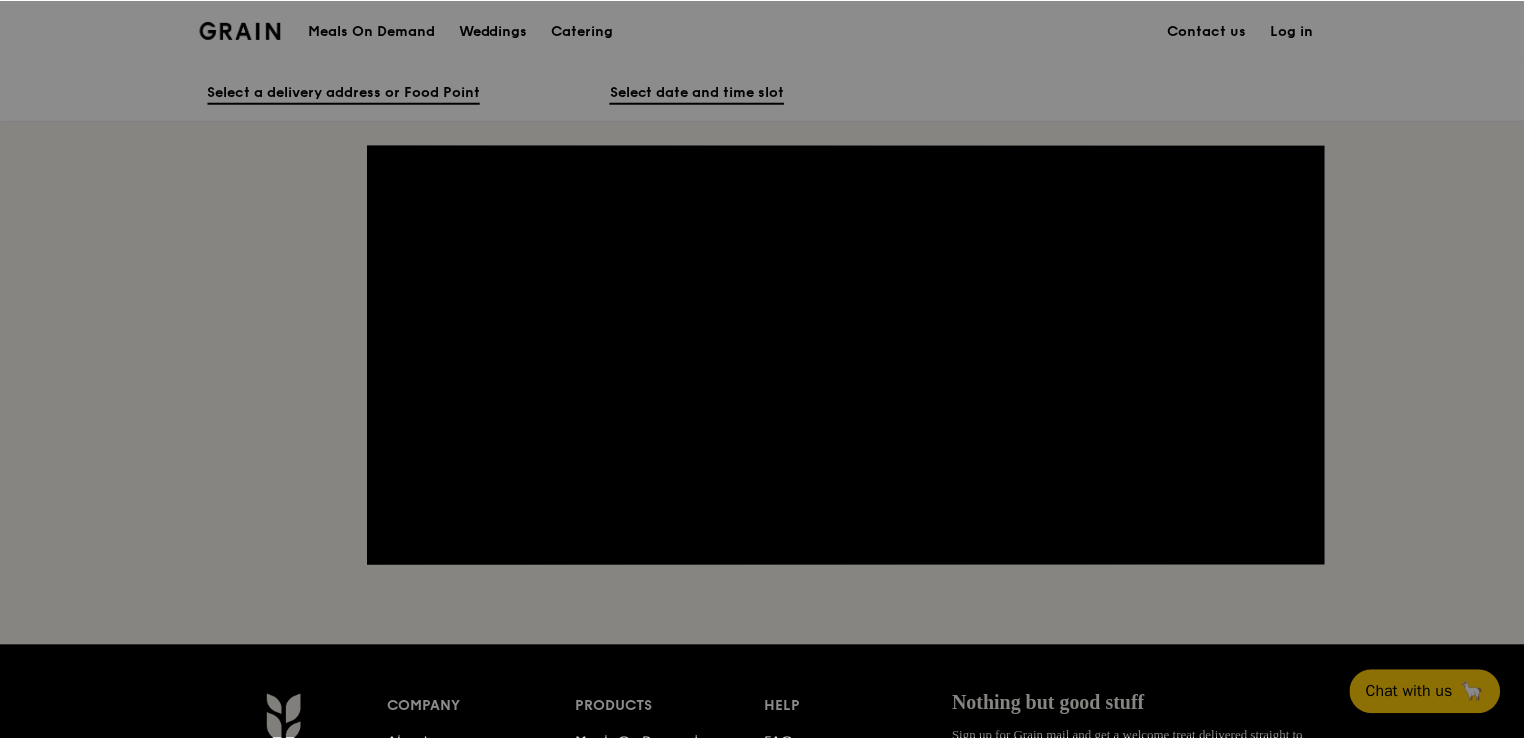 scroll, scrollTop: 0, scrollLeft: 0, axis: both 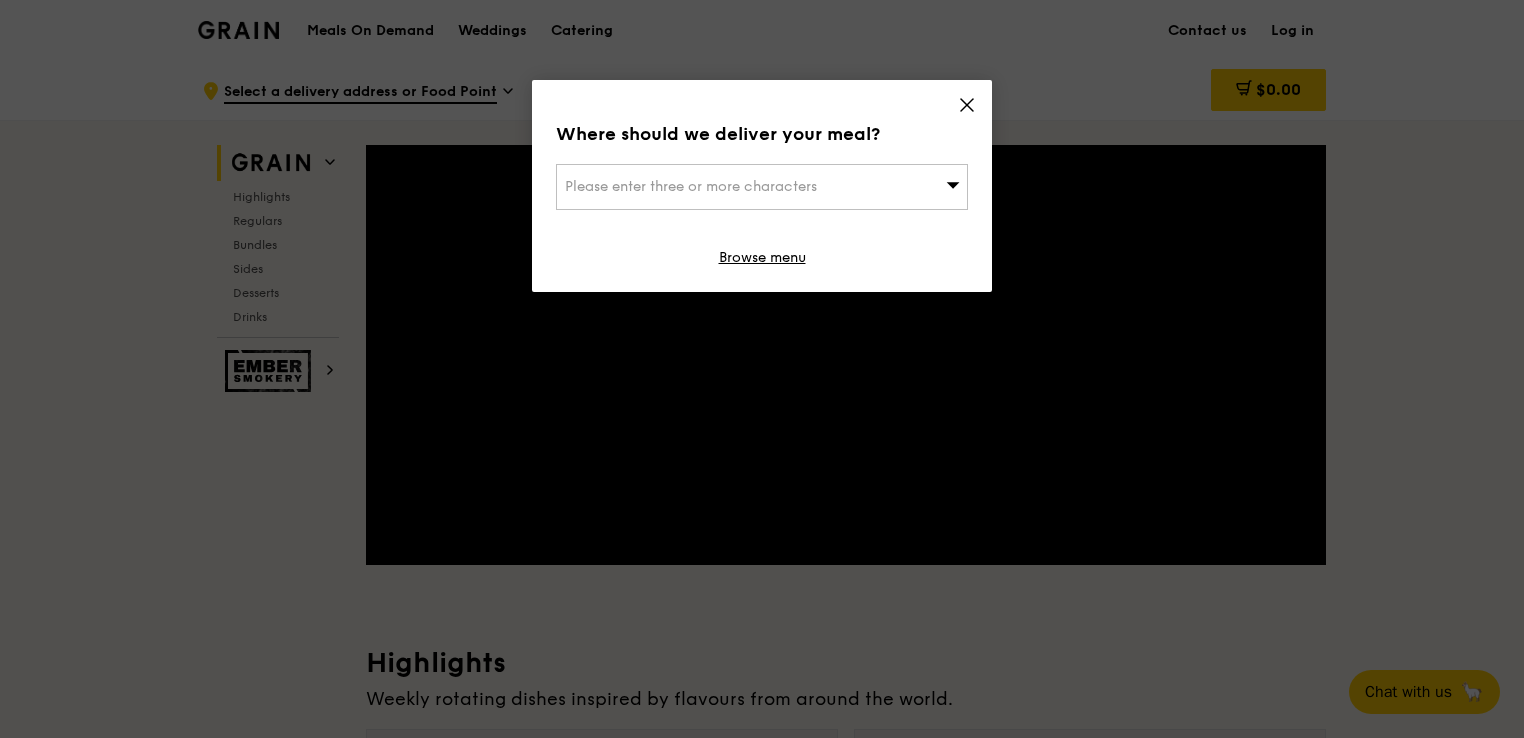click 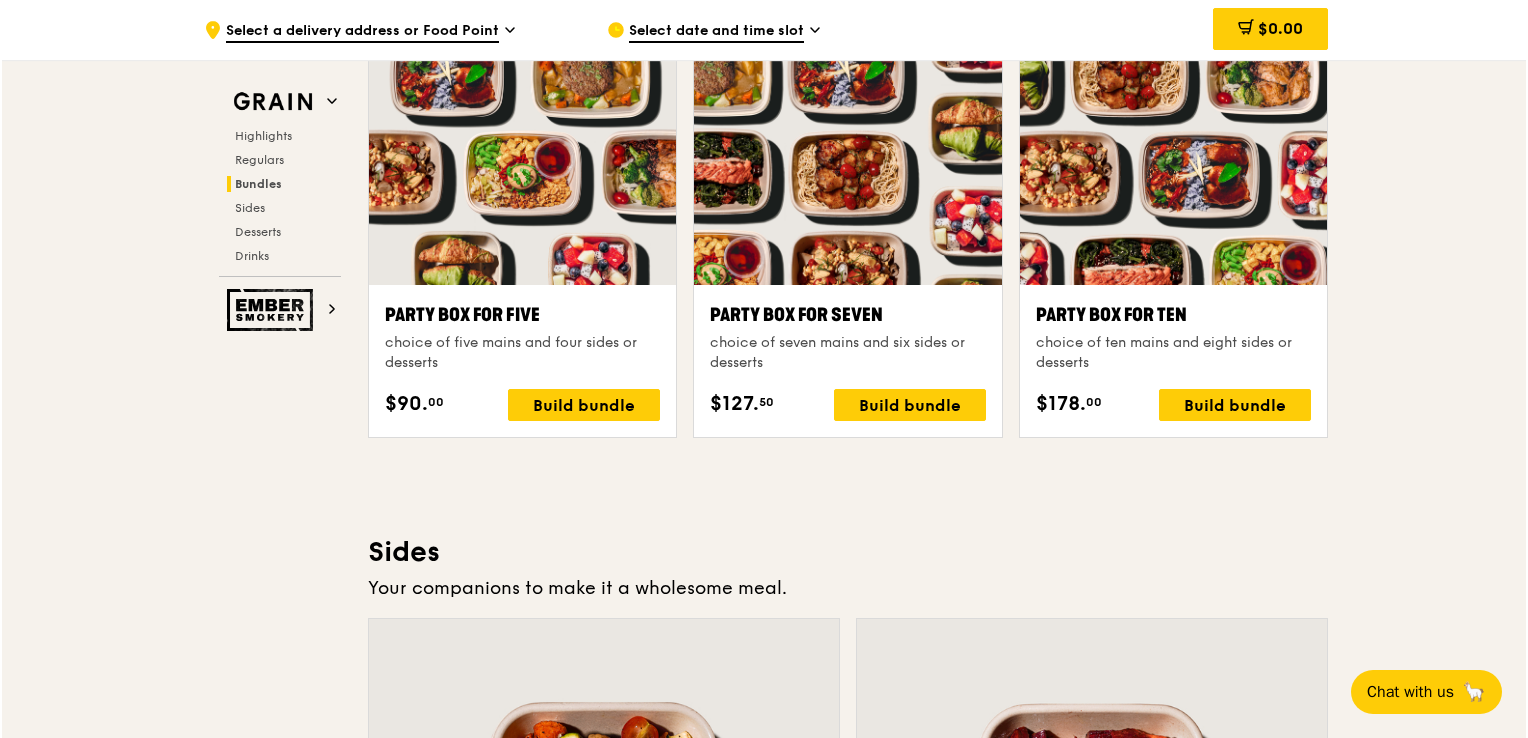 scroll, scrollTop: 3901, scrollLeft: 0, axis: vertical 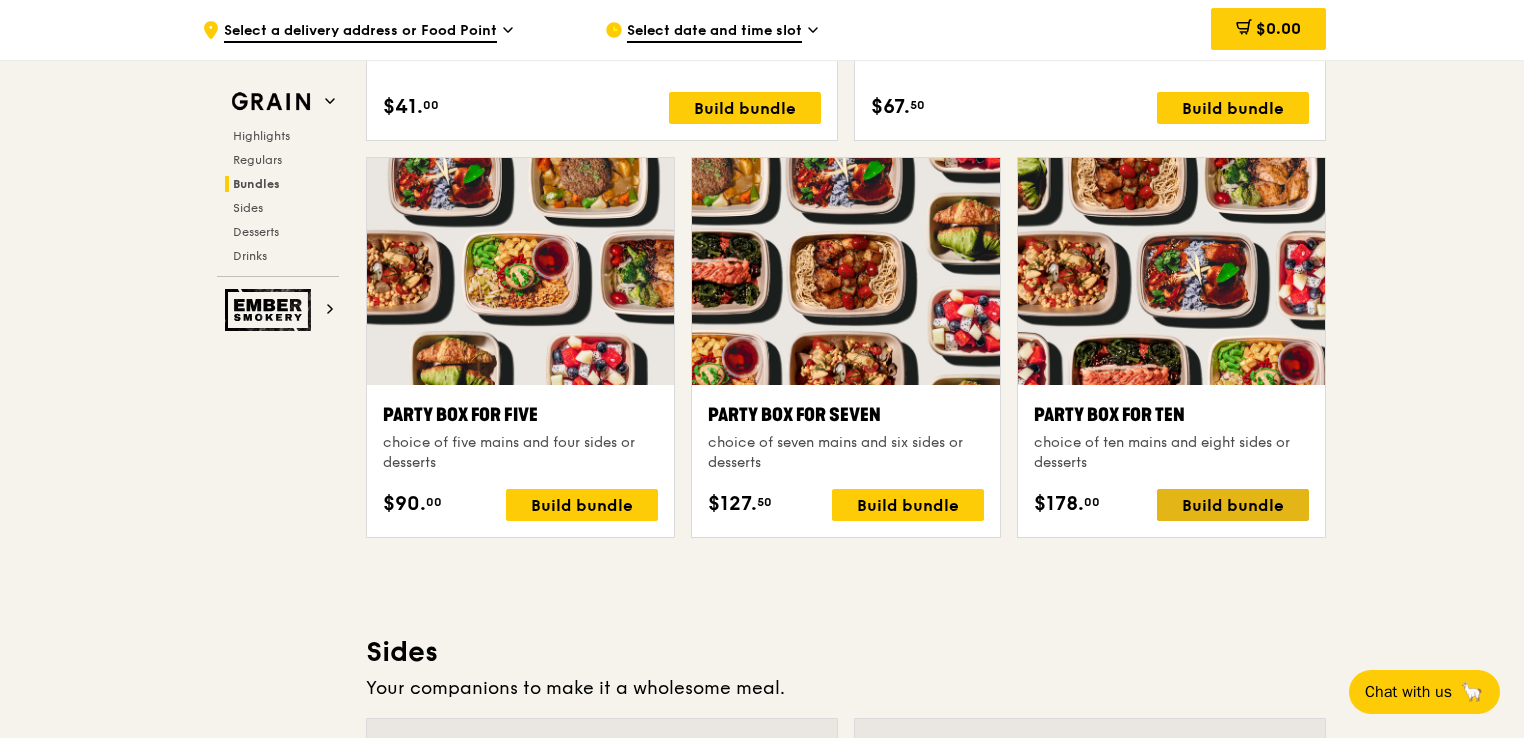 click on "Build bundle" at bounding box center (1233, 505) 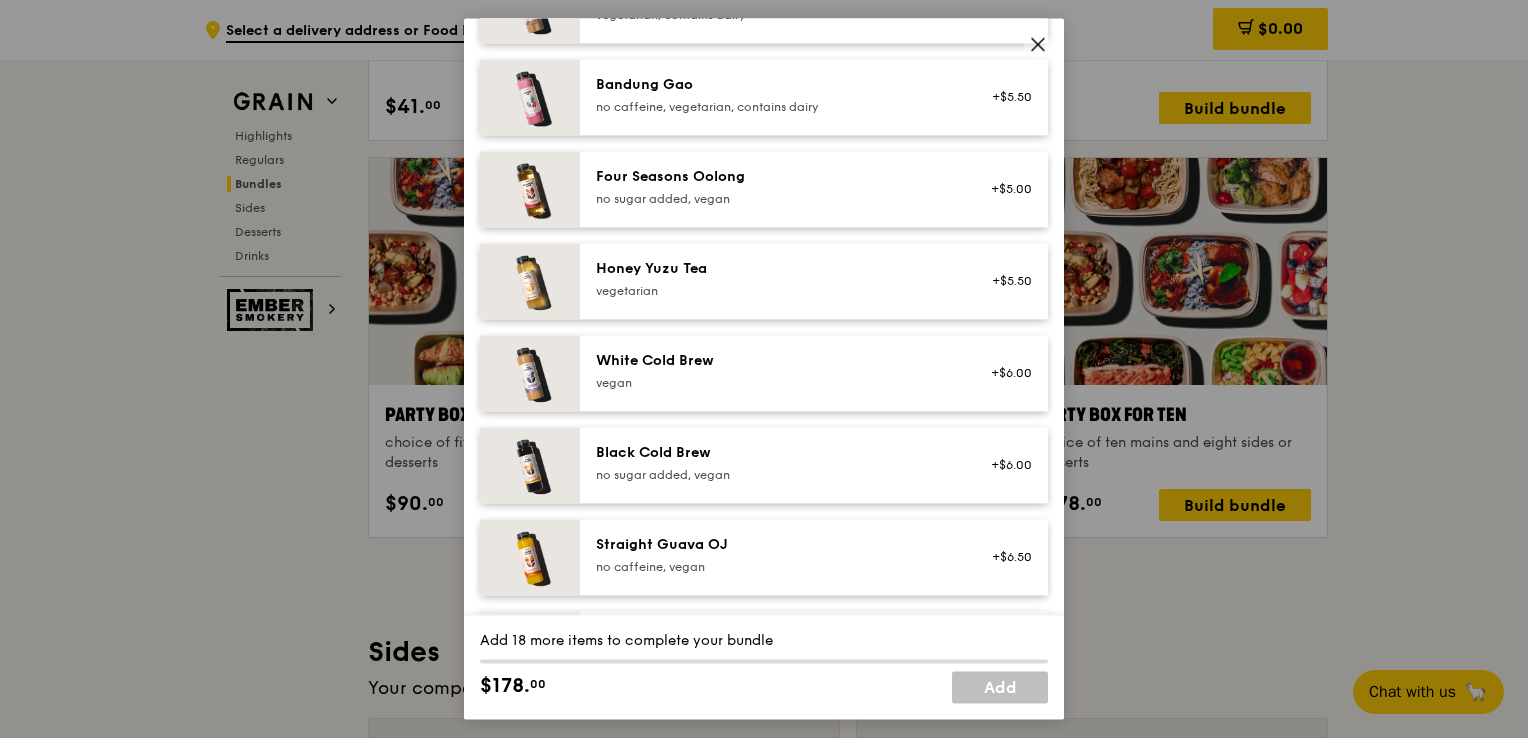 scroll, scrollTop: 2387, scrollLeft: 0, axis: vertical 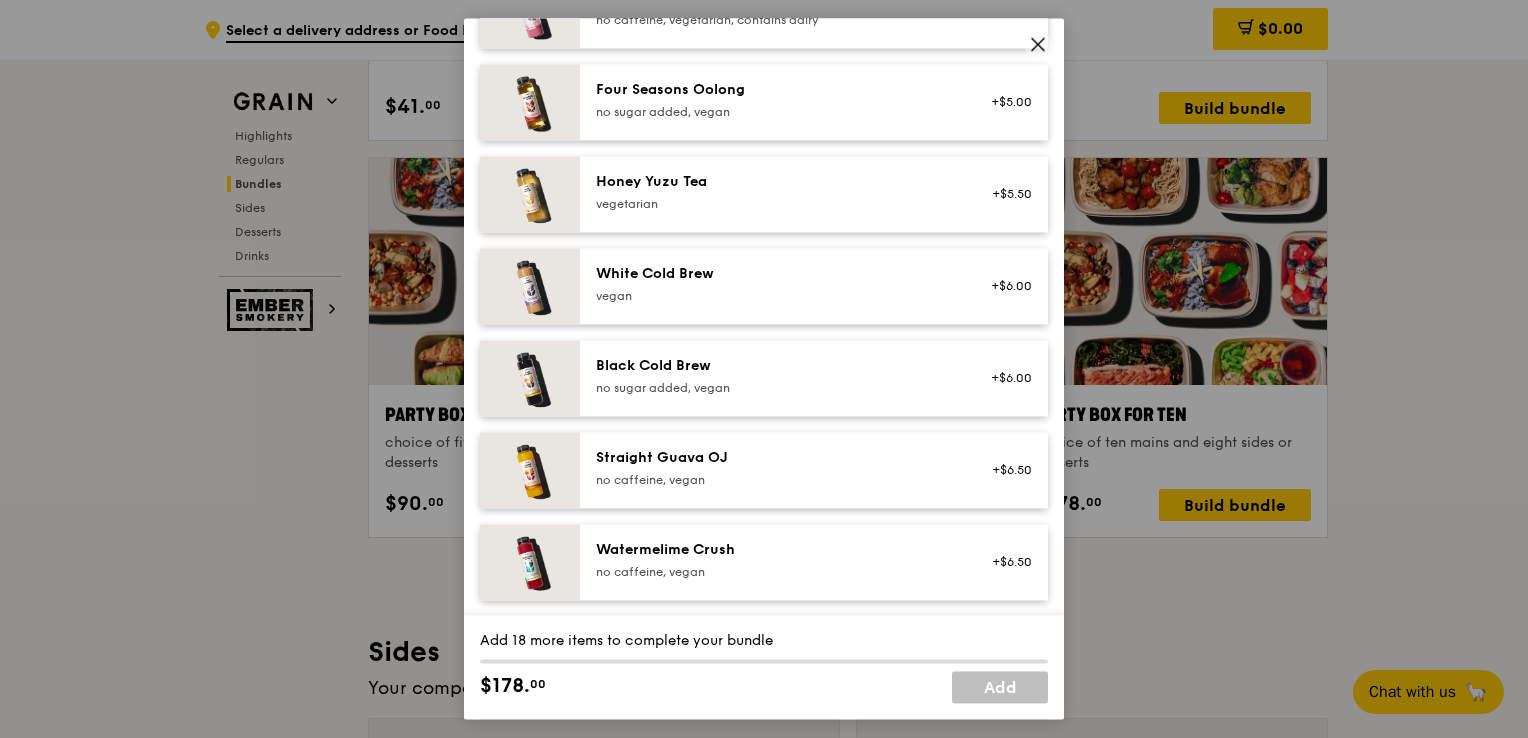 click 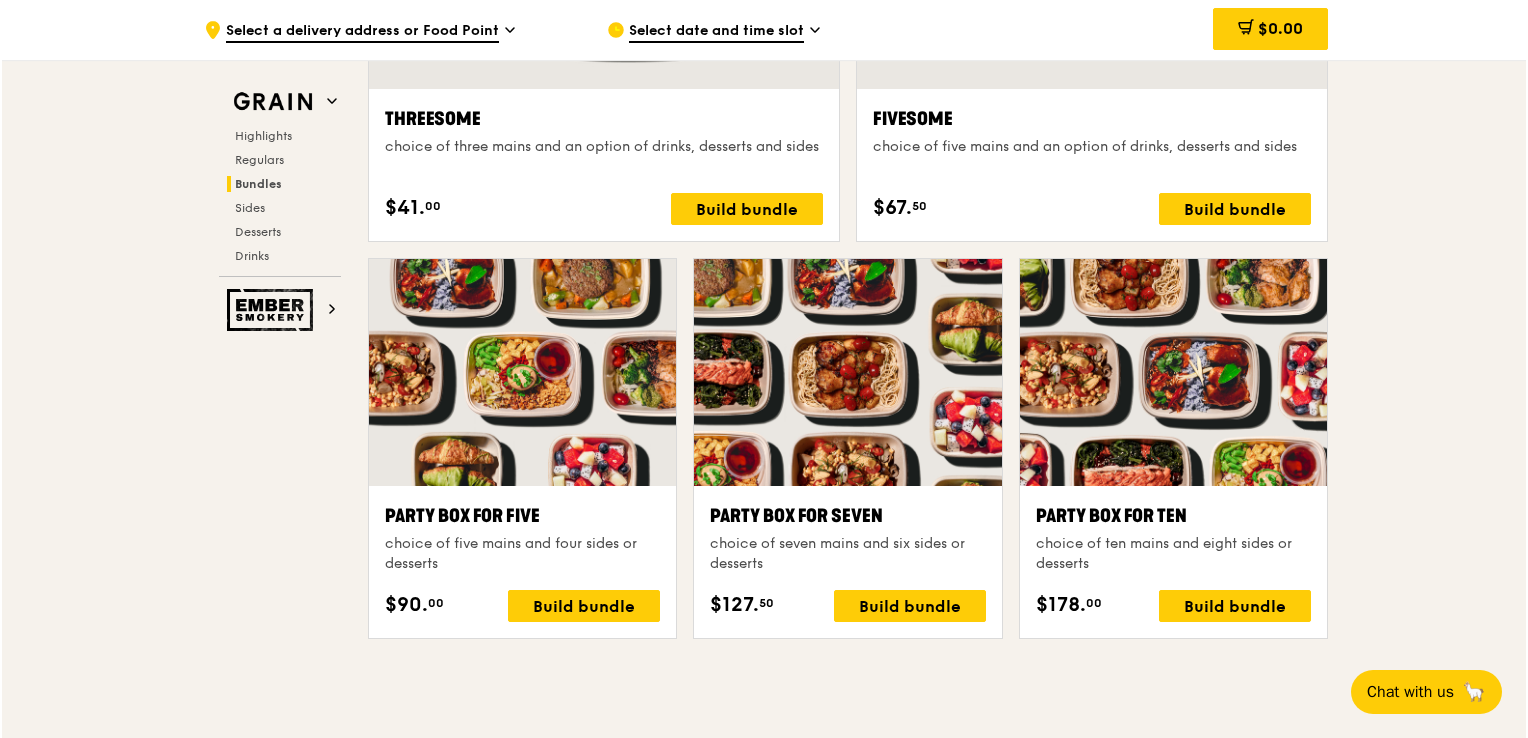 scroll, scrollTop: 3900, scrollLeft: 0, axis: vertical 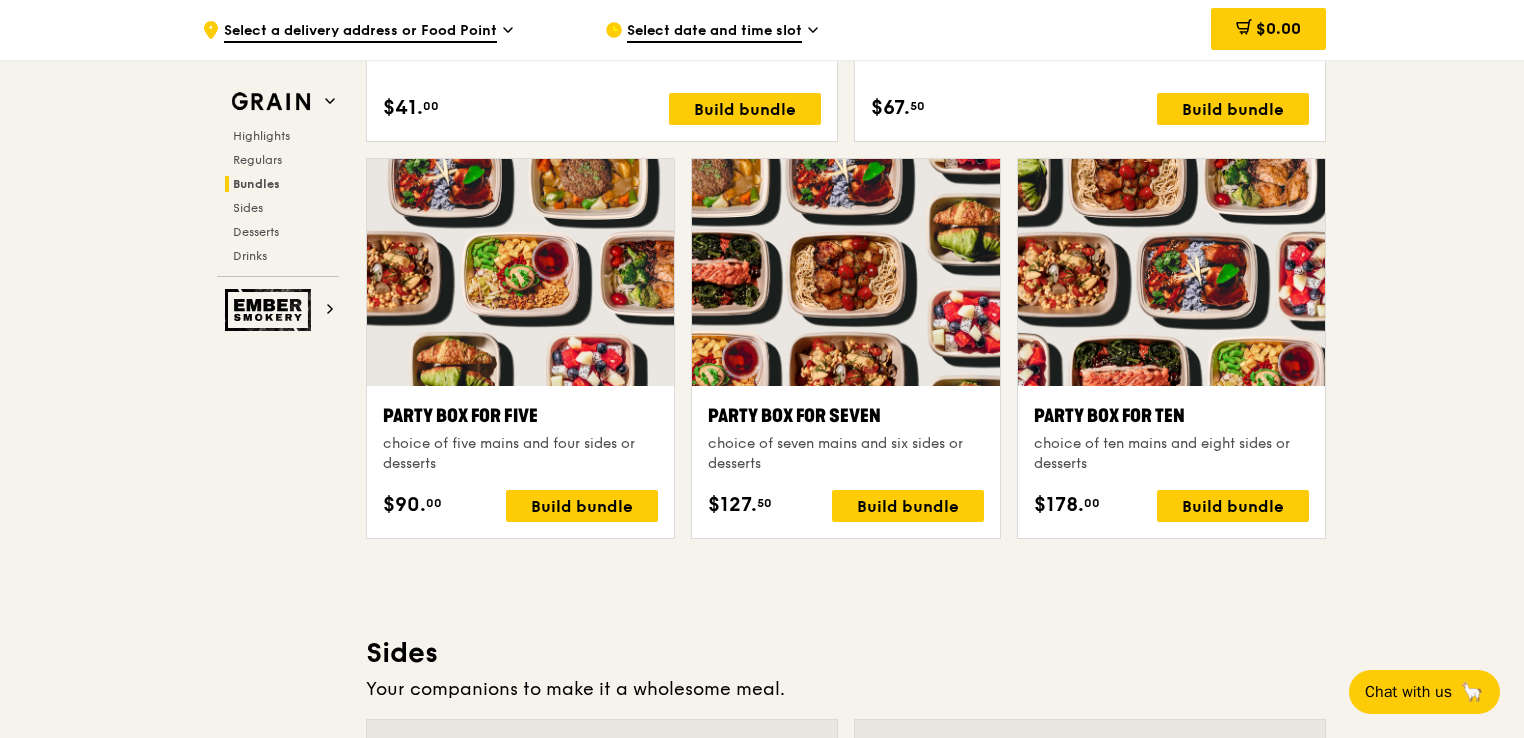 click at bounding box center (1171, 272) 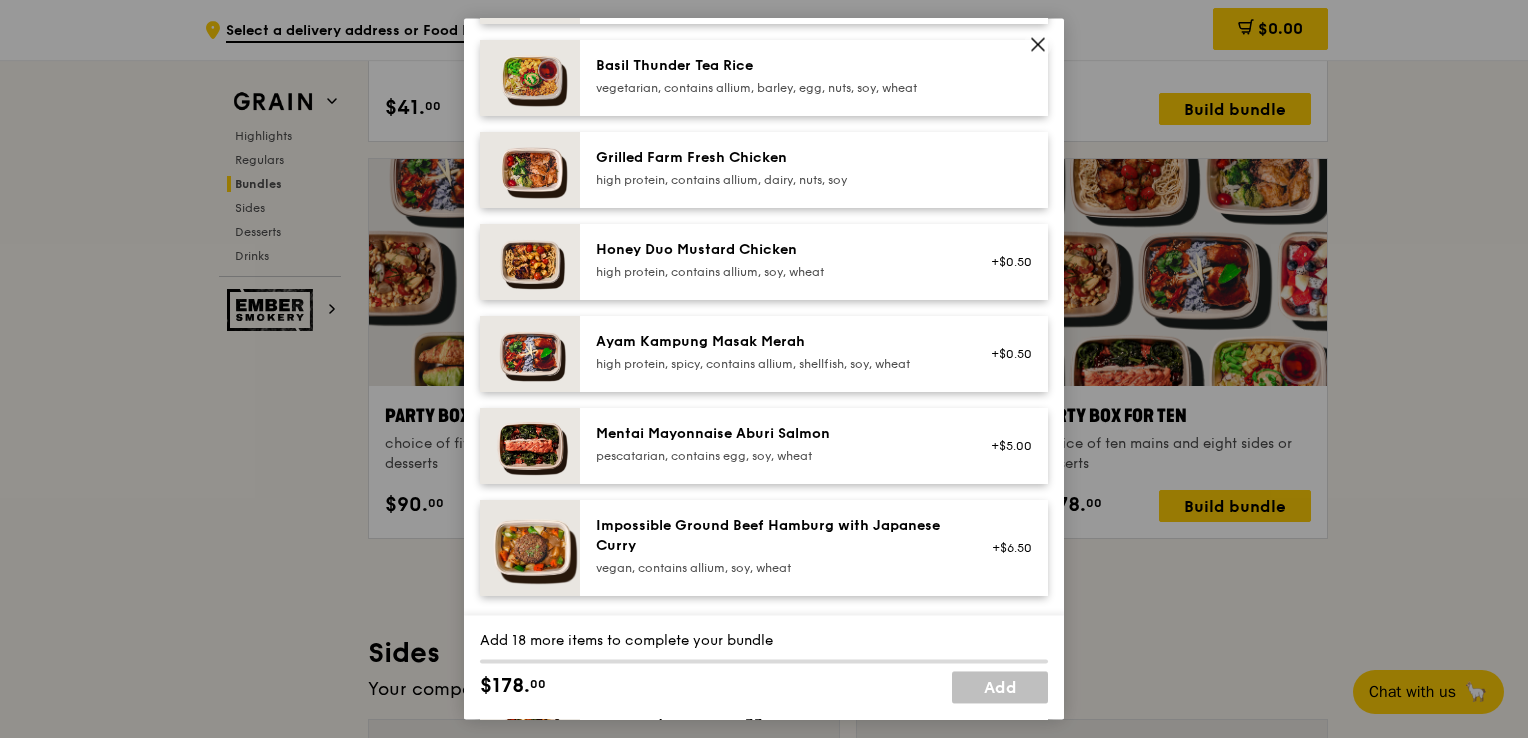 scroll, scrollTop: 500, scrollLeft: 0, axis: vertical 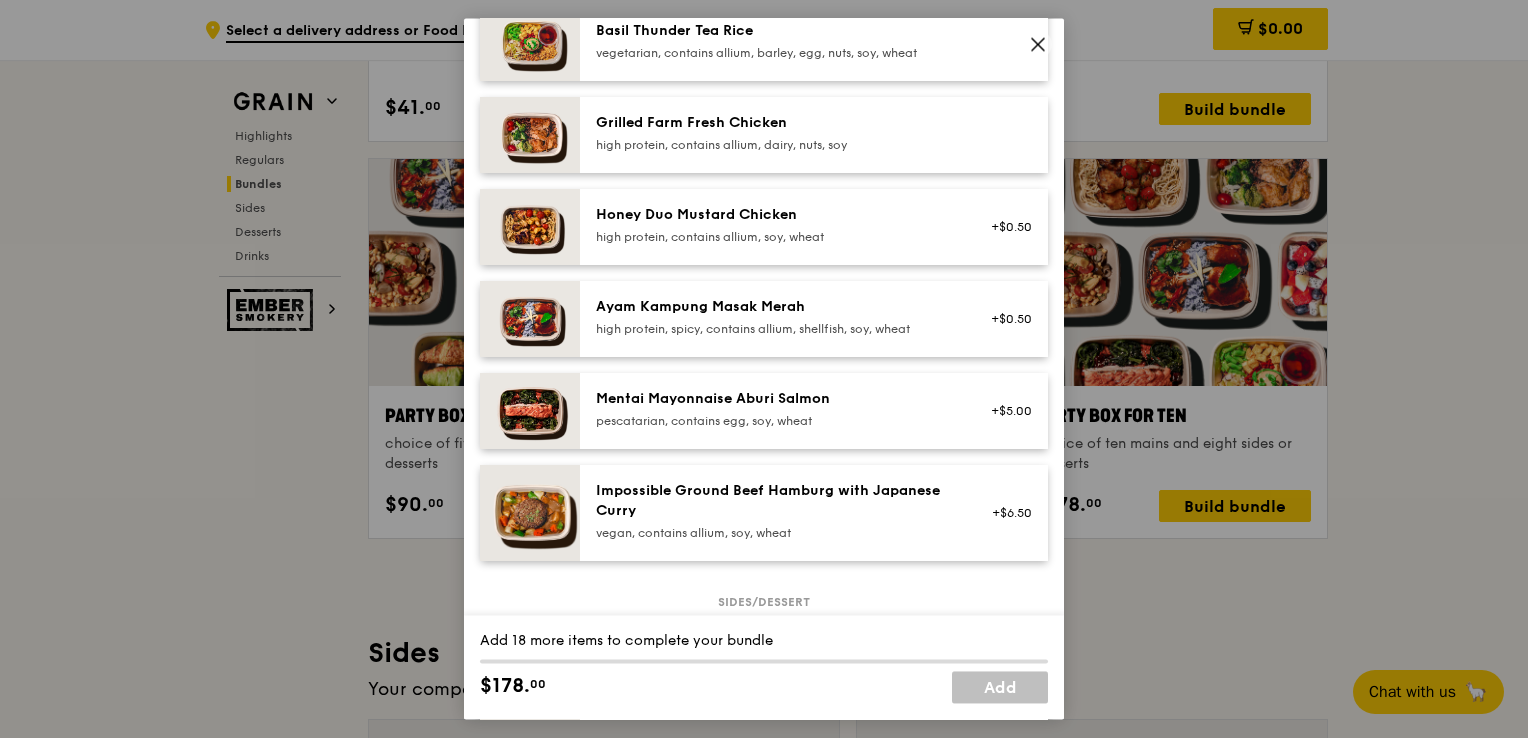 click on "Mentai Mayonnaise Aburi Salmon" at bounding box center [775, 399] 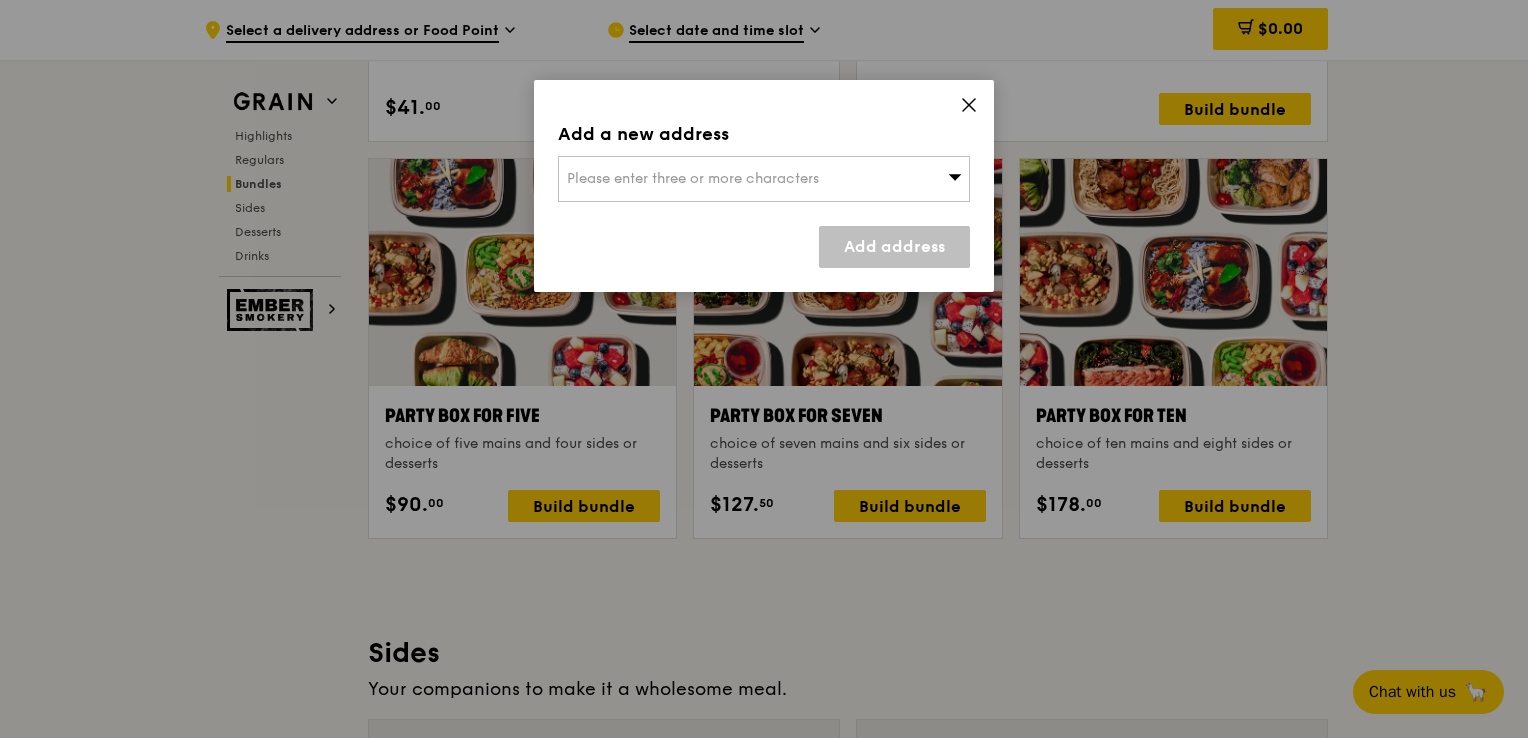 scroll, scrollTop: 3900, scrollLeft: 0, axis: vertical 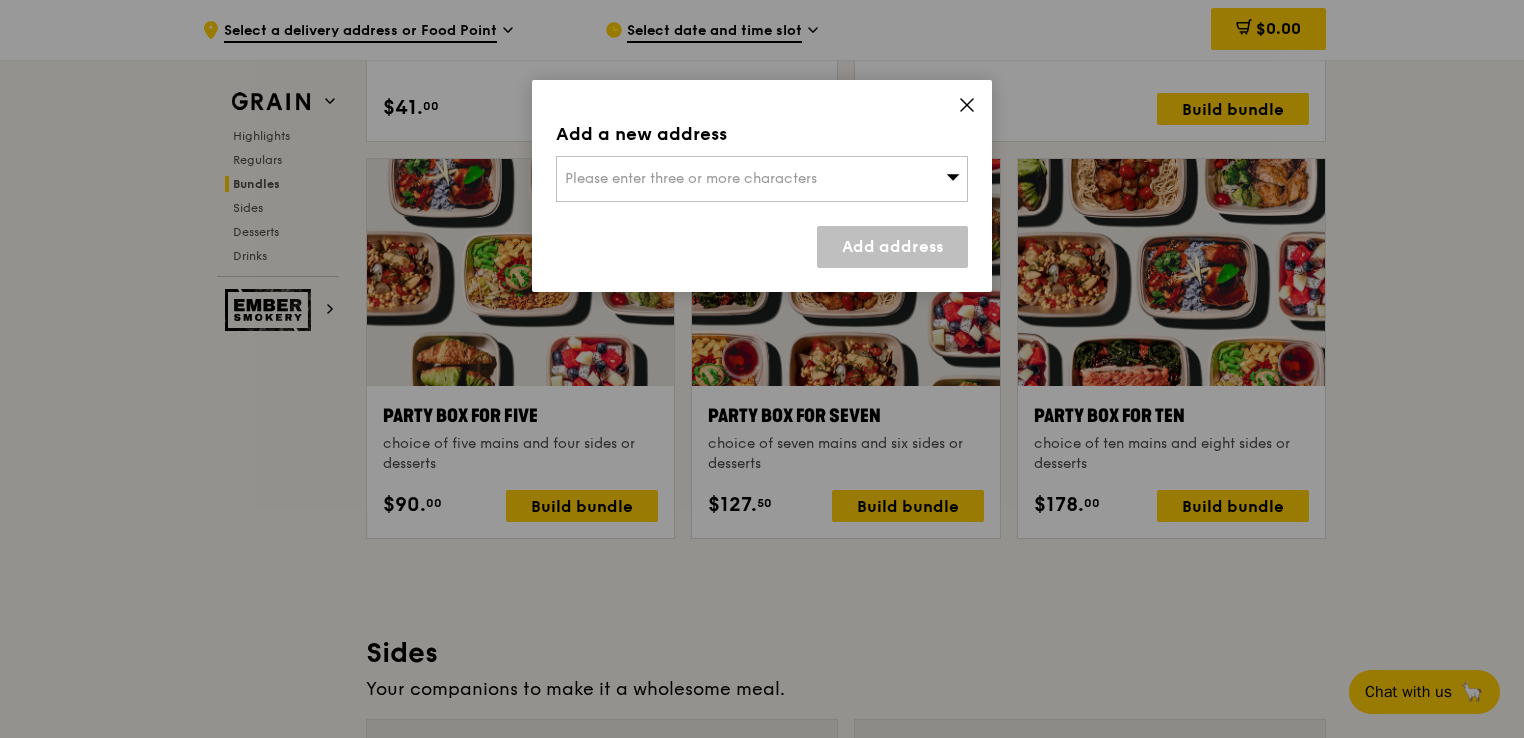 click on "Please enter three or more characters" at bounding box center (762, 179) 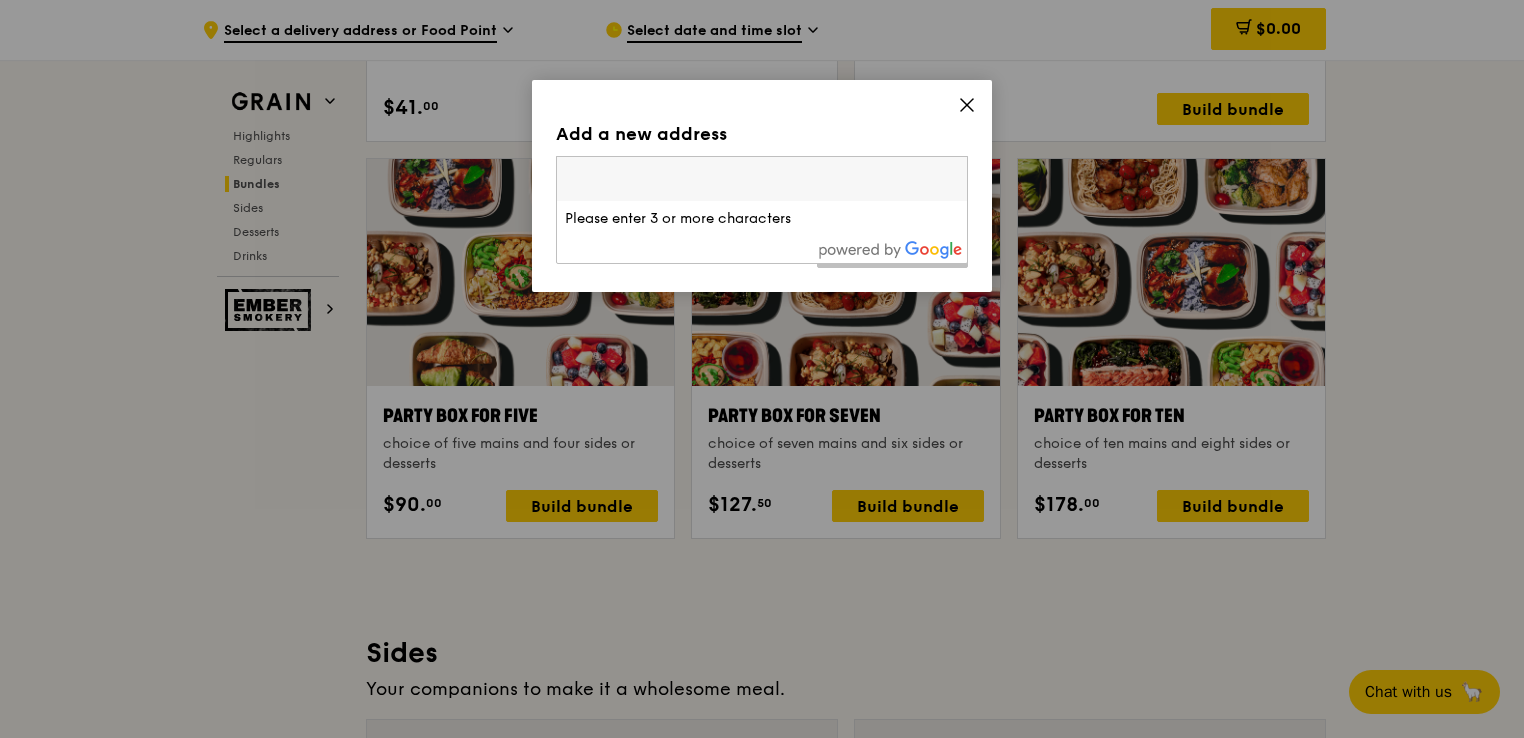 click at bounding box center (762, 179) 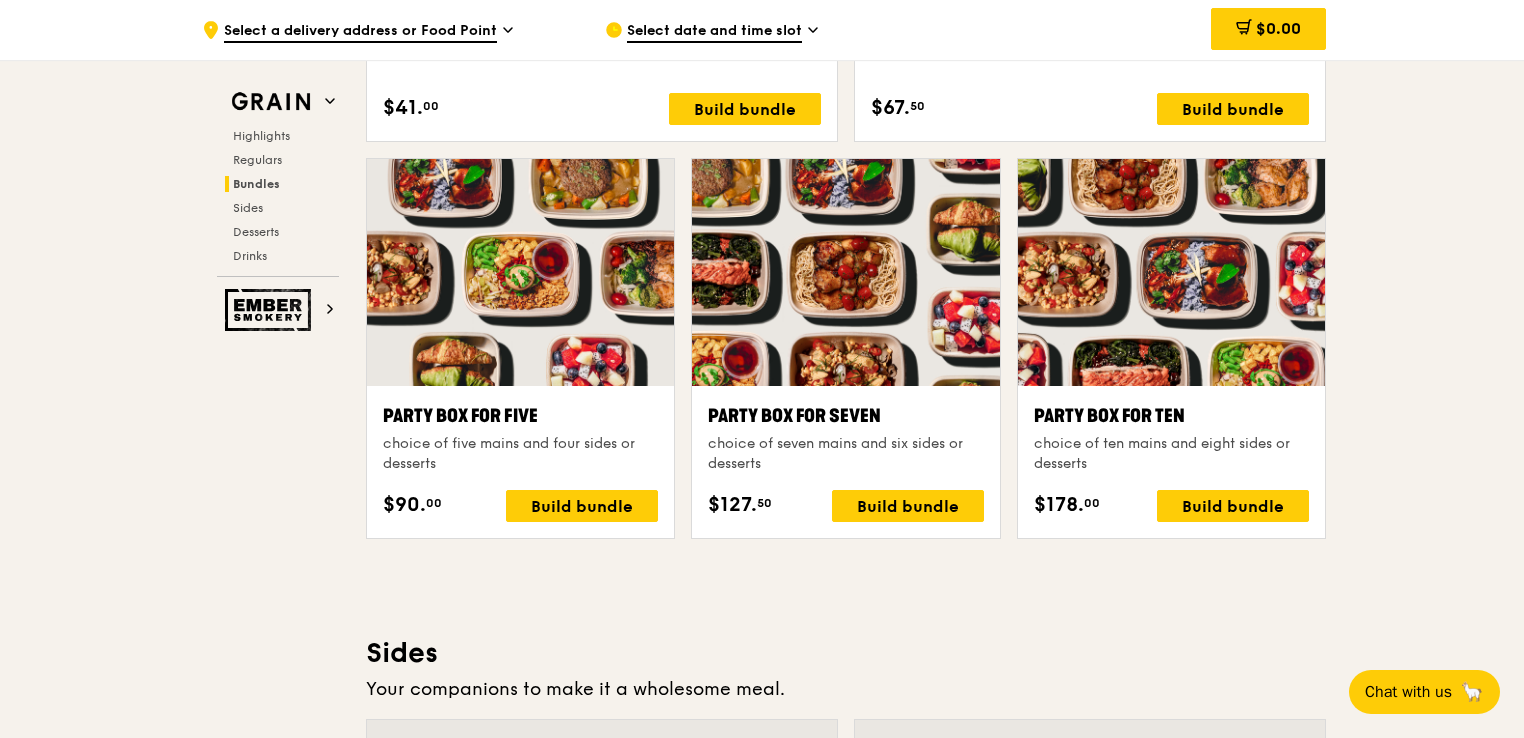 click at bounding box center [1171, 272] 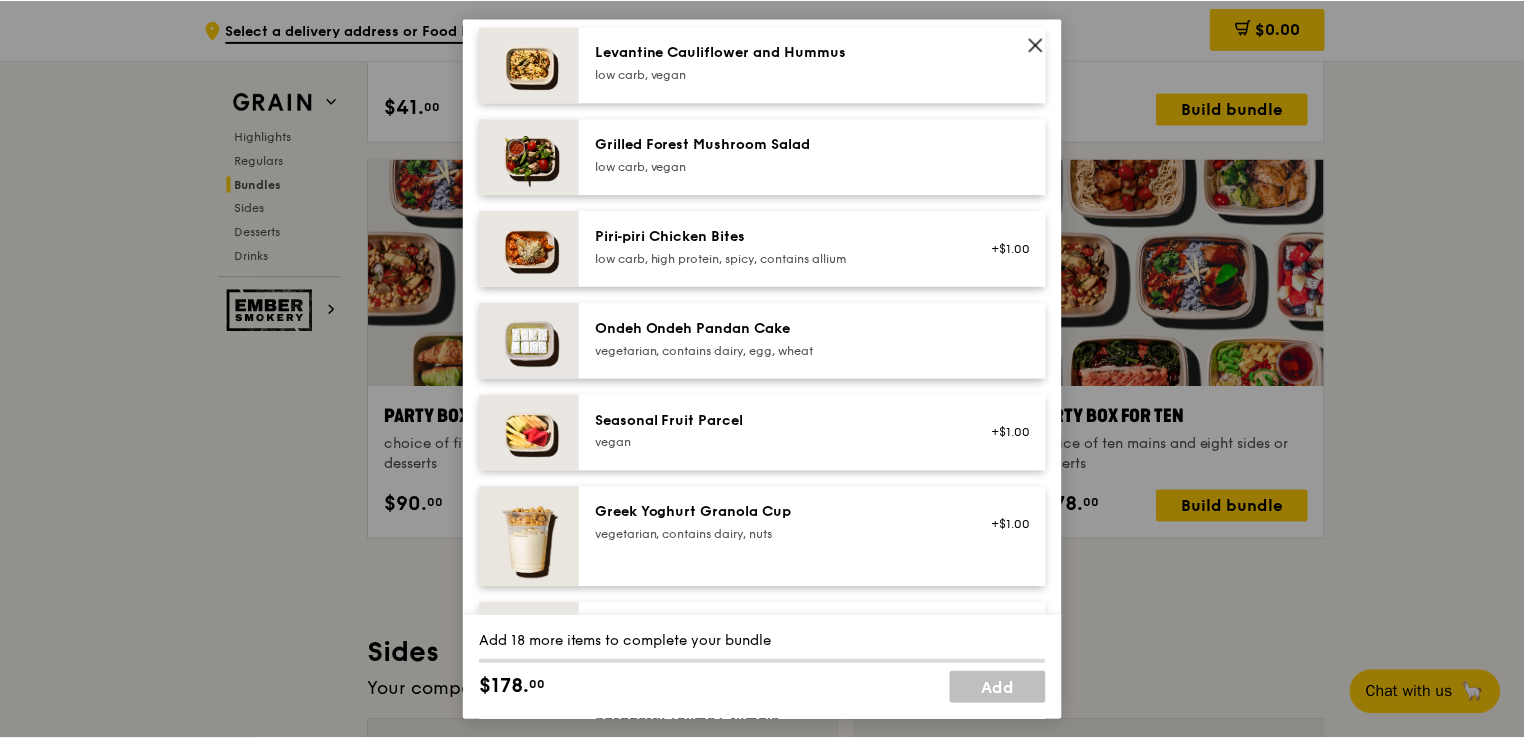 scroll, scrollTop: 1400, scrollLeft: 0, axis: vertical 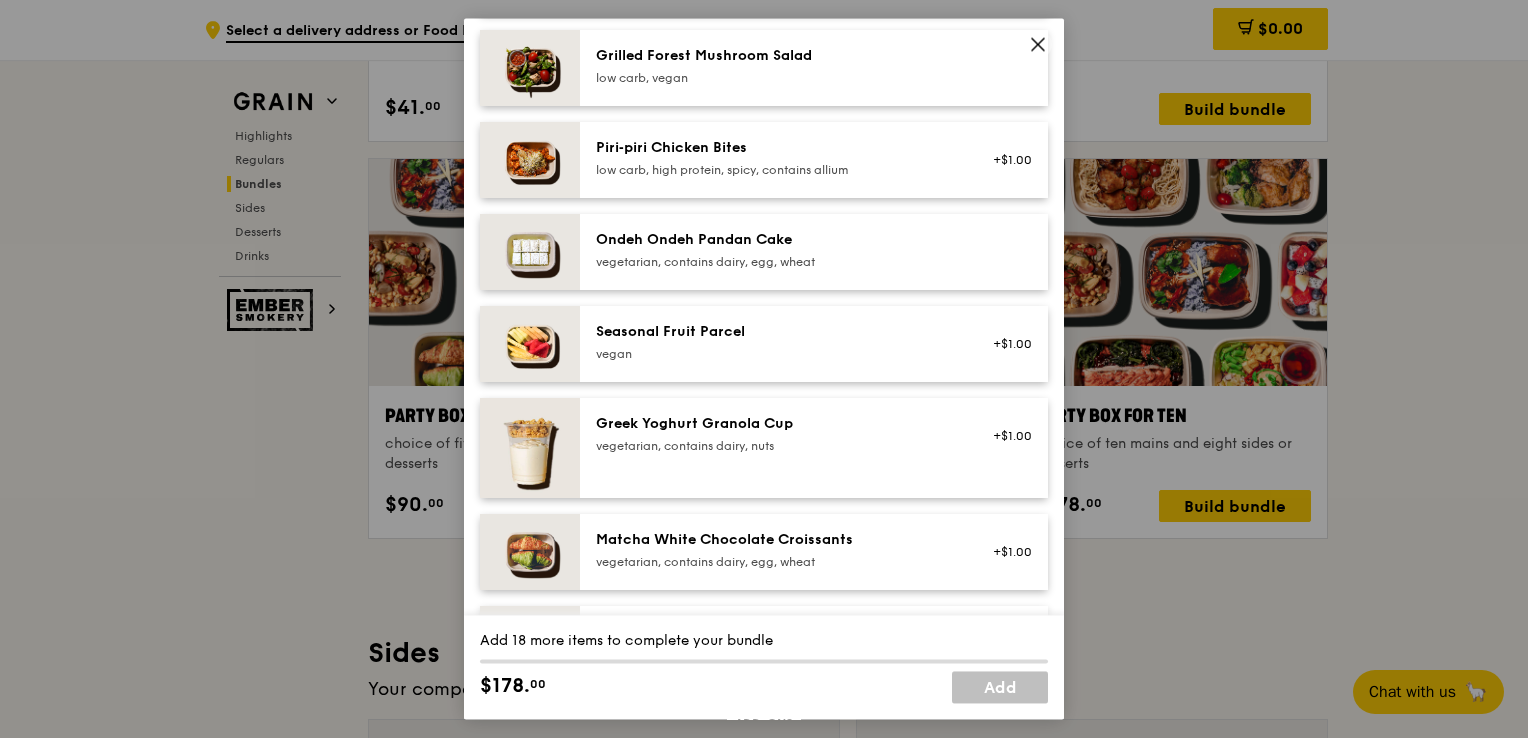 click on "Ondeh Ondeh Pandan Cake" at bounding box center [775, 240] 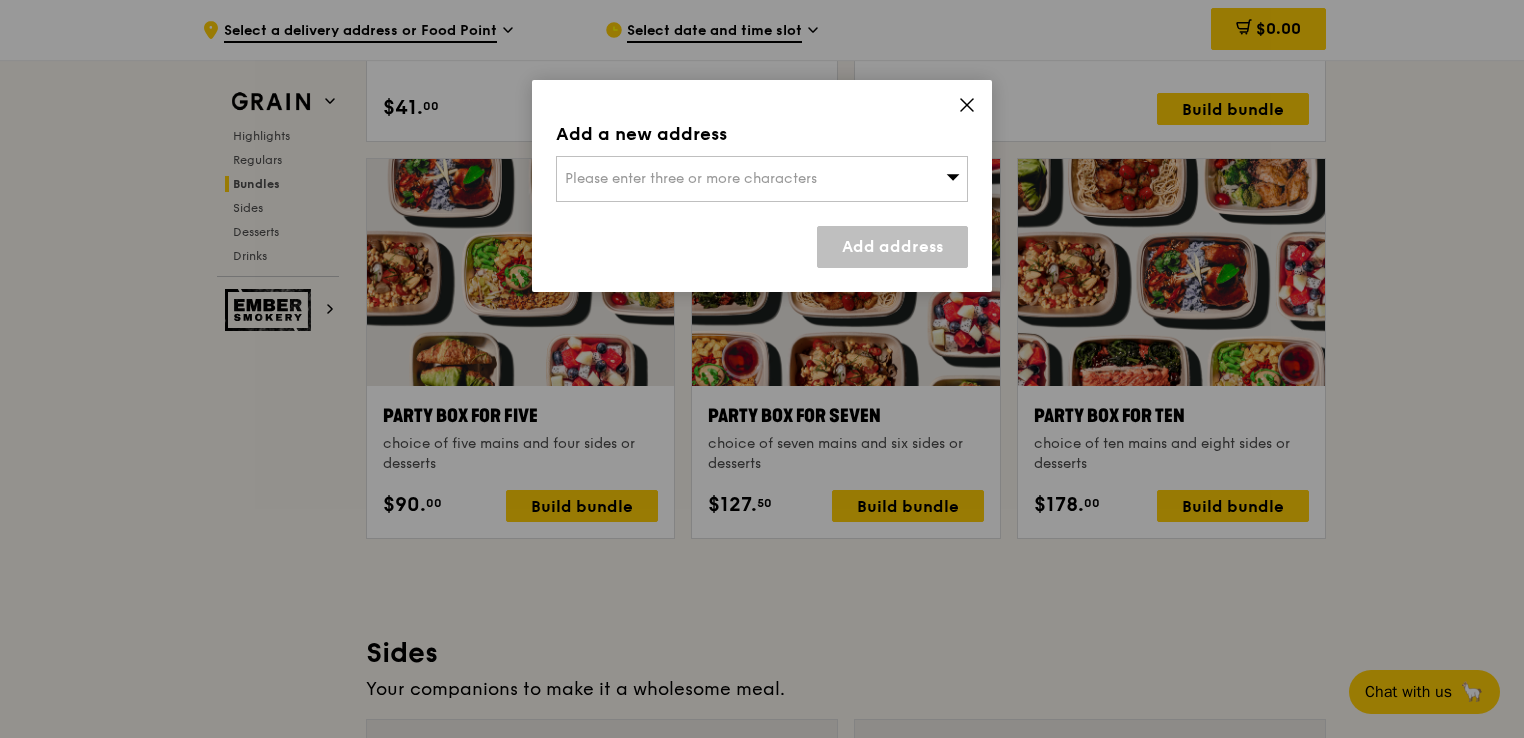 click 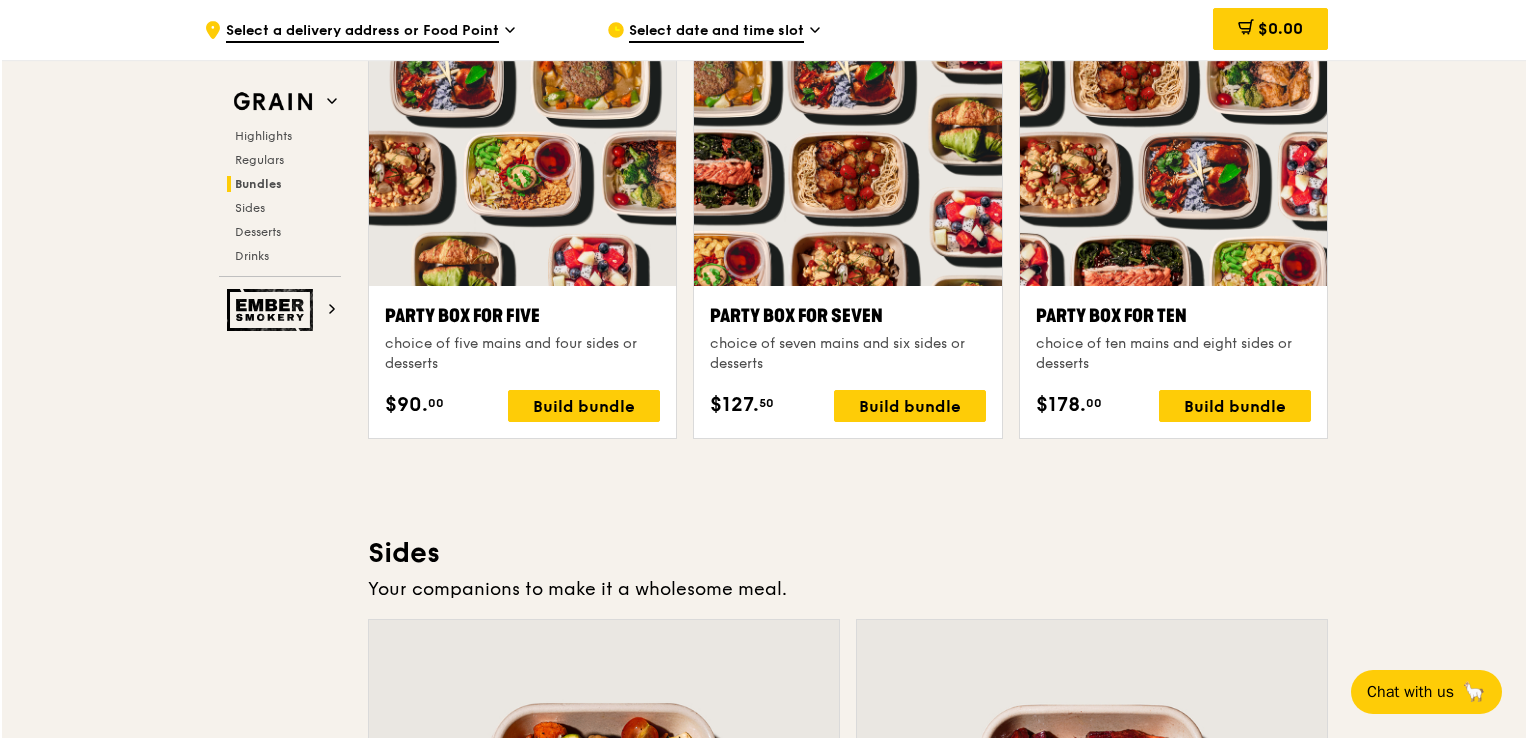 scroll, scrollTop: 3900, scrollLeft: 0, axis: vertical 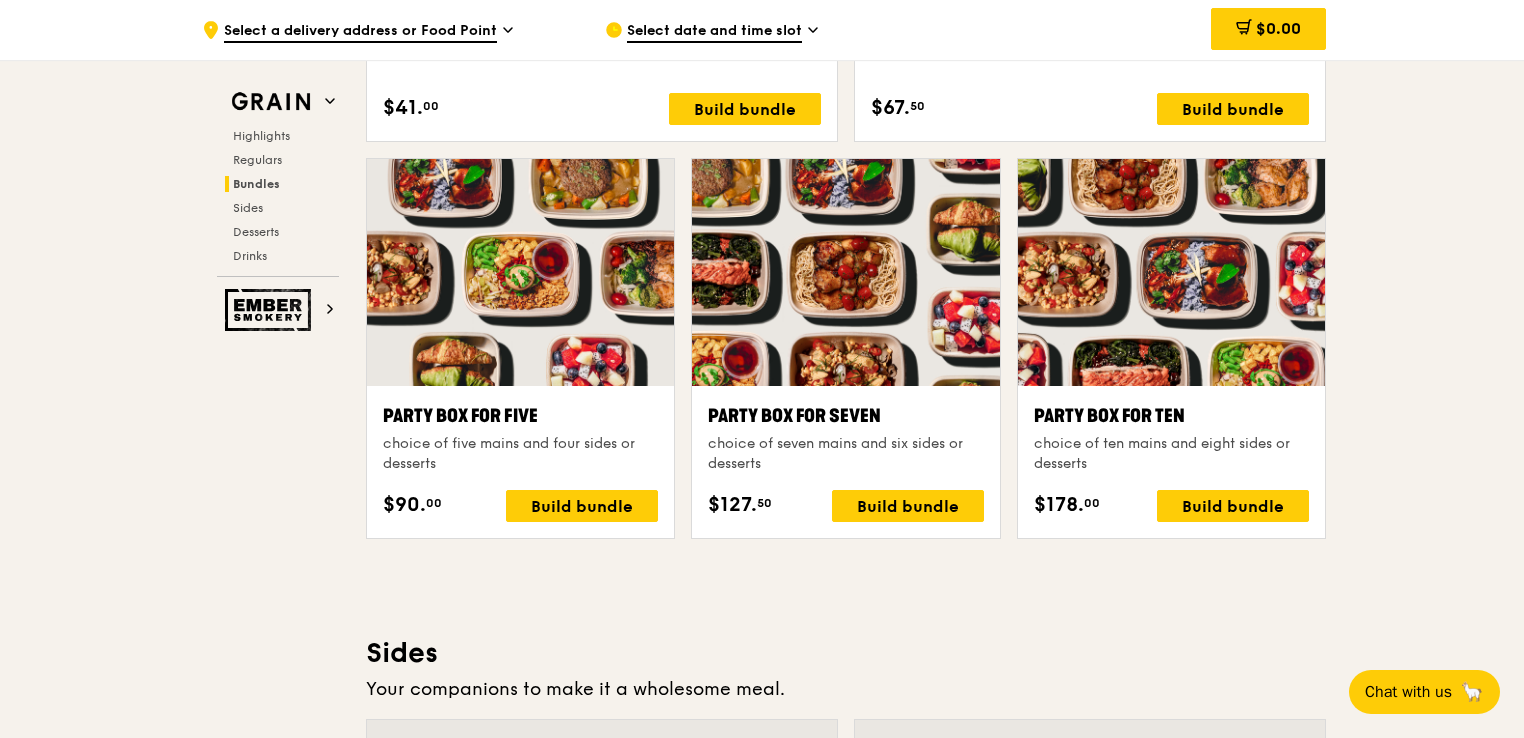 click at bounding box center (1171, 272) 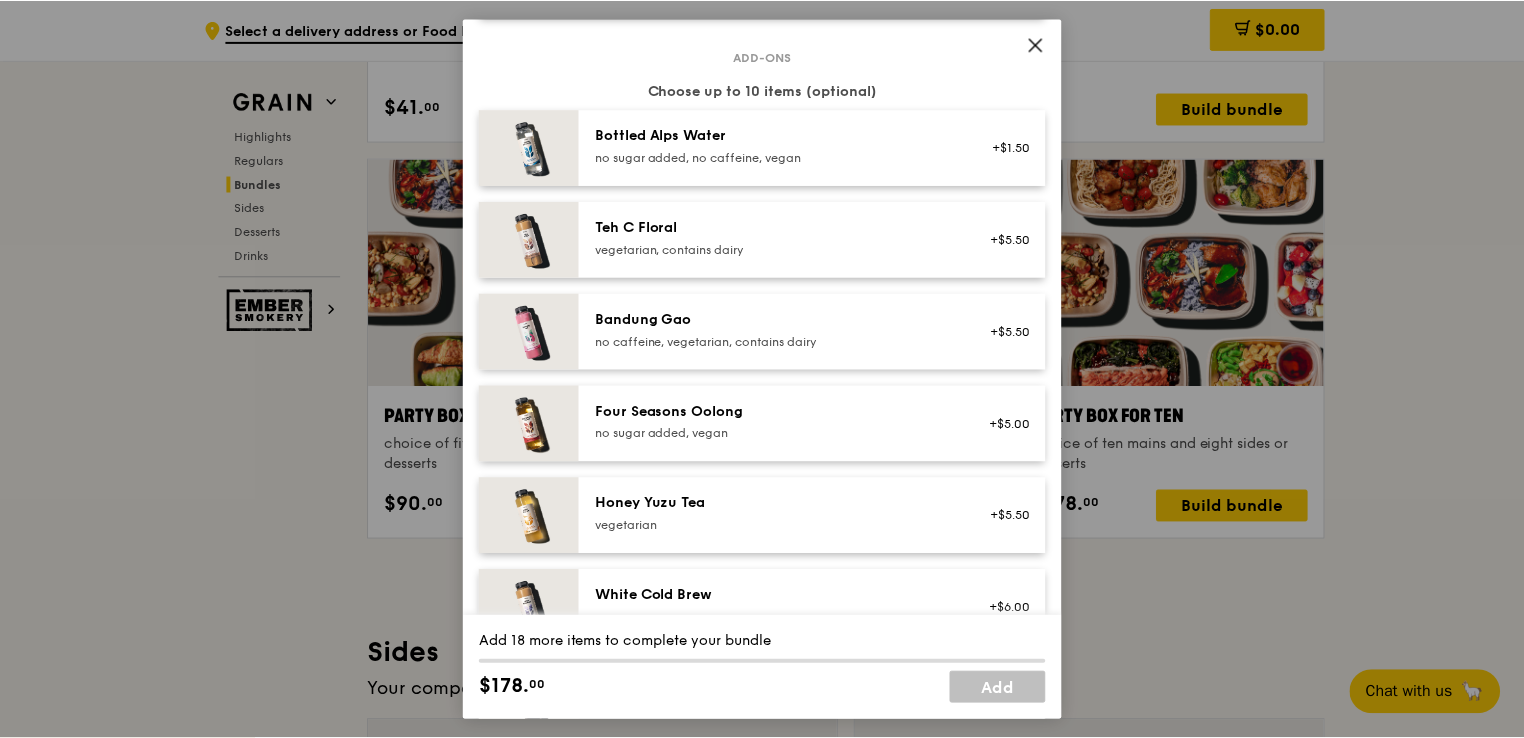 scroll, scrollTop: 2100, scrollLeft: 0, axis: vertical 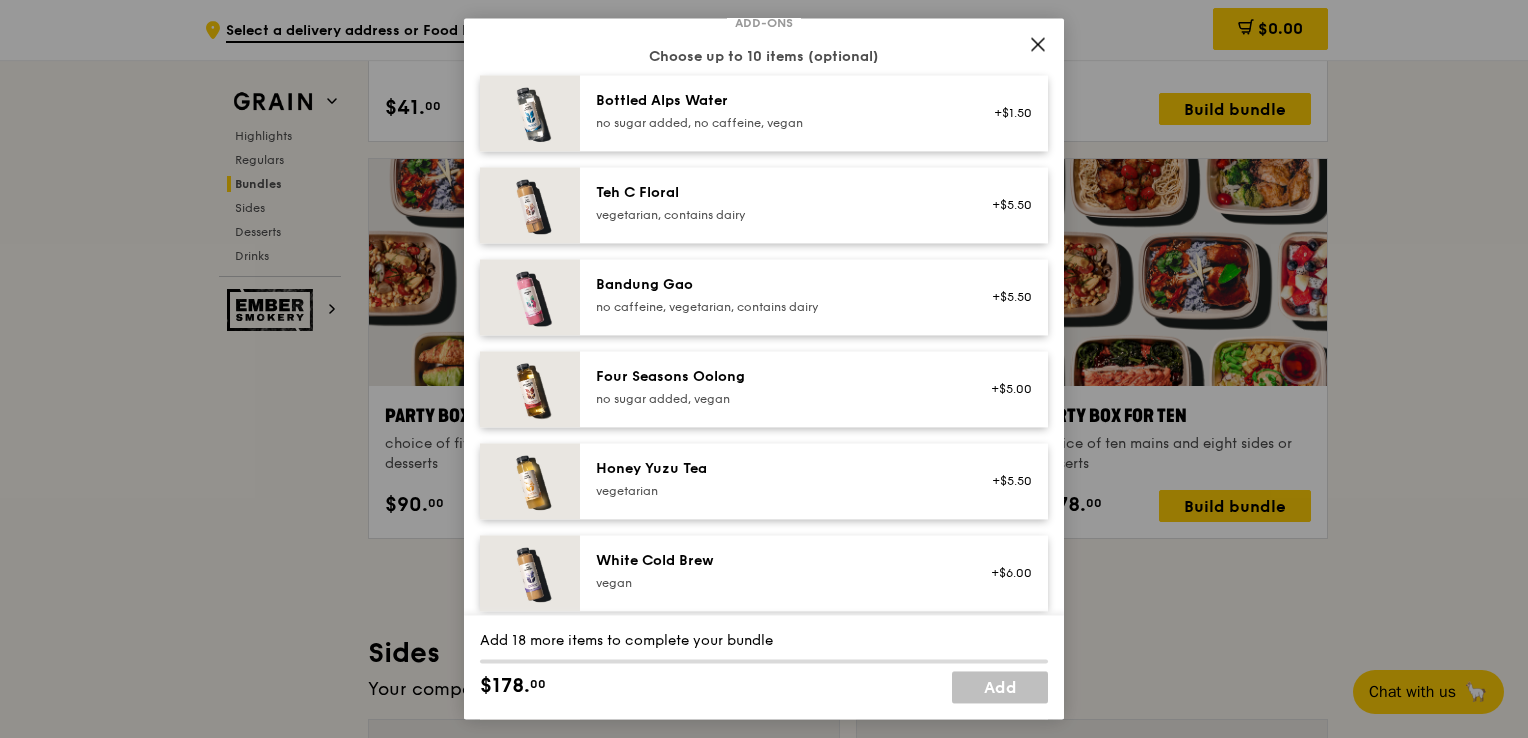 click 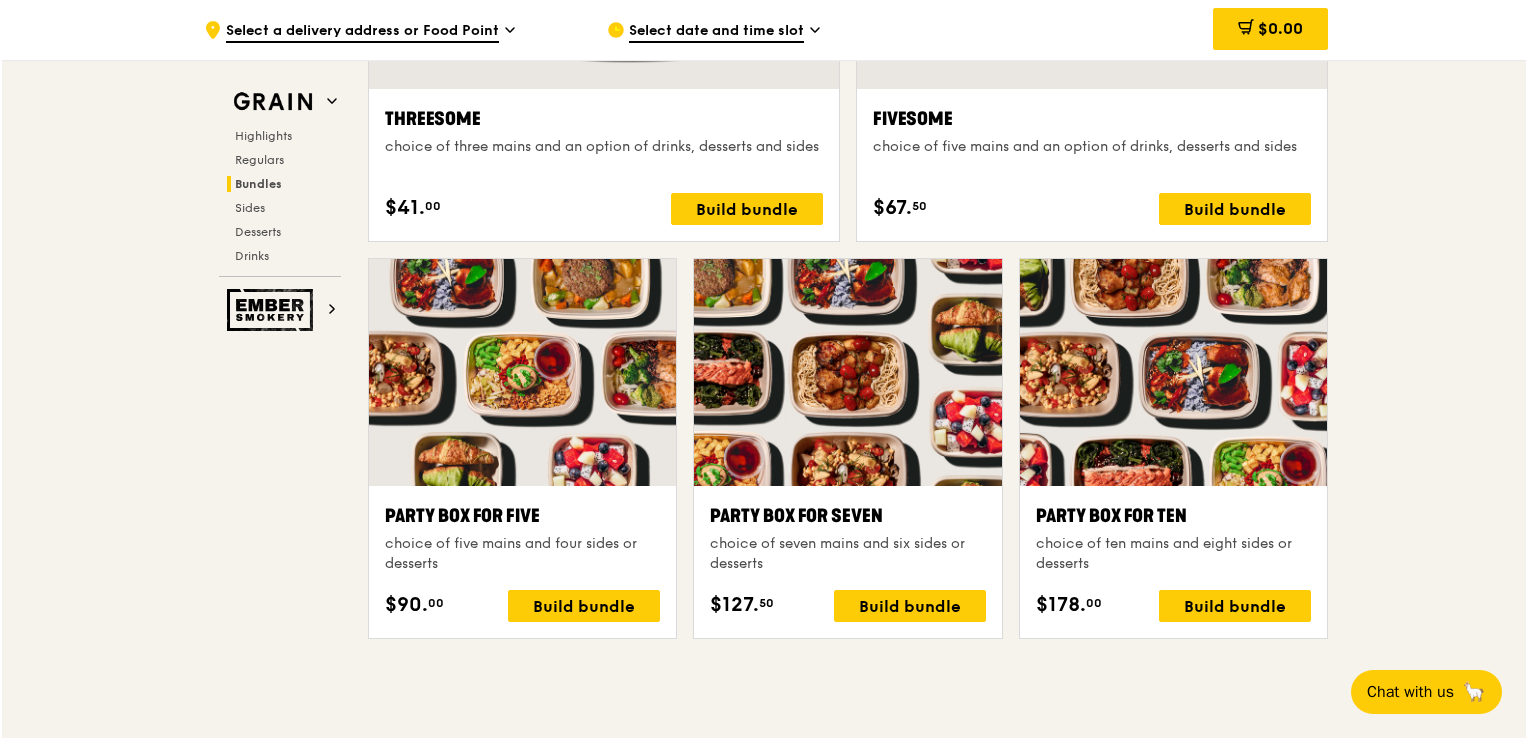 scroll, scrollTop: 3900, scrollLeft: 0, axis: vertical 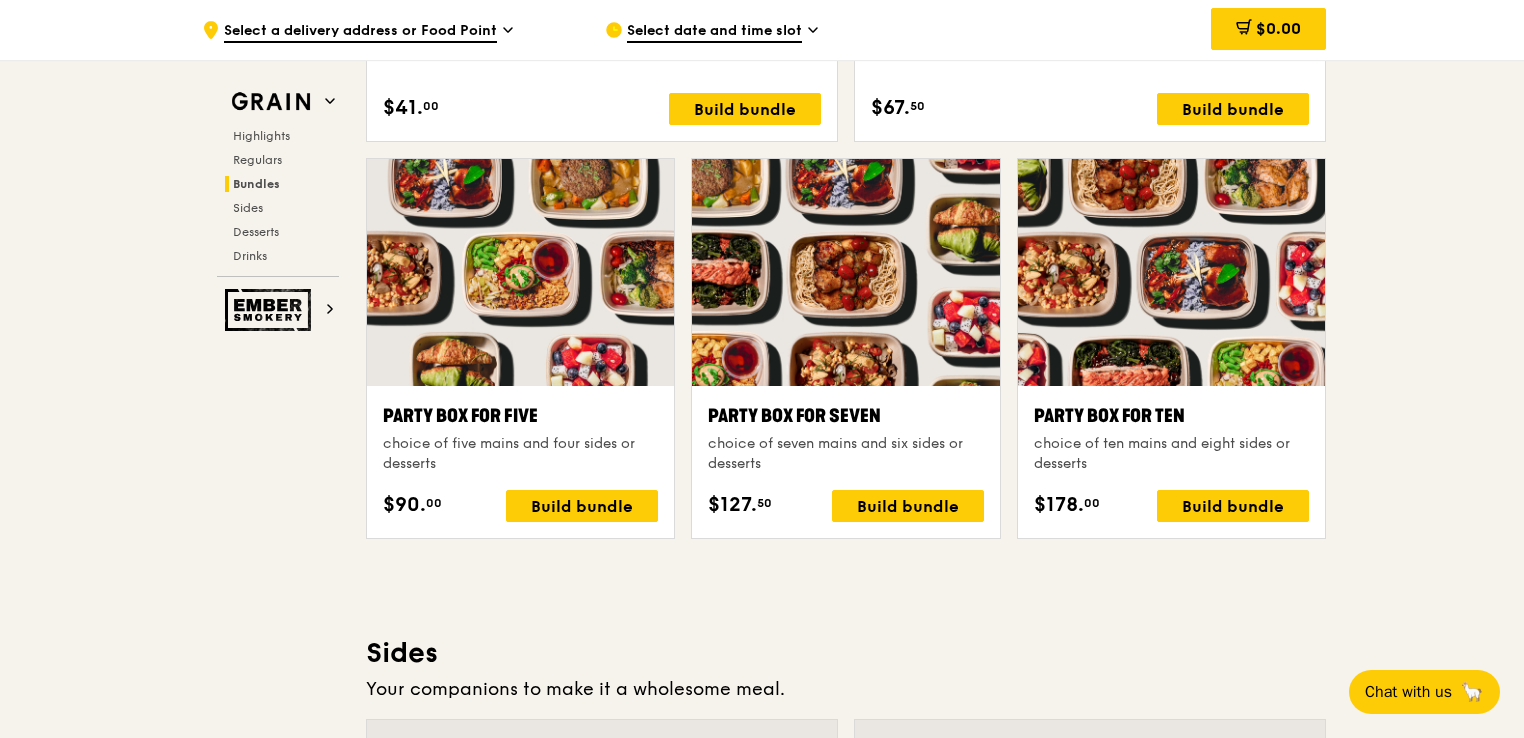 click at bounding box center [1171, 272] 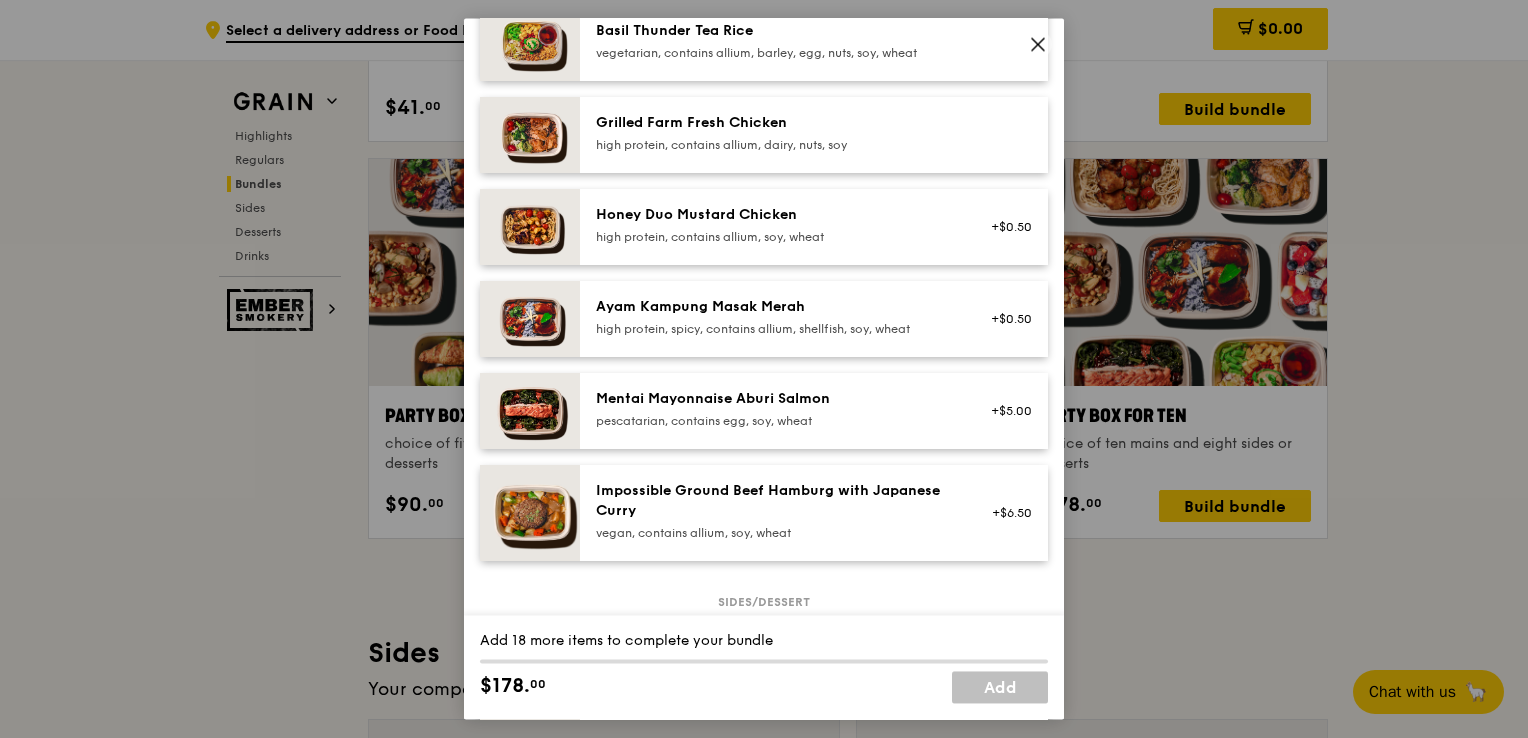 scroll, scrollTop: 600, scrollLeft: 0, axis: vertical 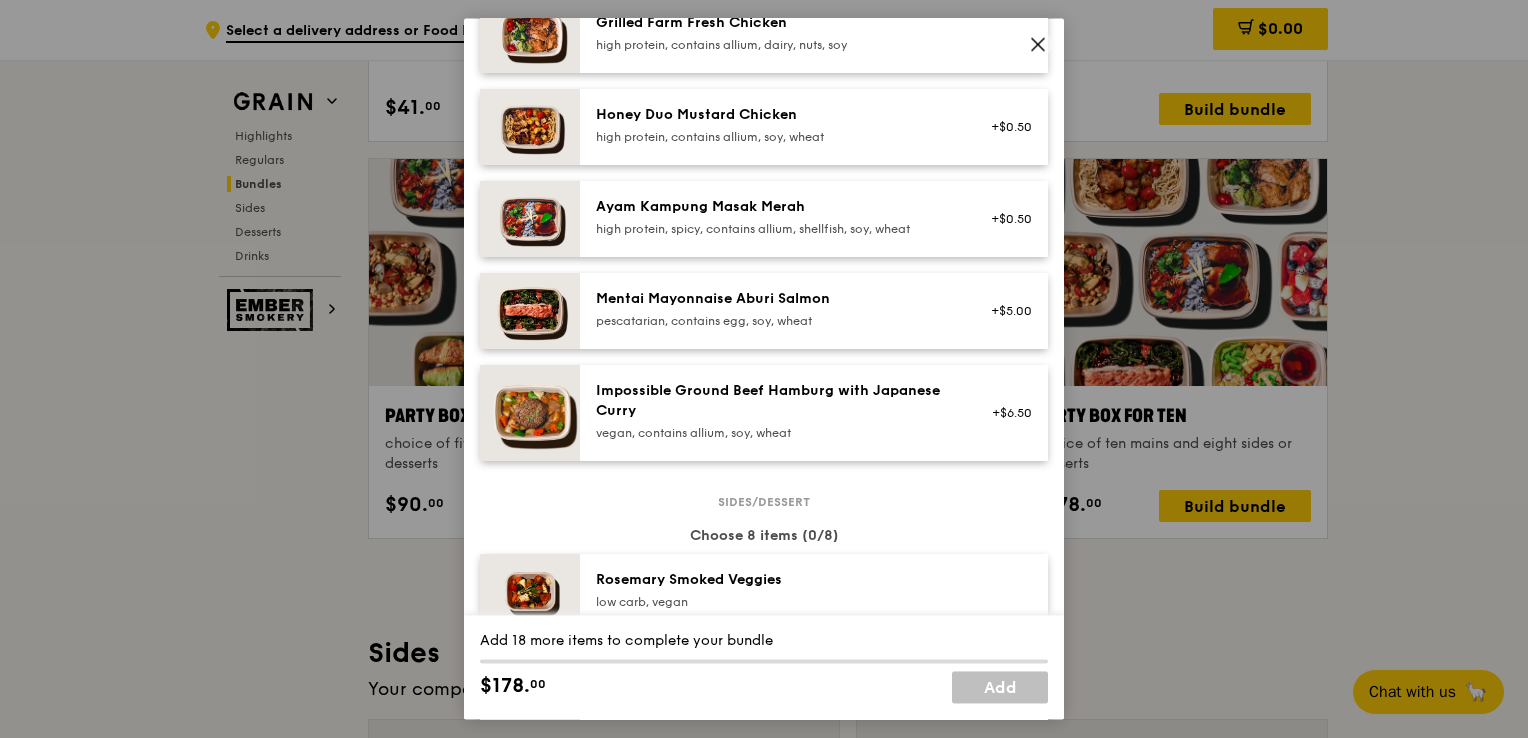 click on "pescatarian, contains egg, soy, wheat" at bounding box center (775, 321) 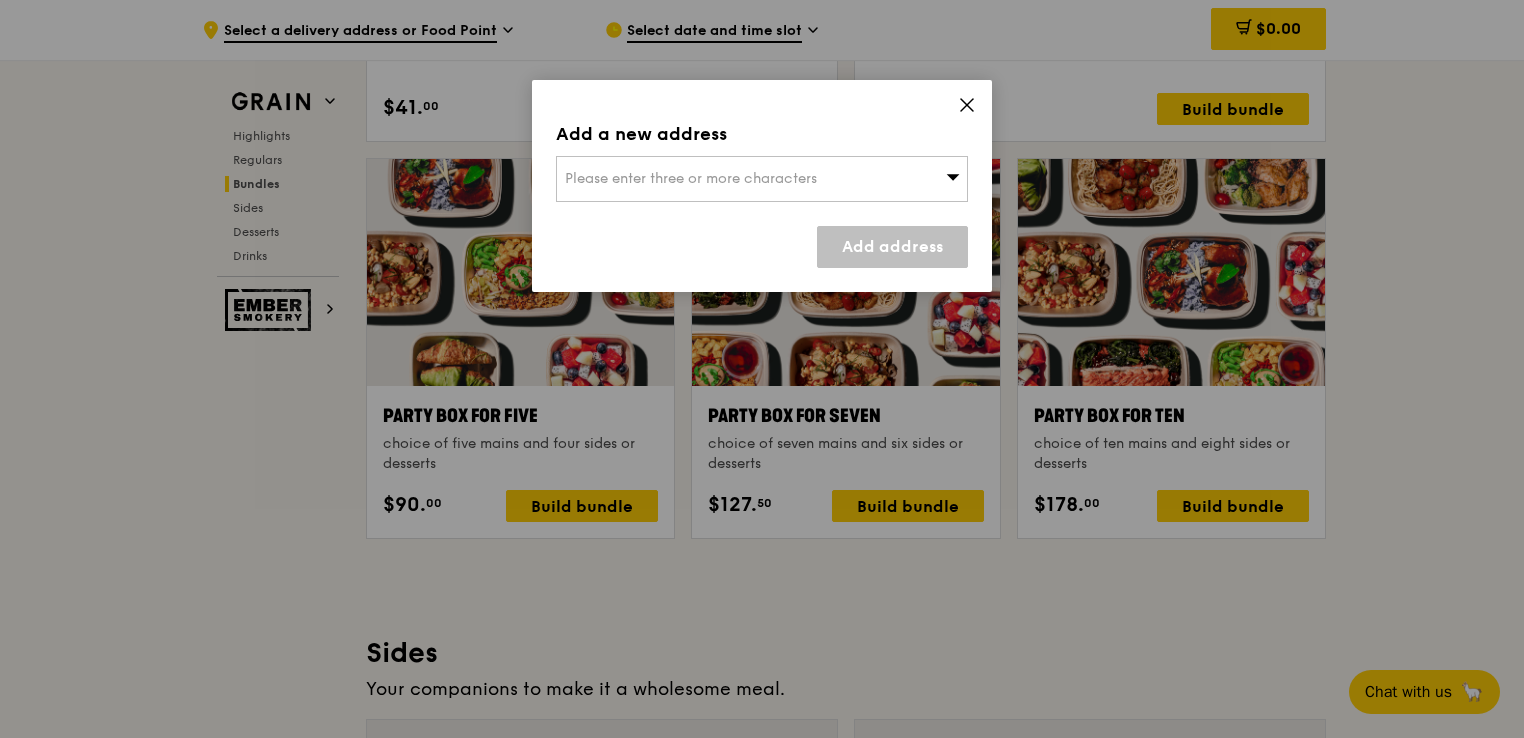 click on "Please enter three or more characters" at bounding box center [762, 179] 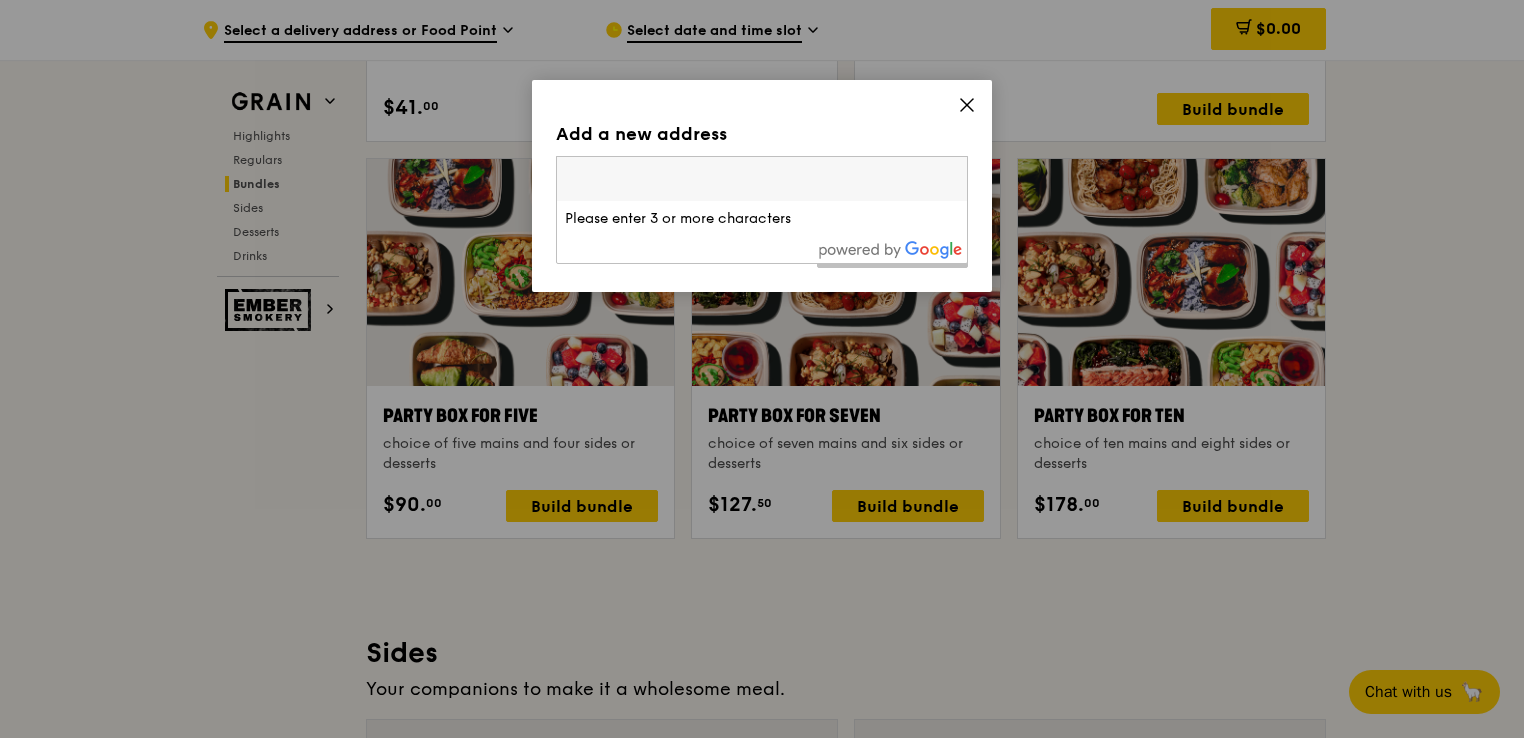 click 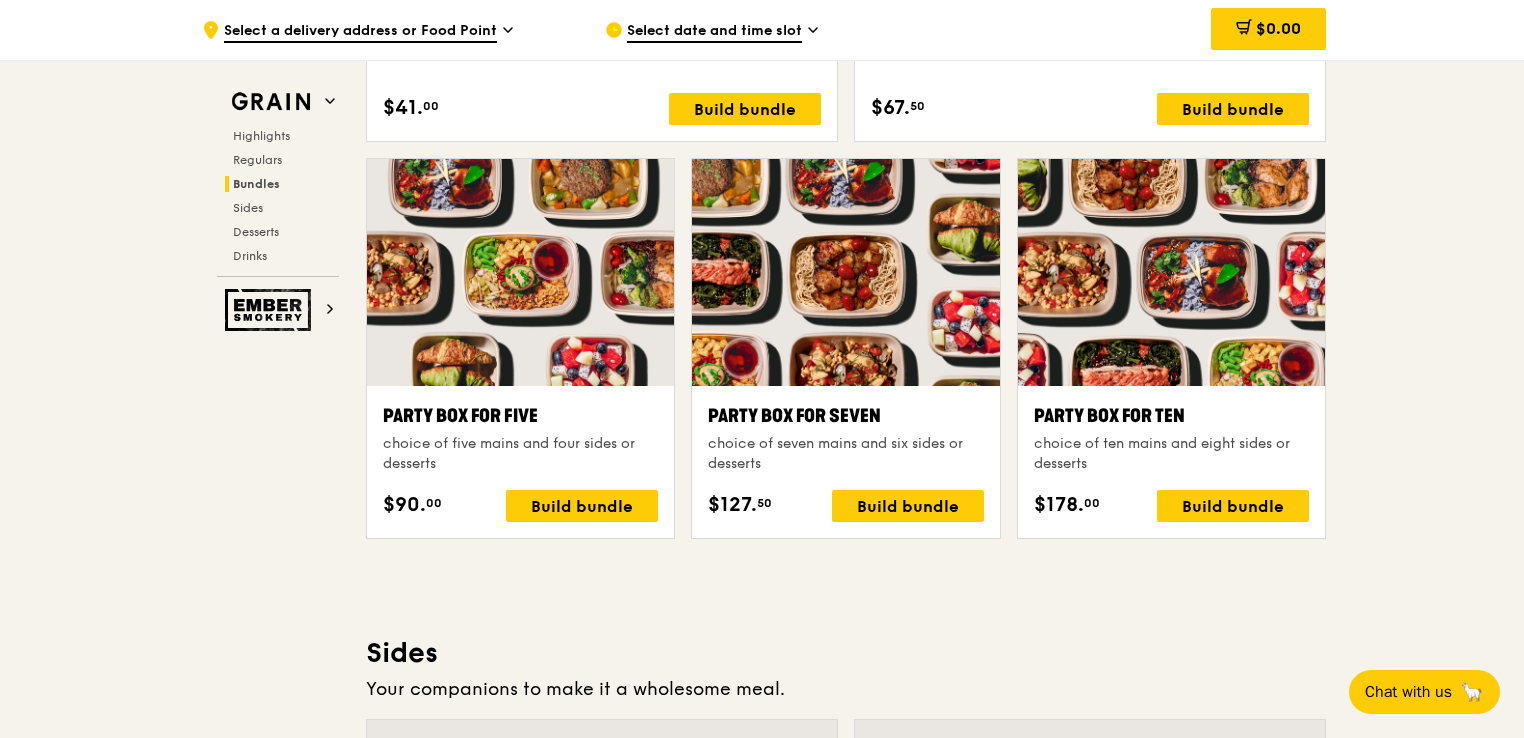 click on "Party Box for Ten
choice of ten mains and eight sides or desserts
$178.
00
Build bundle" at bounding box center [1171, 462] 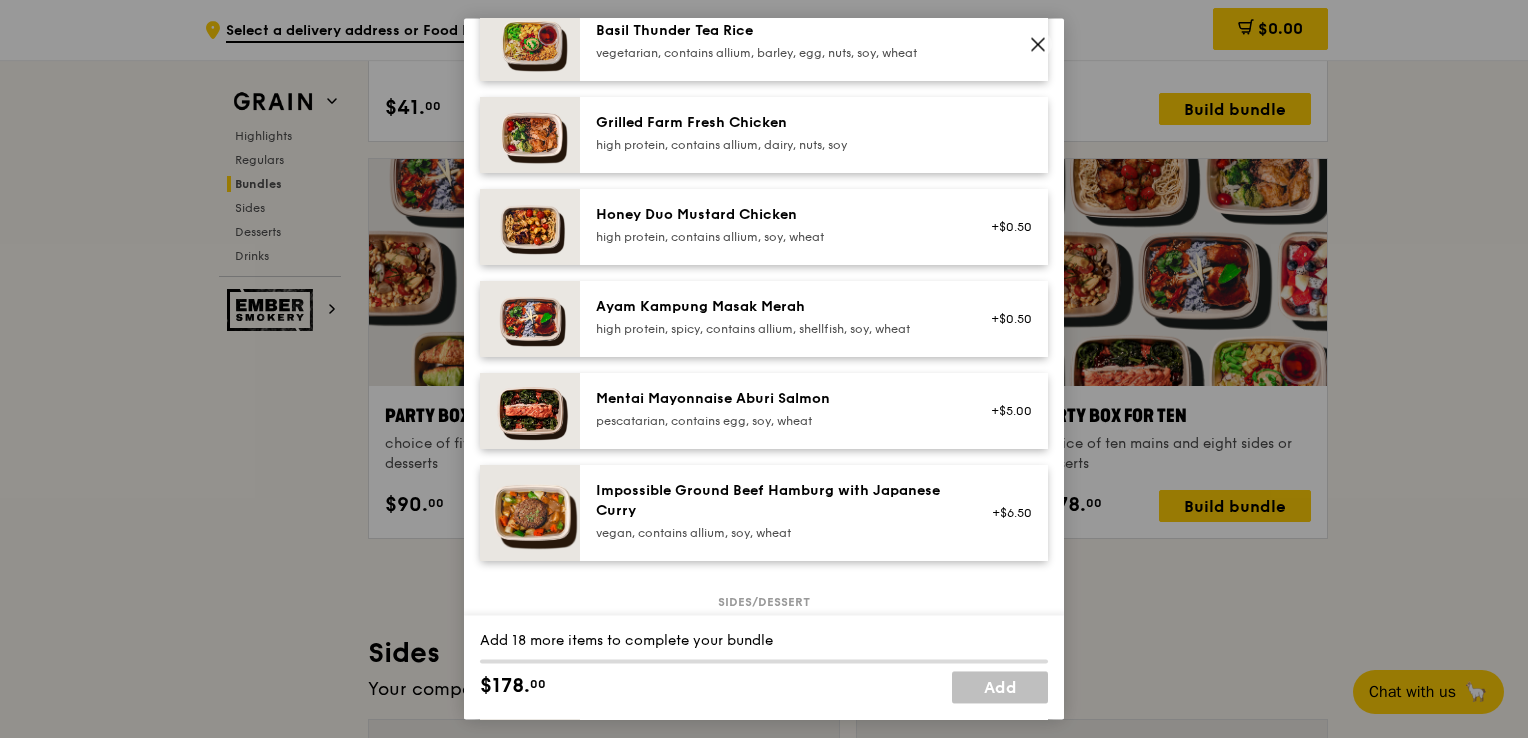scroll, scrollTop: 0, scrollLeft: 0, axis: both 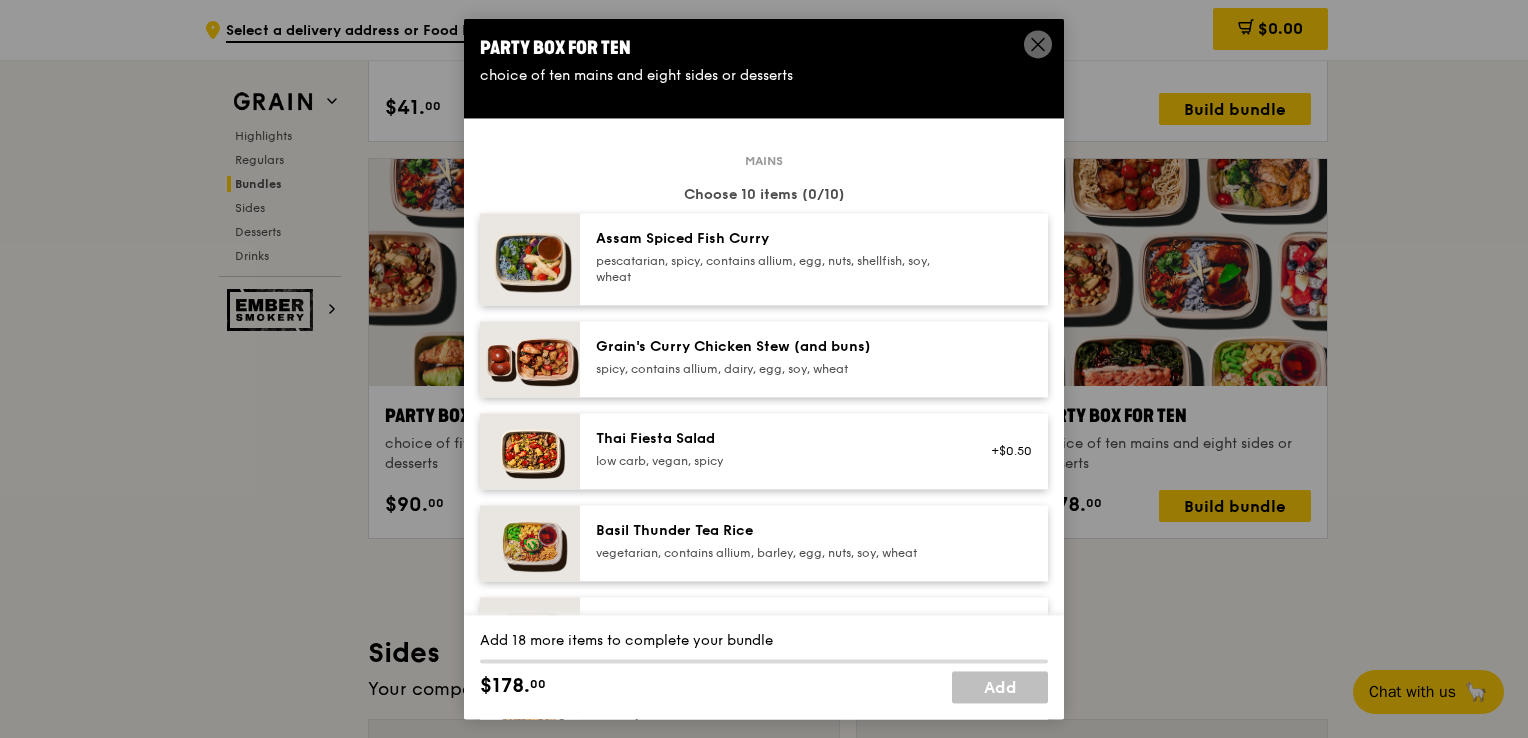 click 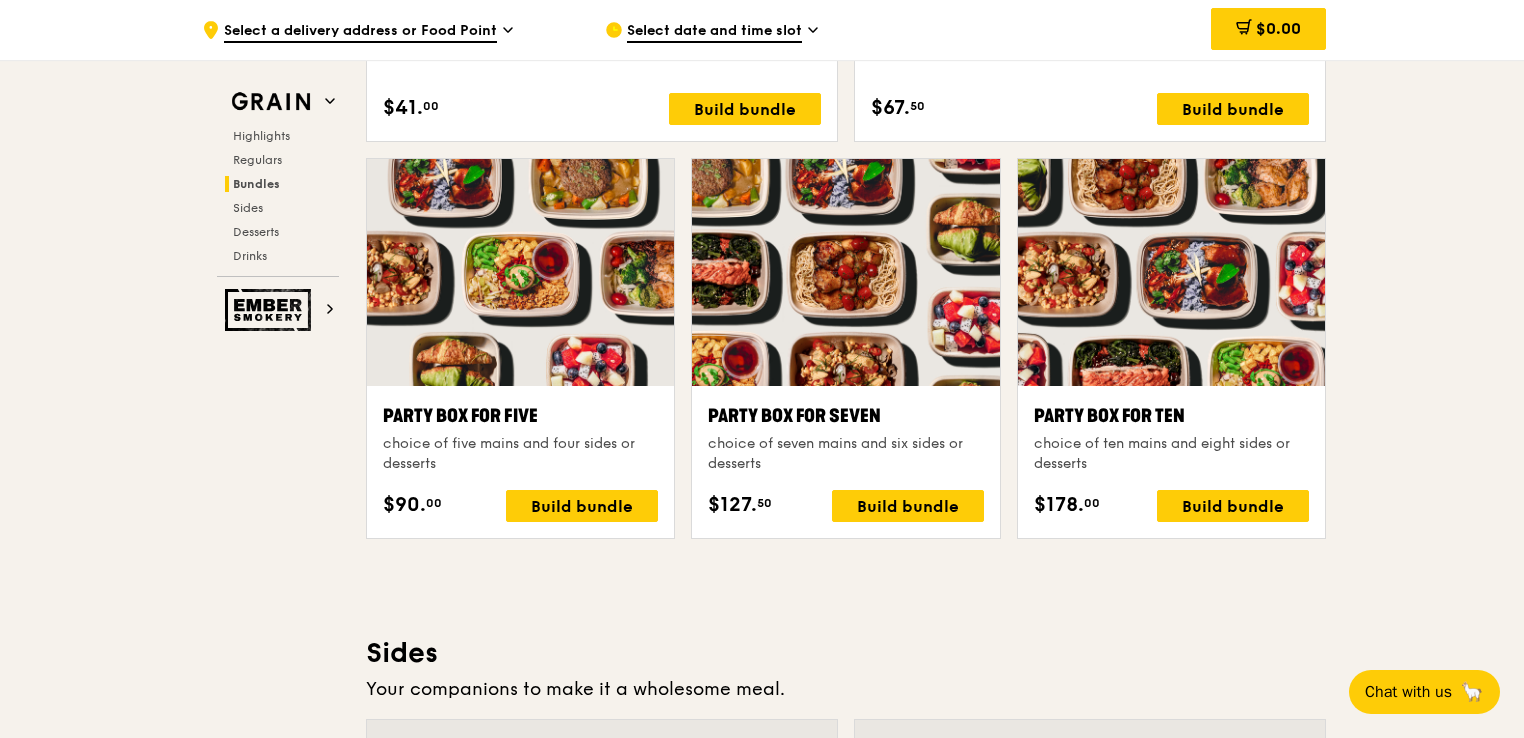 click at bounding box center (1171, 272) 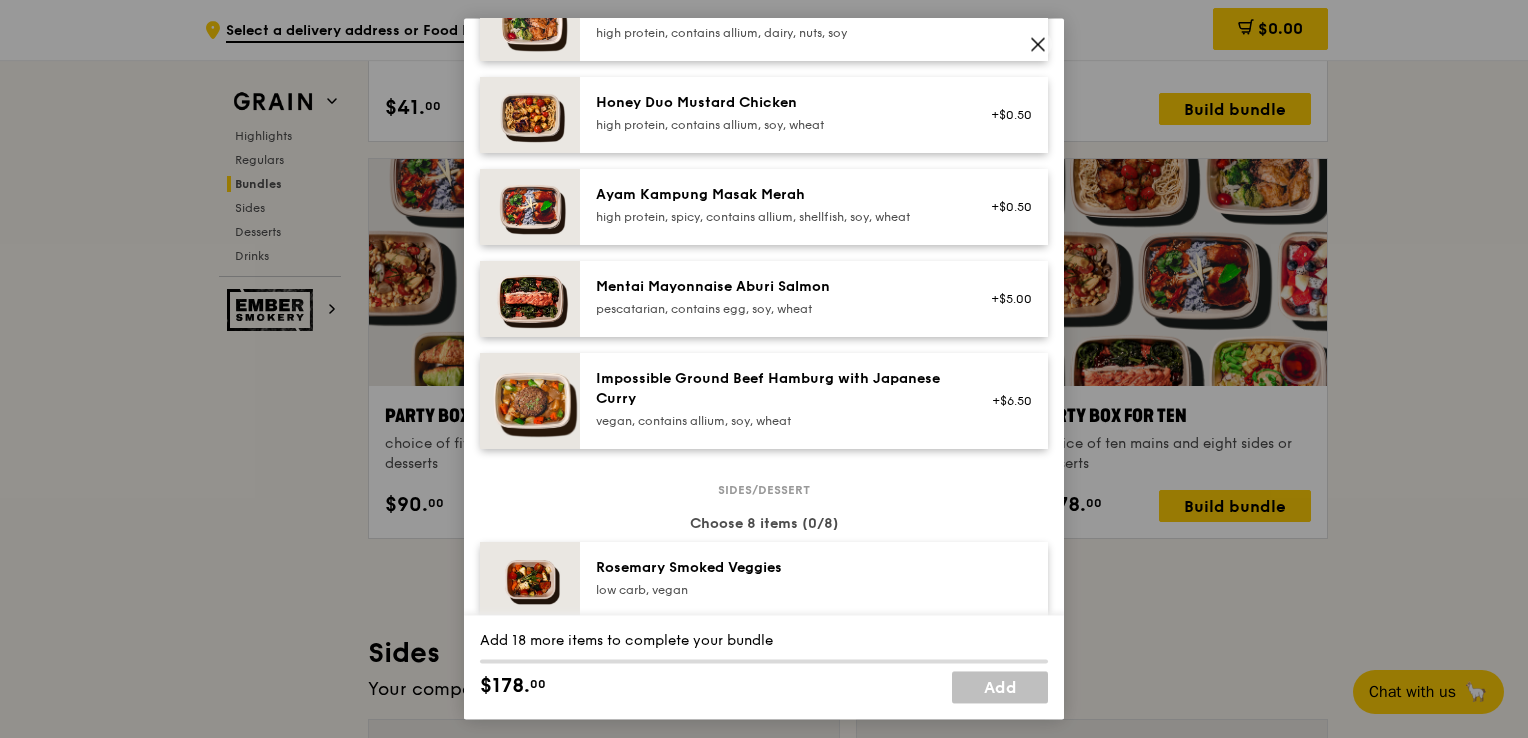 scroll, scrollTop: 500, scrollLeft: 0, axis: vertical 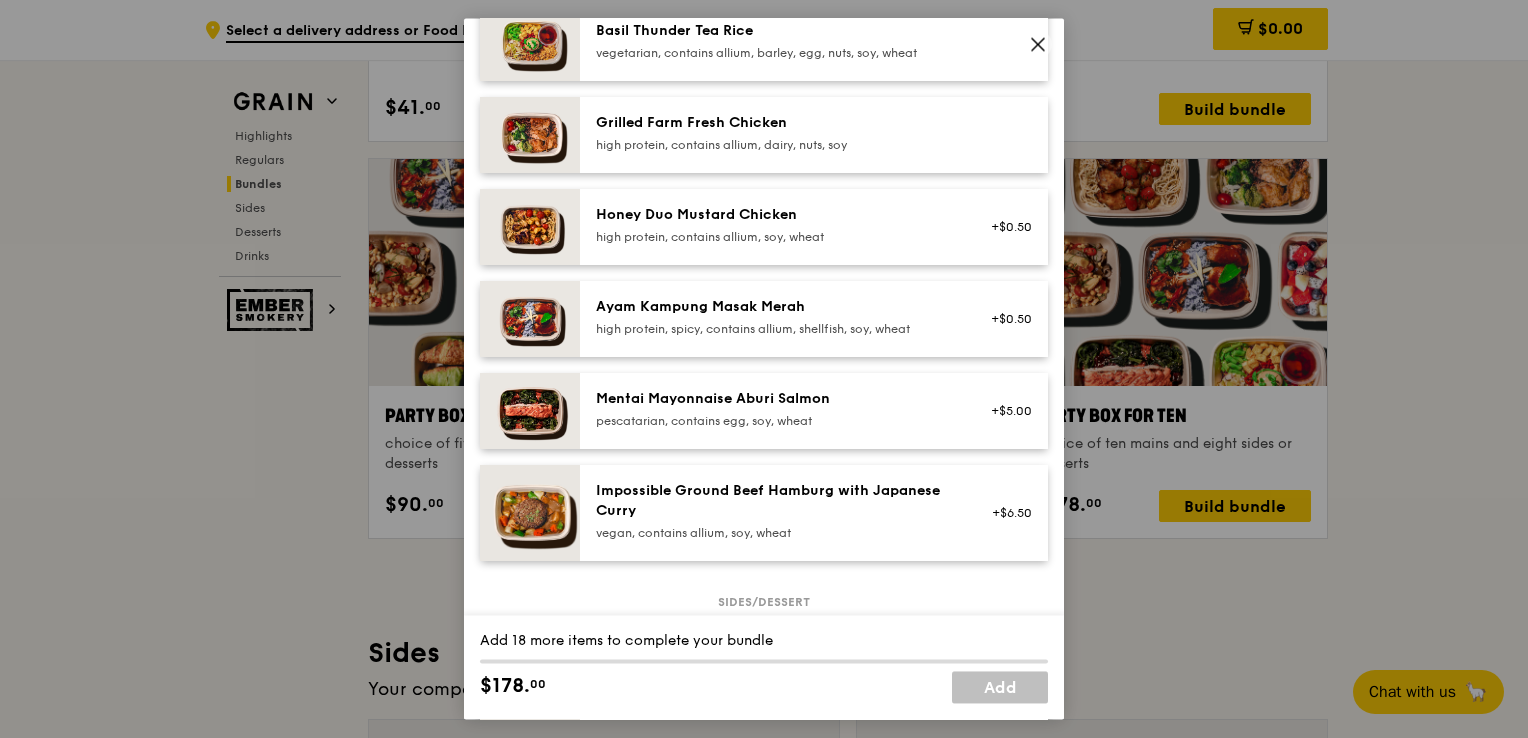 click on "Mentai Mayonnaise Aburi Salmon
pescatarian, contains egg, soy, wheat
+$5.00" at bounding box center (814, 411) 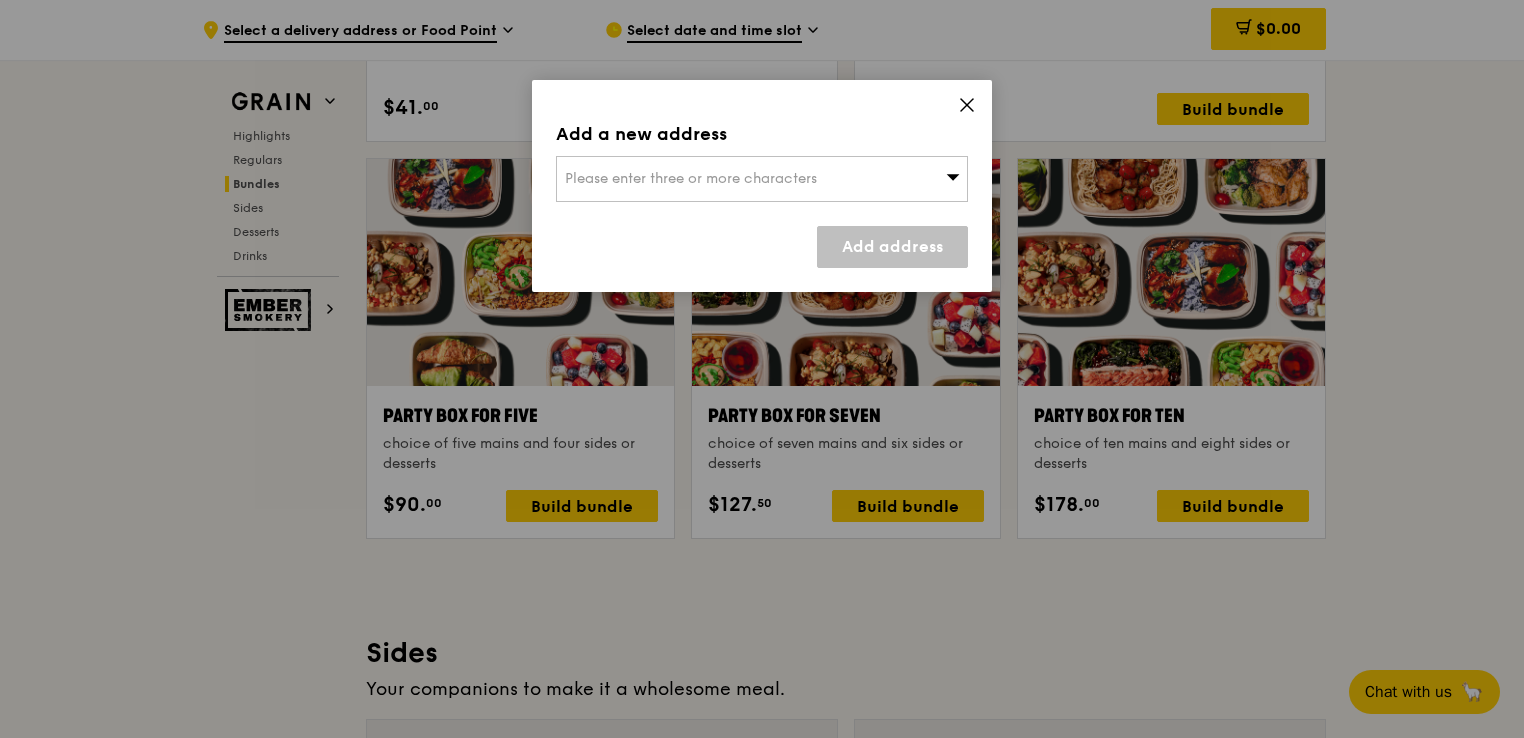 click 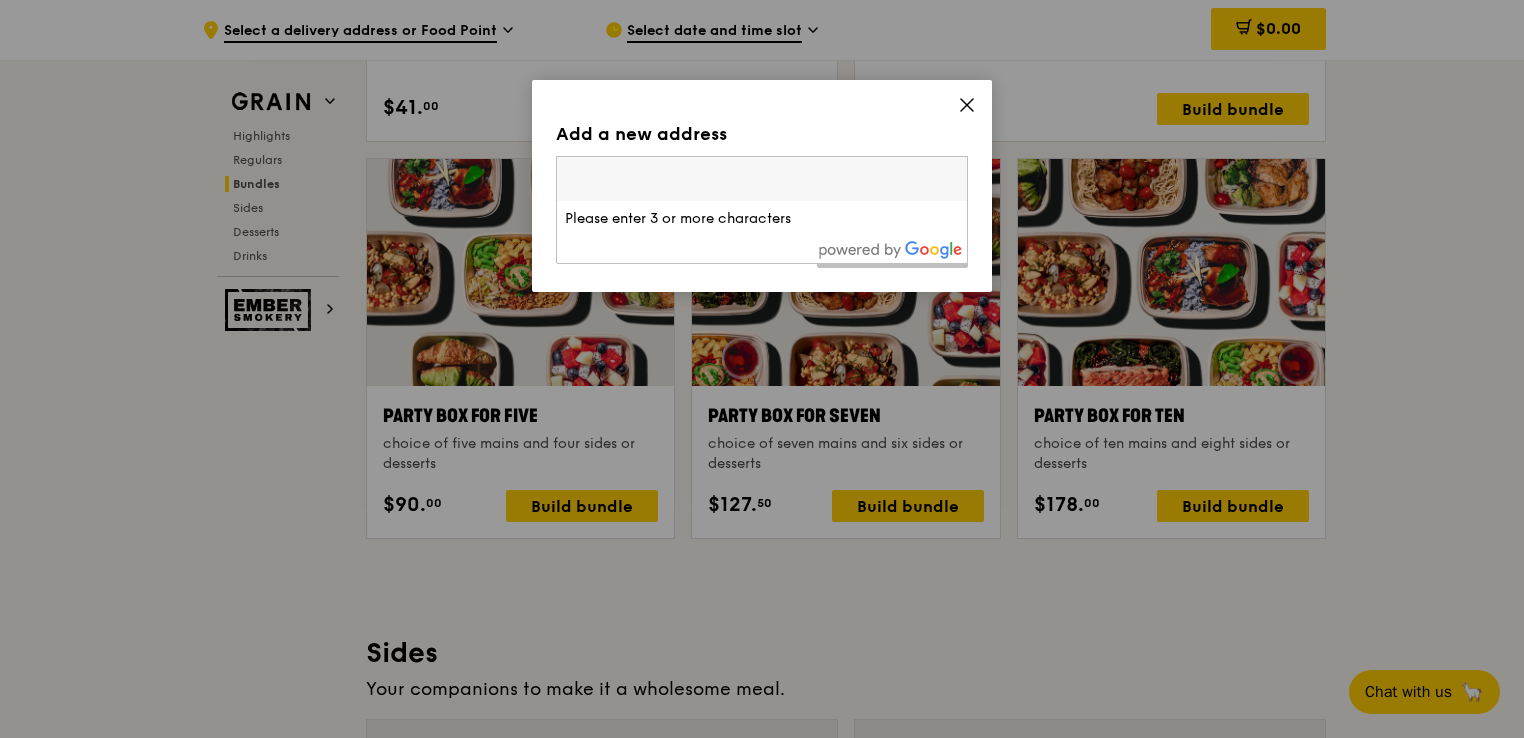 click at bounding box center [762, 179] 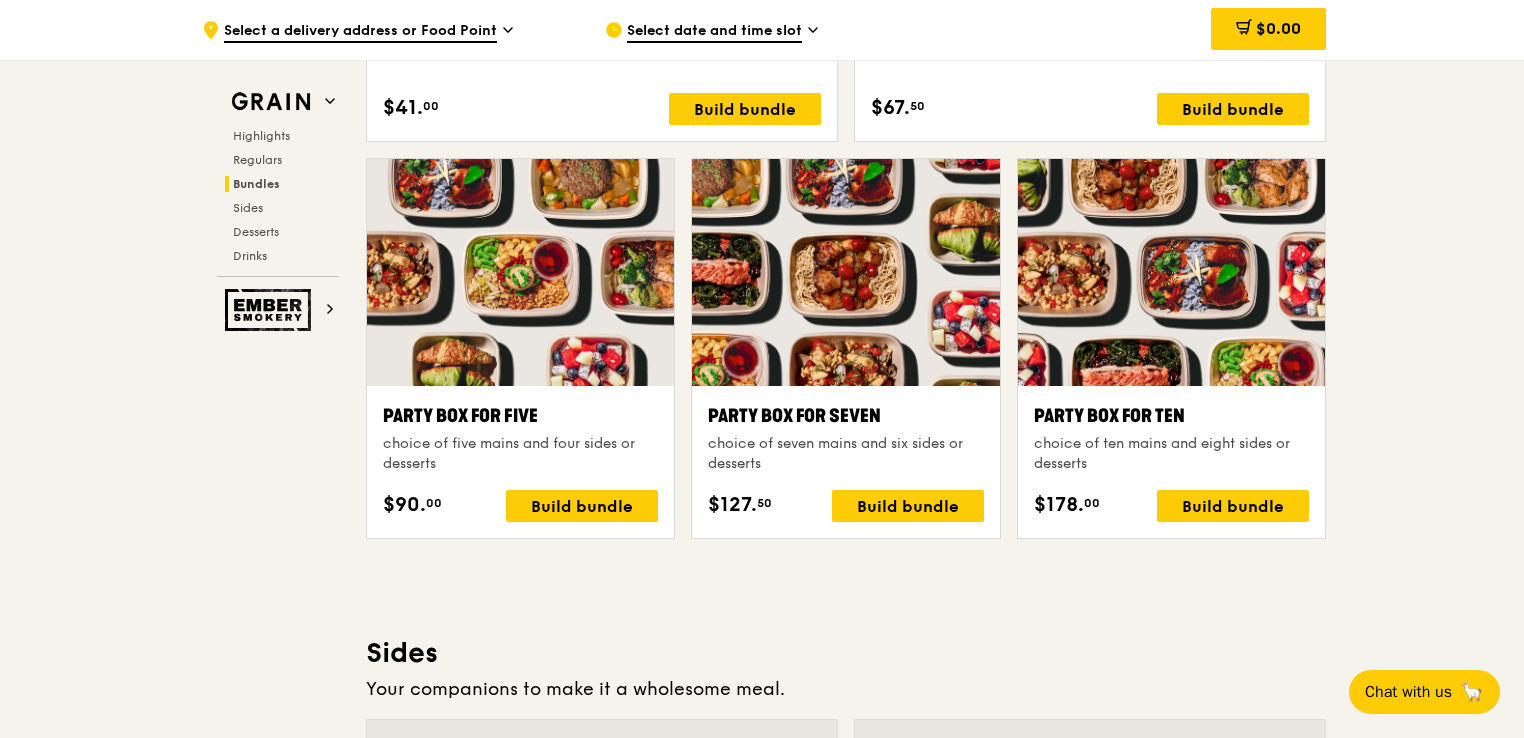 click on "Party Box for Ten
choice of ten mains and eight sides or desserts" at bounding box center [1171, 438] 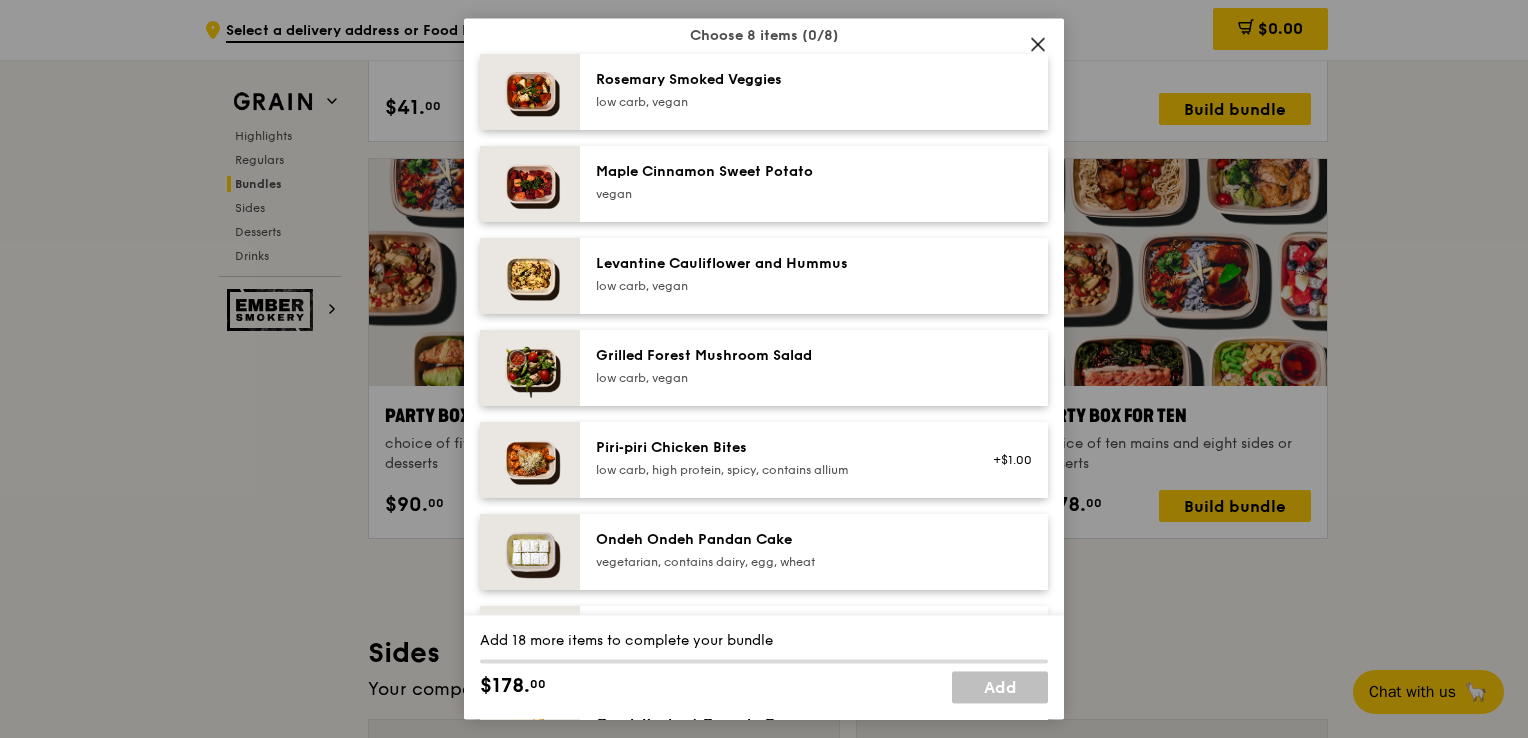 scroll, scrollTop: 1200, scrollLeft: 0, axis: vertical 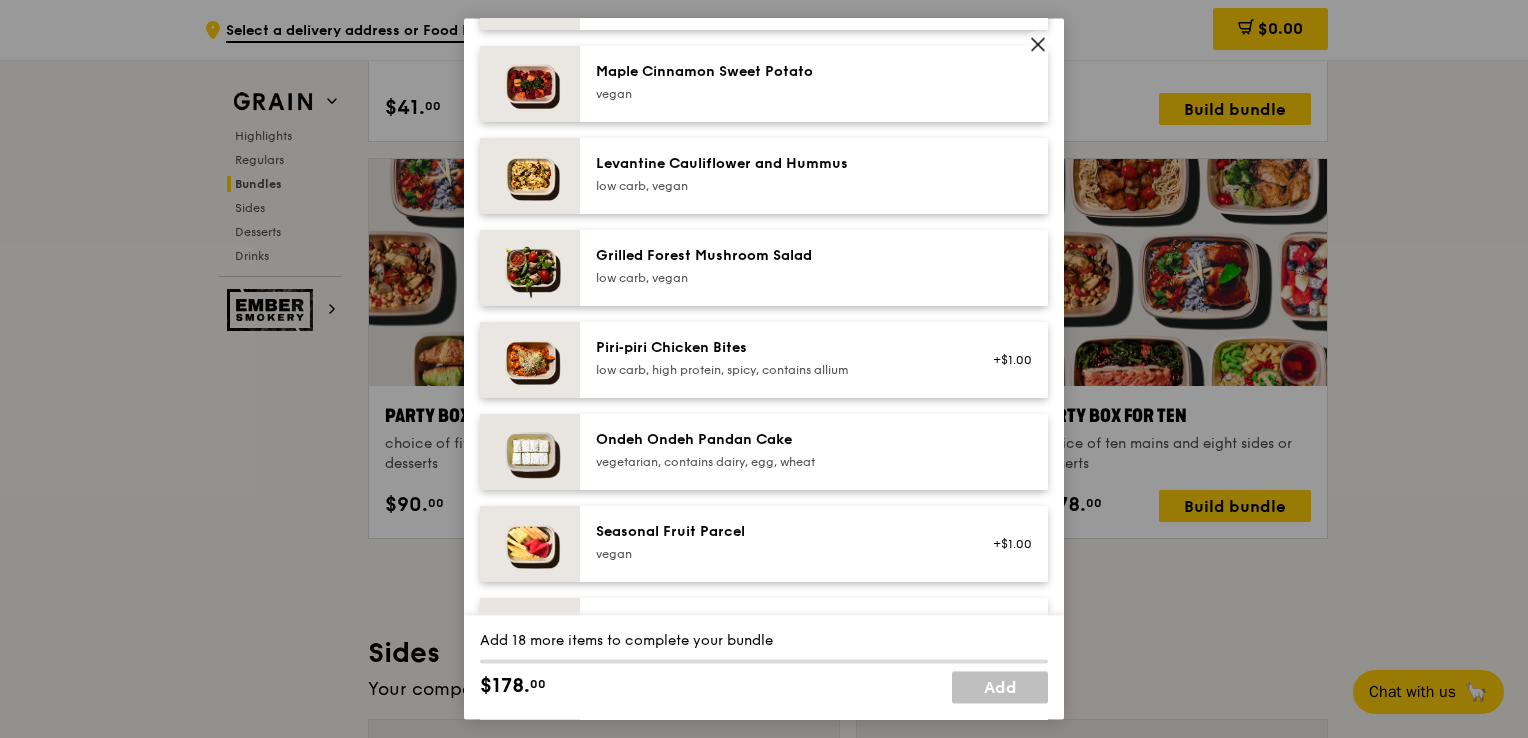 click on "Ondeh Ondeh Pandan Cake
vegetarian, contains dairy, egg, wheat" at bounding box center [775, 450] 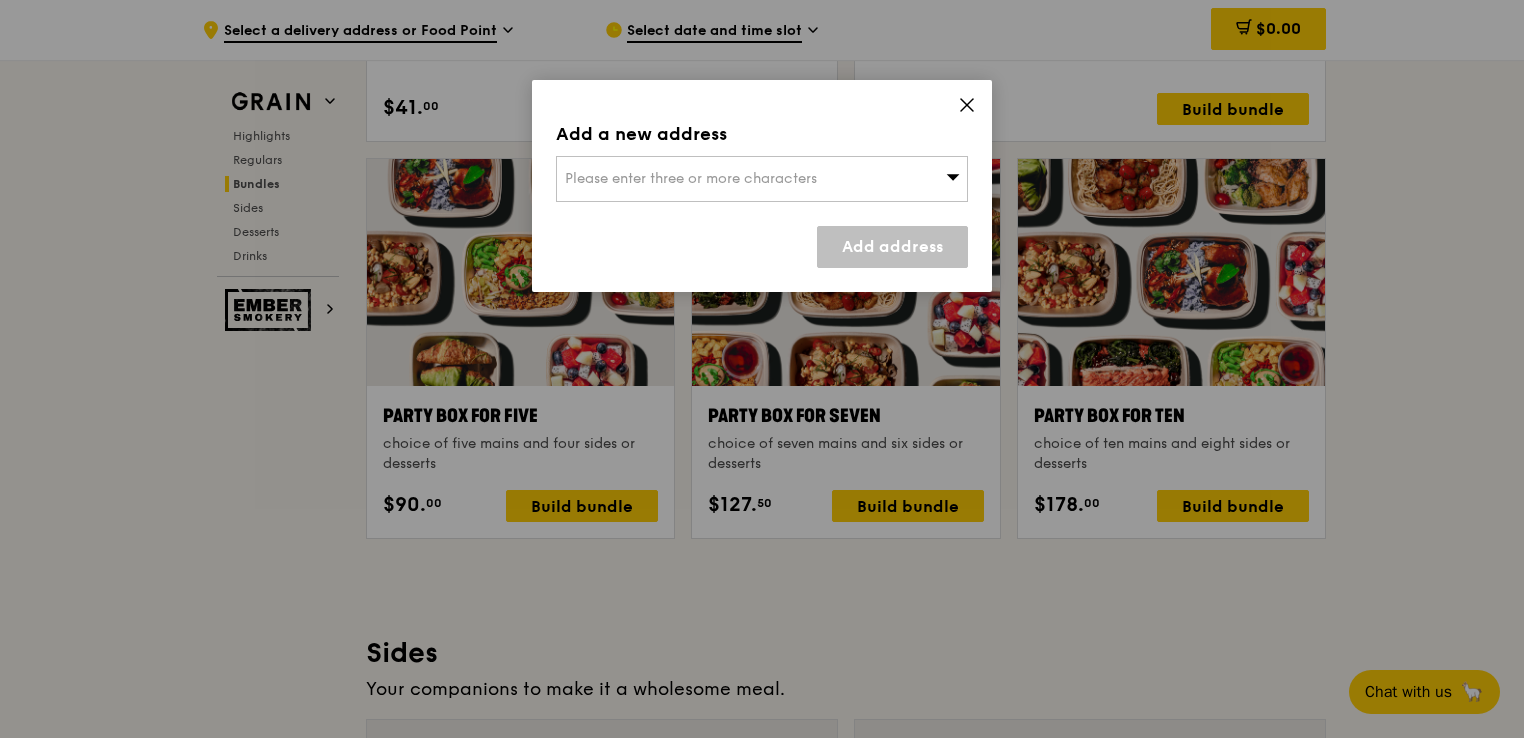 click on "Please enter three or more characters" at bounding box center [762, 179] 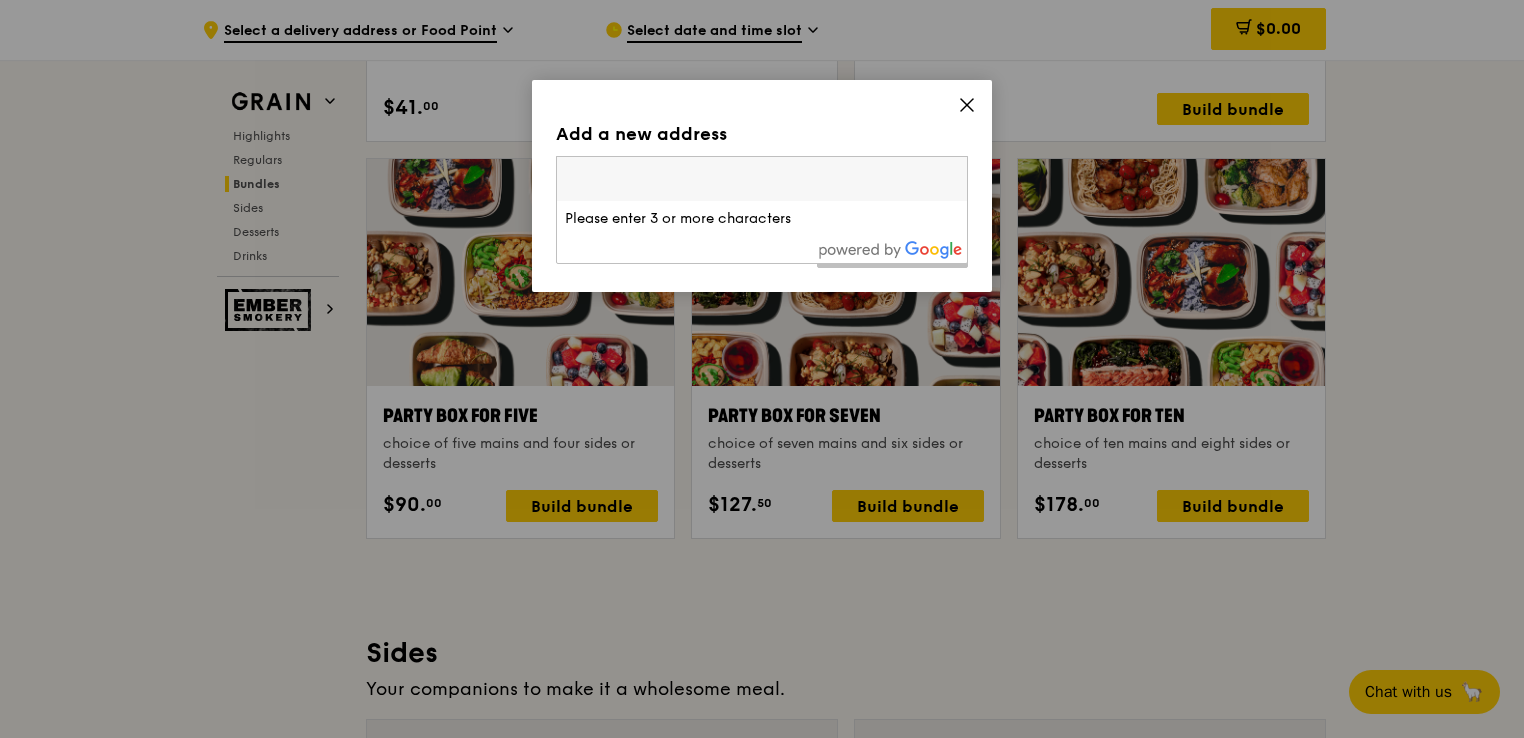 click on "Please enter 3 or more characters" at bounding box center (762, 219) 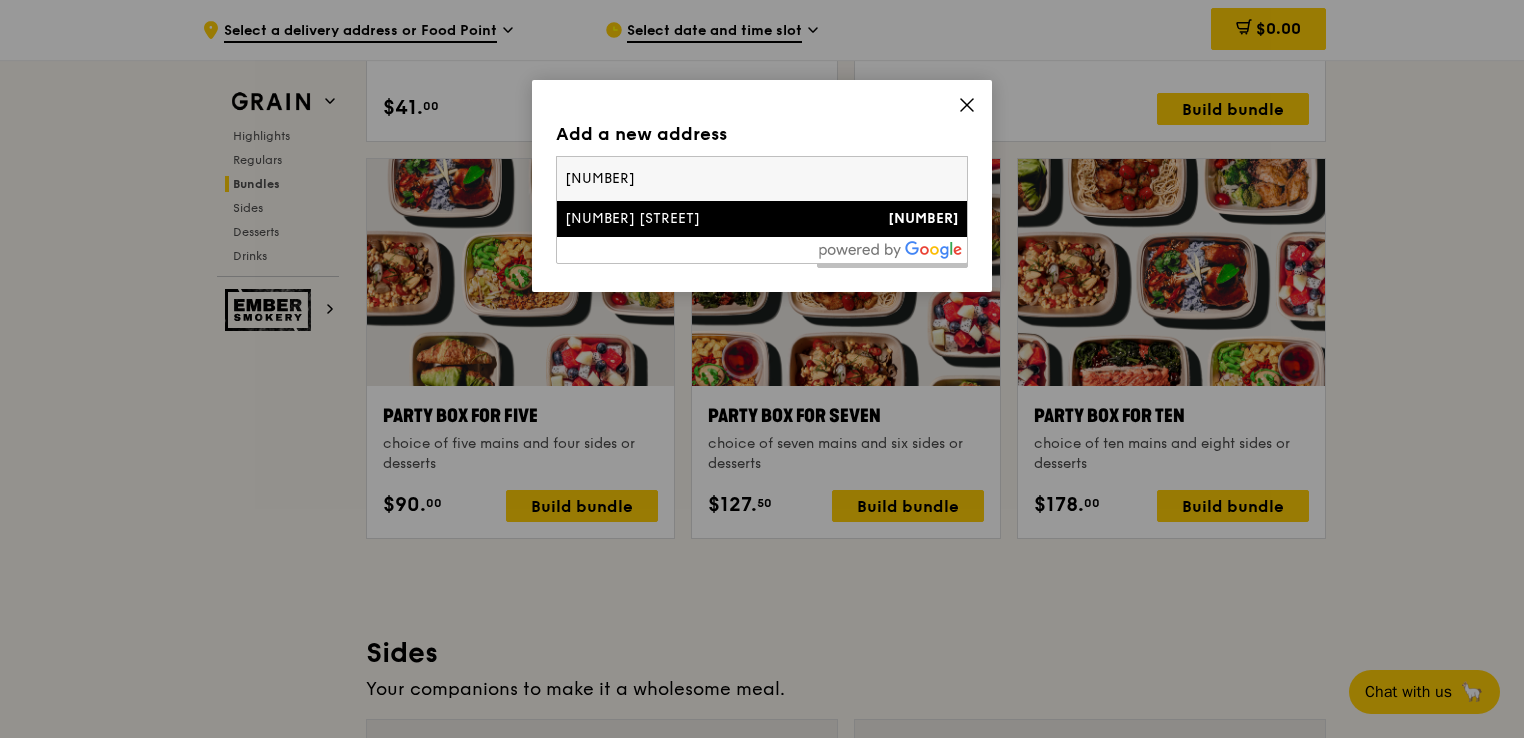 type on "[NUMBER]" 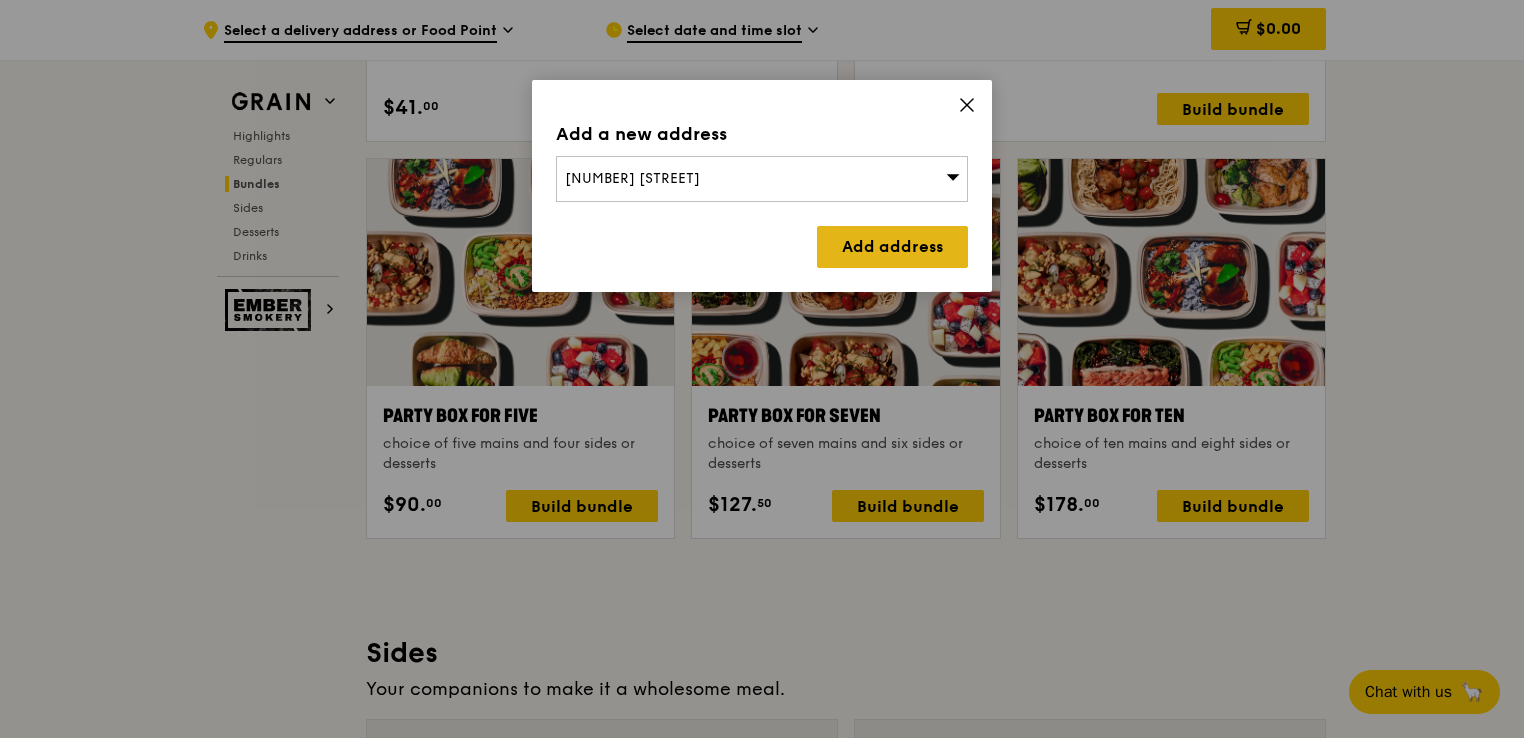 click on "Add address" at bounding box center [892, 247] 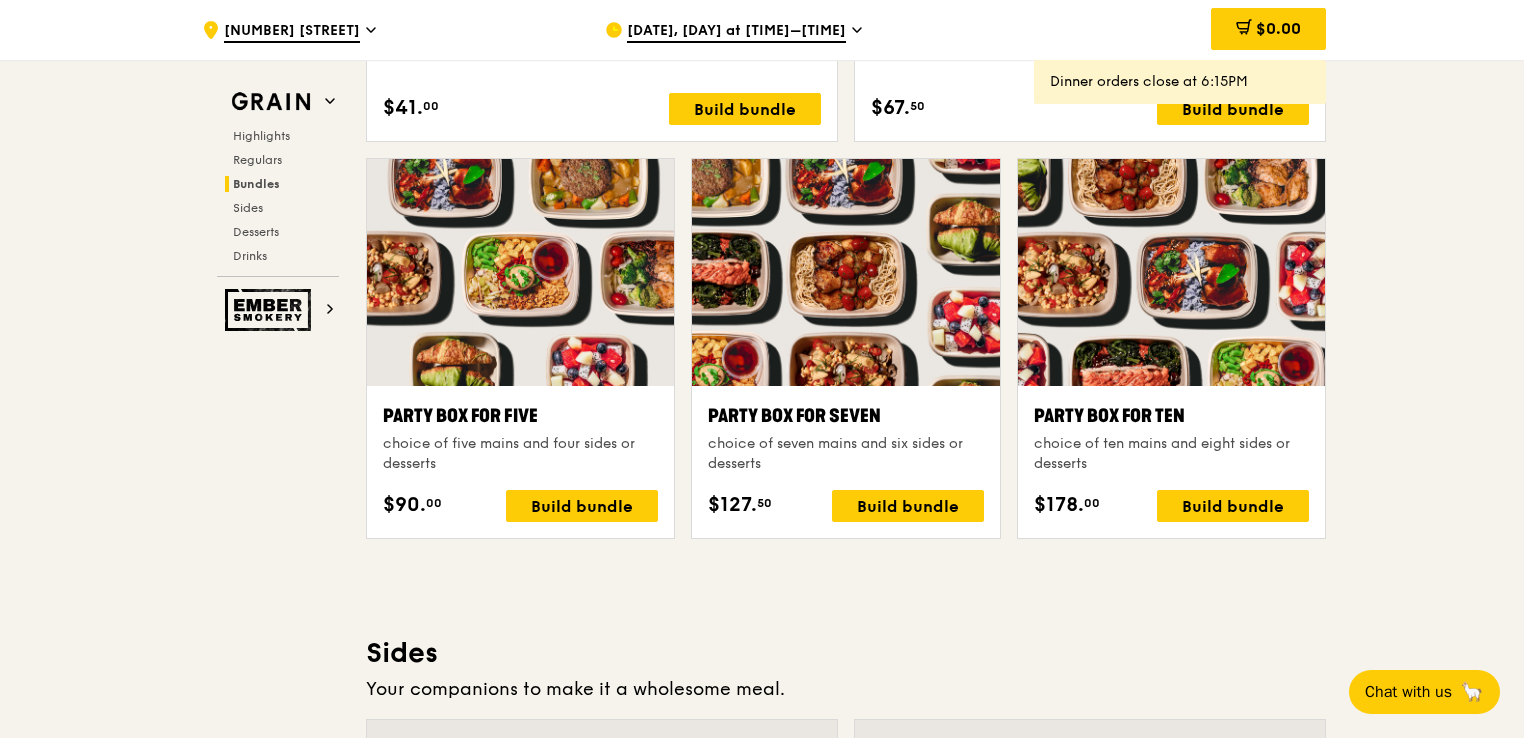 click on "choice of ten mains and eight sides or desserts" at bounding box center (1171, 454) 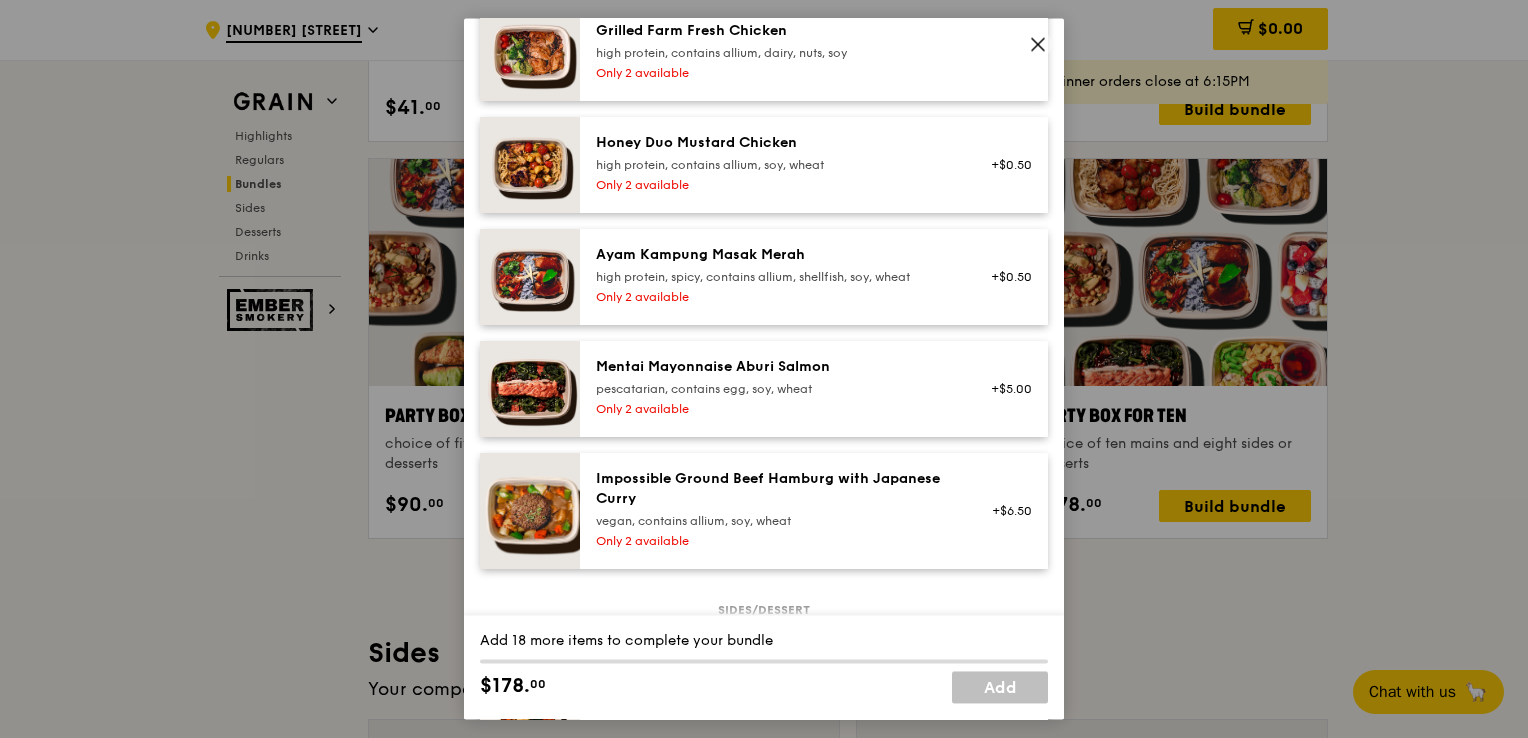scroll, scrollTop: 700, scrollLeft: 0, axis: vertical 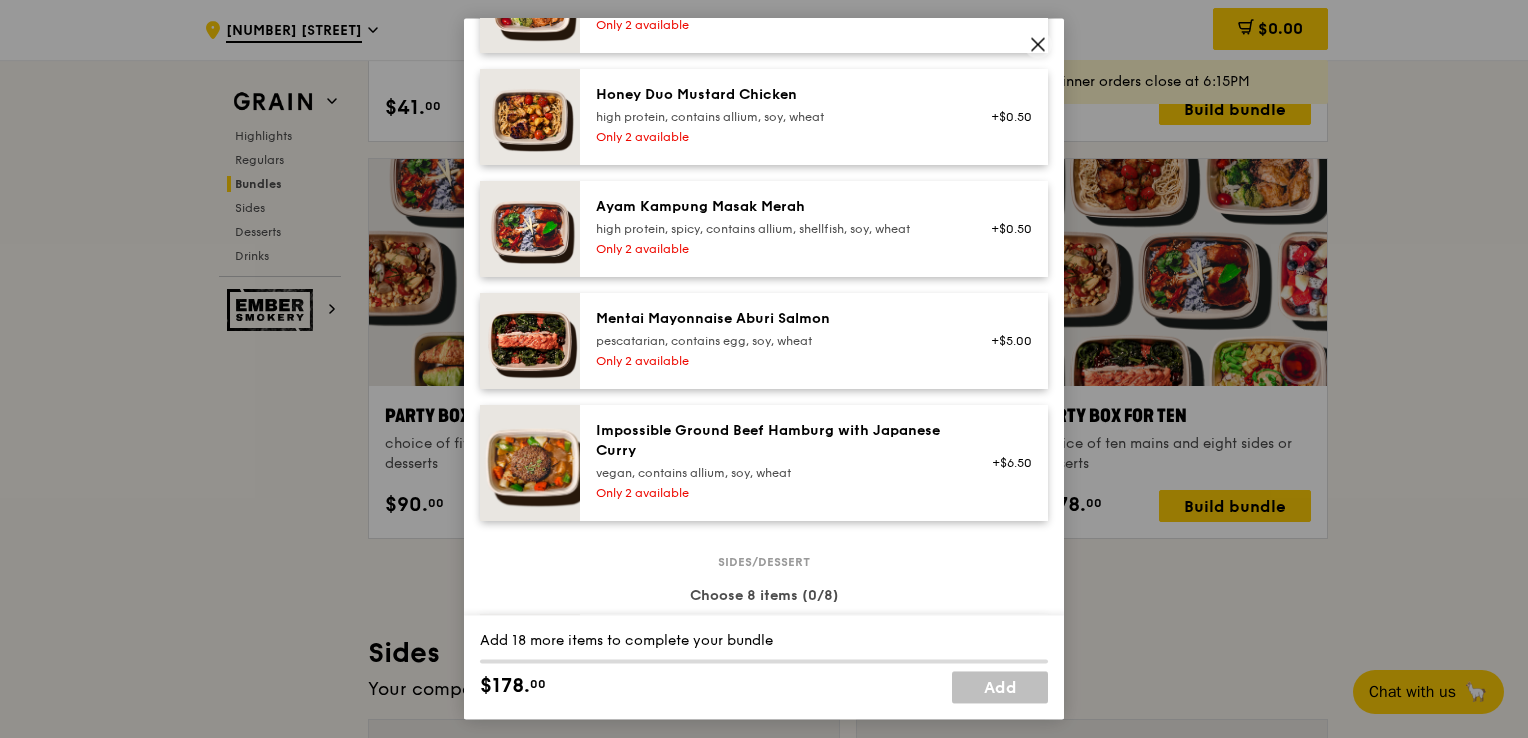 click on "+$5.00" at bounding box center [1005, 341] 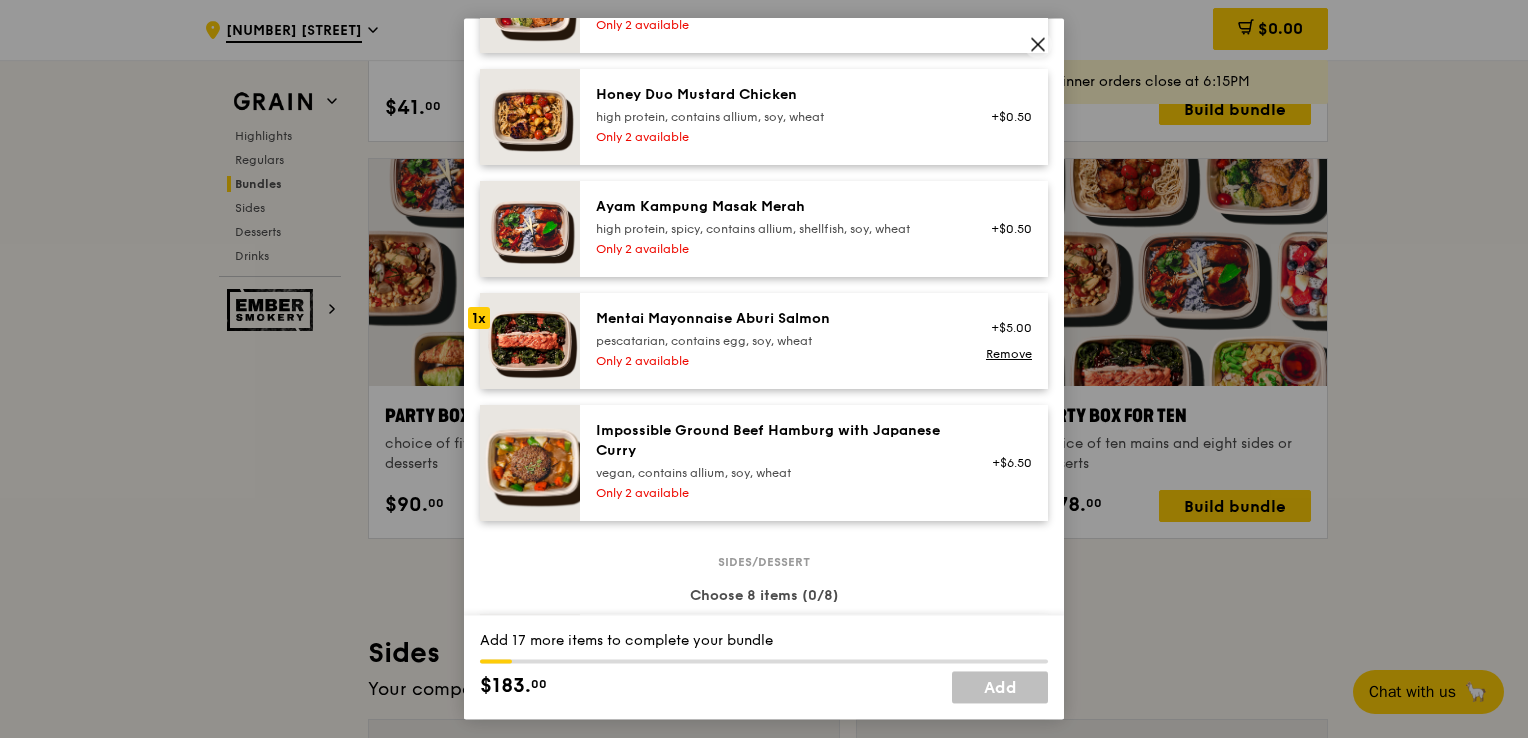 click on "Mentai Mayonnaise Aburi Salmon" at bounding box center (775, 319) 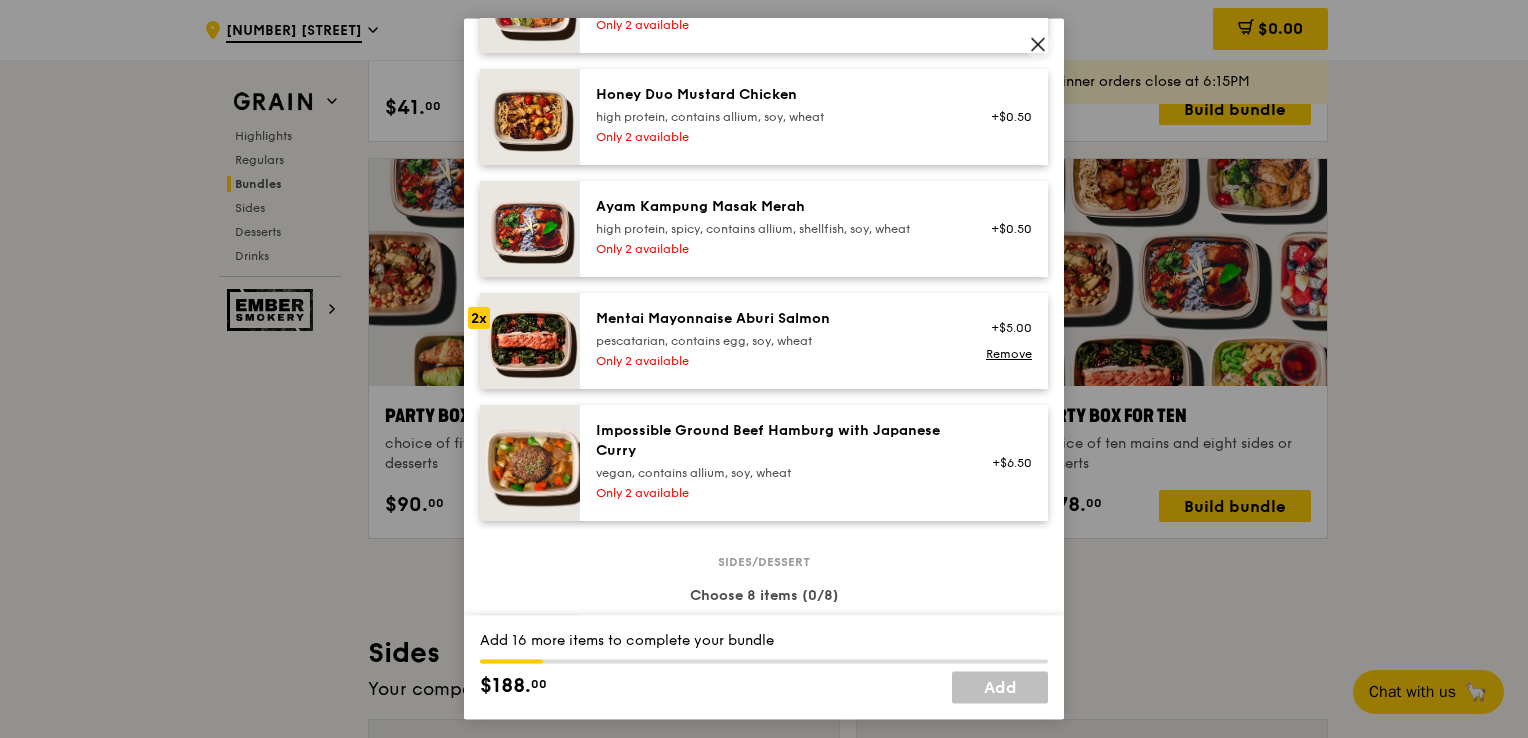 click on "Mentai Mayonnaise Aburi Salmon" at bounding box center (775, 319) 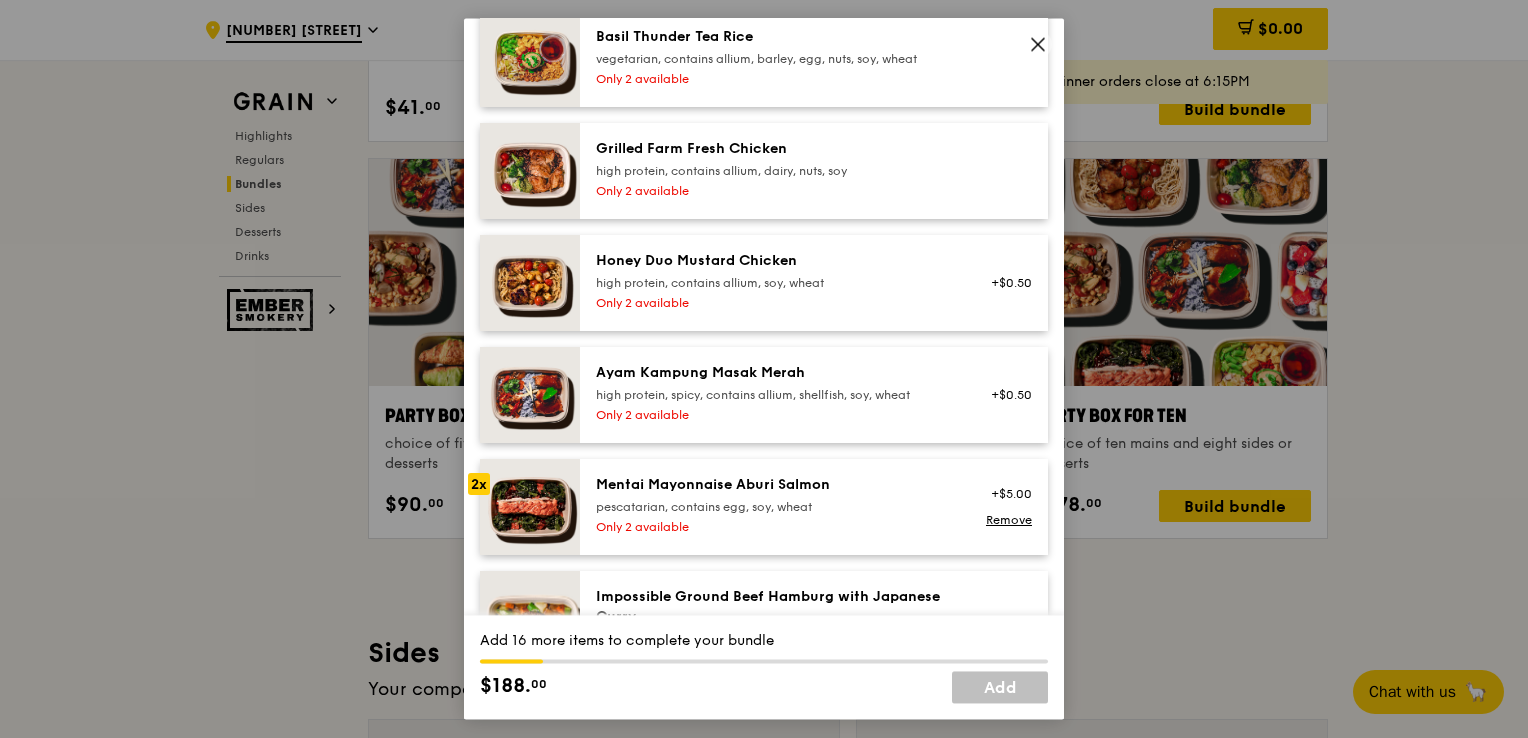scroll, scrollTop: 500, scrollLeft: 0, axis: vertical 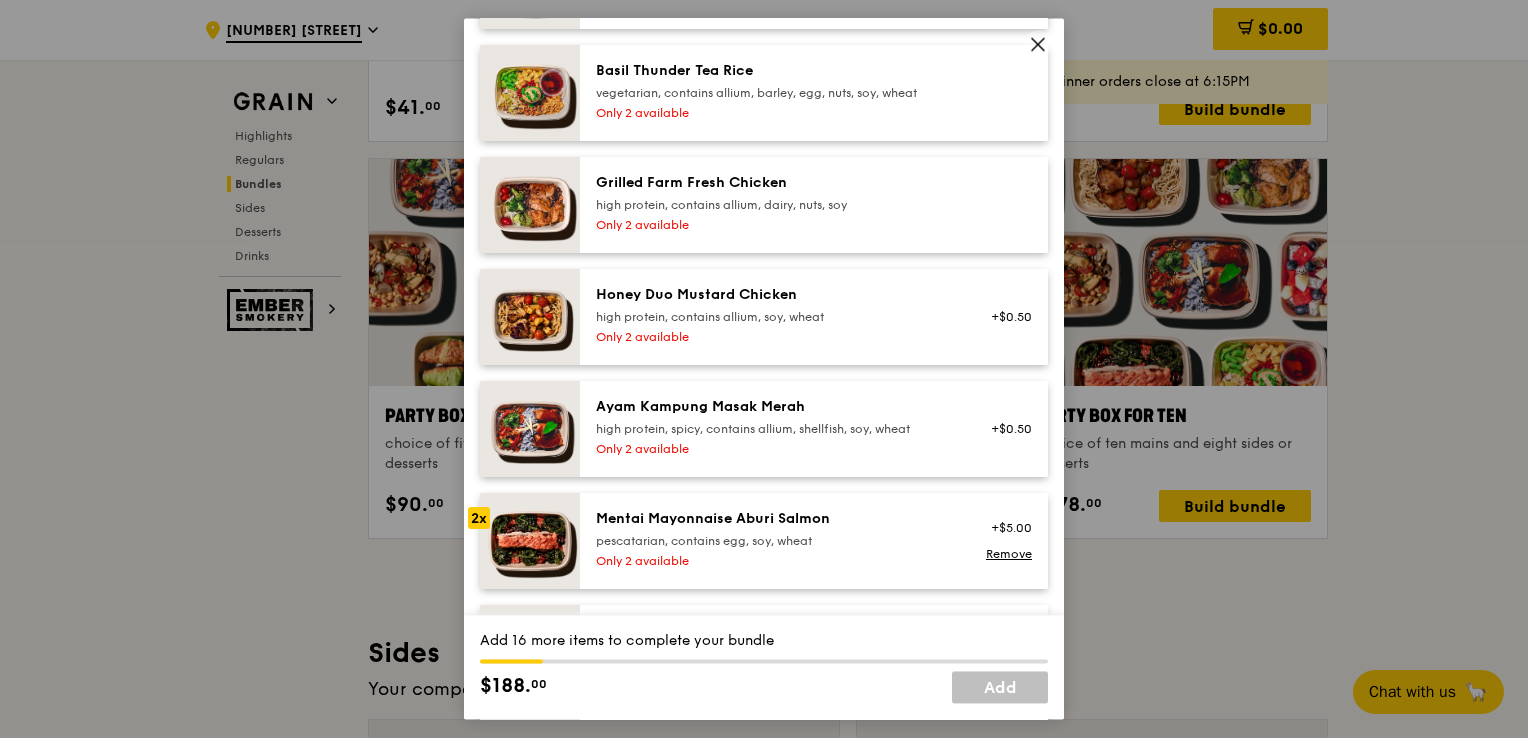 click on "Honey Duo Mustard Chicken" at bounding box center [775, 295] 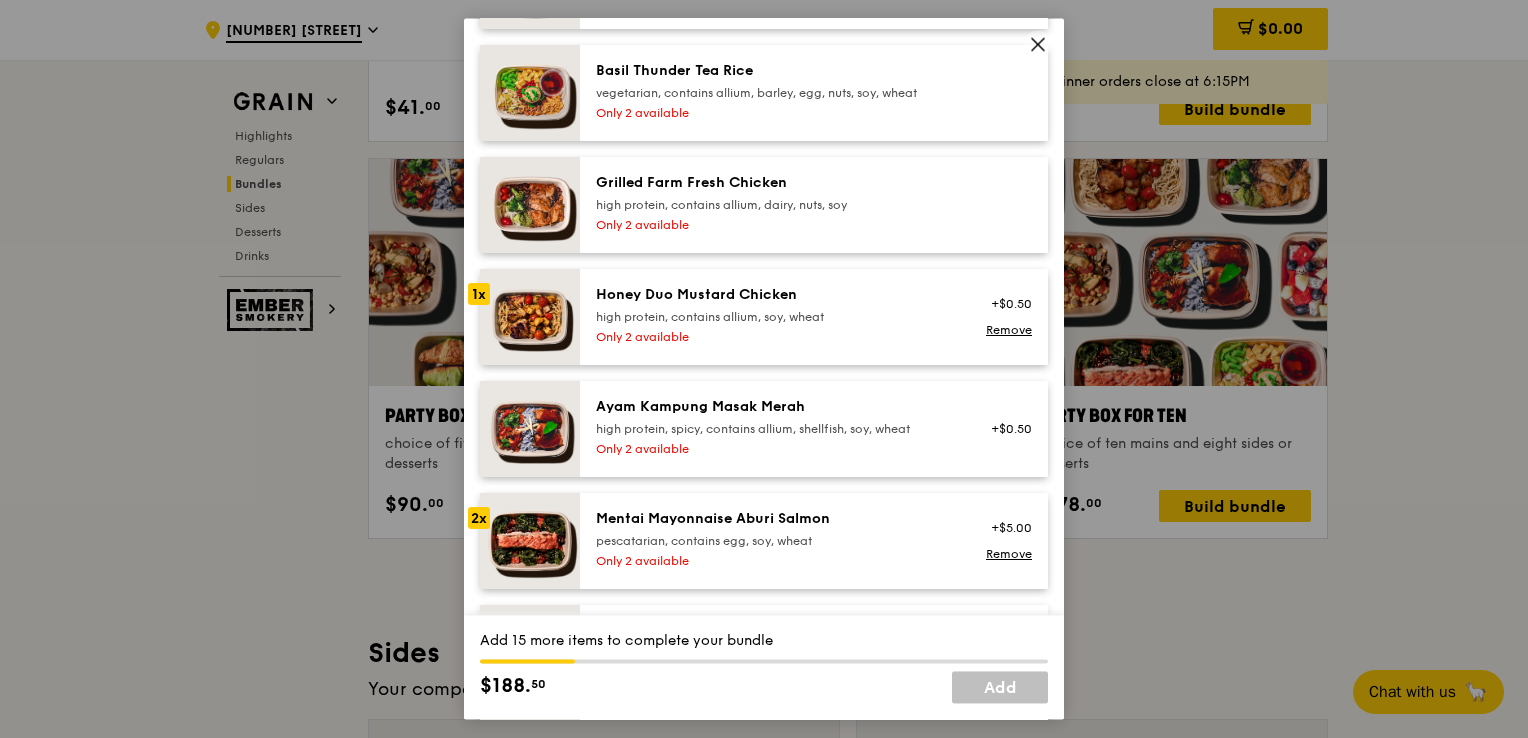click on "Honey Duo Mustard Chicken" at bounding box center [775, 295] 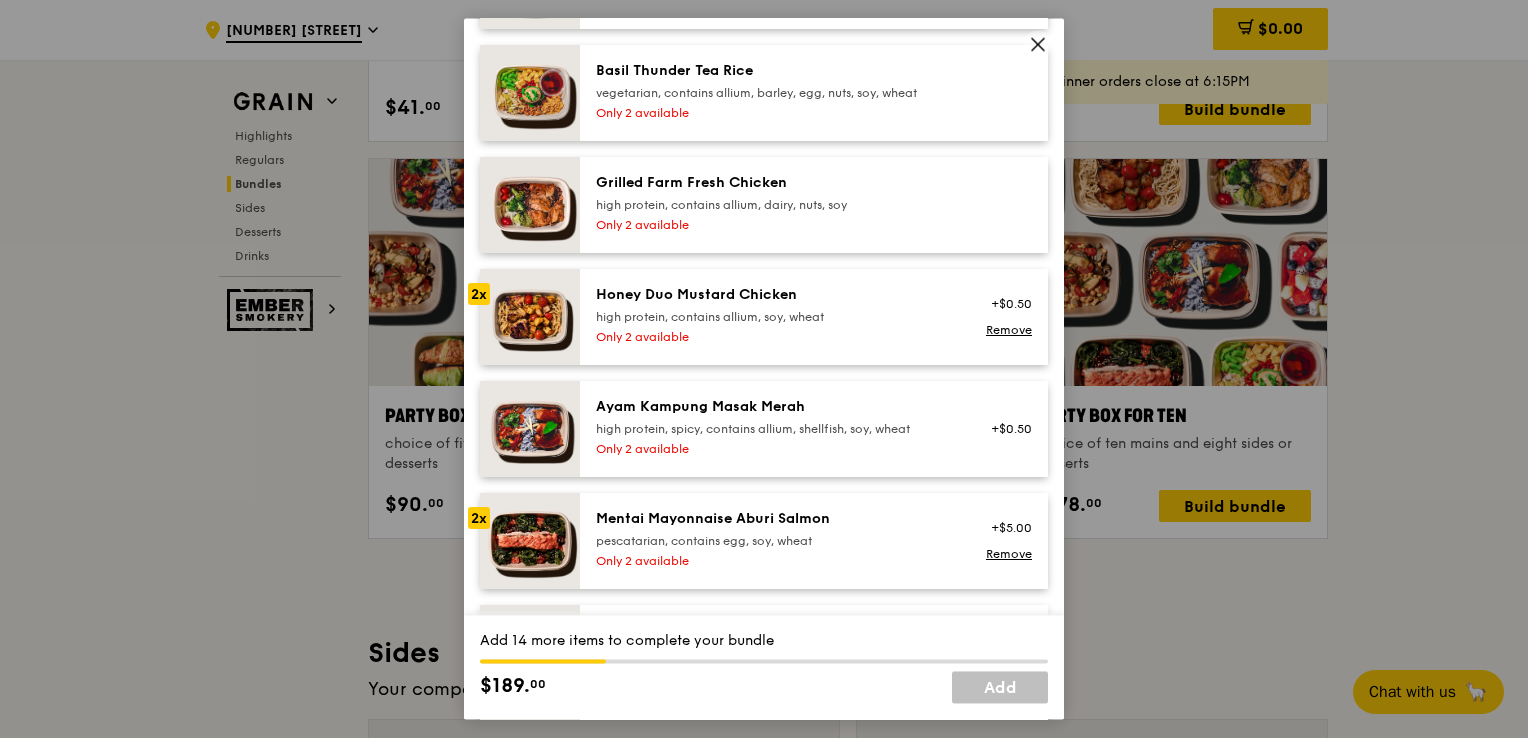click on "Honey Duo Mustard Chicken" at bounding box center (775, 295) 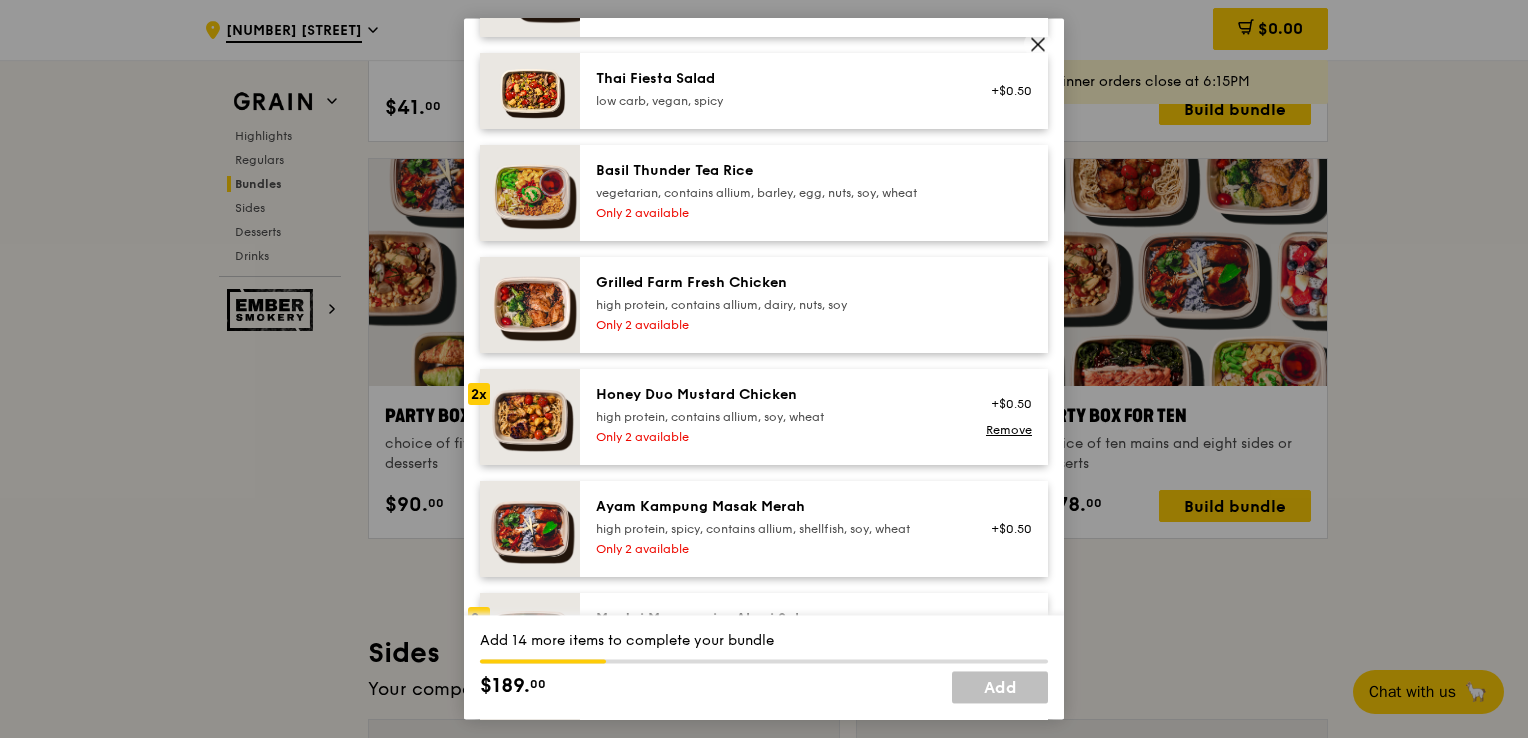 scroll, scrollTop: 300, scrollLeft: 0, axis: vertical 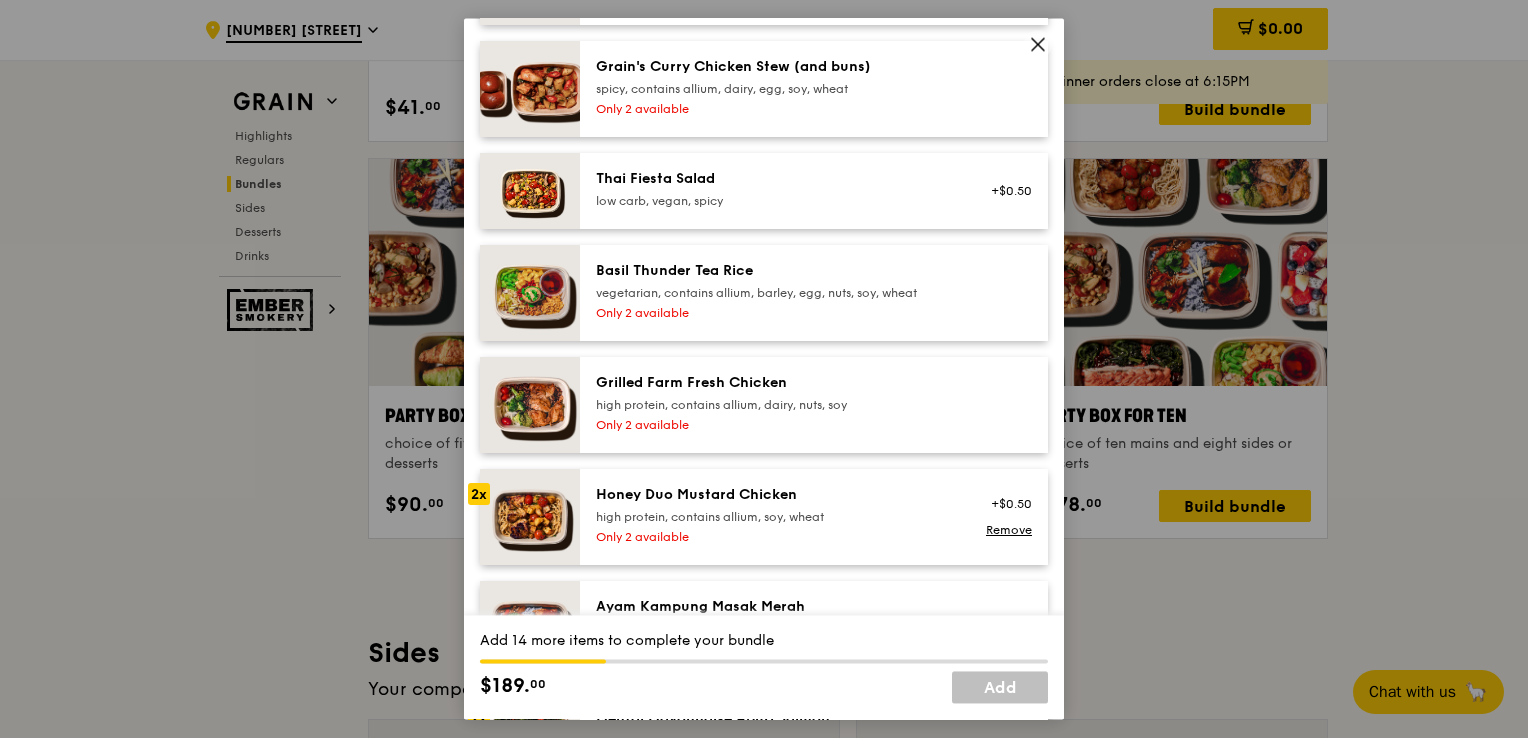 click 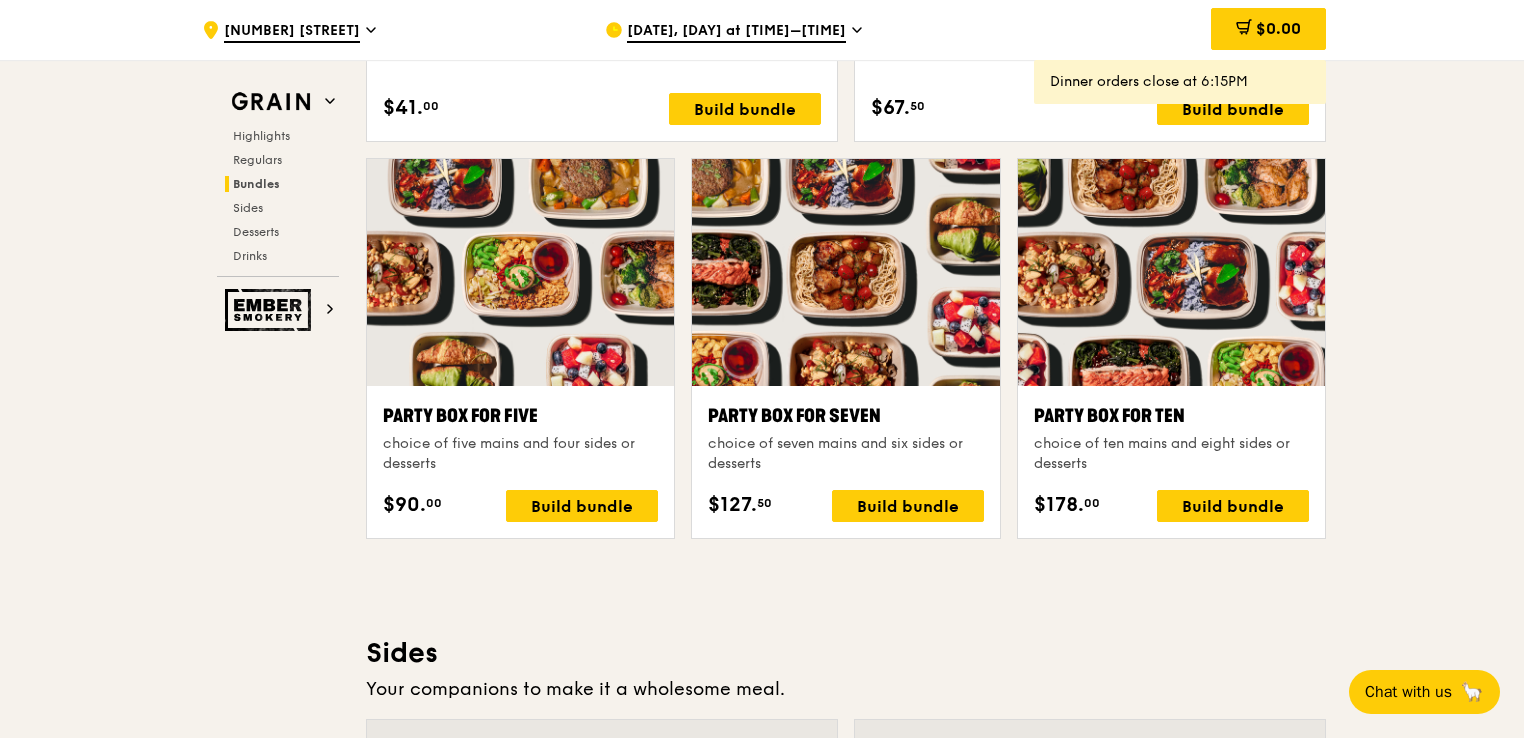 click at bounding box center [520, 272] 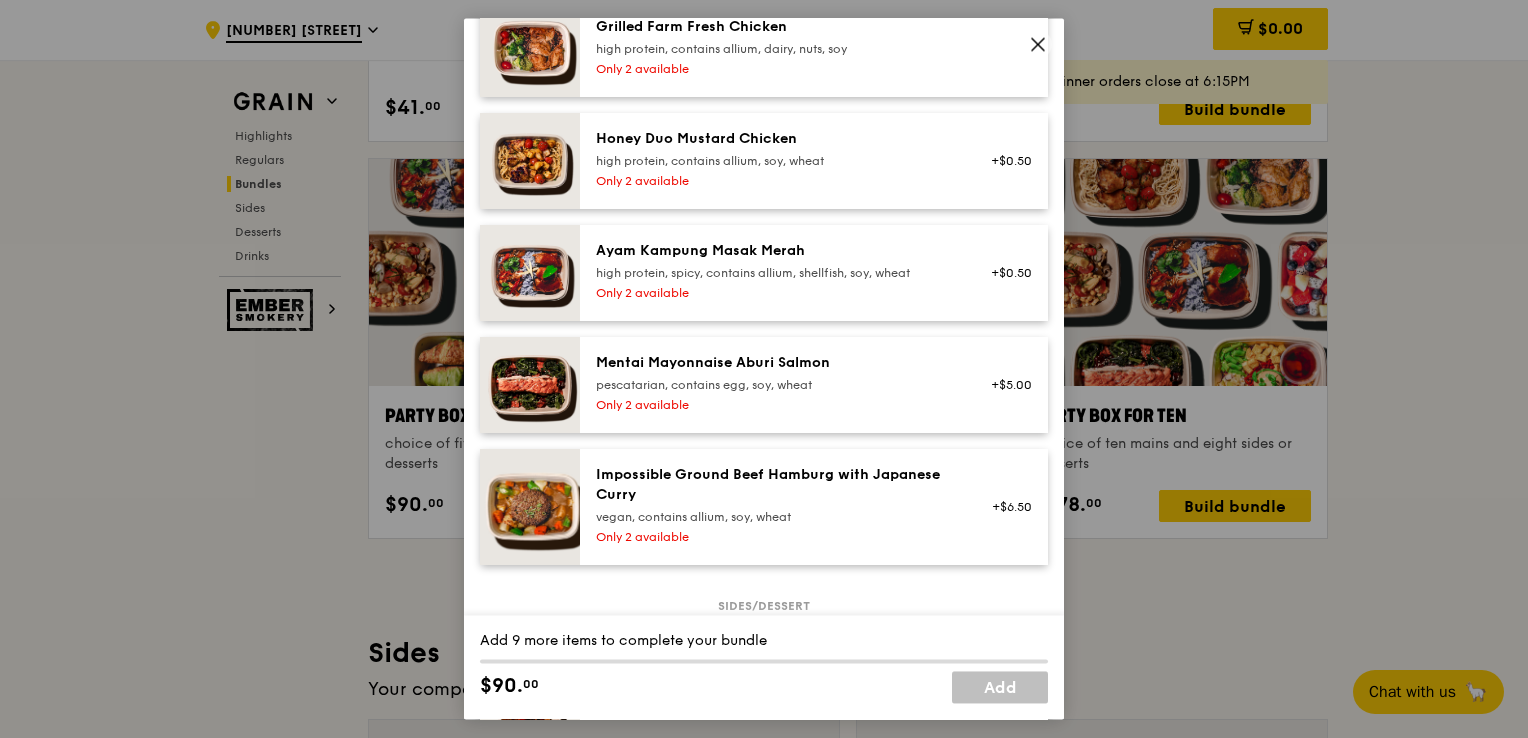 scroll, scrollTop: 700, scrollLeft: 0, axis: vertical 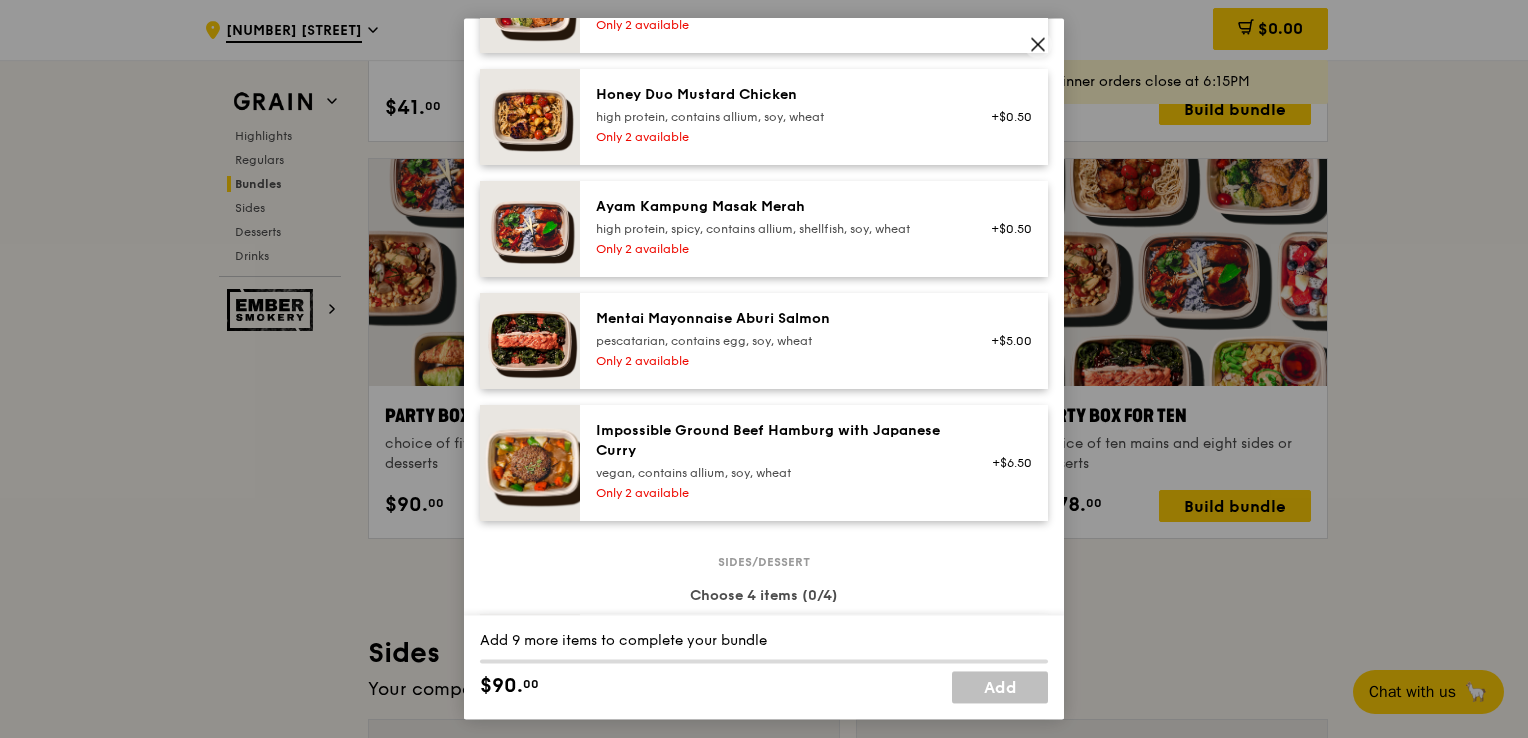 click on "Mentai Mayonnaise Aburi Salmon
pescatarian, contains egg, soy, wheat" at bounding box center (775, 329) 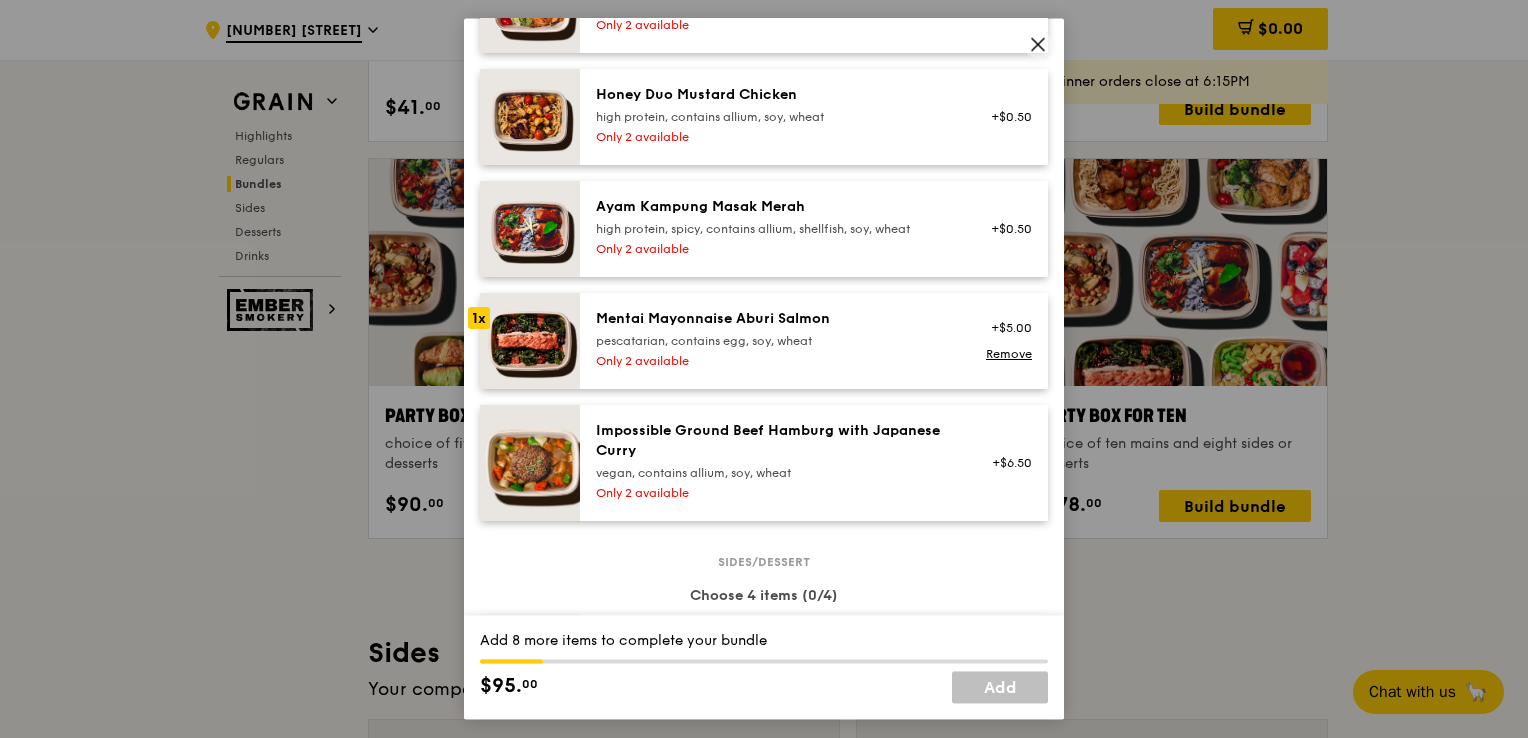 click on "Mentai Mayonnaise Aburi Salmon
pescatarian, contains egg, soy, wheat" at bounding box center (775, 329) 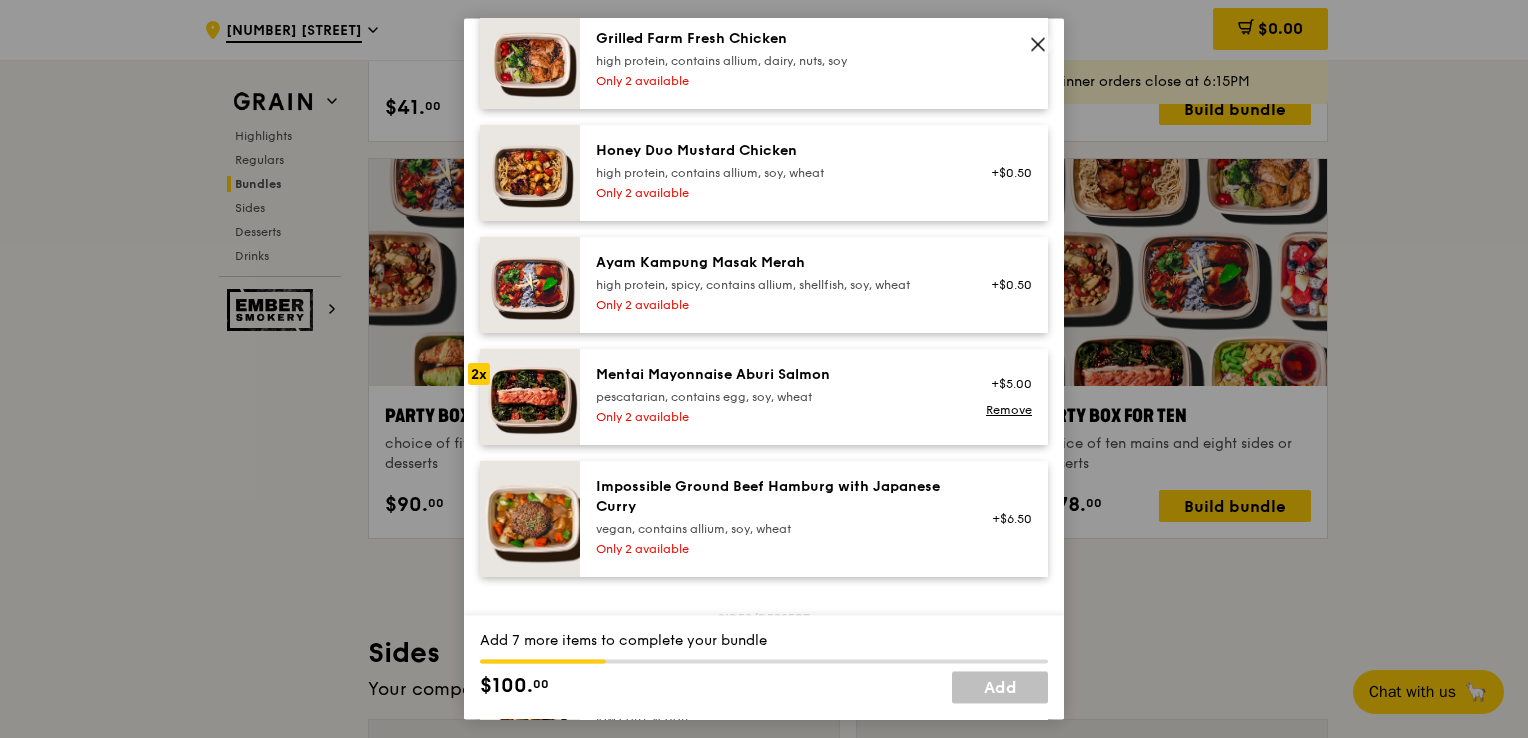scroll, scrollTop: 600, scrollLeft: 0, axis: vertical 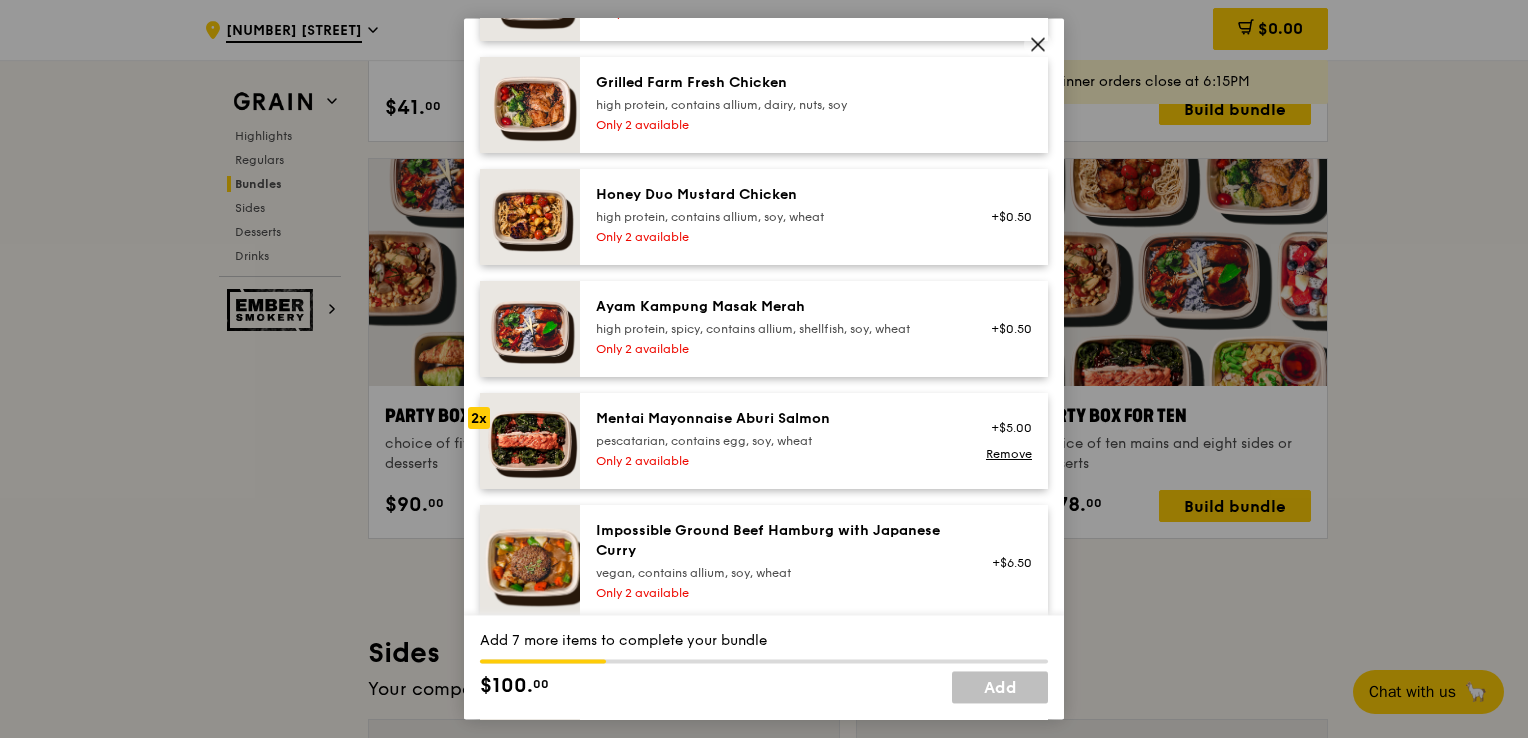 click on "Honey Duo Mustard Chicken" at bounding box center [775, 195] 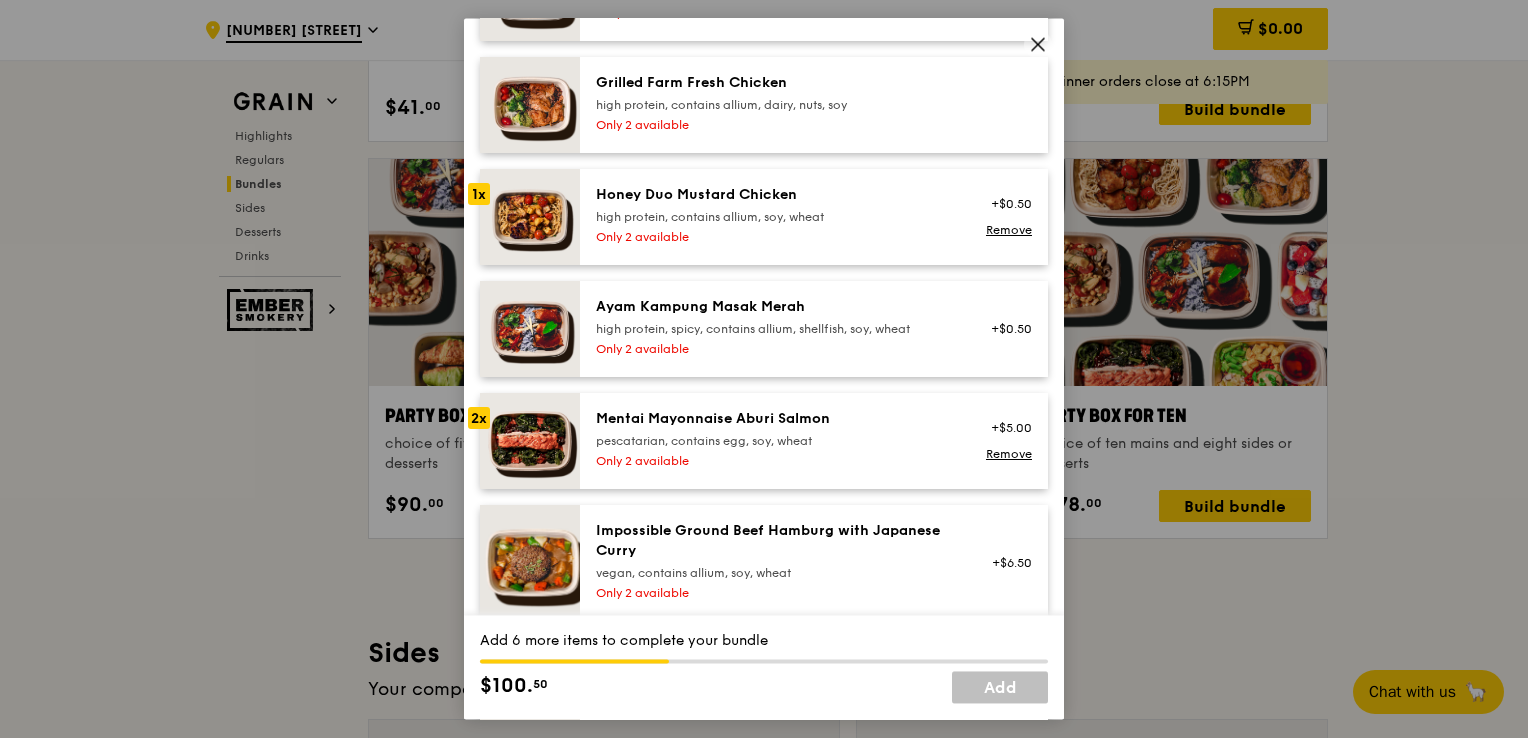click on "Honey Duo Mustard Chicken" at bounding box center [775, 195] 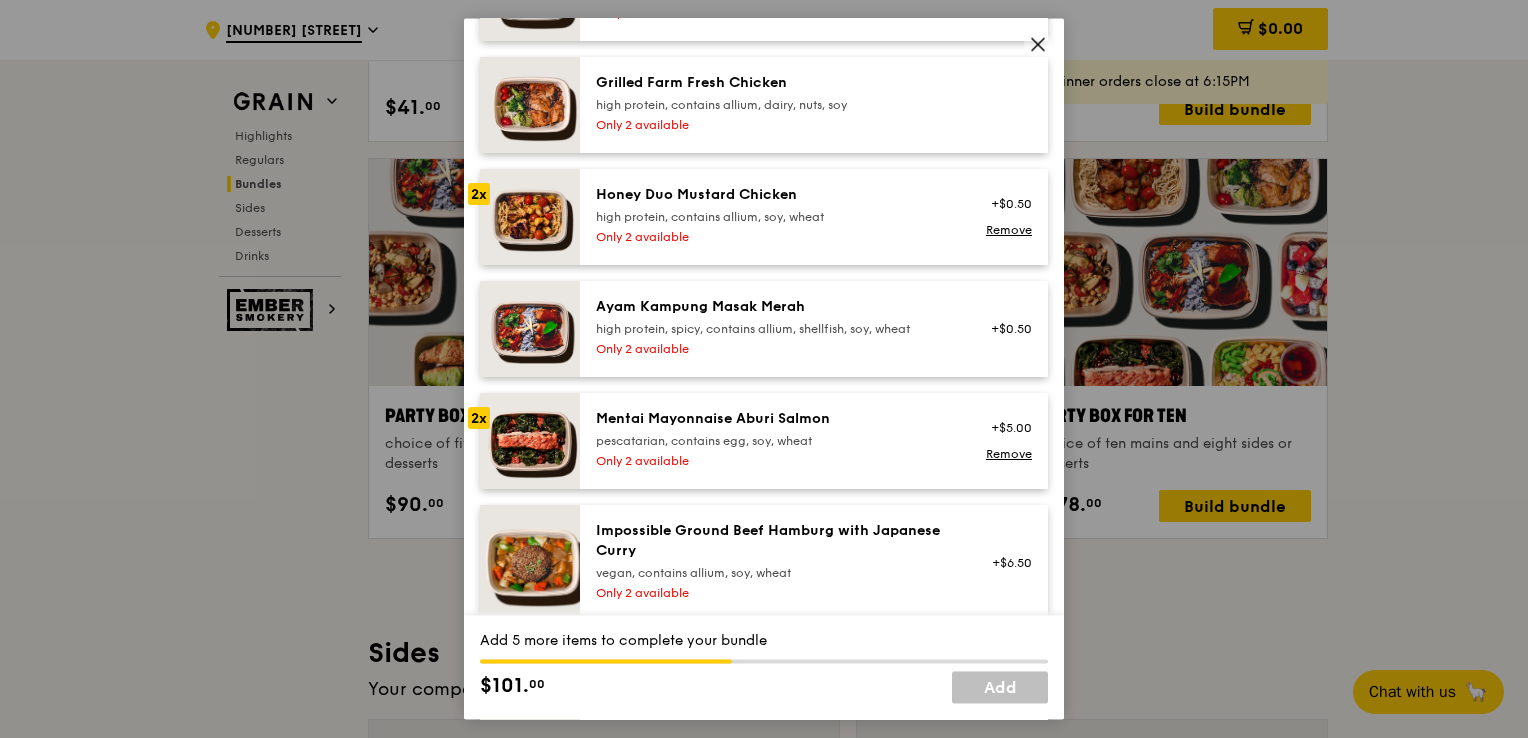 scroll, scrollTop: 500, scrollLeft: 0, axis: vertical 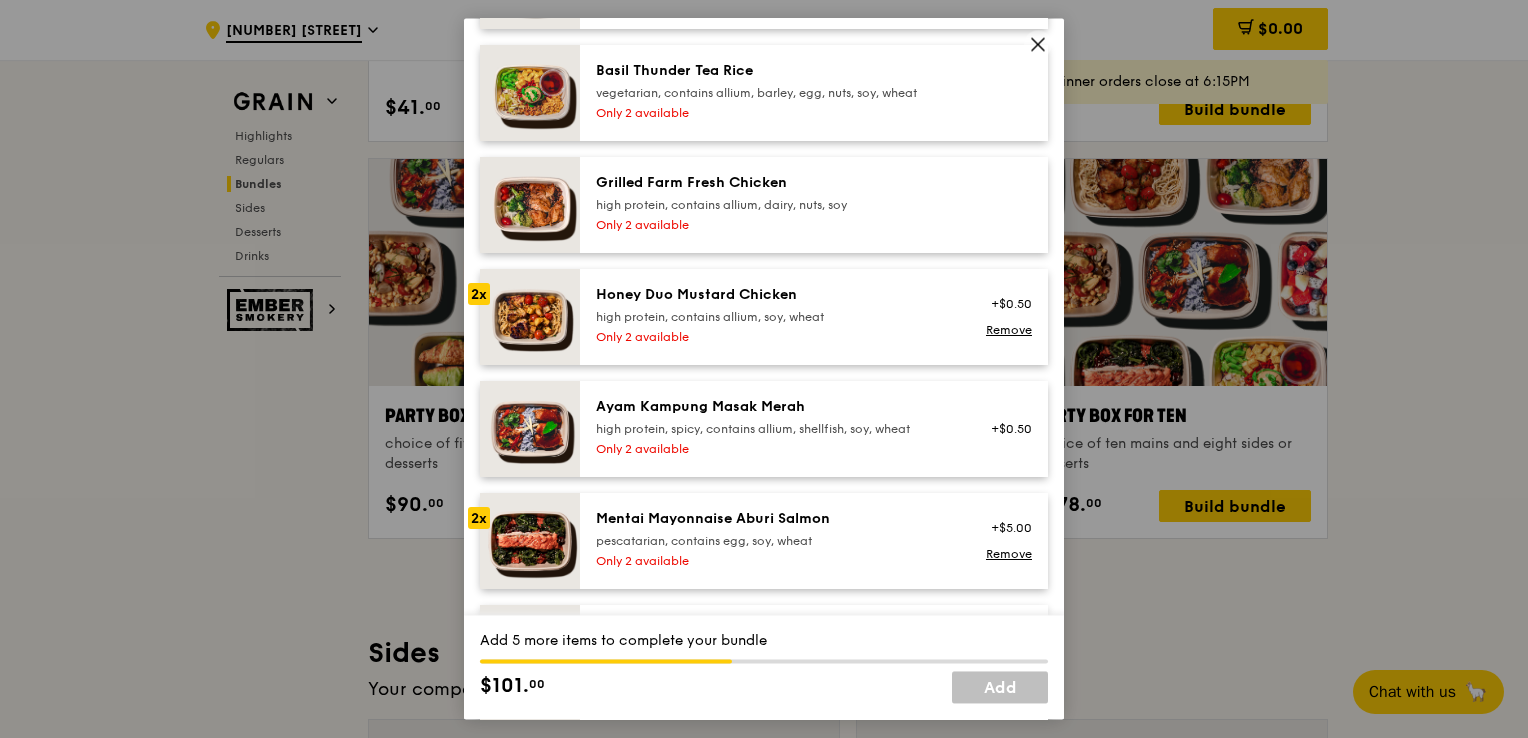 click on "high protein, contains allium, dairy, nuts, soy" at bounding box center (775, 205) 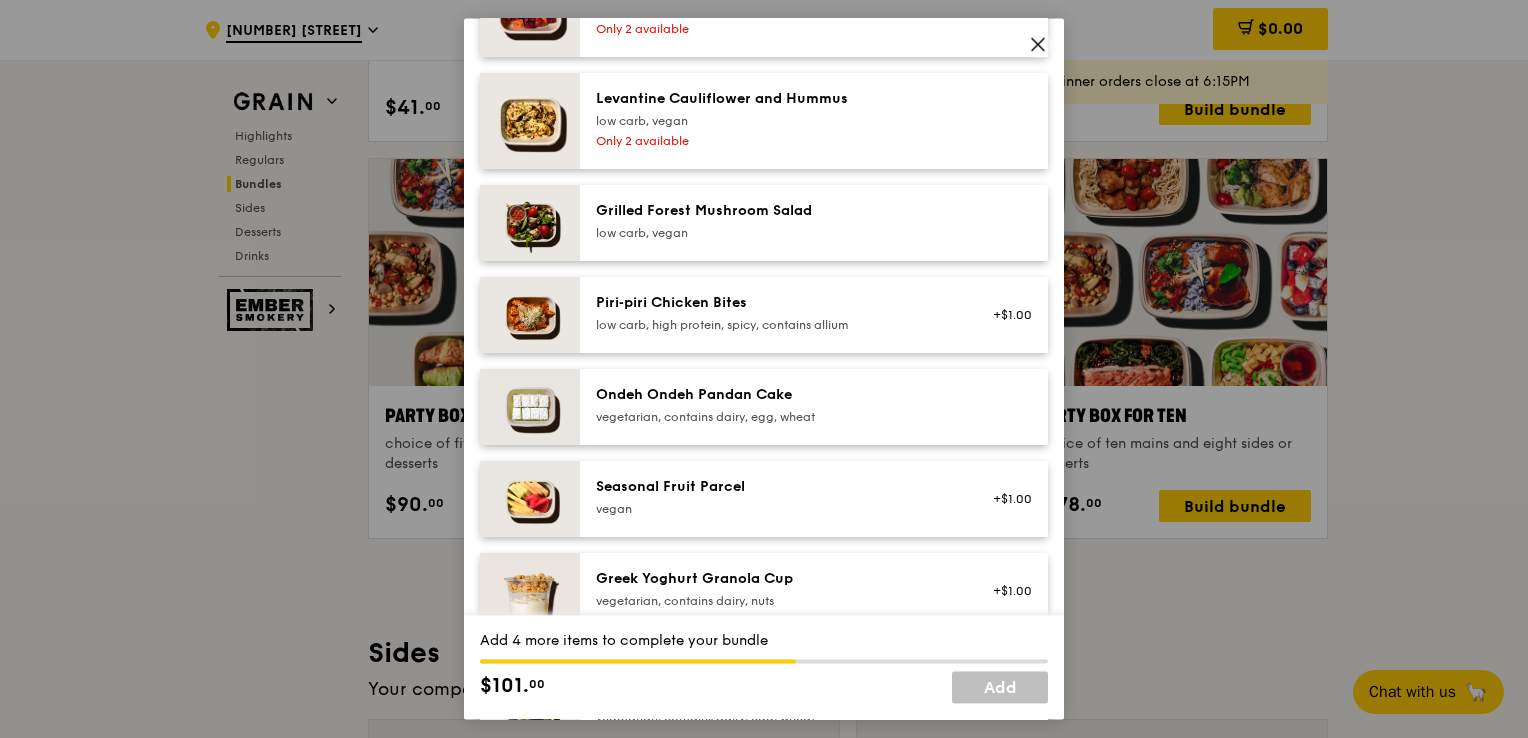 scroll, scrollTop: 1500, scrollLeft: 0, axis: vertical 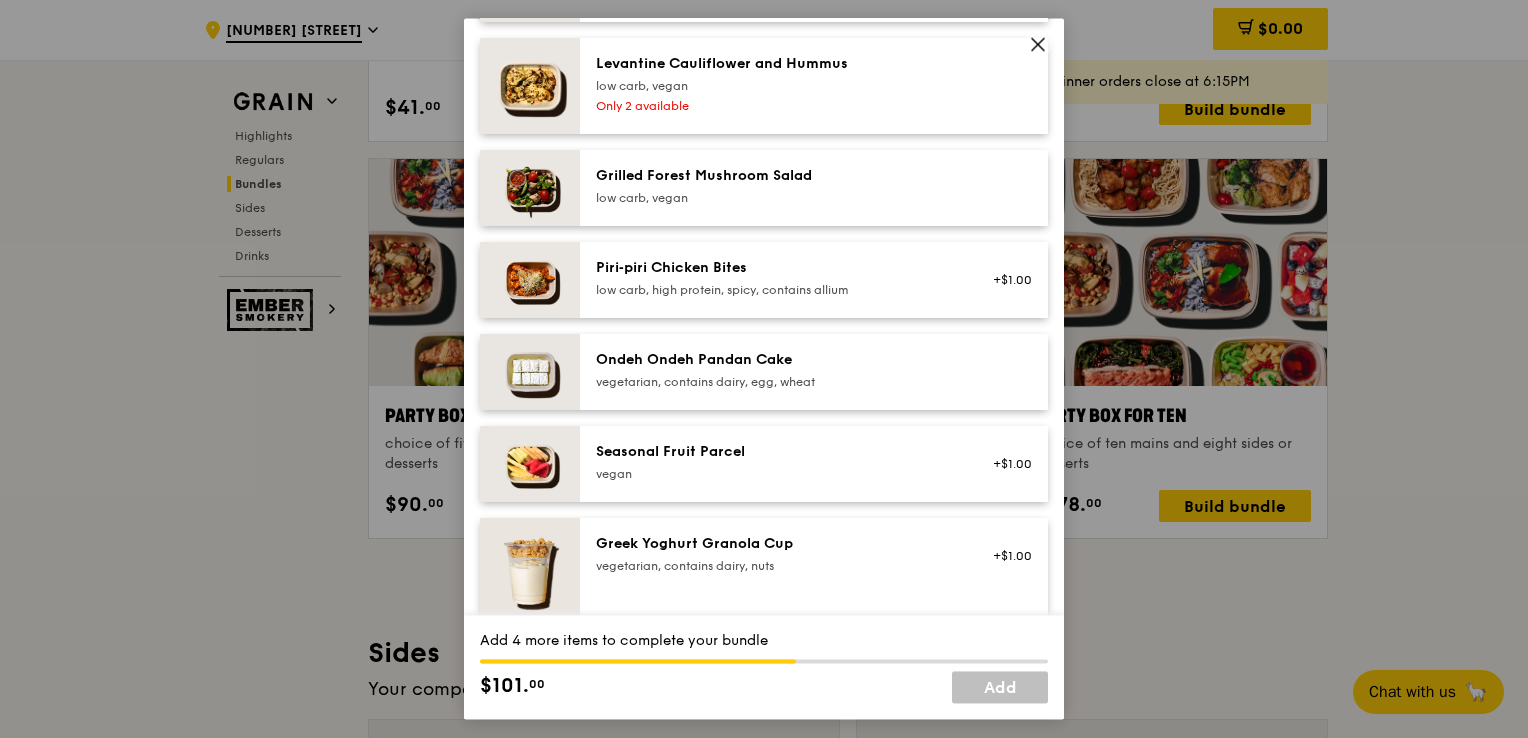 click on "Ondeh Ondeh Pandan Cake" at bounding box center [775, 360] 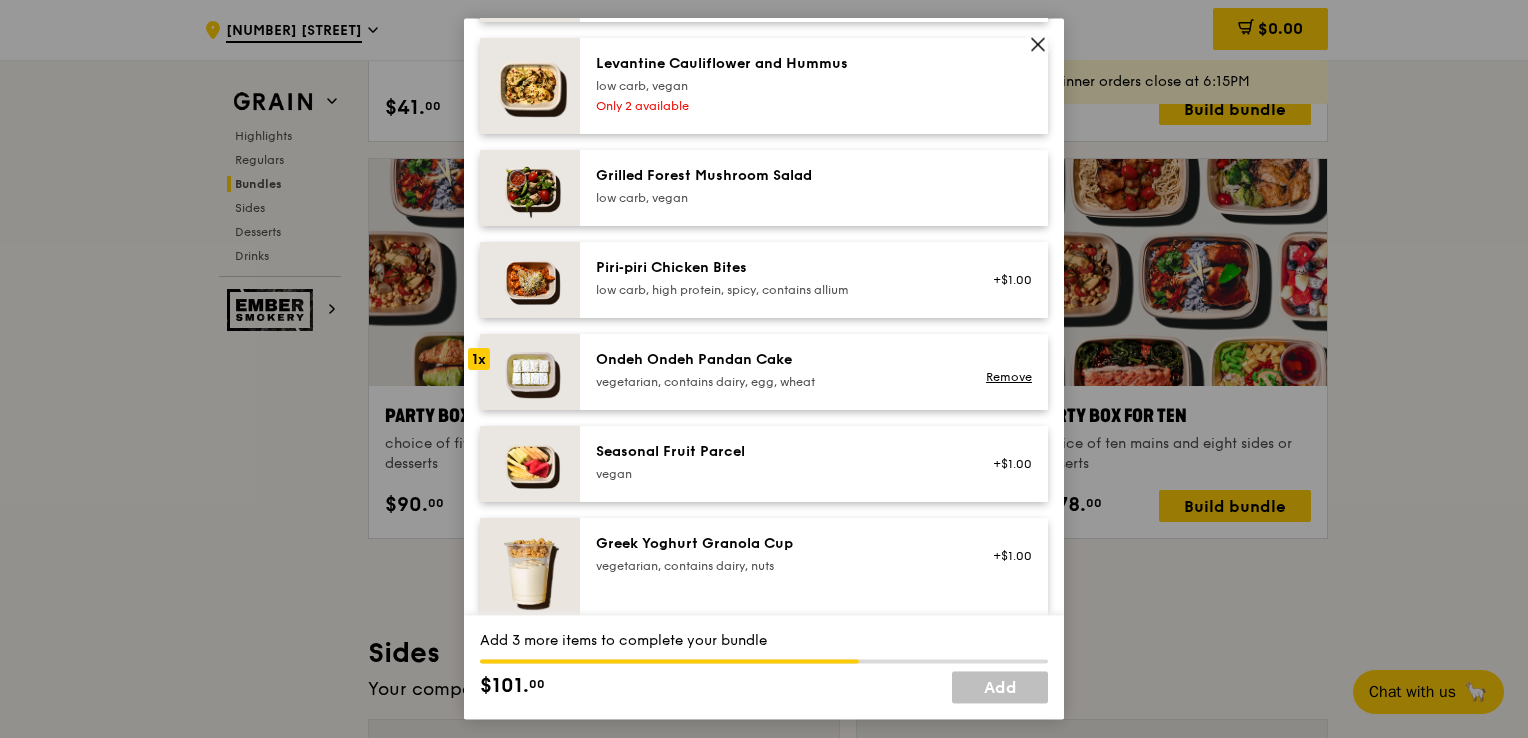 click on "Ondeh Ondeh Pandan Cake" at bounding box center (775, 360) 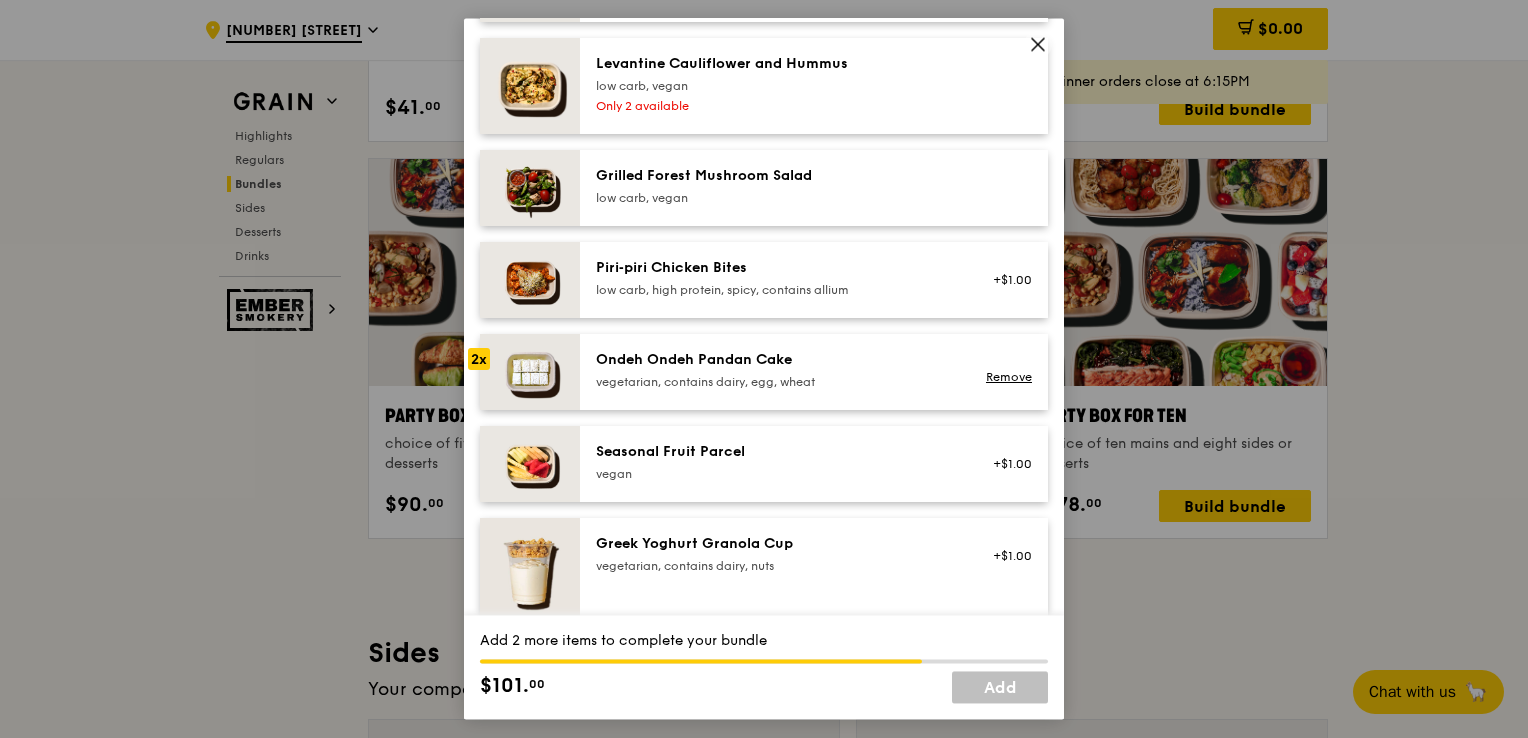 click on "Ondeh Ondeh Pandan Cake" at bounding box center [775, 360] 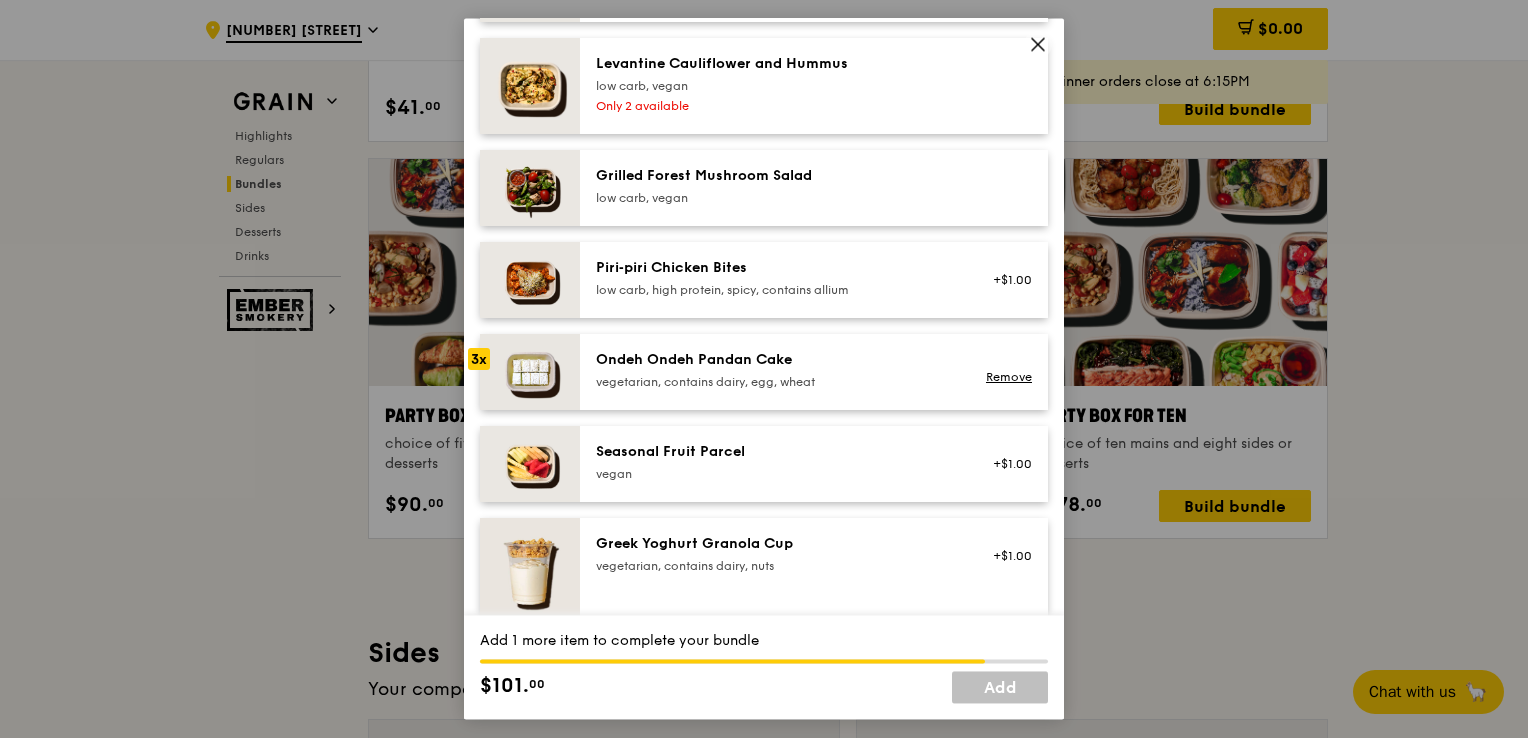 click on "Ondeh Ondeh Pandan Cake" at bounding box center (775, 360) 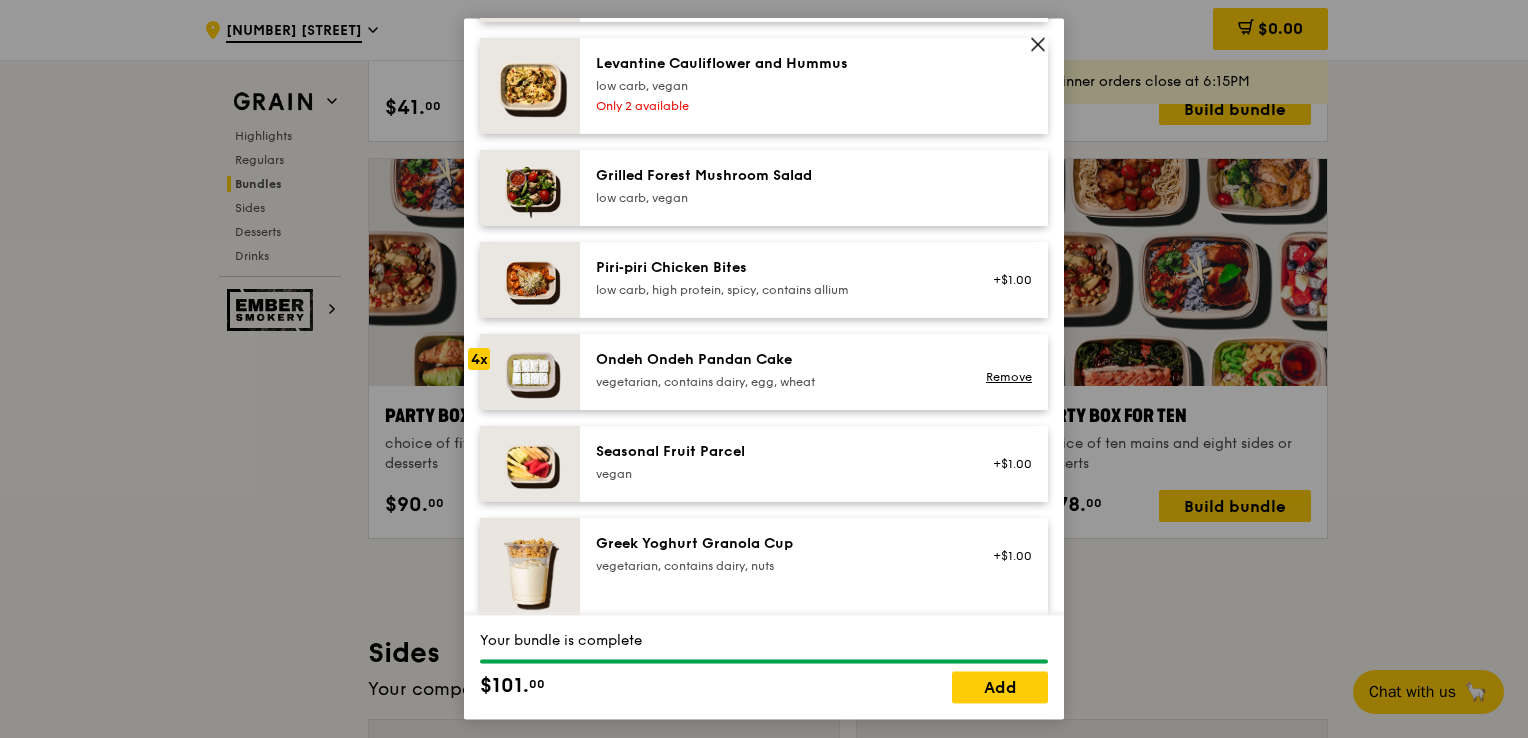 click on "Ondeh Ondeh Pandan Cake" at bounding box center [775, 360] 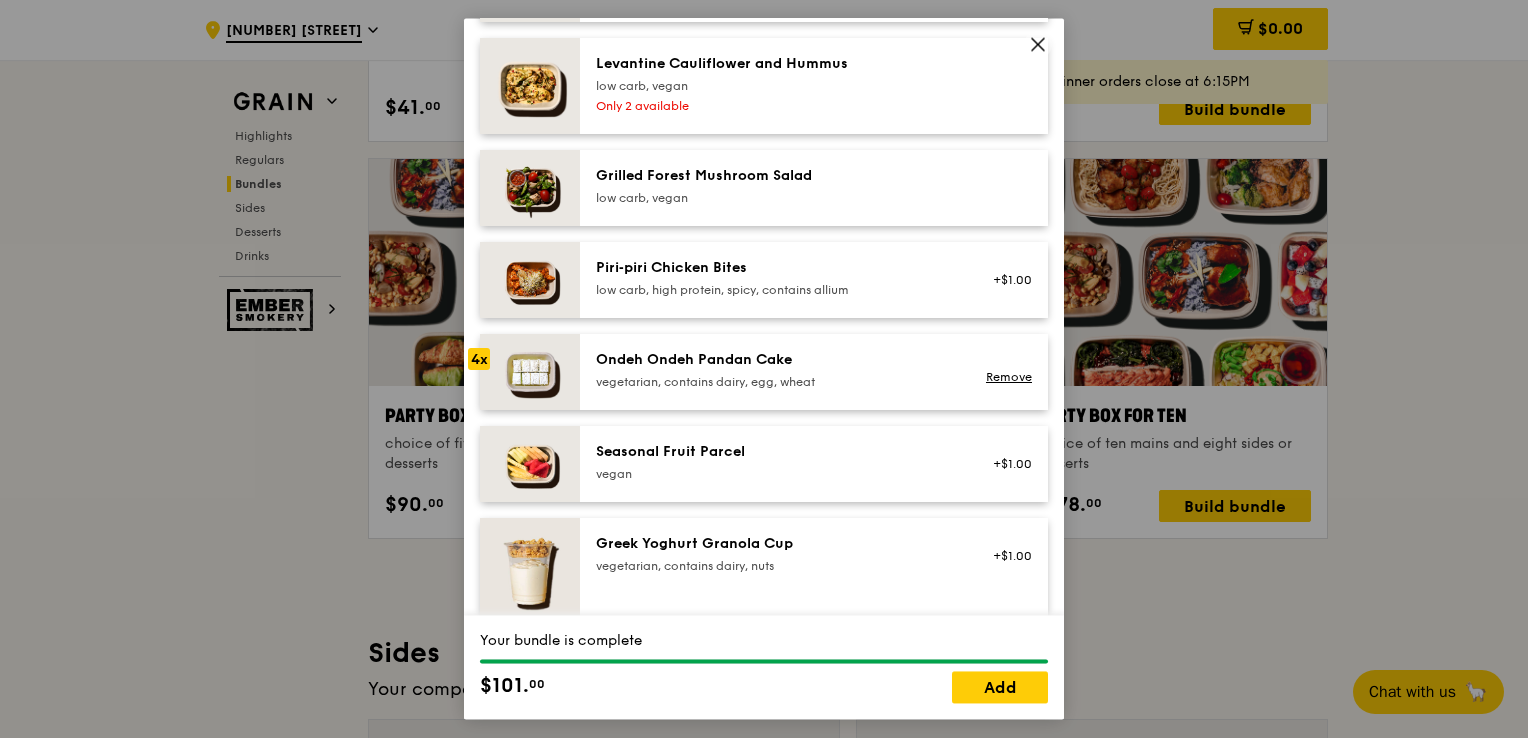 click on "Ondeh Ondeh Pandan Cake
vegetarian, contains dairy, egg, wheat
Remove" at bounding box center [814, 372] 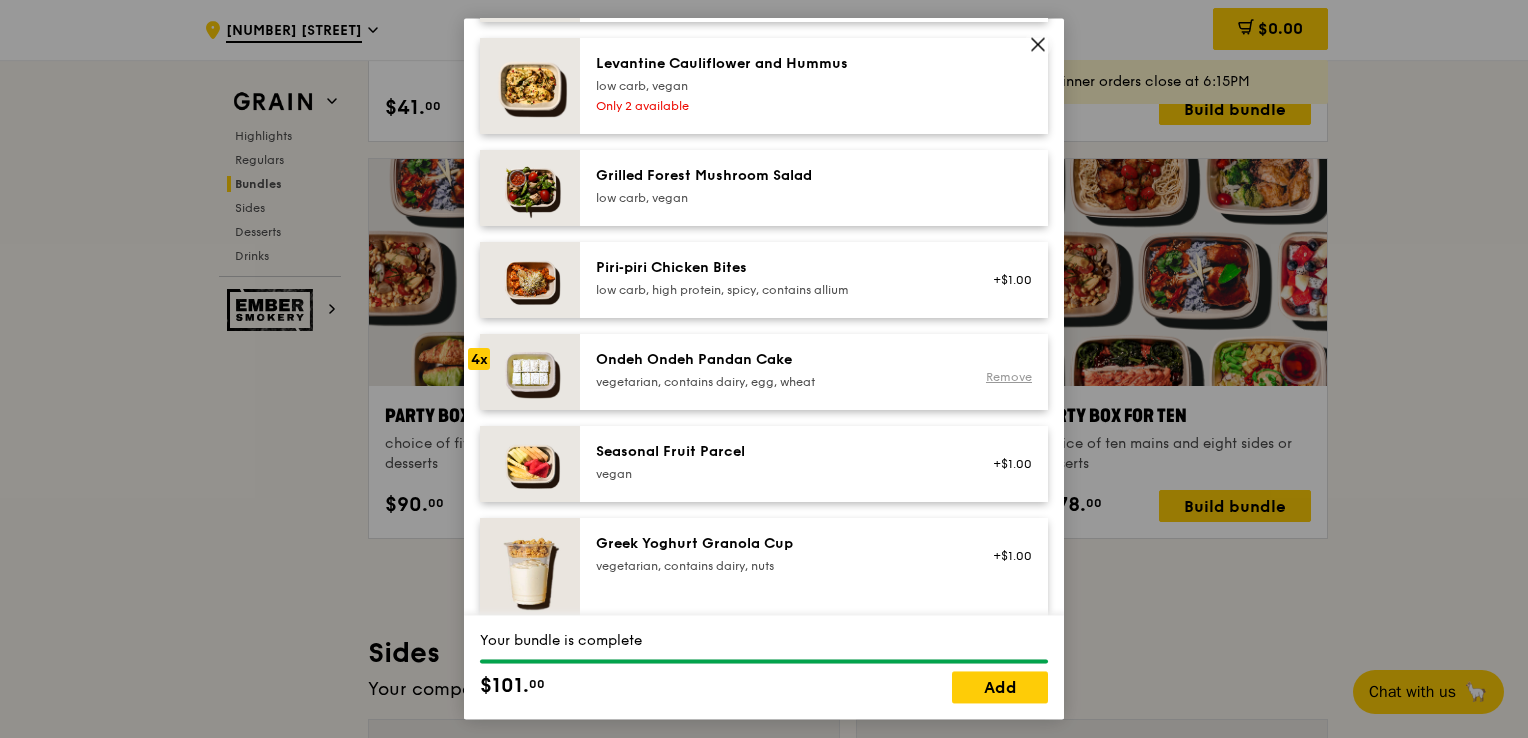 click on "Remove" at bounding box center [1009, 377] 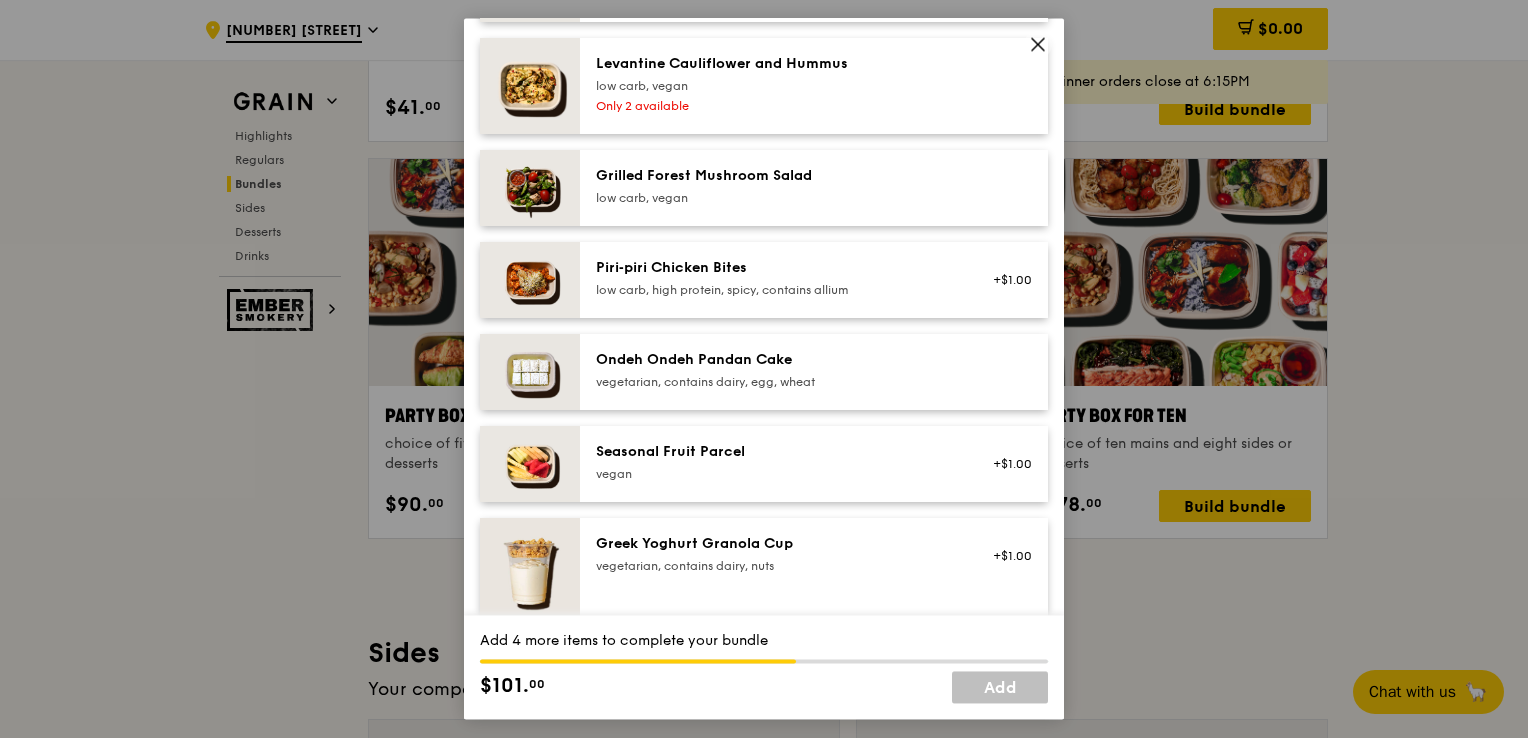 click on "Ondeh Ondeh Pandan Cake" at bounding box center (775, 360) 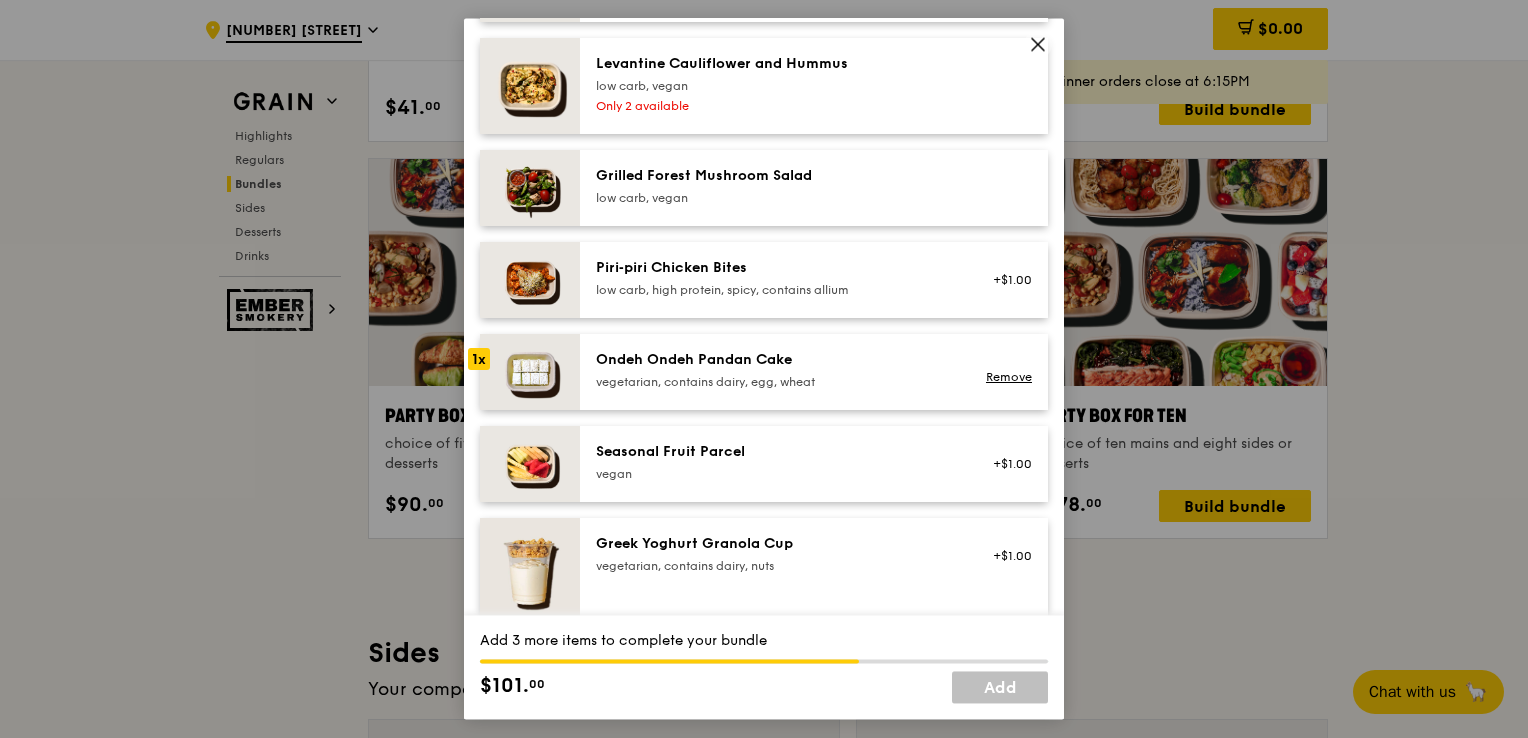 click on "Ondeh Ondeh Pandan Cake" at bounding box center [775, 360] 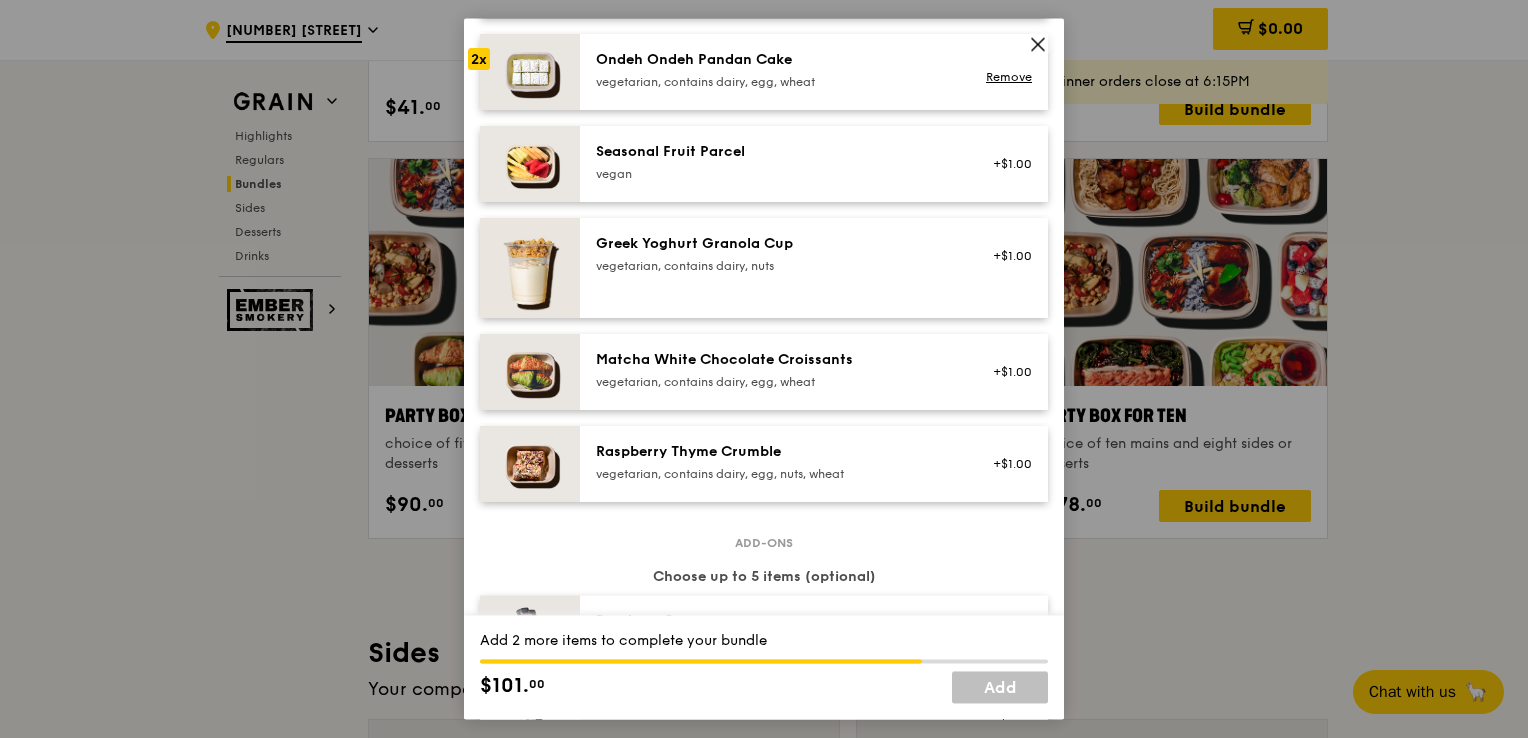 scroll, scrollTop: 1900, scrollLeft: 0, axis: vertical 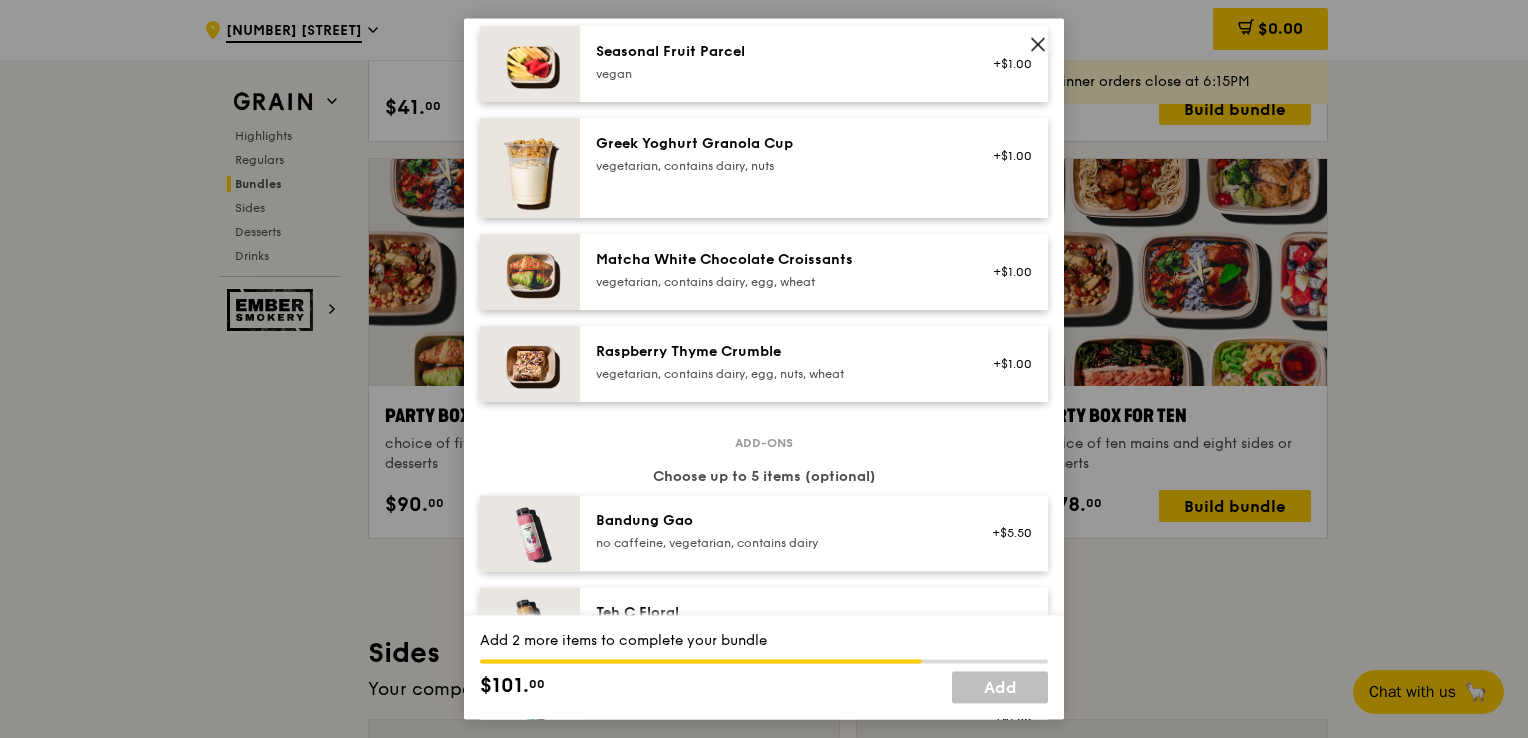 click on "Matcha White Chocolate Croissants" at bounding box center (775, 260) 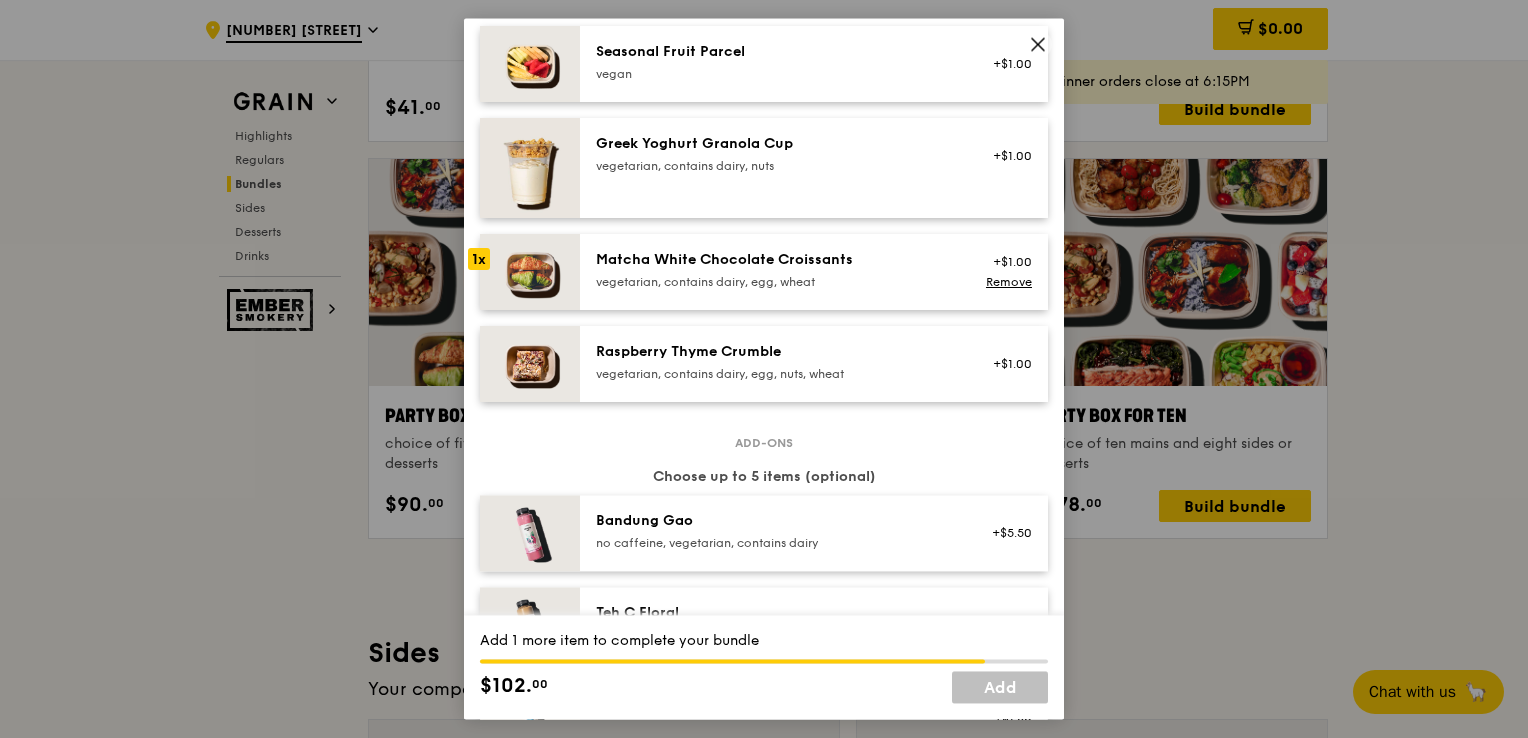 click on "Matcha White Chocolate Croissants" at bounding box center [775, 260] 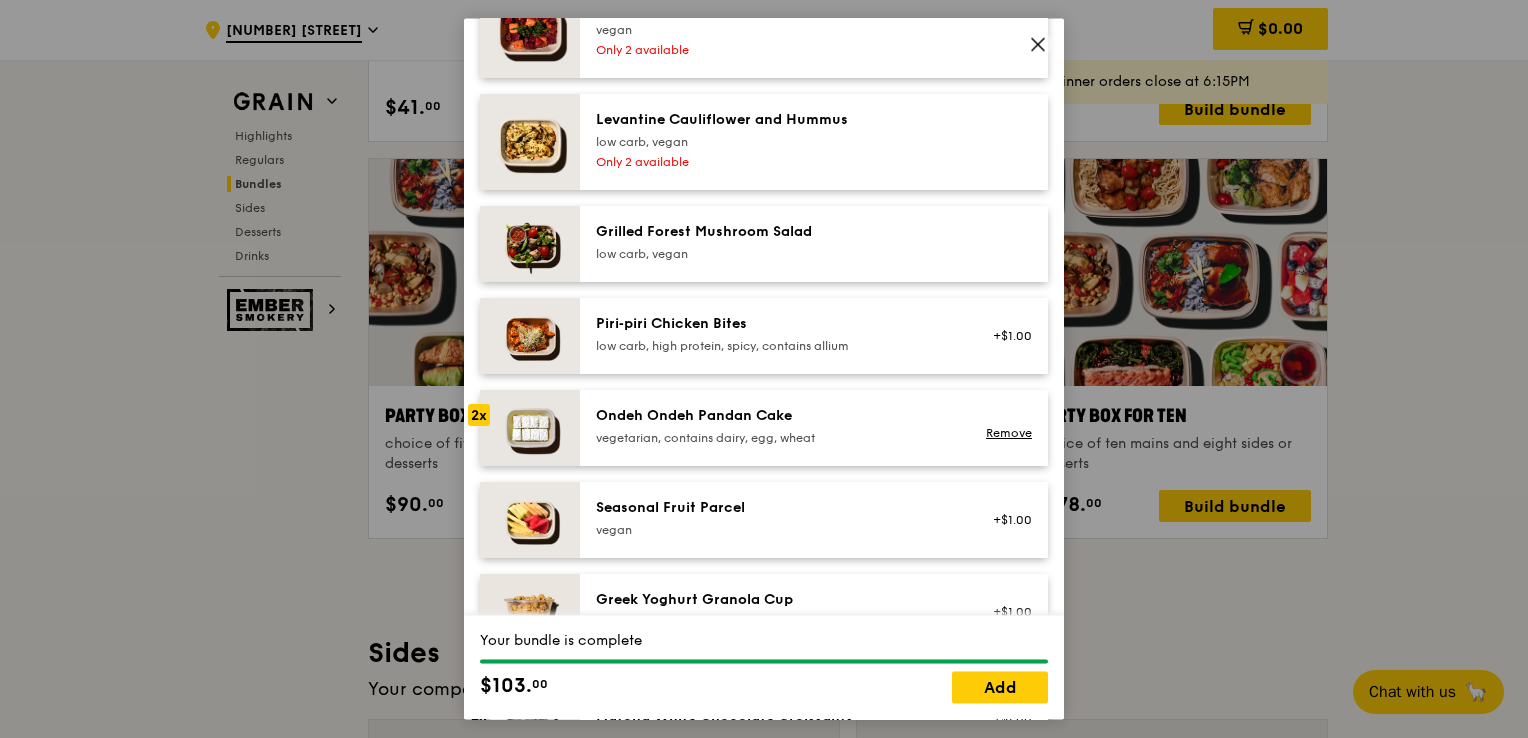 scroll, scrollTop: 1400, scrollLeft: 0, axis: vertical 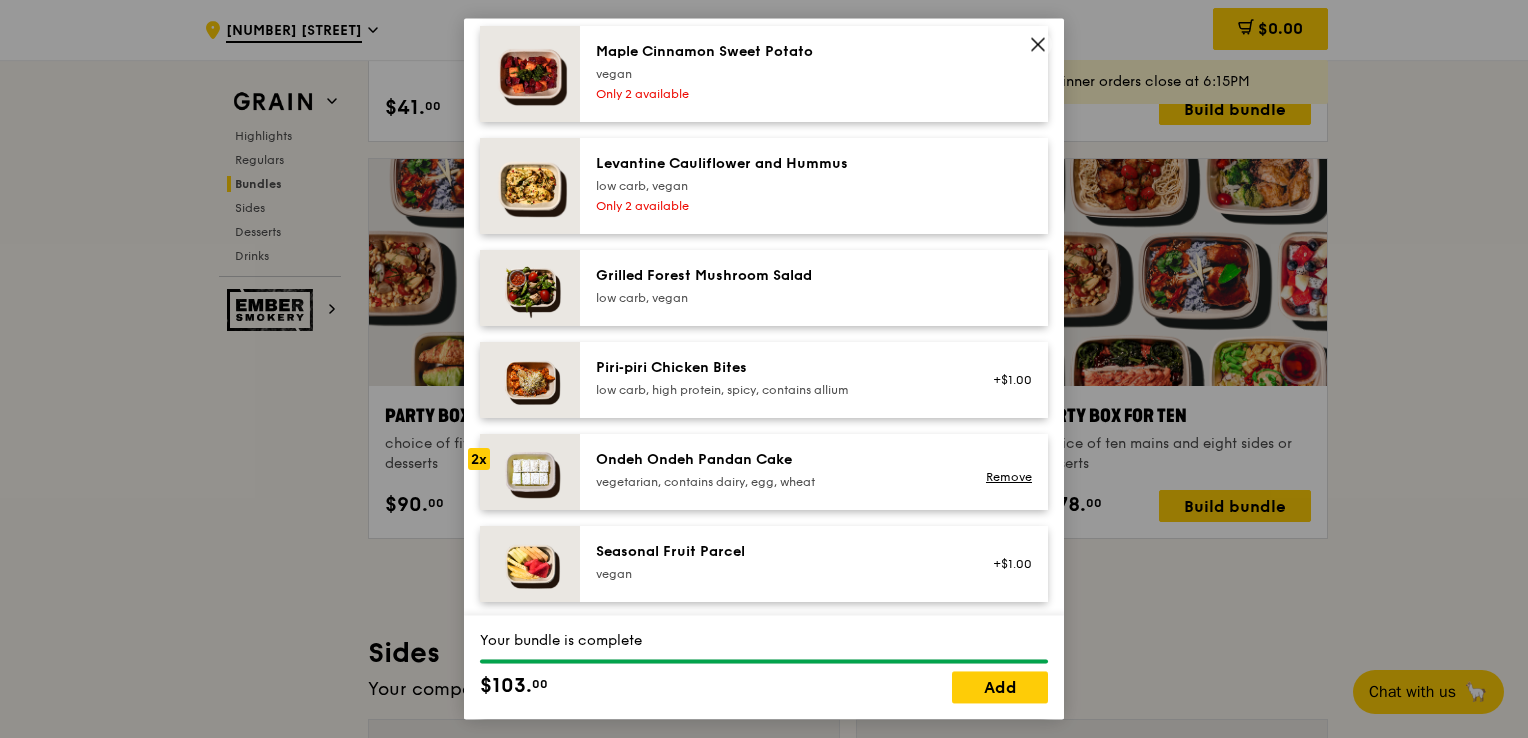 click on "Grilled Forest Mushroom Salad" at bounding box center [775, 276] 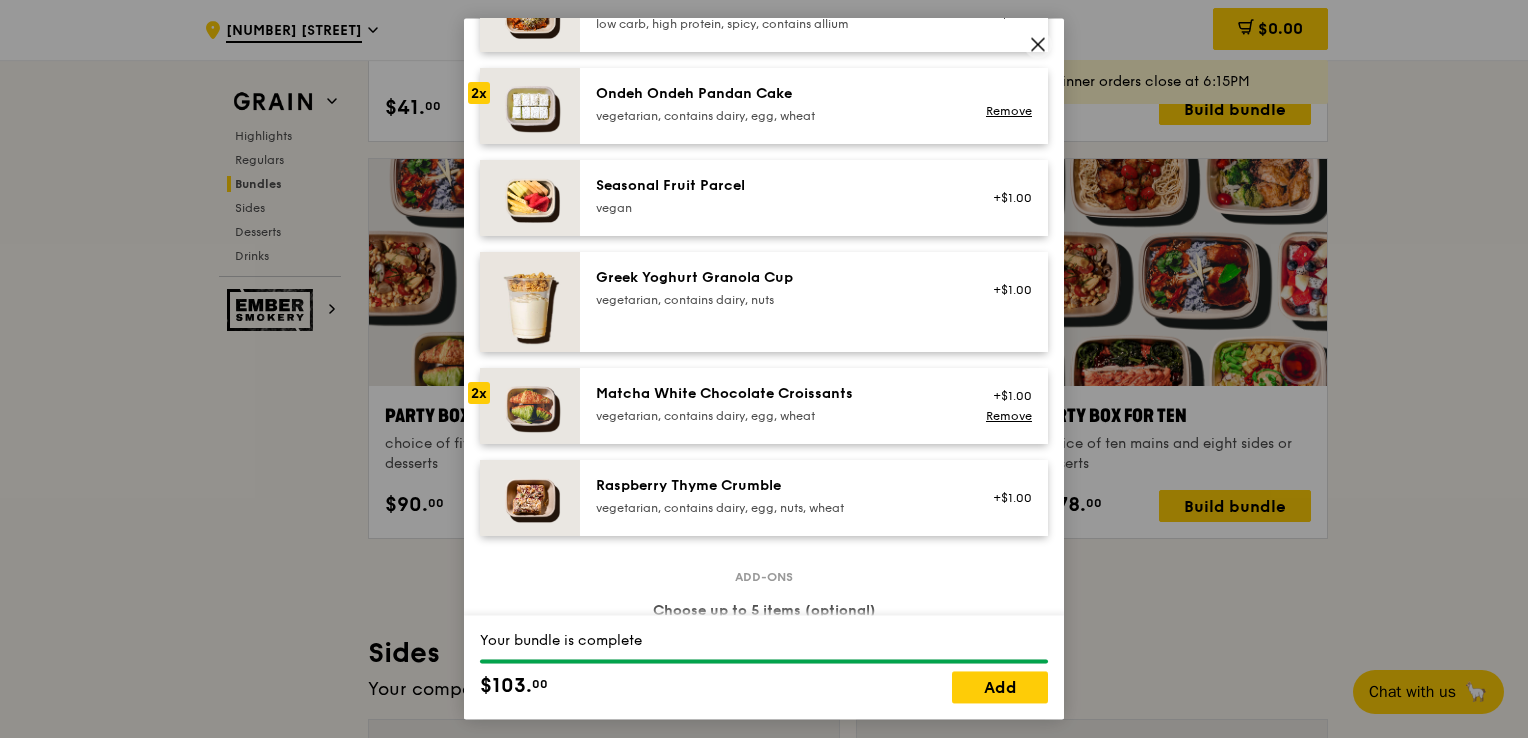 scroll, scrollTop: 1800, scrollLeft: 0, axis: vertical 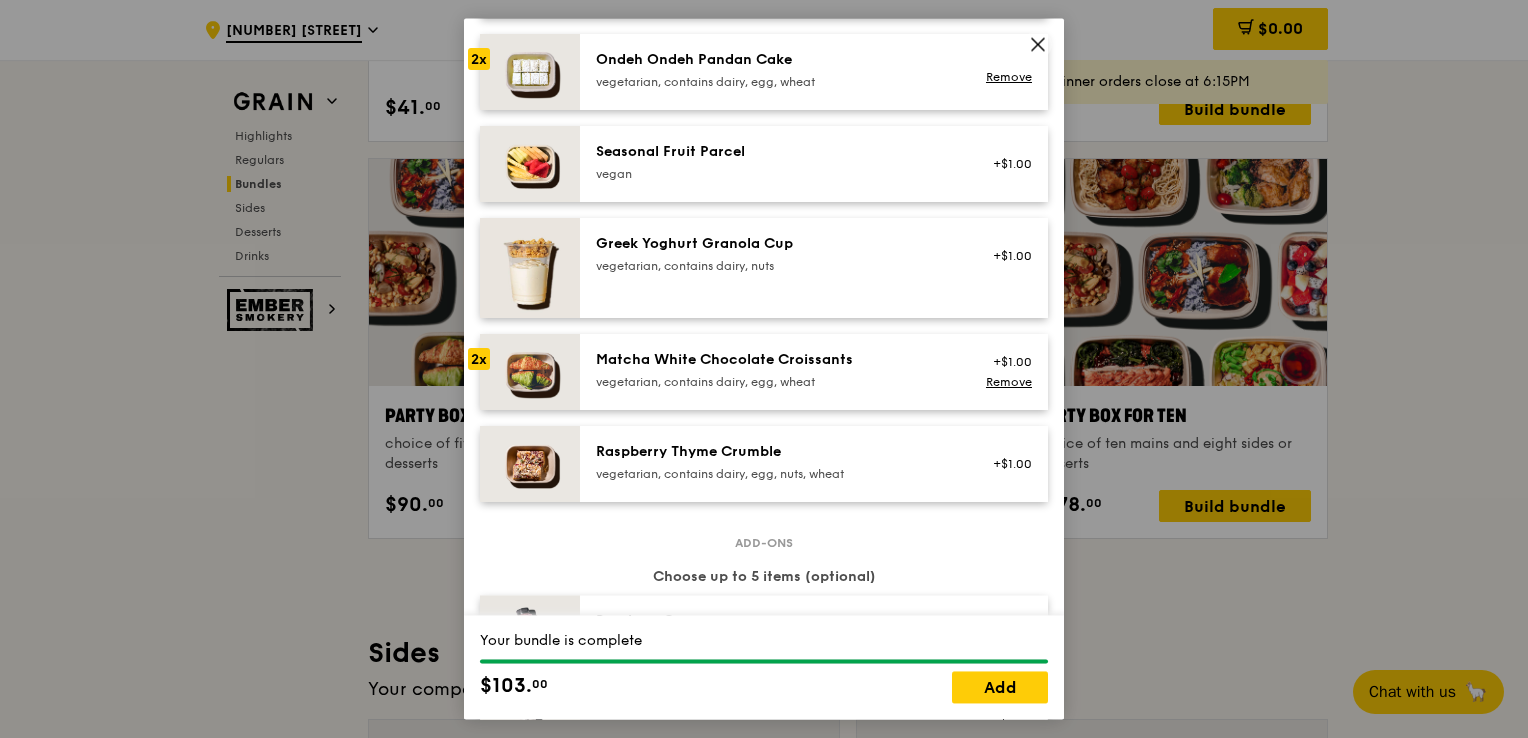 click on "+$1.00
Remove" at bounding box center (1005, 372) 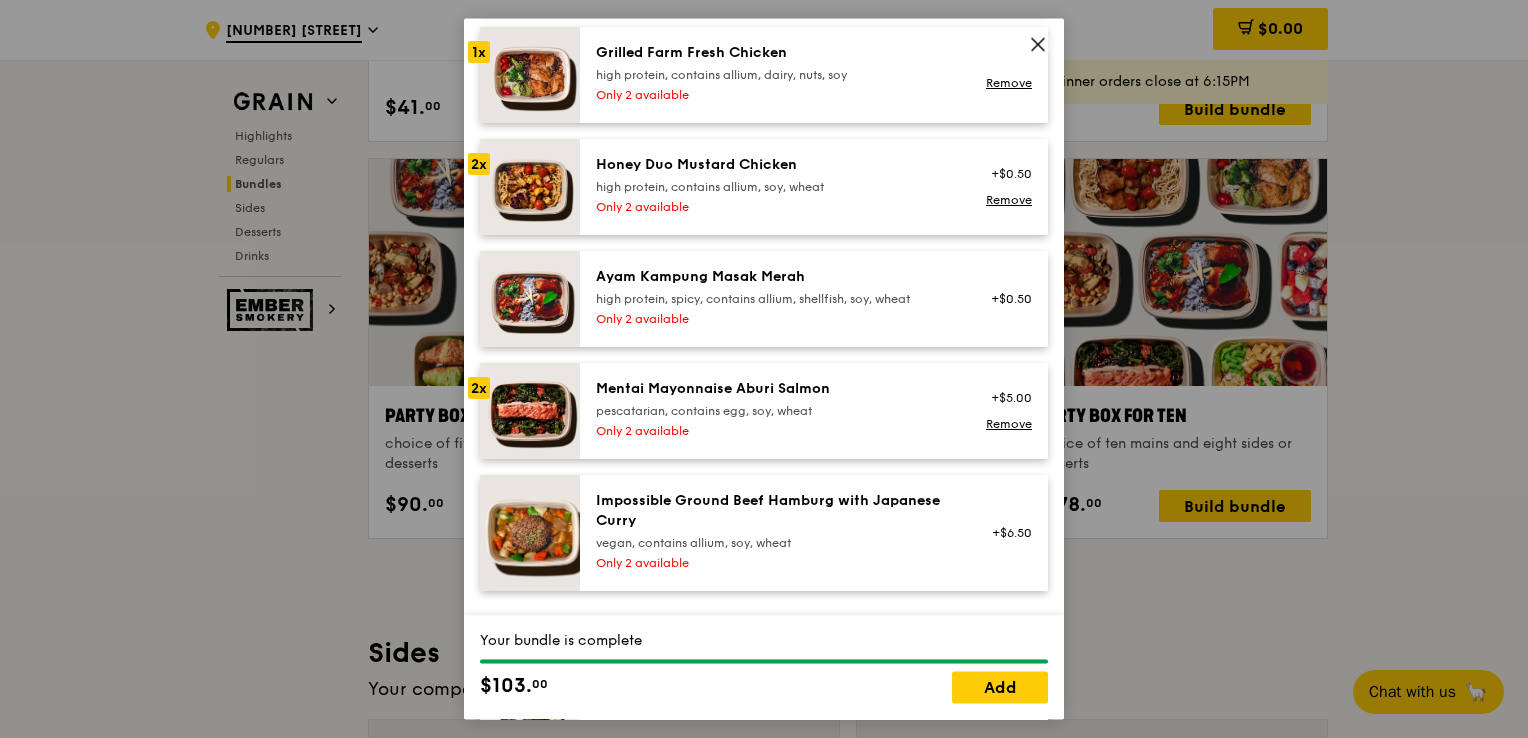 scroll, scrollTop: 600, scrollLeft: 0, axis: vertical 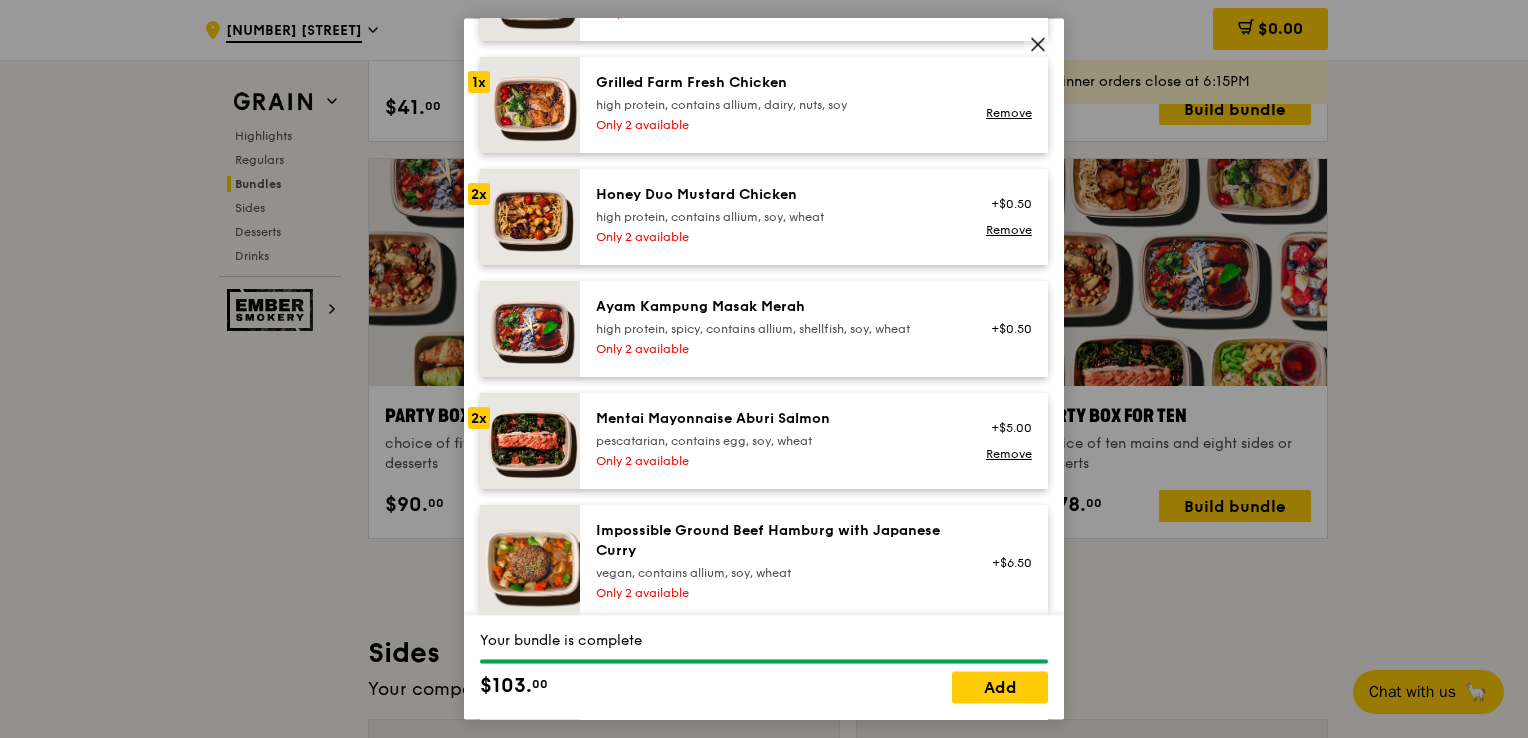 click on "pescatarian, contains egg, soy, wheat" at bounding box center (775, 441) 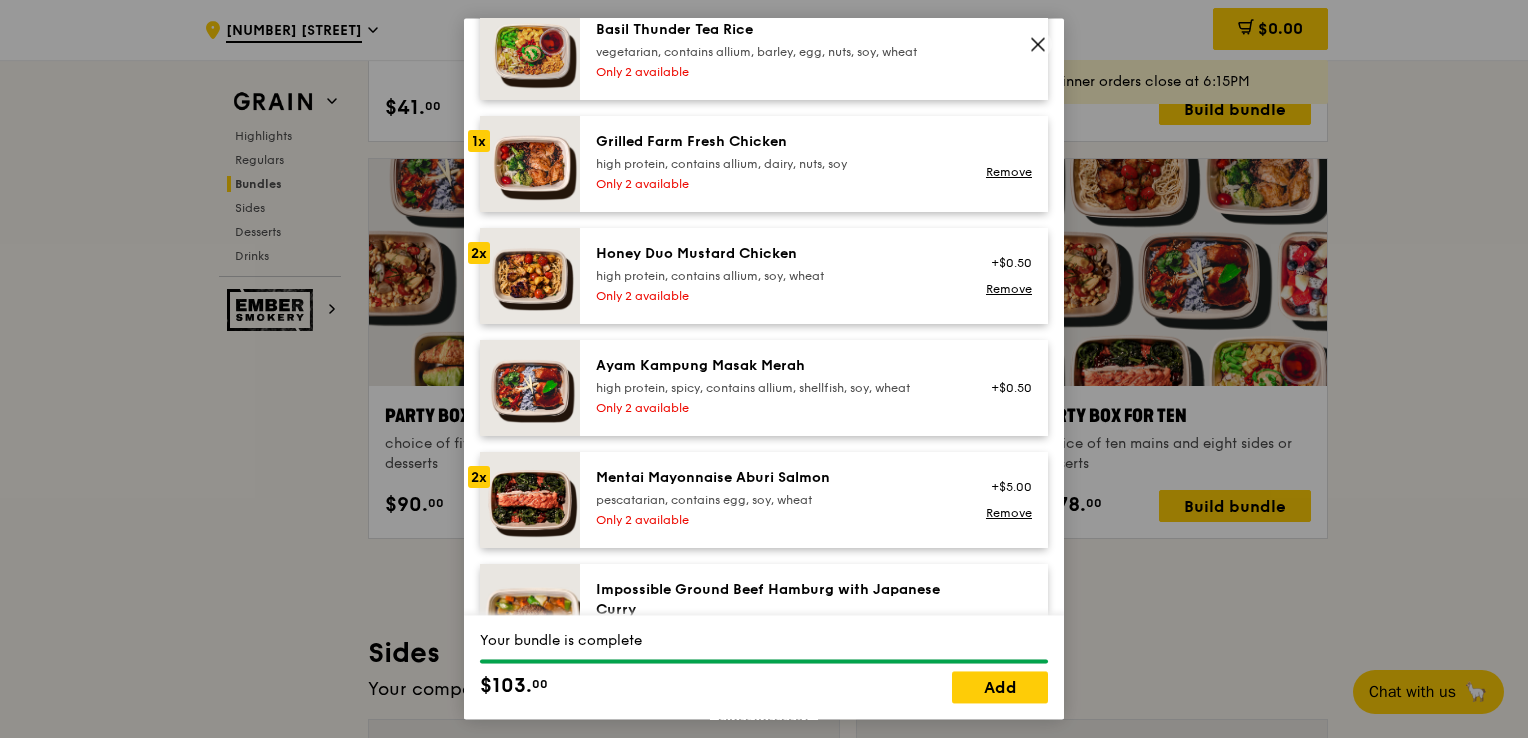 scroll, scrollTop: 507, scrollLeft: 0, axis: vertical 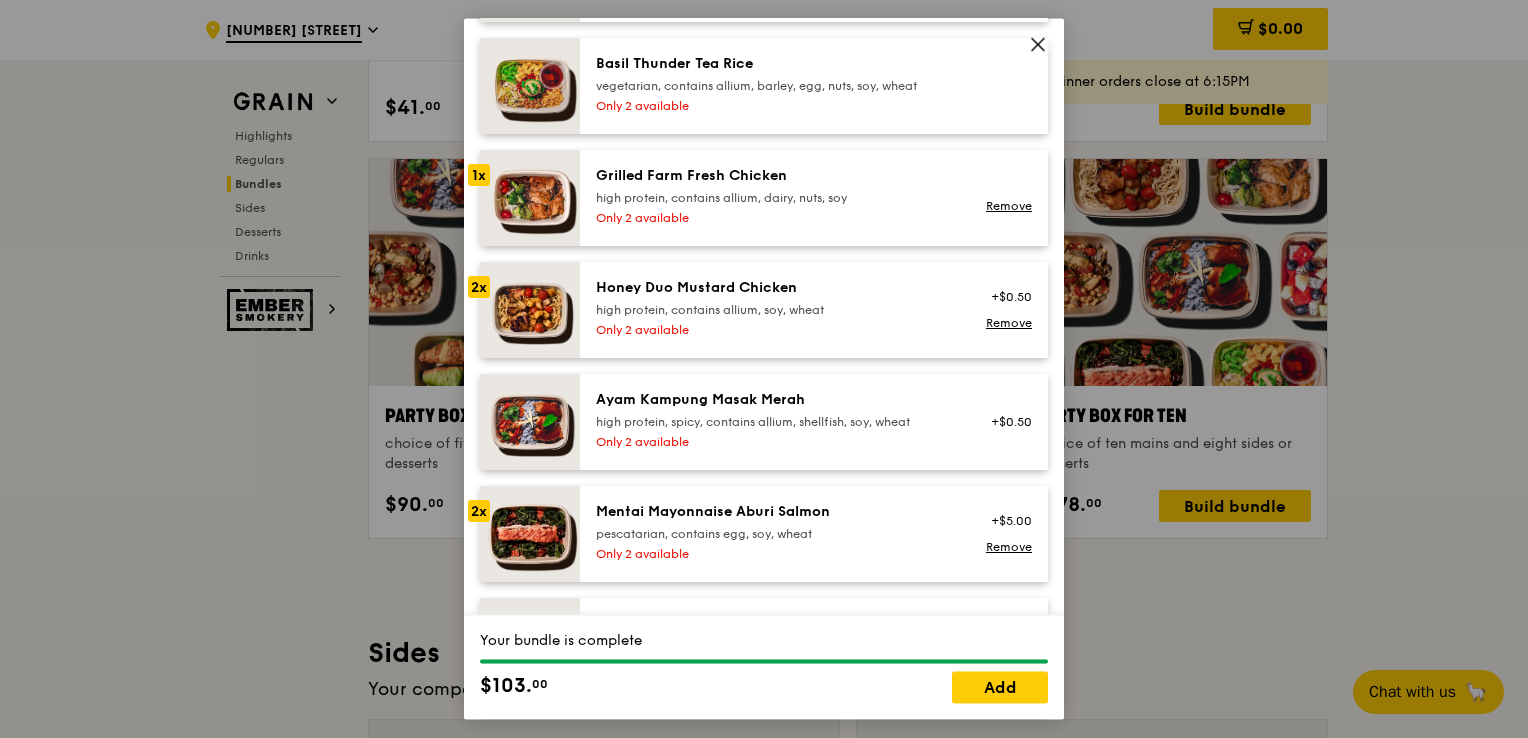 click on "high protein, contains allium, dairy, nuts, soy" at bounding box center (775, 198) 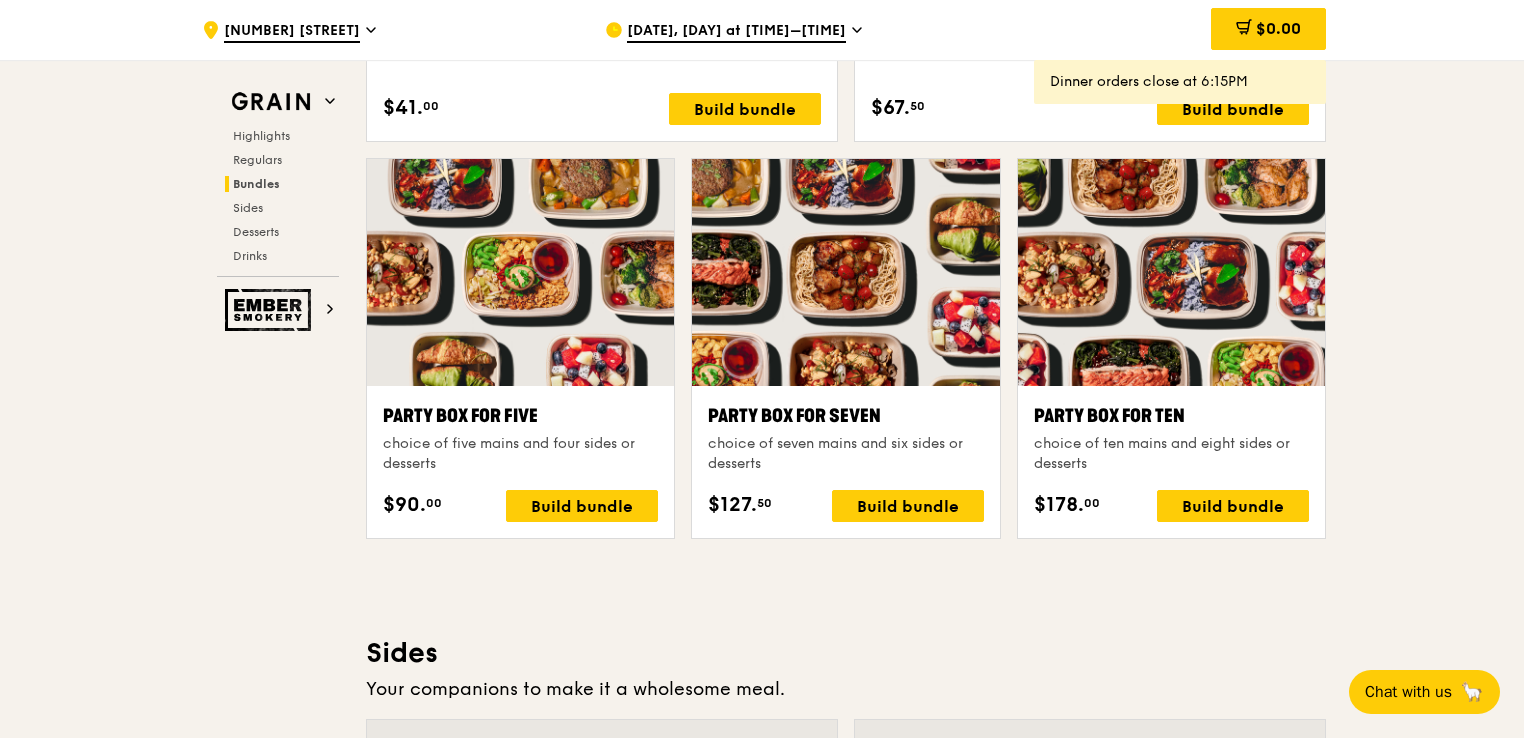 click at bounding box center [845, 272] 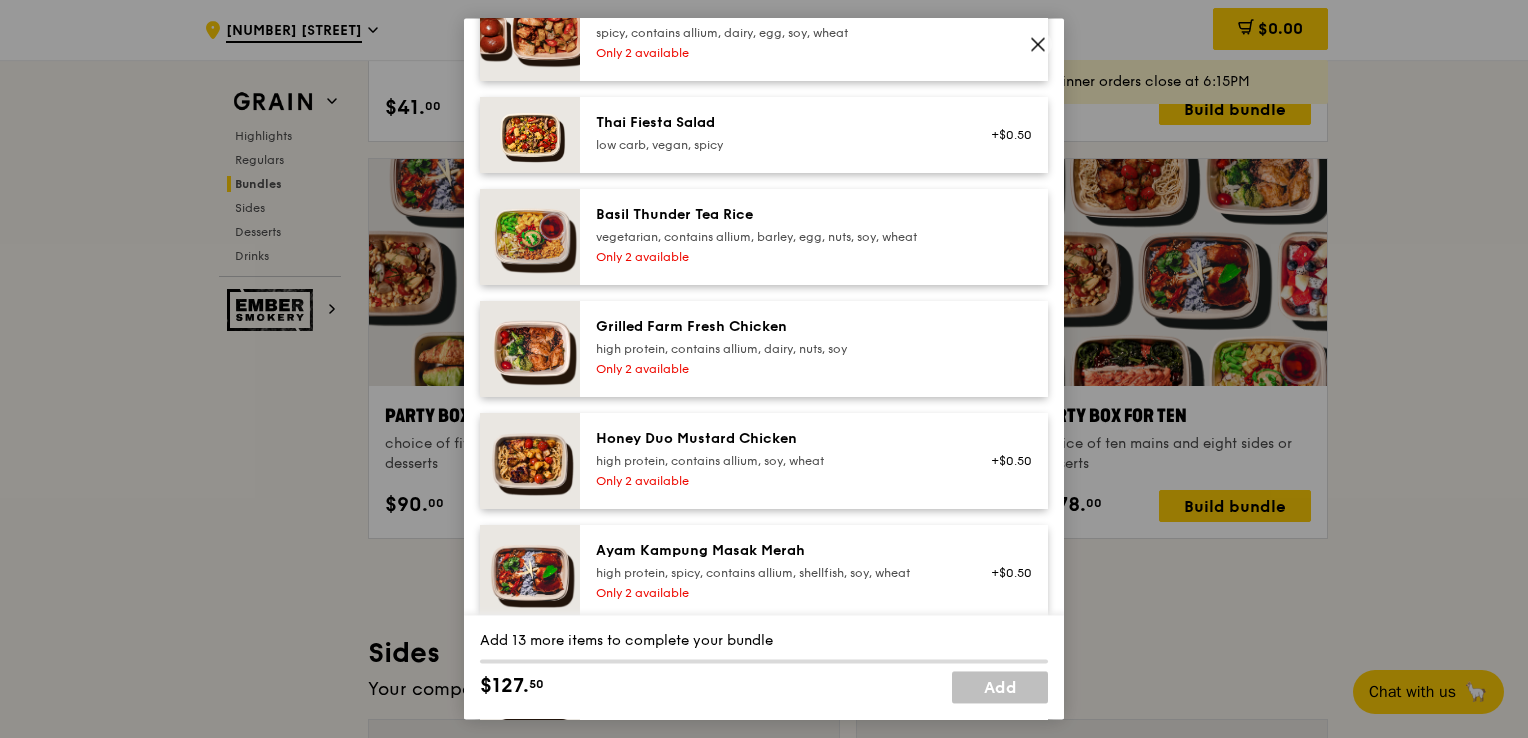 scroll, scrollTop: 400, scrollLeft: 0, axis: vertical 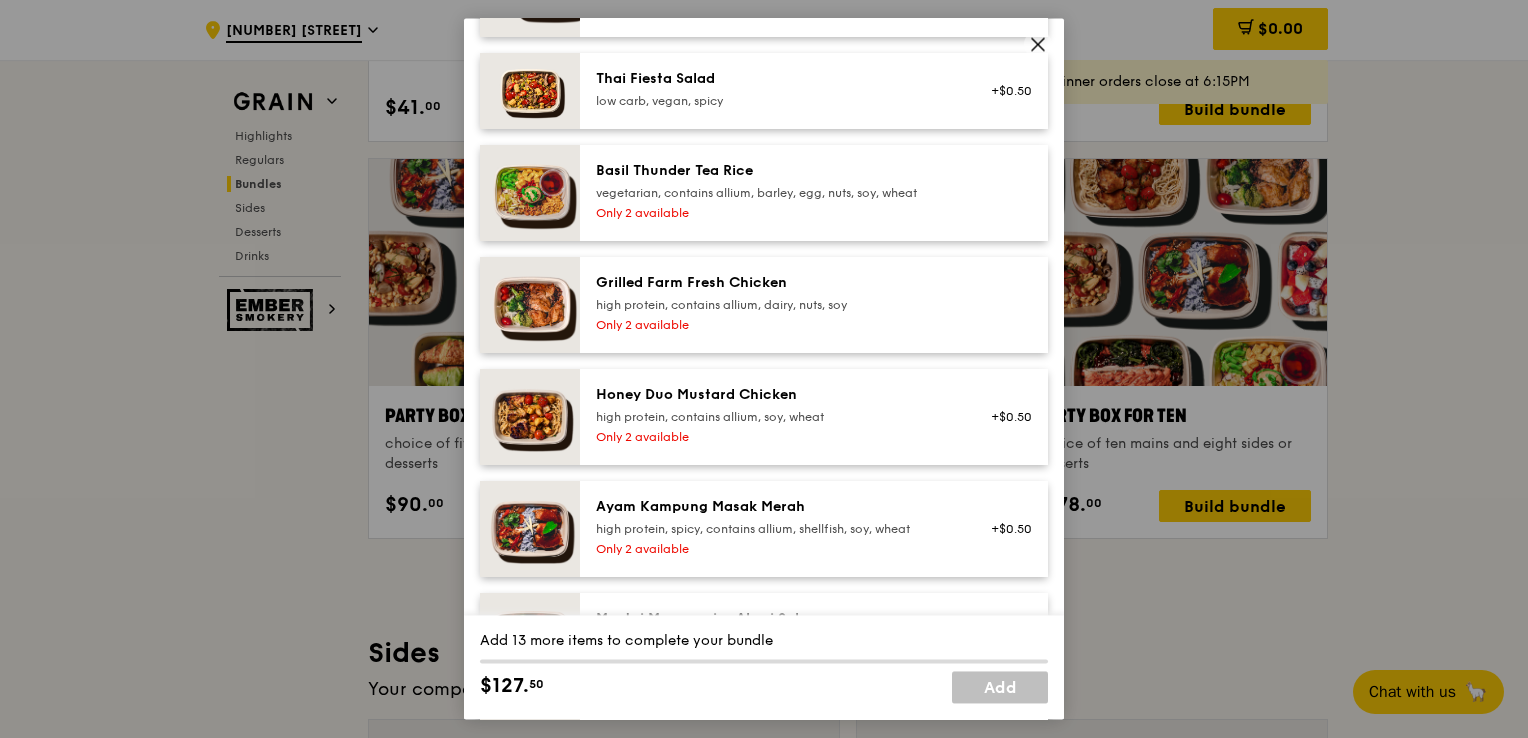 click on "Grilled Farm Fresh Chicken" at bounding box center [775, 283] 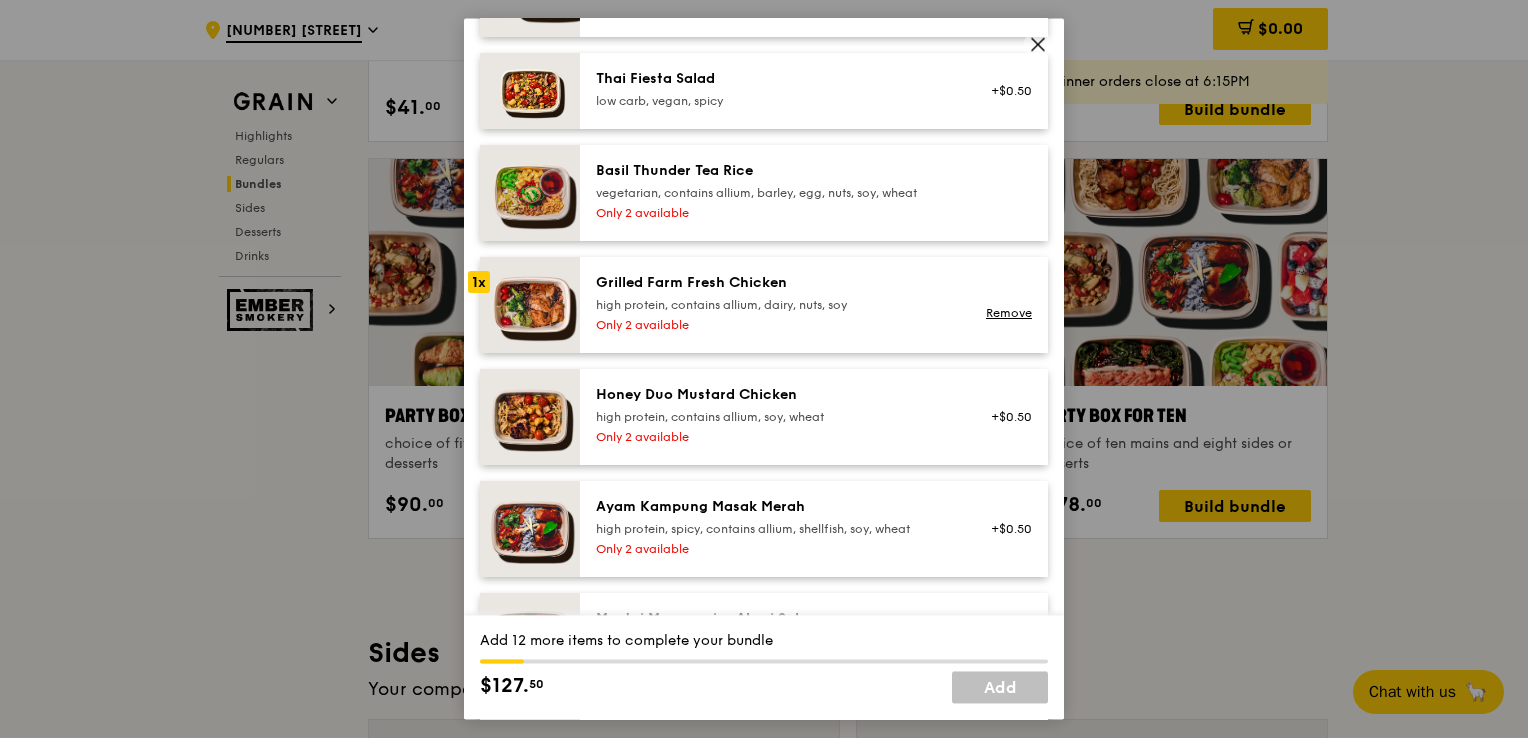 click on "Grilled Farm Fresh Chicken" at bounding box center (775, 283) 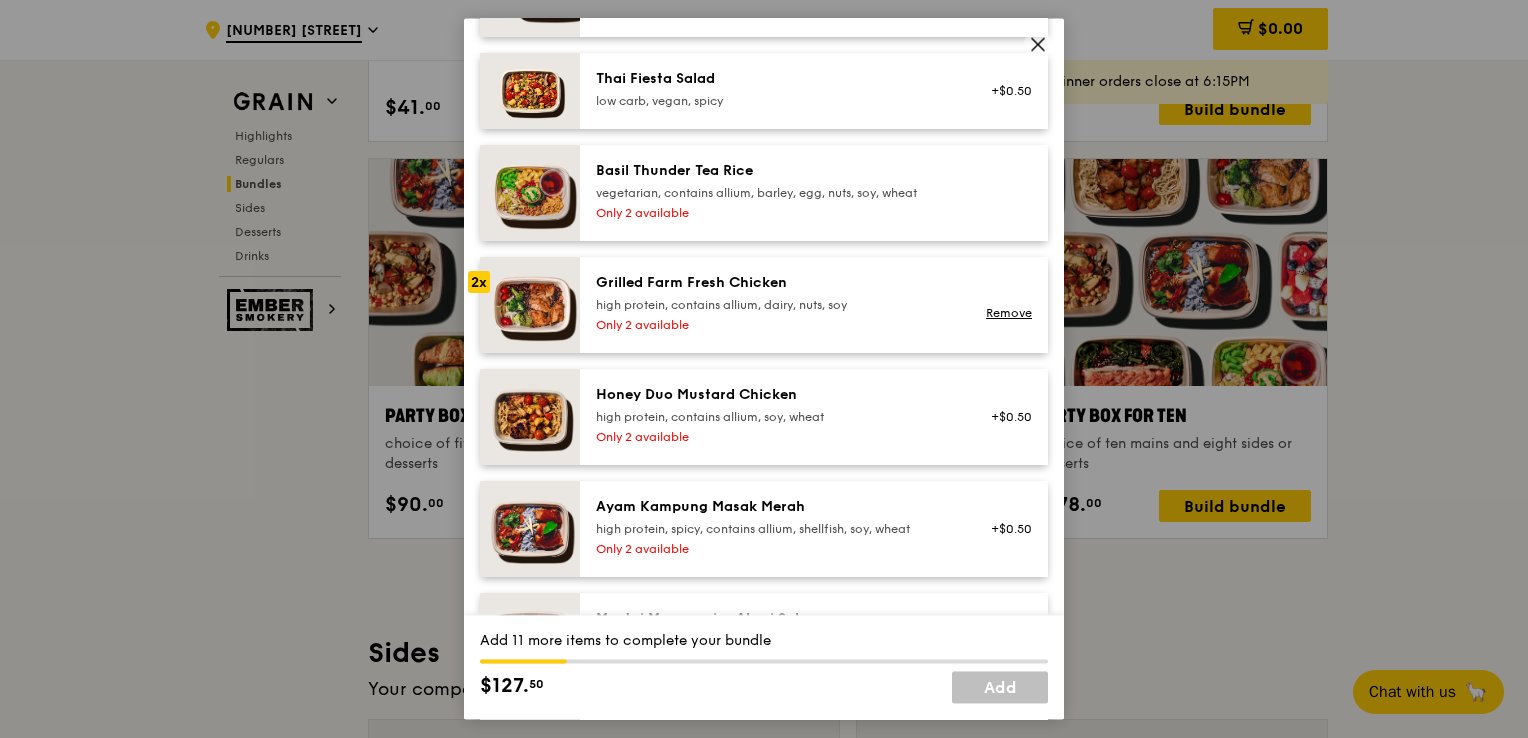 click on "Grilled Farm Fresh Chicken" at bounding box center [775, 283] 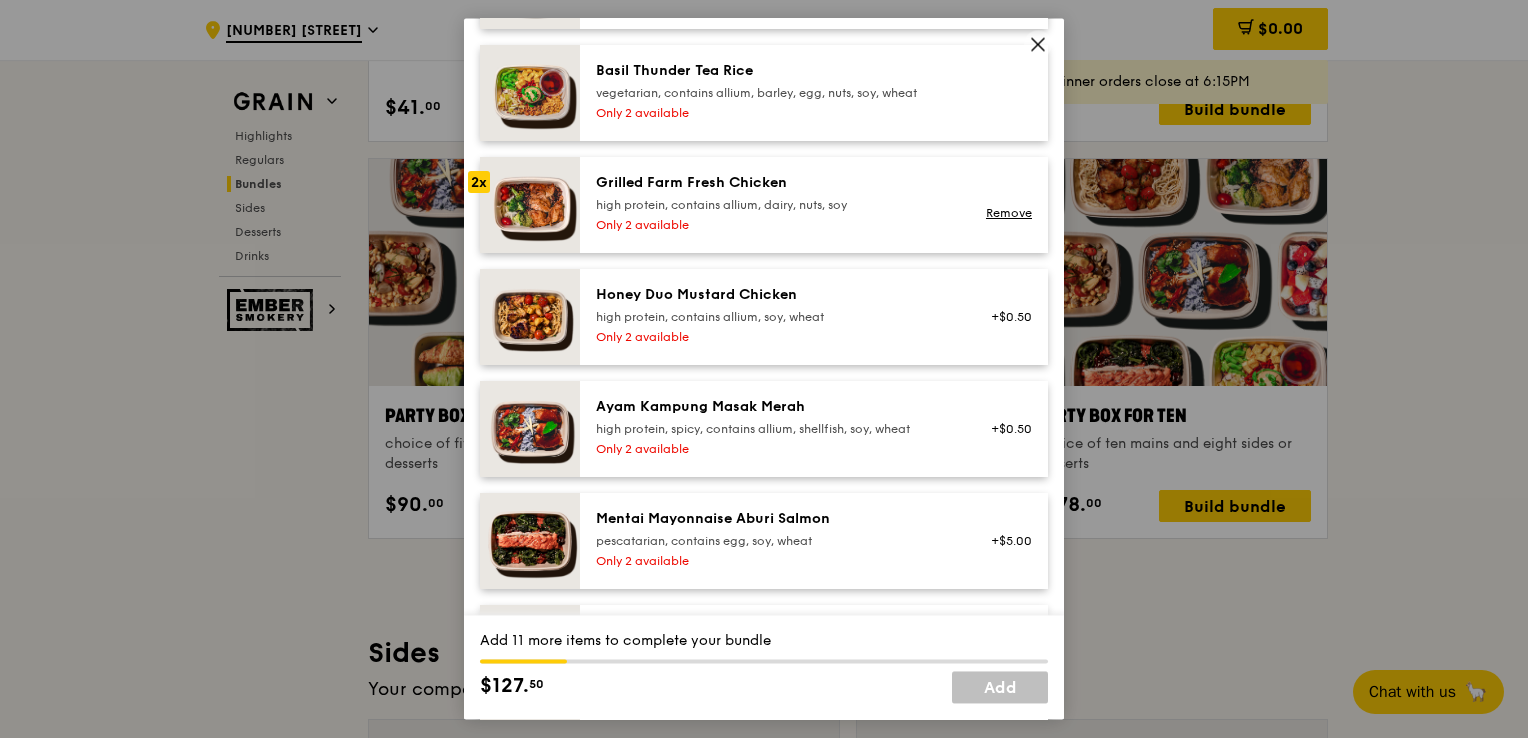 click on "high protein, contains allium, soy, wheat" at bounding box center (775, 317) 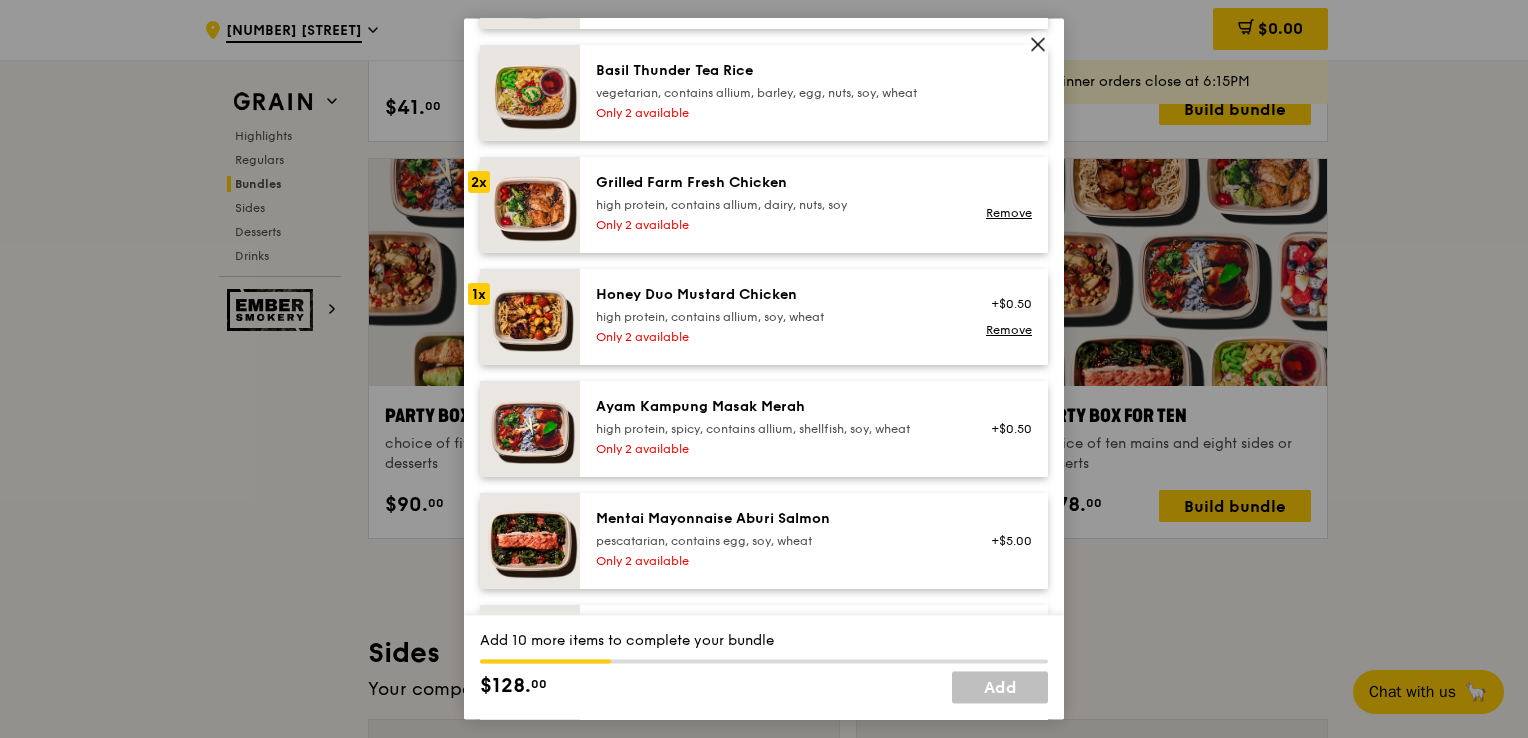 click on "high protein, contains allium, soy, wheat" at bounding box center [775, 317] 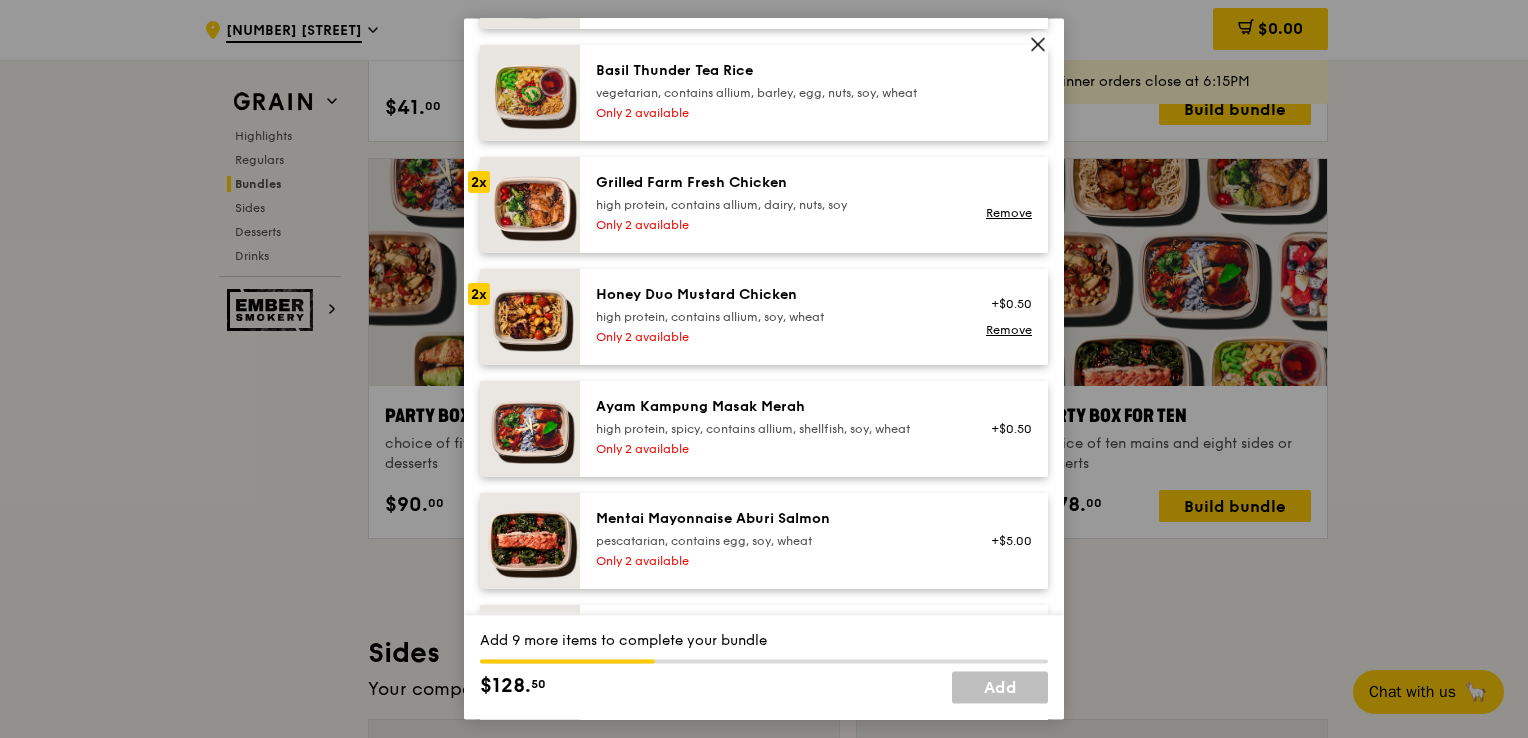 scroll, scrollTop: 600, scrollLeft: 0, axis: vertical 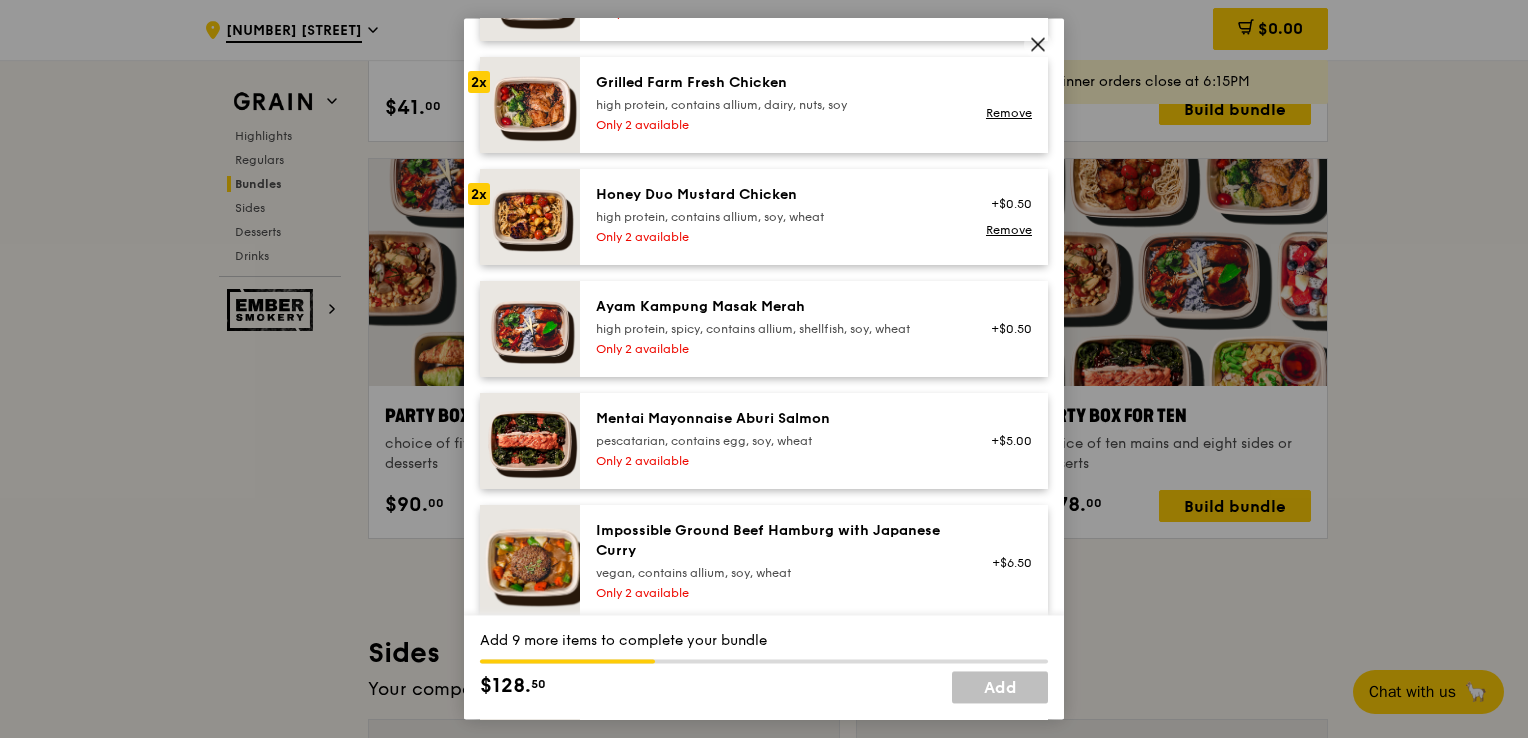 click on "pescatarian, contains egg, soy, wheat" at bounding box center [775, 441] 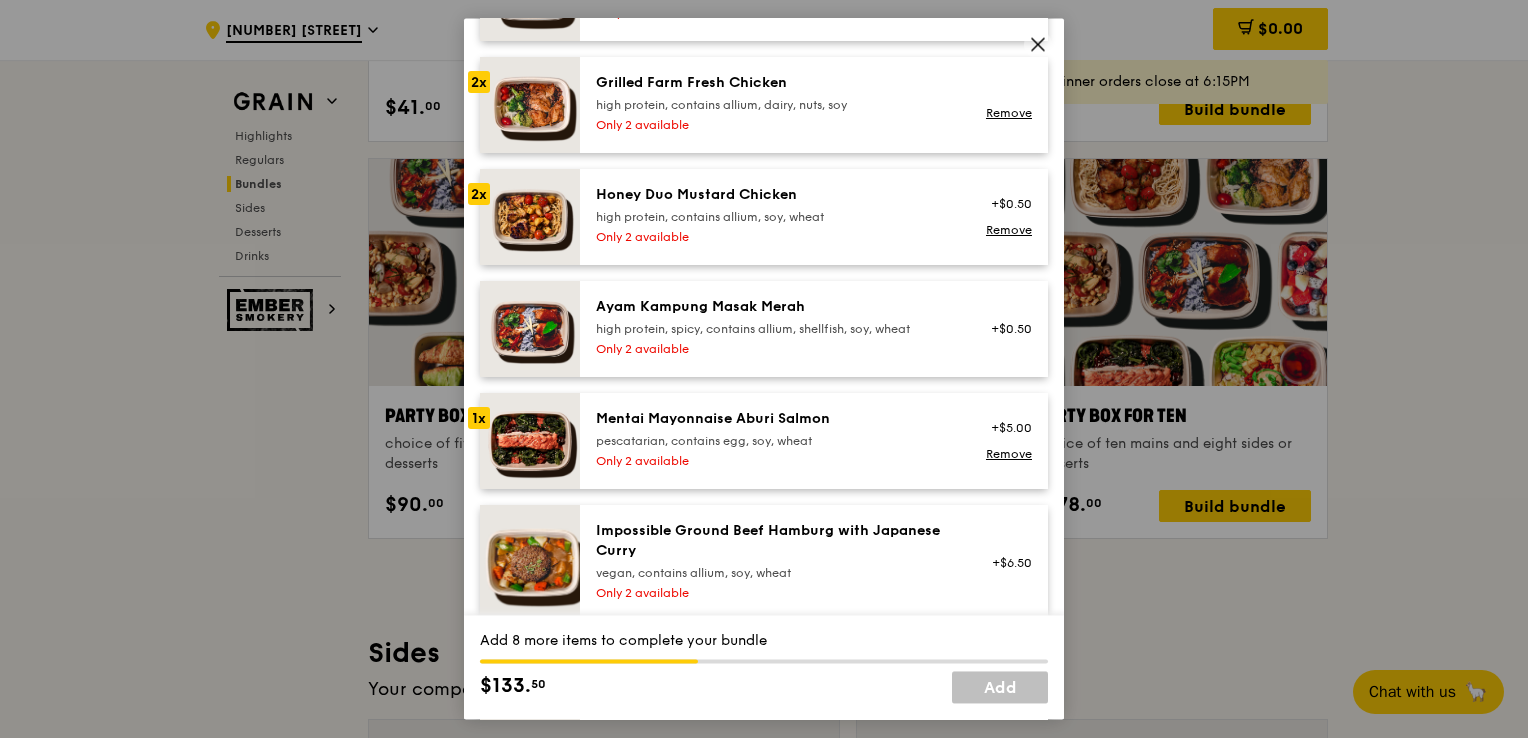 click on "pescatarian, contains egg, soy, wheat" at bounding box center [775, 441] 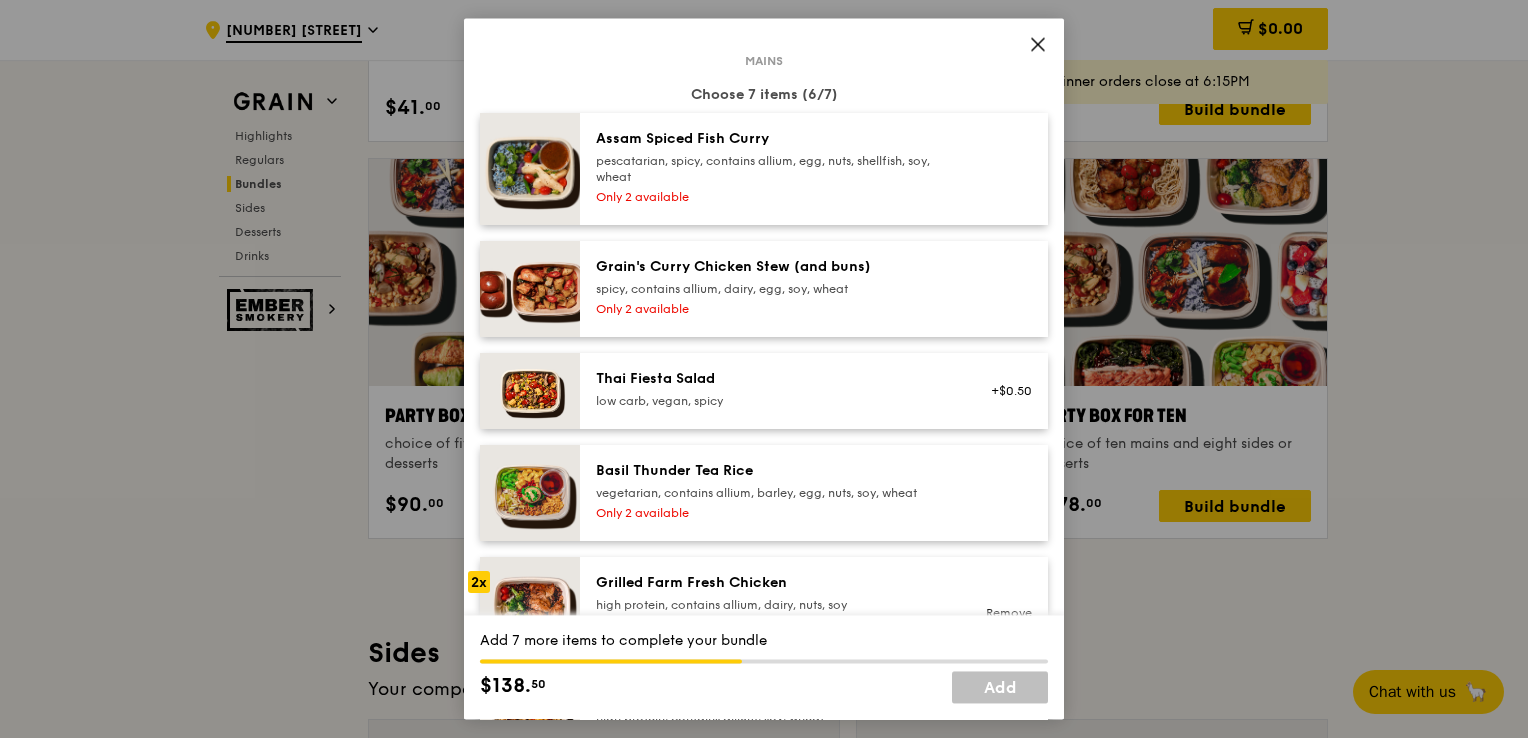 scroll, scrollTop: 0, scrollLeft: 0, axis: both 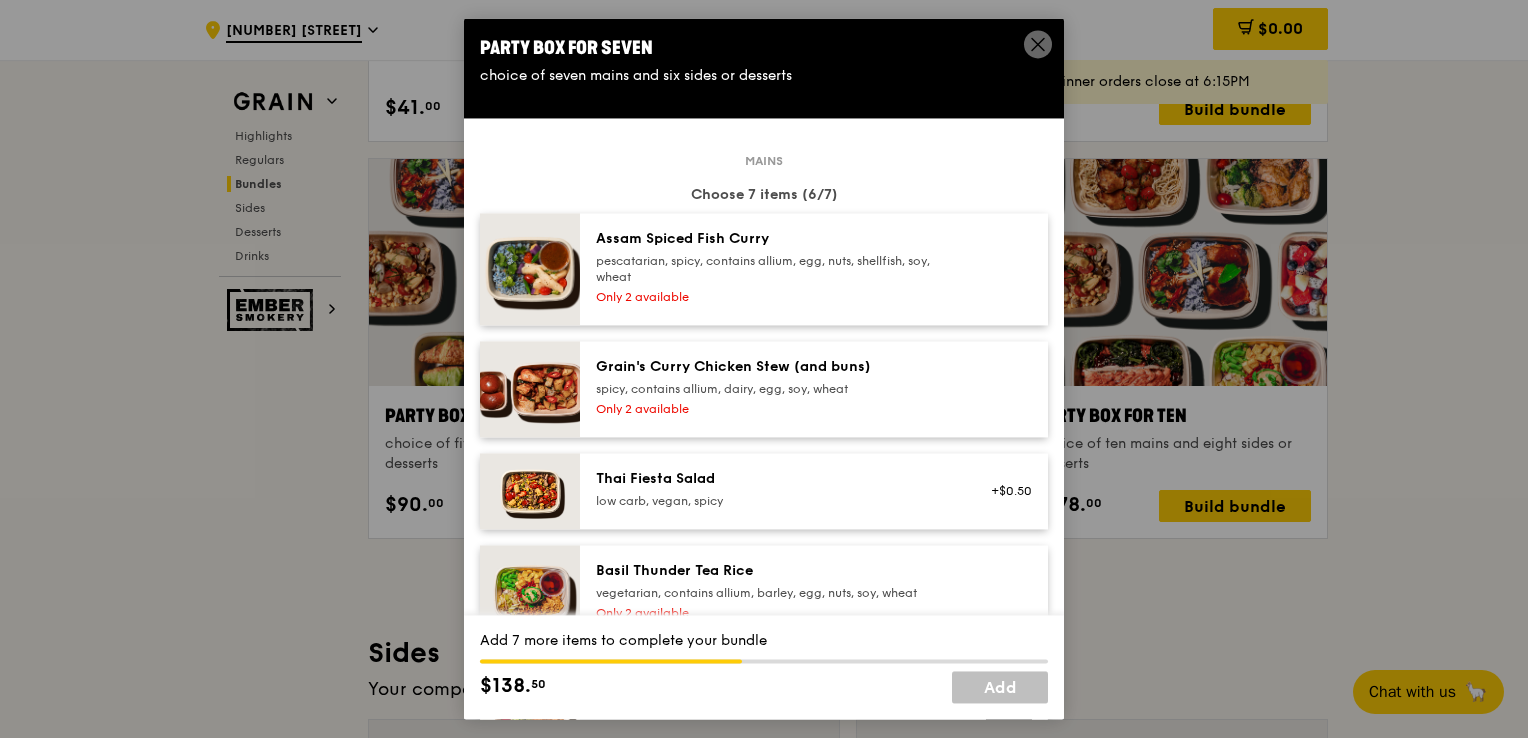 click at bounding box center [1005, 269] 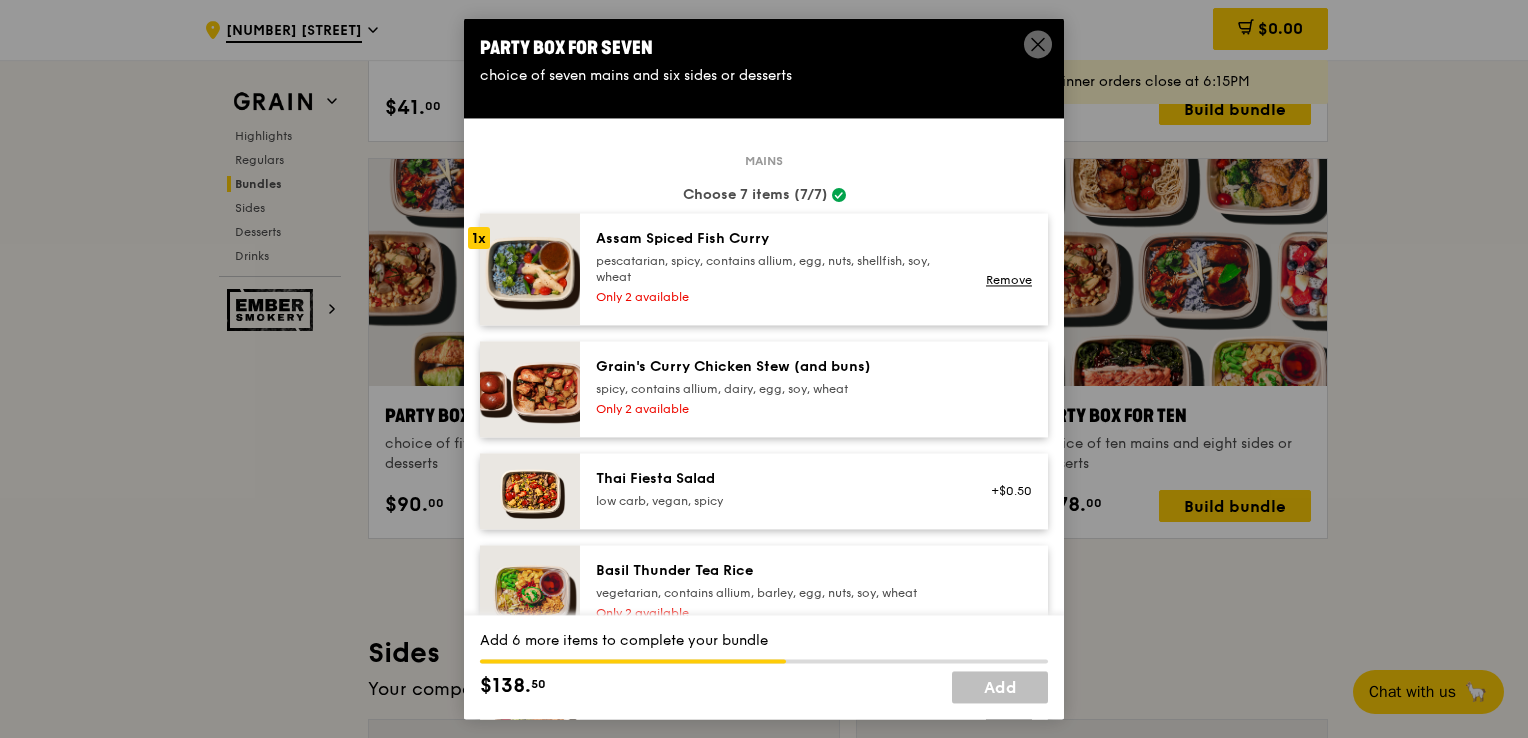 click on "Remove" at bounding box center [1005, 269] 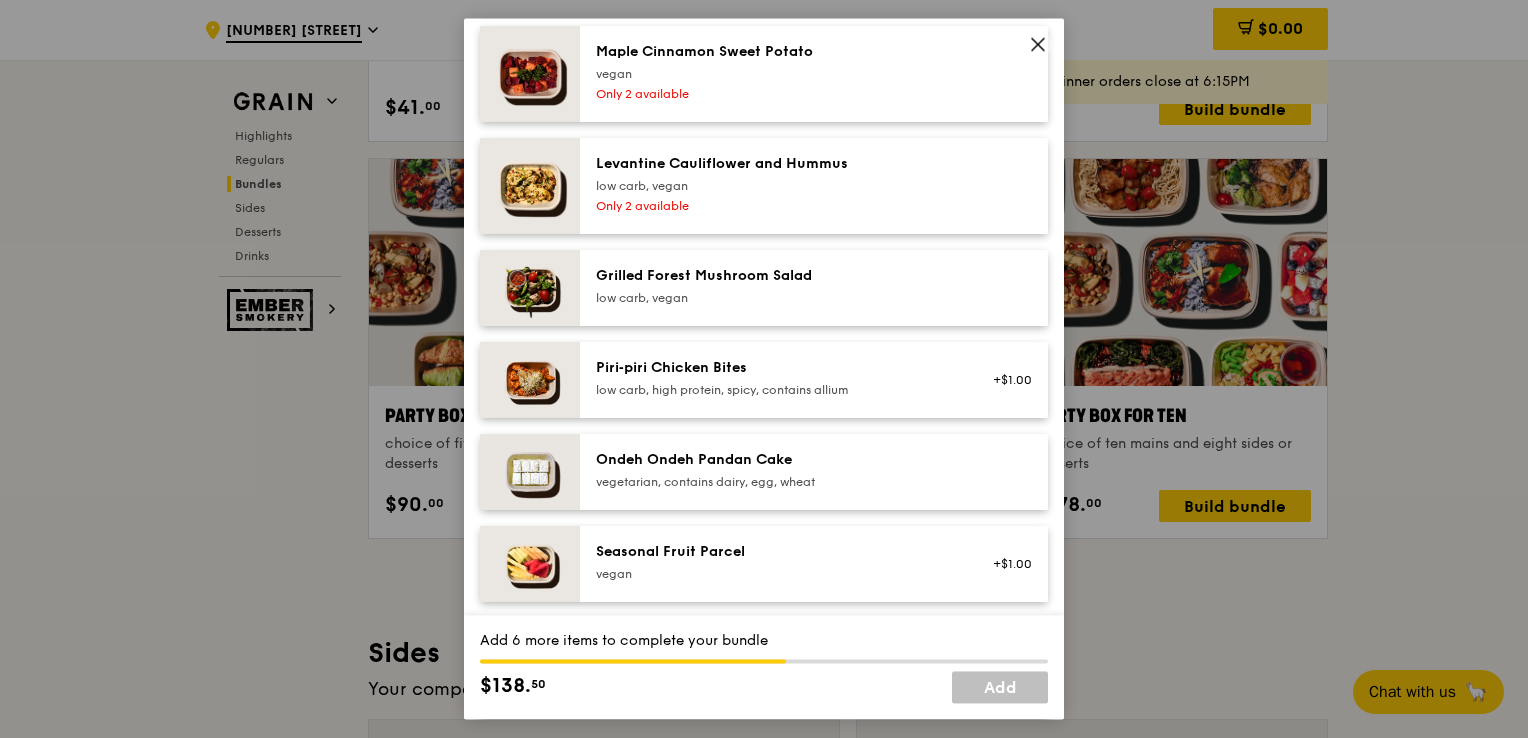 scroll, scrollTop: 1500, scrollLeft: 0, axis: vertical 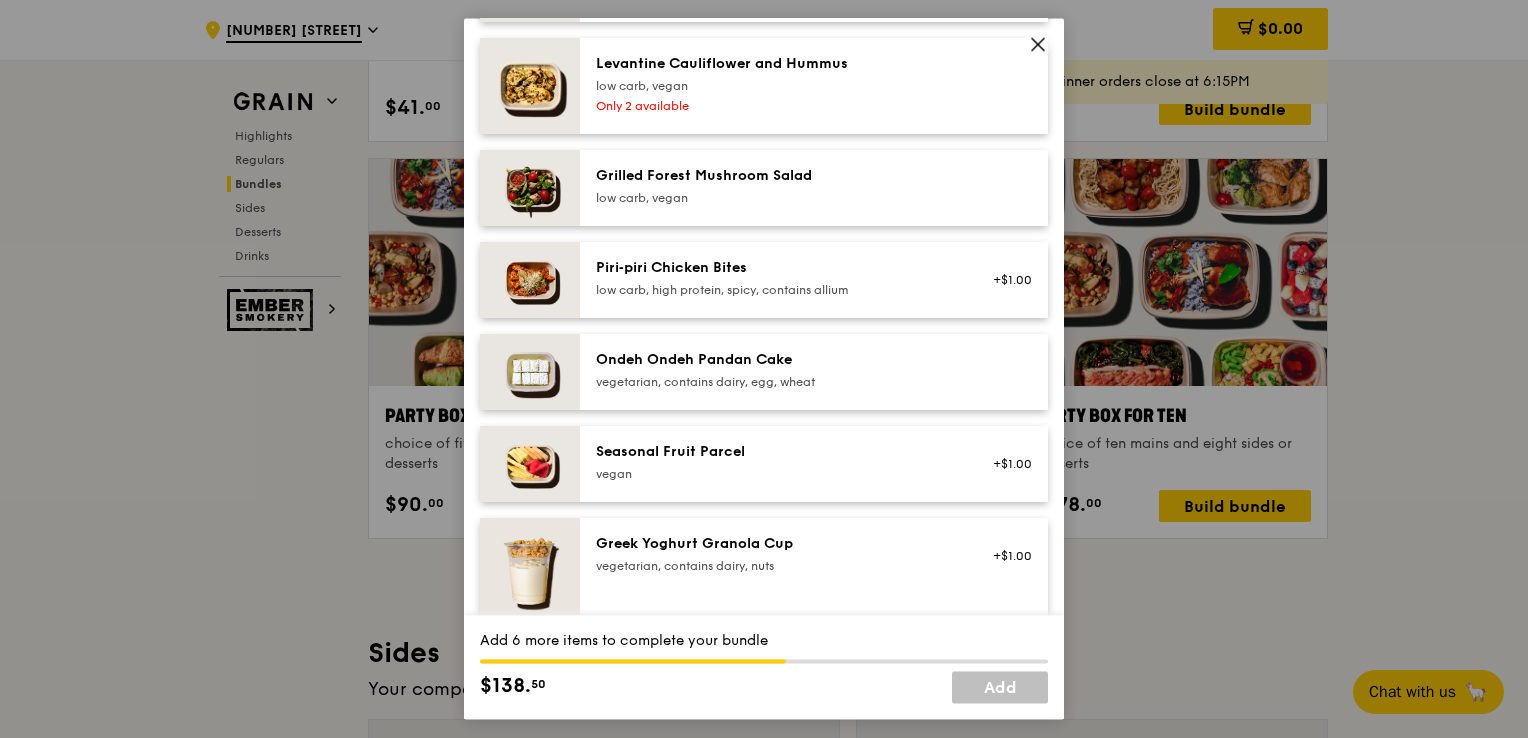 click on "vegetarian, contains dairy, egg, wheat" at bounding box center (775, 382) 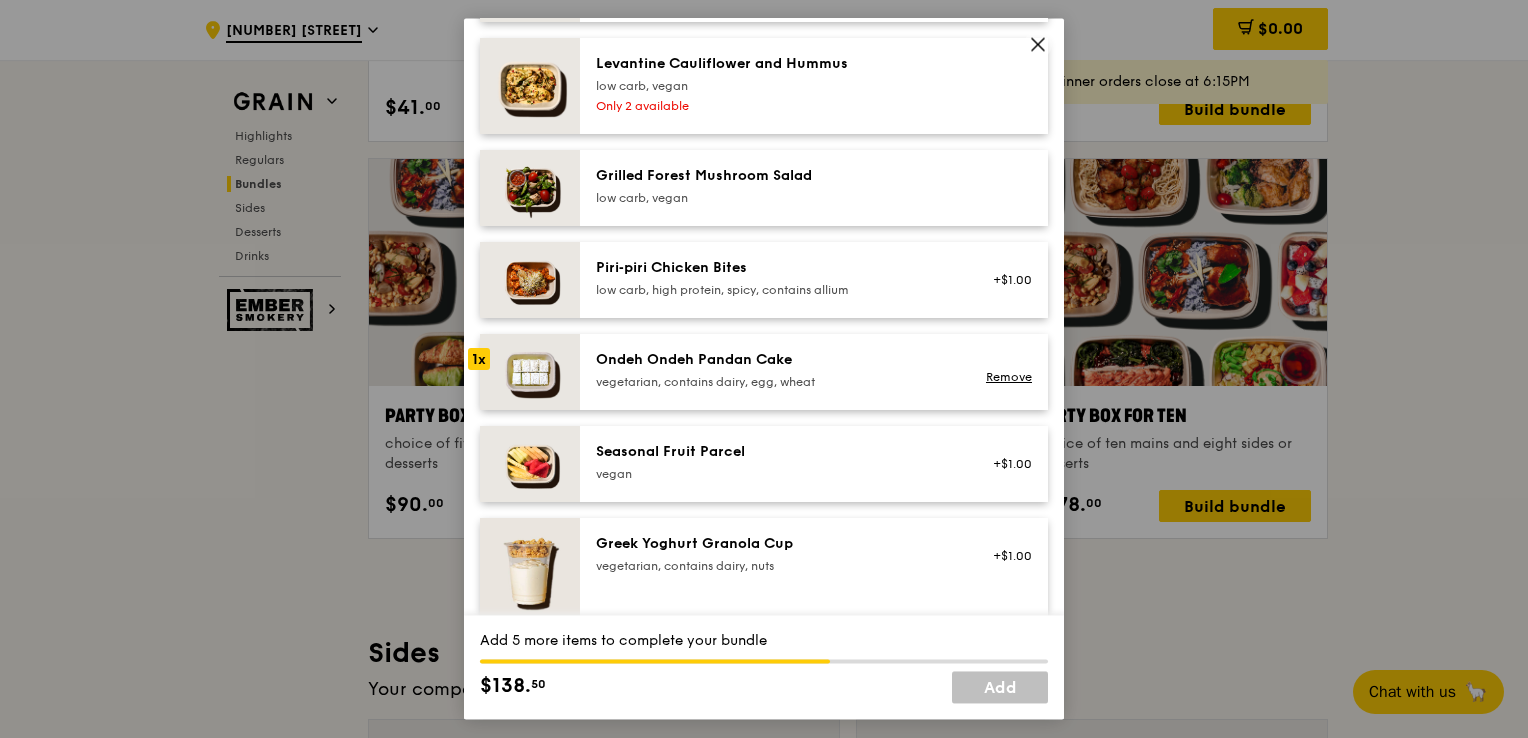 click on "vegetarian, contains dairy, egg, wheat" at bounding box center (775, 382) 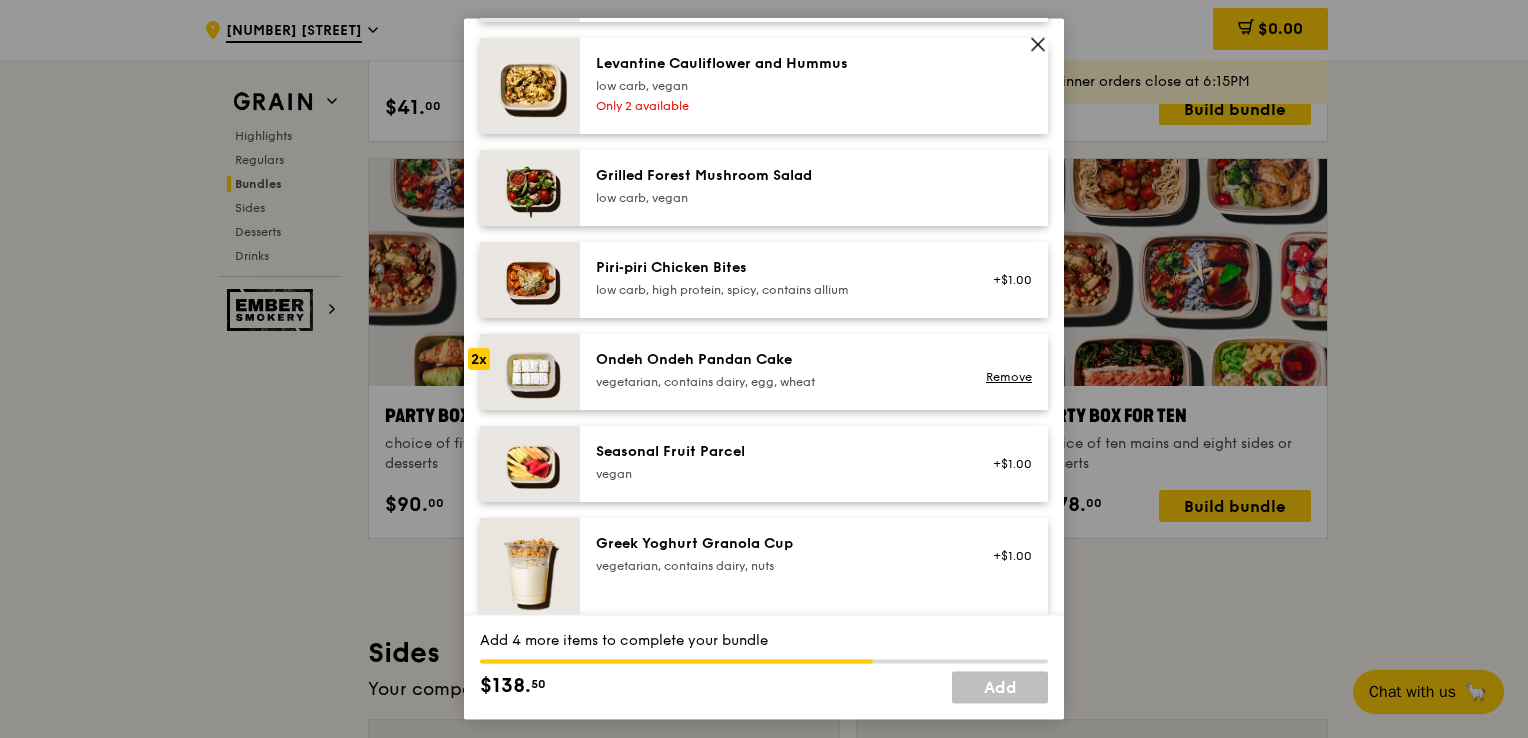 click on "vegetarian, contains dairy, egg, wheat" at bounding box center [775, 382] 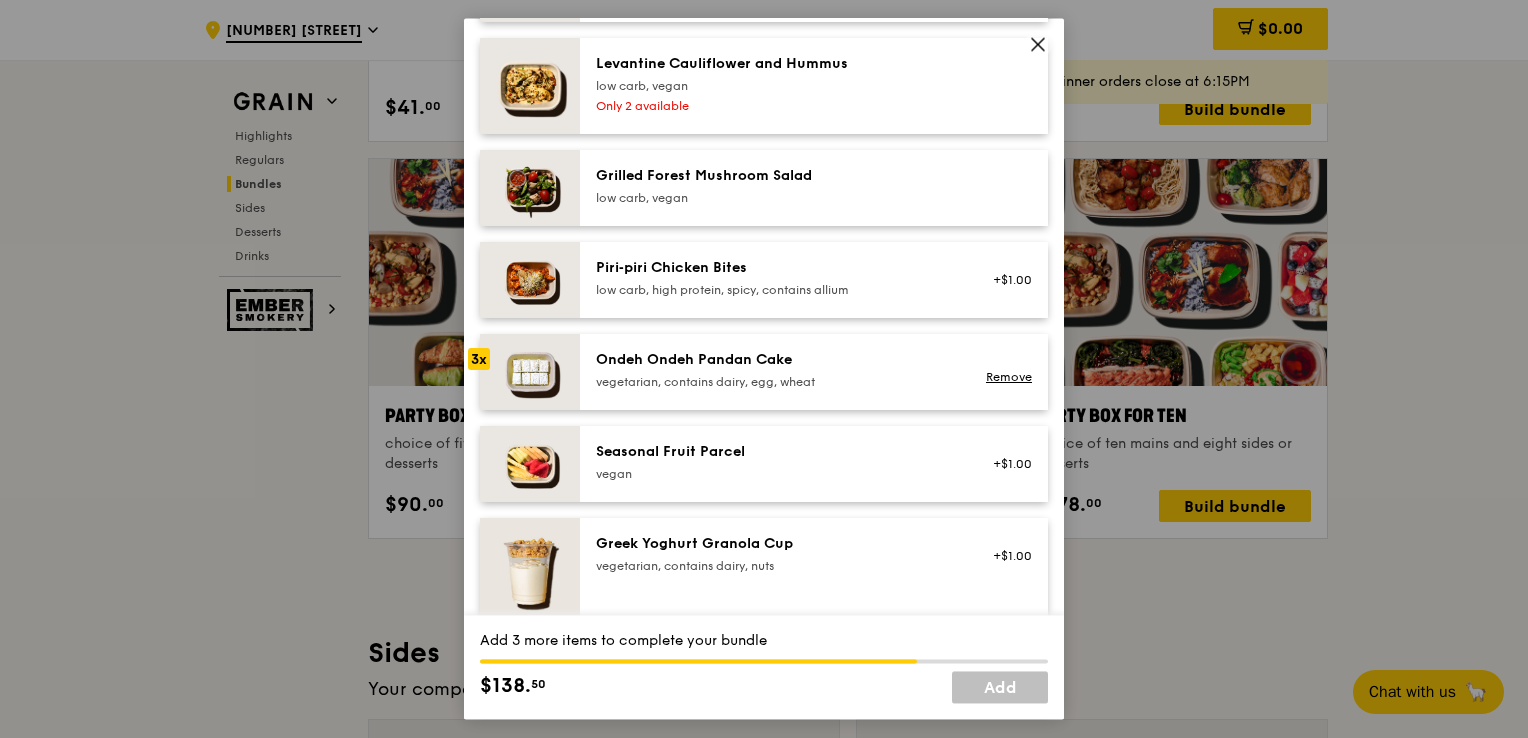 click on "vegetarian, contains dairy, egg, wheat" at bounding box center [775, 382] 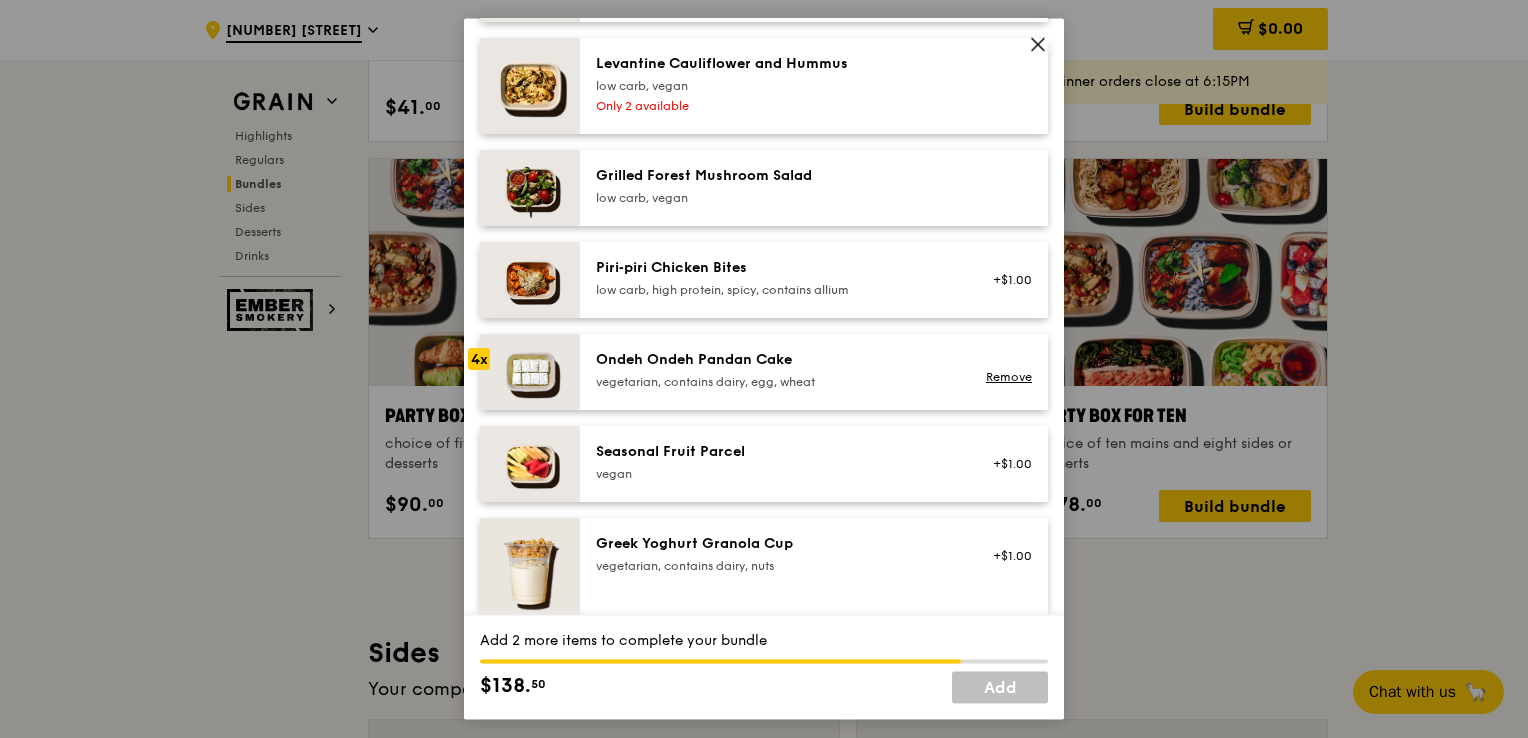 click on "vegetarian, contains dairy, egg, wheat" at bounding box center [775, 382] 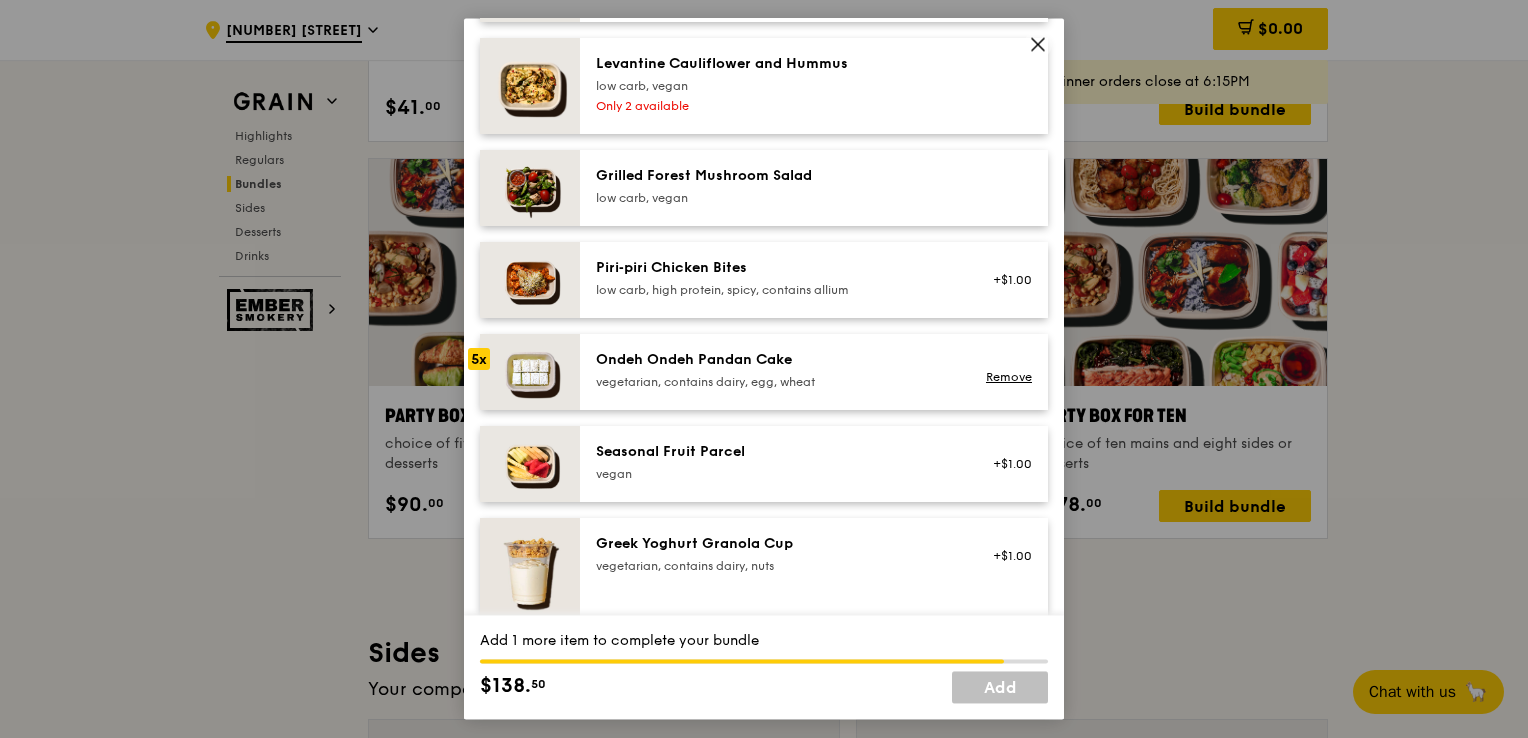 click on "vegetarian, contains dairy, egg, wheat" at bounding box center (775, 382) 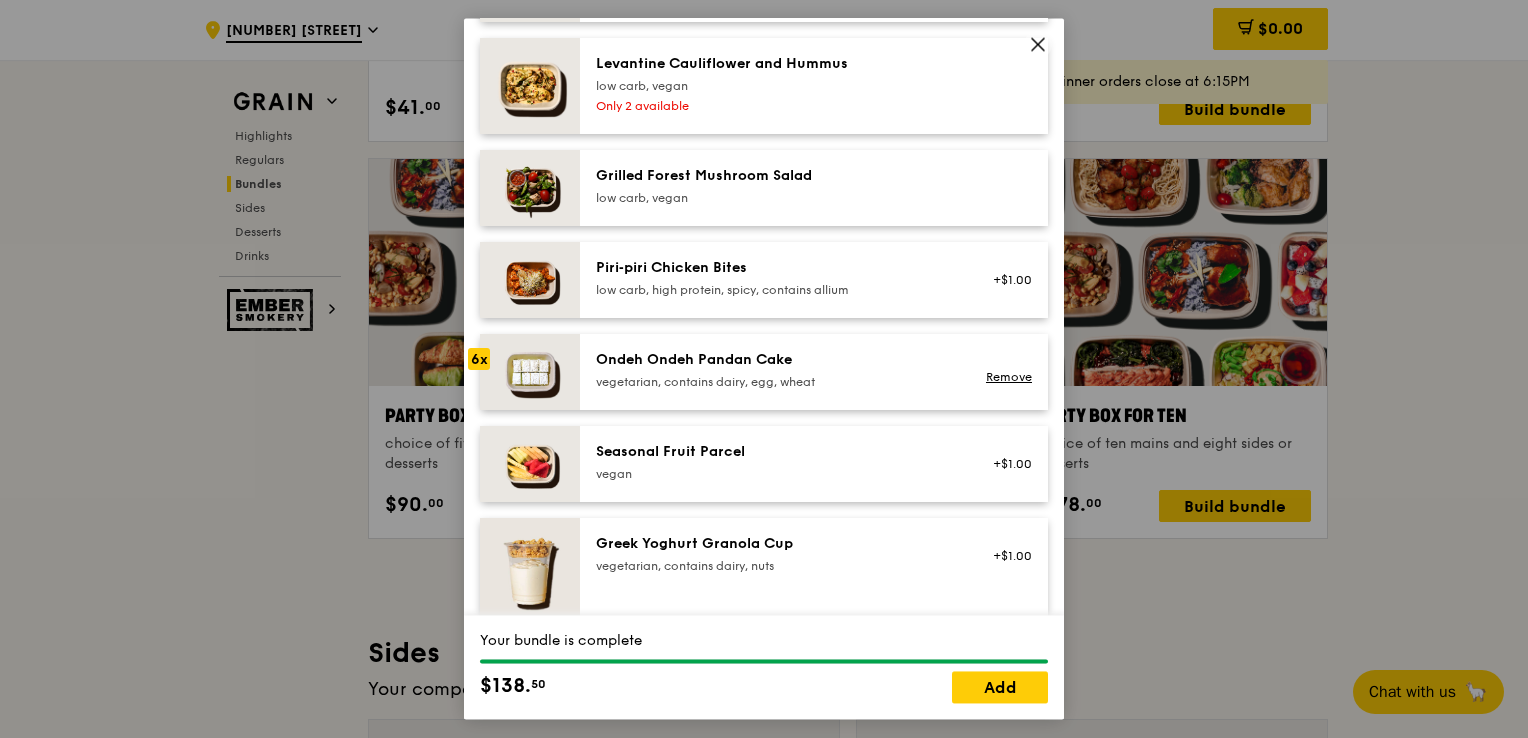 click on "vegetarian, contains dairy, egg, wheat" at bounding box center [775, 382] 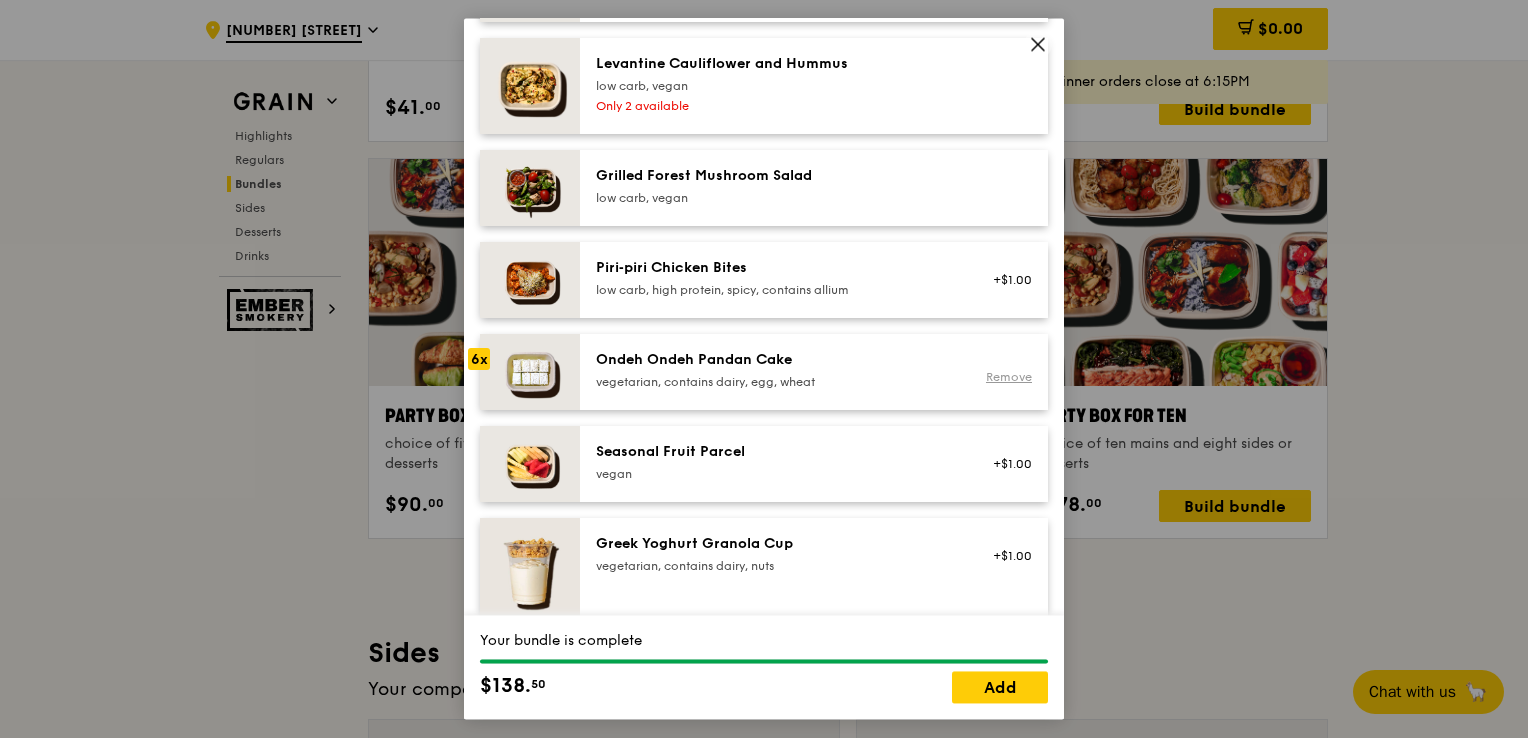 click on "Remove" at bounding box center (1009, 377) 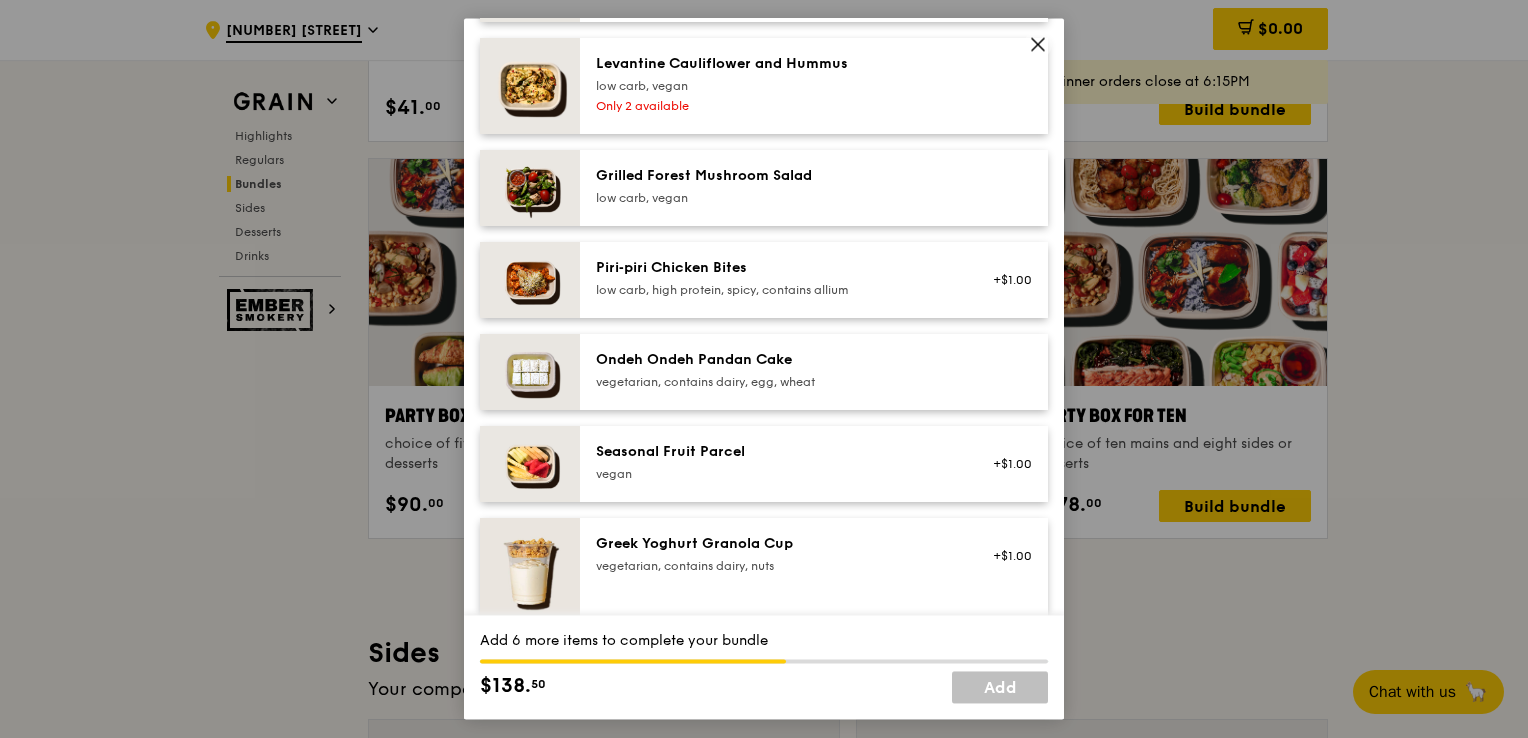 click on "Ondeh Ondeh Pandan Cake" at bounding box center (775, 360) 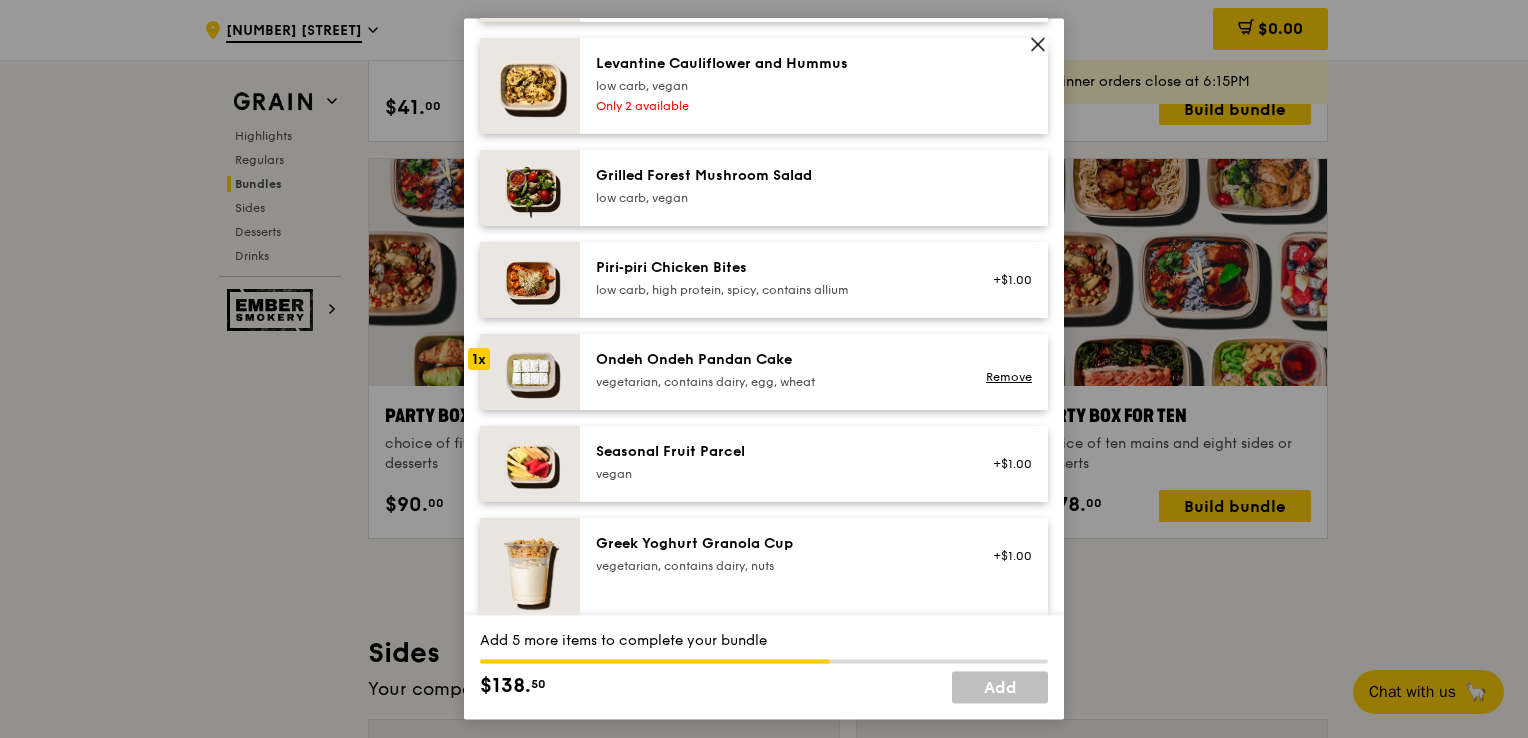 click on "Ondeh Ondeh Pandan Cake" at bounding box center [775, 360] 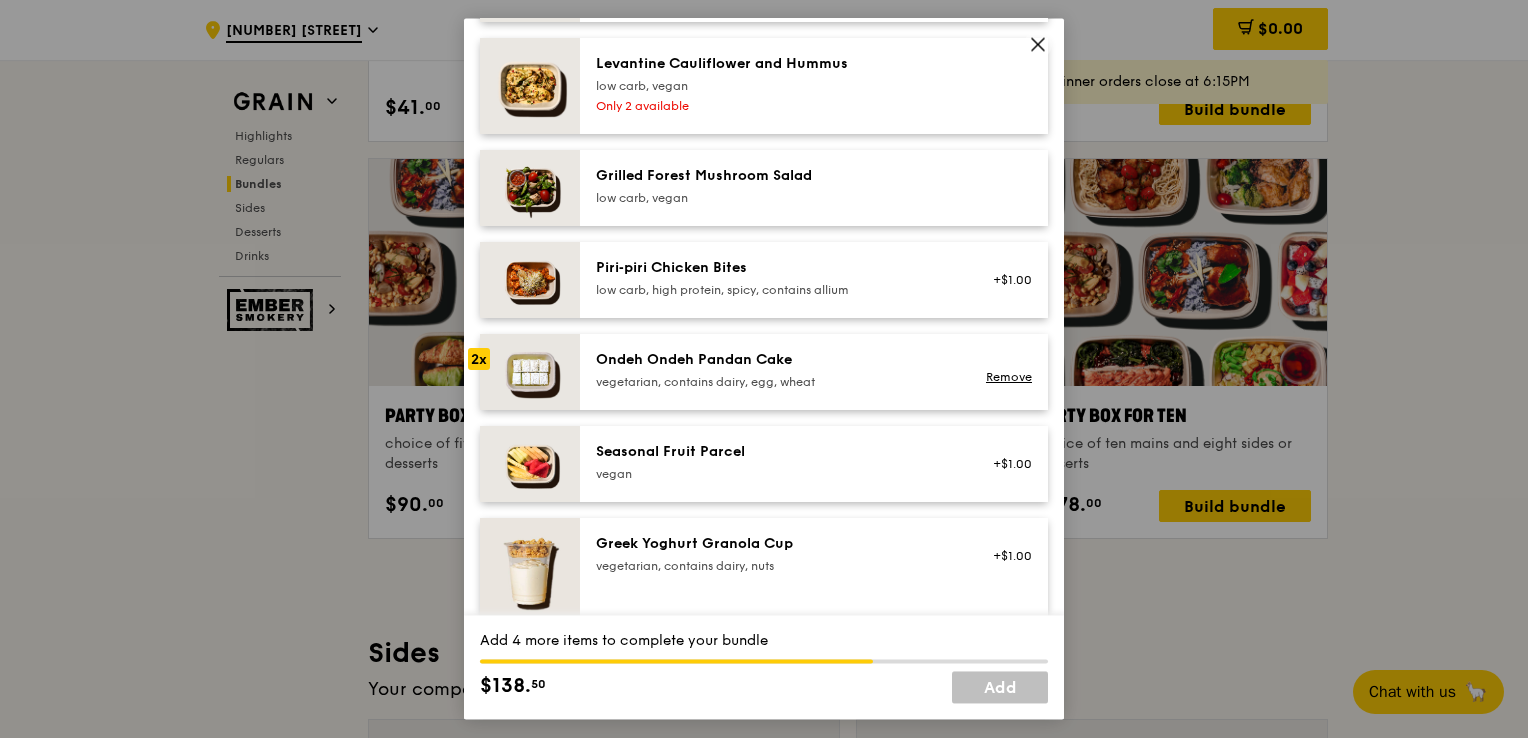 click on "Piri‑piri Chicken Bites
low carb, high protein, spicy, contains allium" at bounding box center (775, 278) 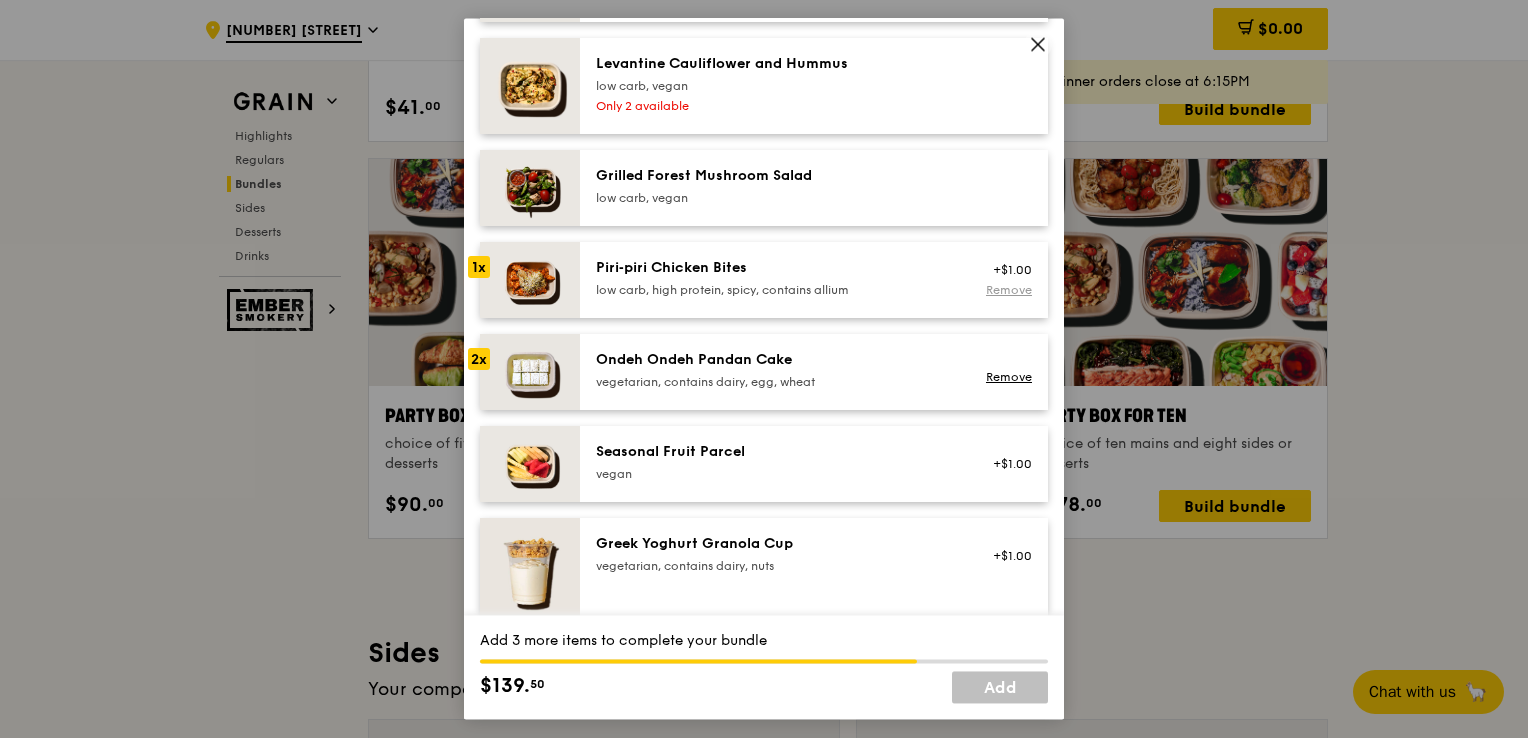 click on "Remove" at bounding box center (1009, 290) 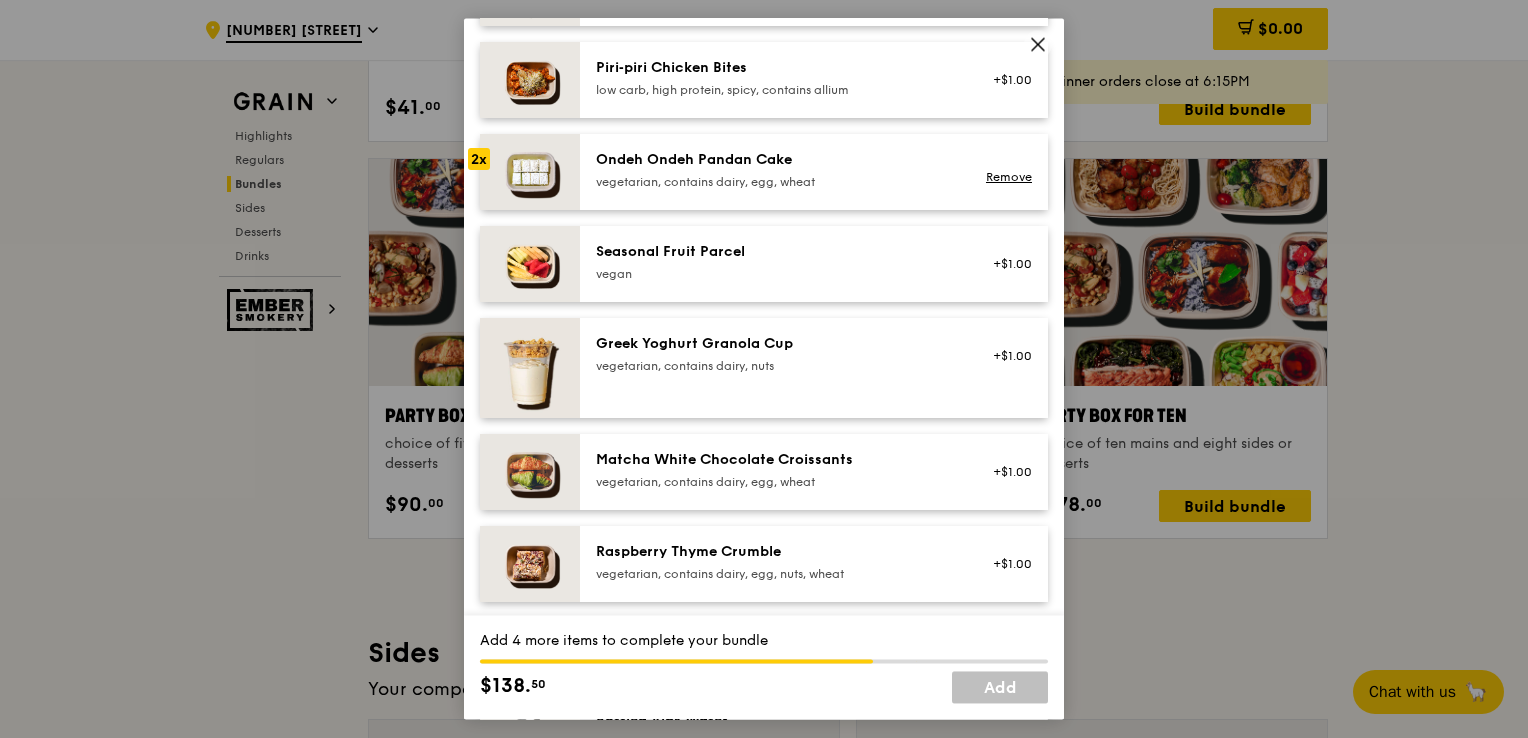 scroll, scrollTop: 1800, scrollLeft: 0, axis: vertical 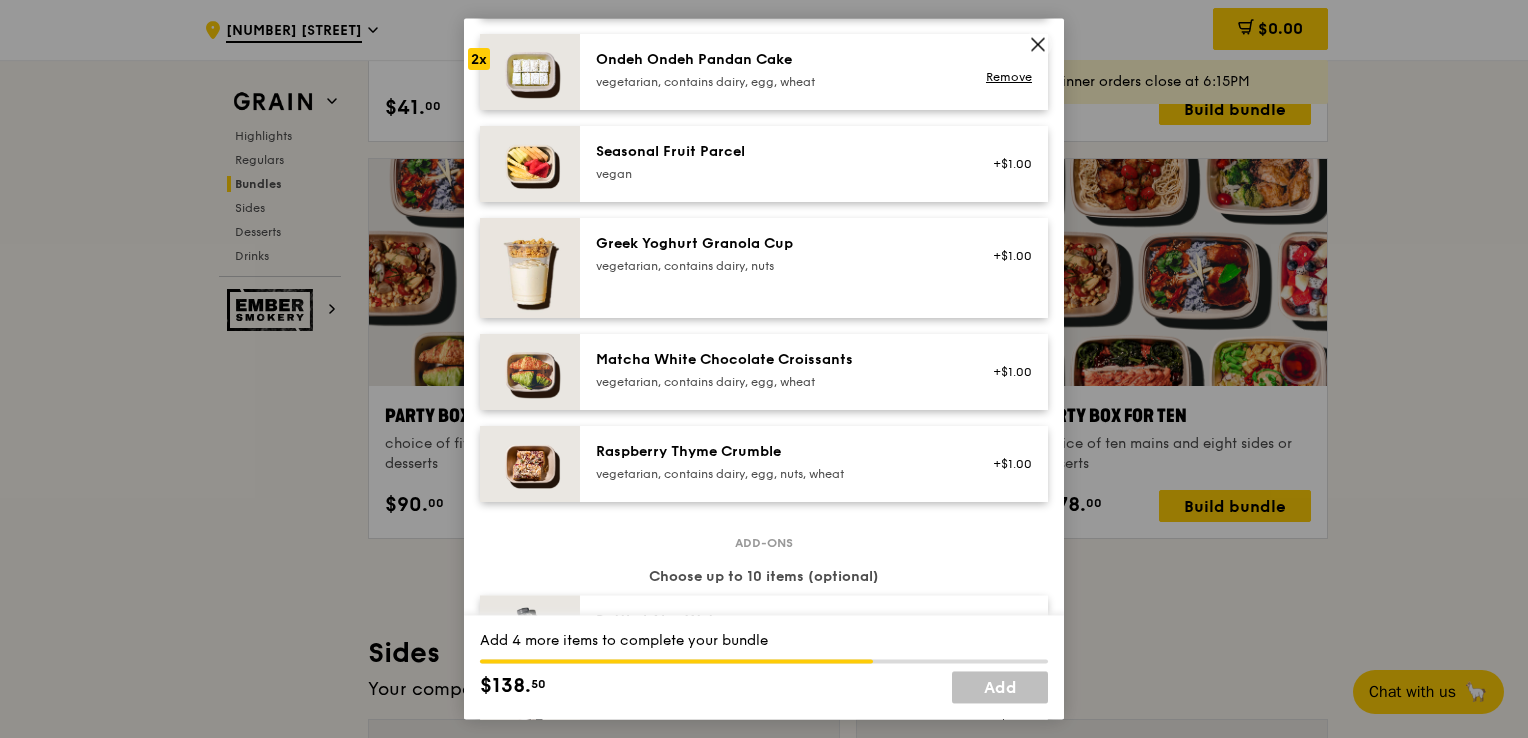 click on "Matcha White Chocolate Croissants" at bounding box center [775, 360] 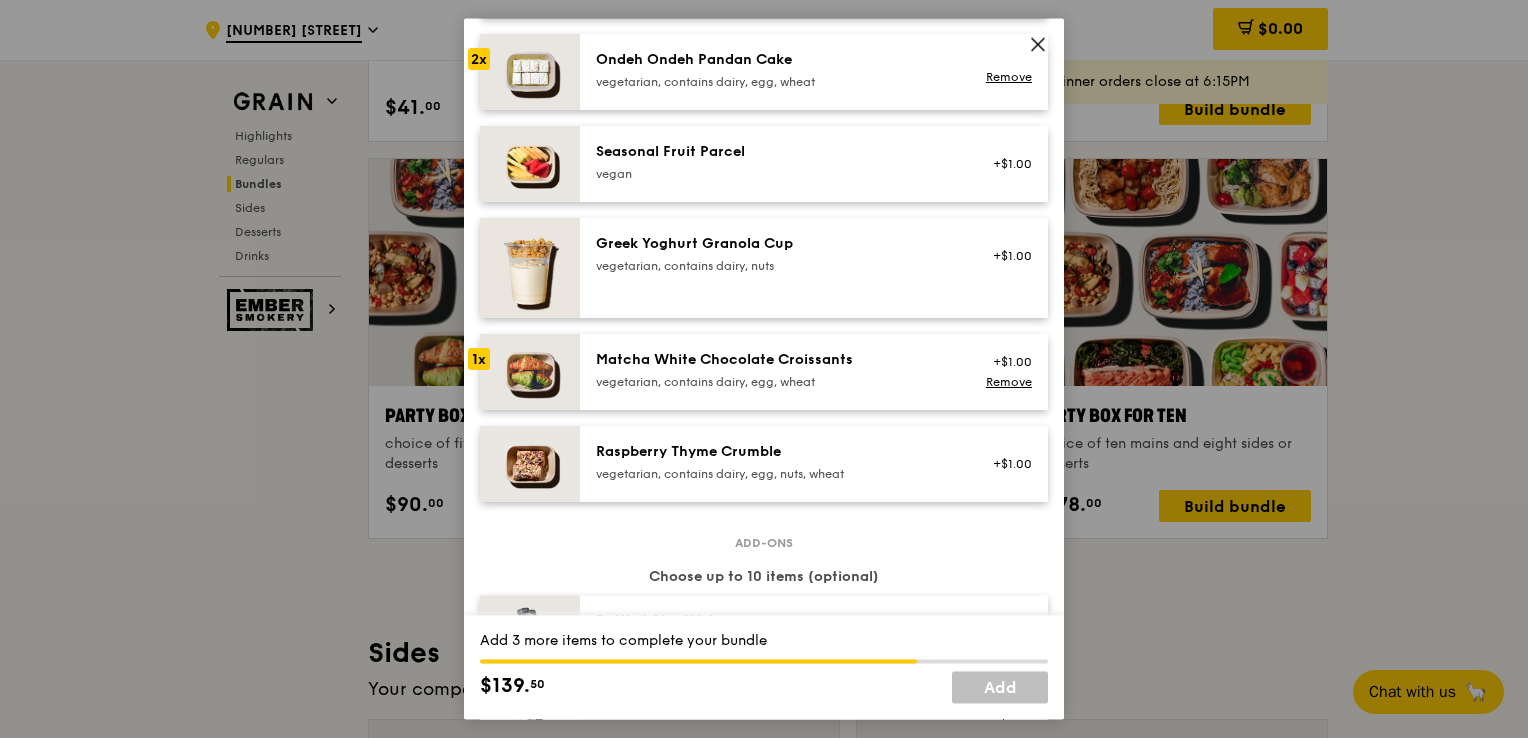 click on "Matcha White Chocolate Croissants" at bounding box center [775, 360] 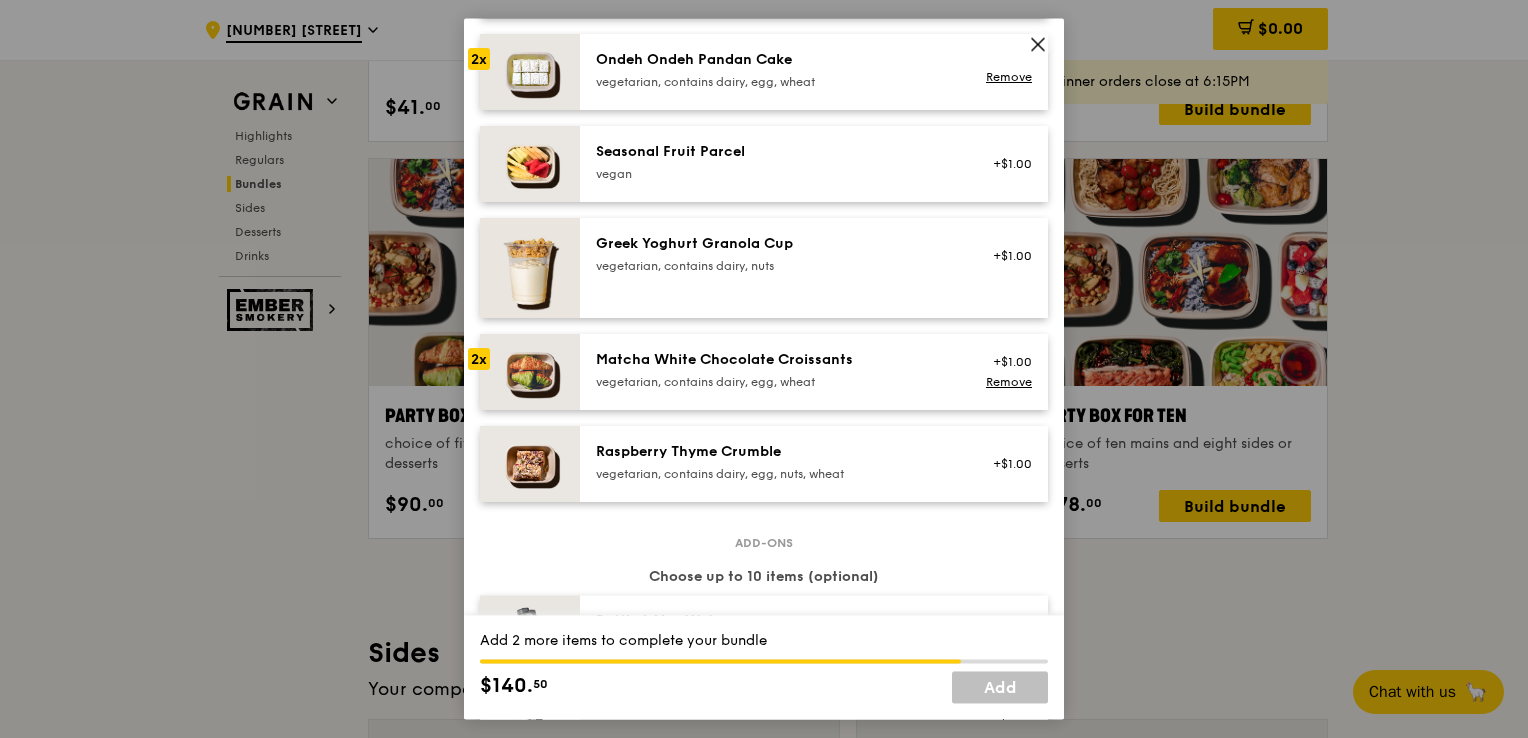 click on "Matcha White Chocolate Croissants" at bounding box center (775, 360) 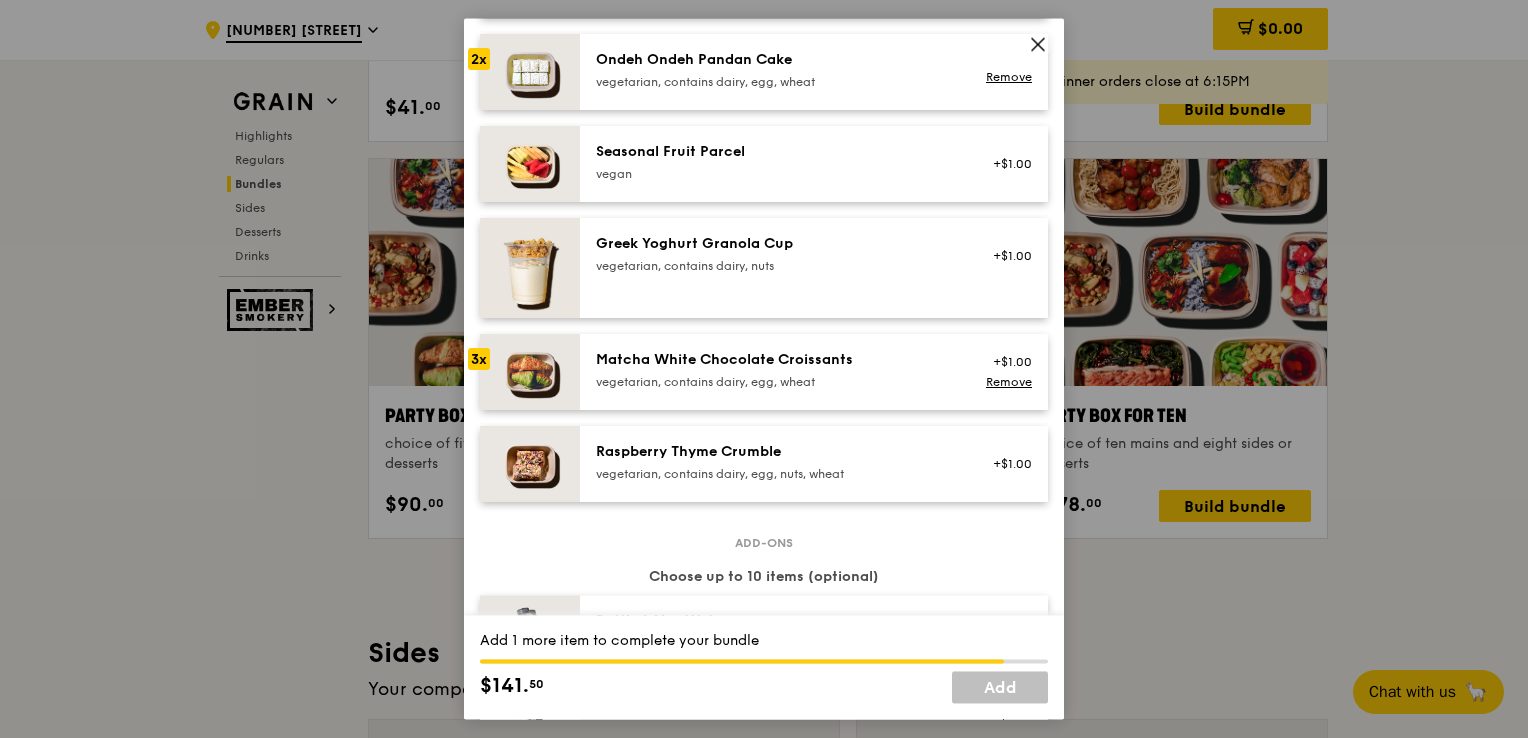 click on "Matcha White Chocolate Croissants" at bounding box center (775, 360) 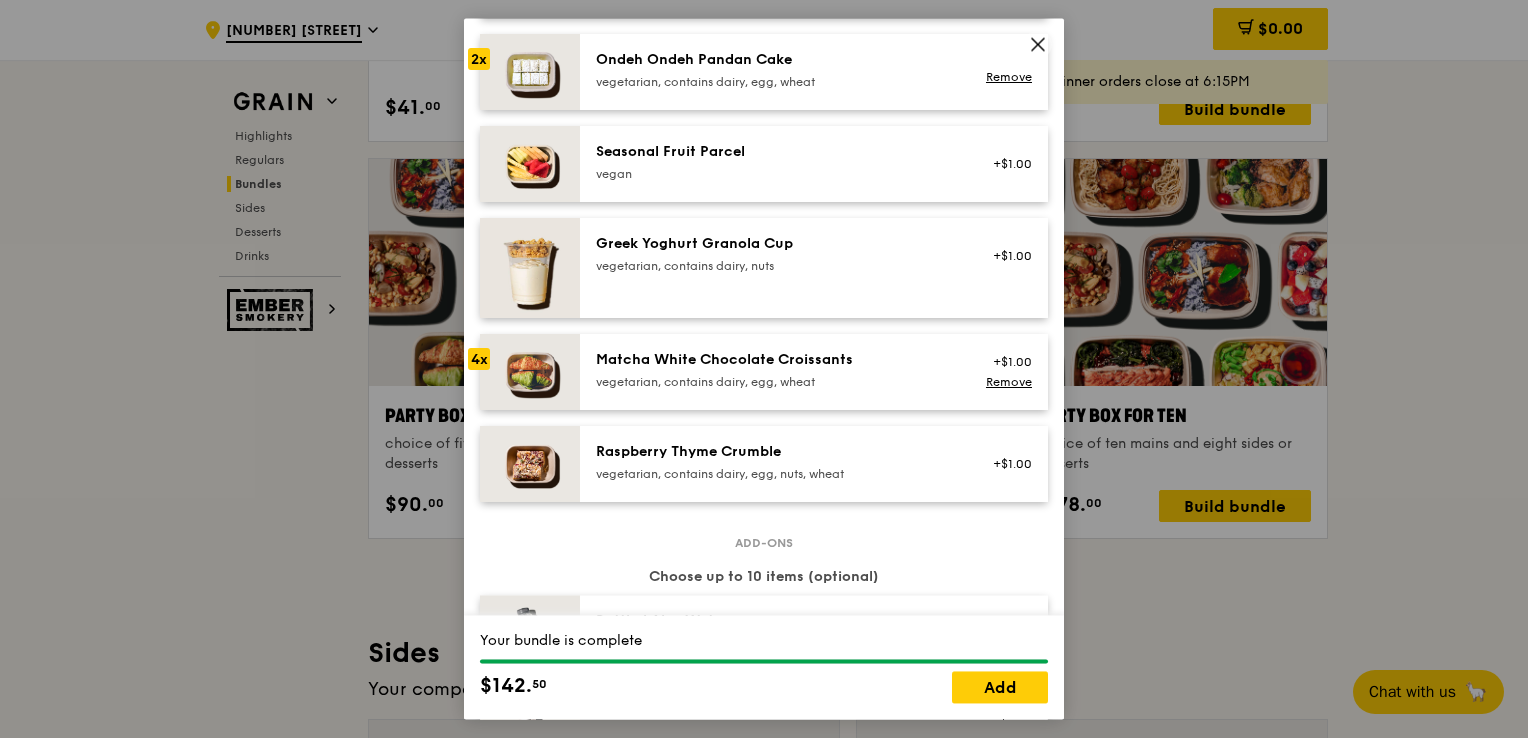 click on "Matcha White Chocolate Croissants" at bounding box center (775, 360) 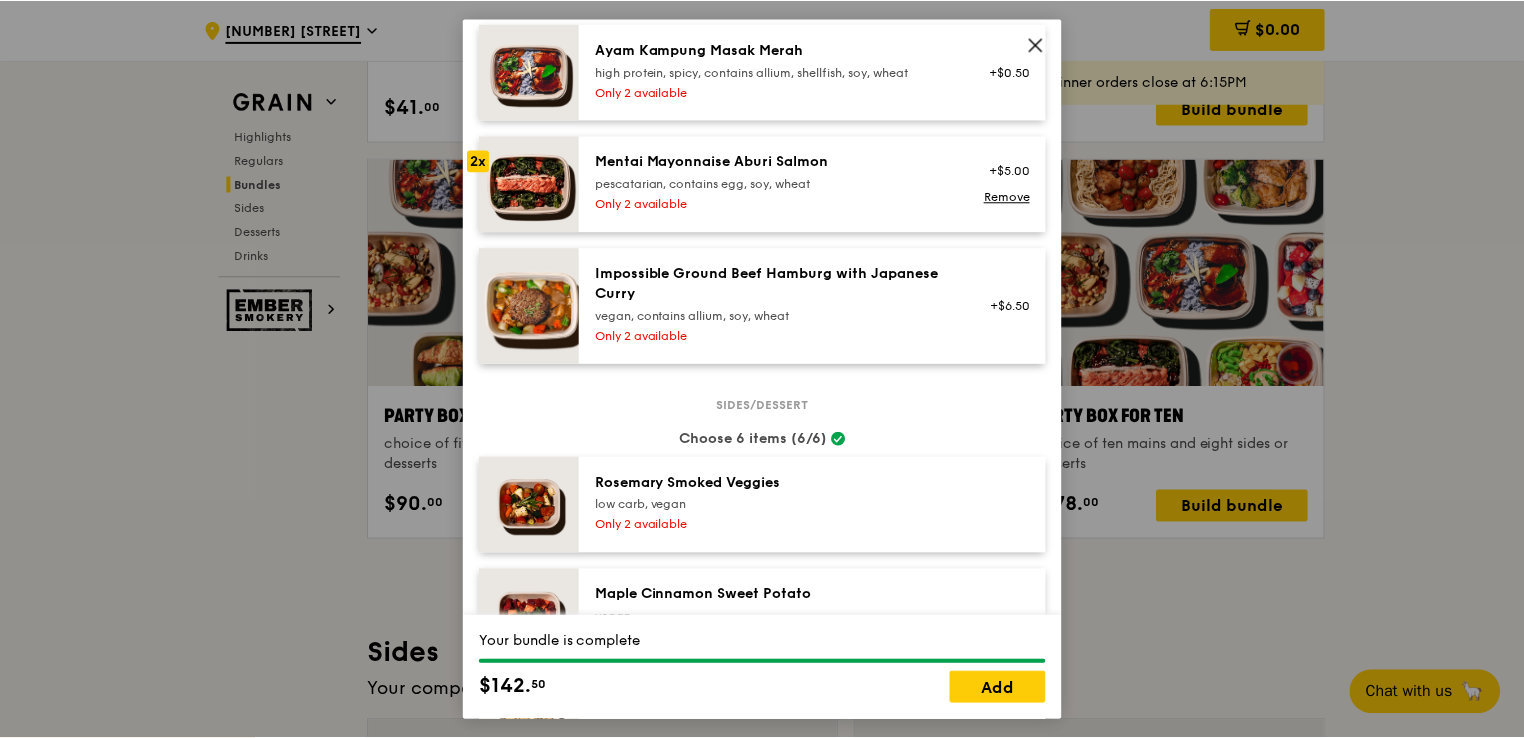 scroll, scrollTop: 800, scrollLeft: 0, axis: vertical 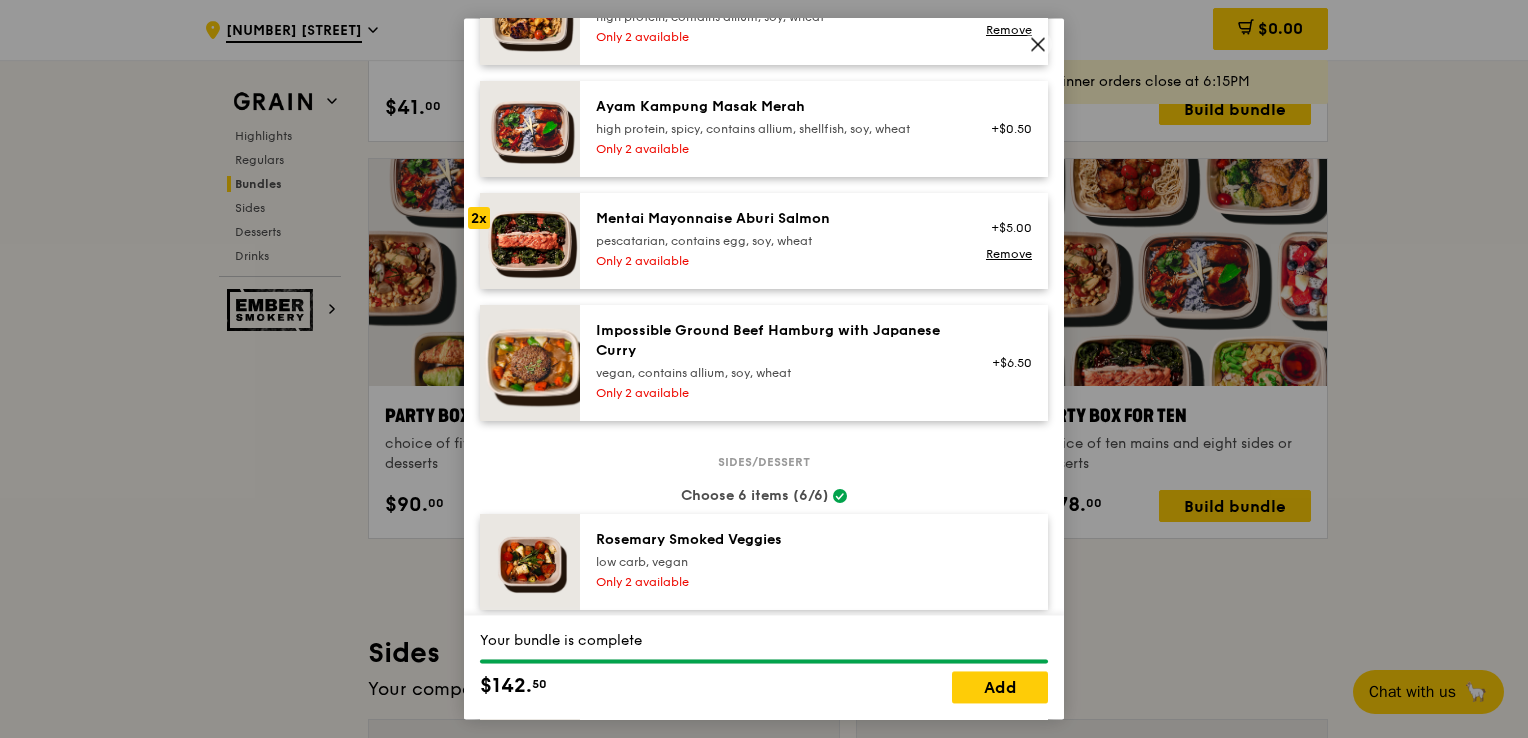 click 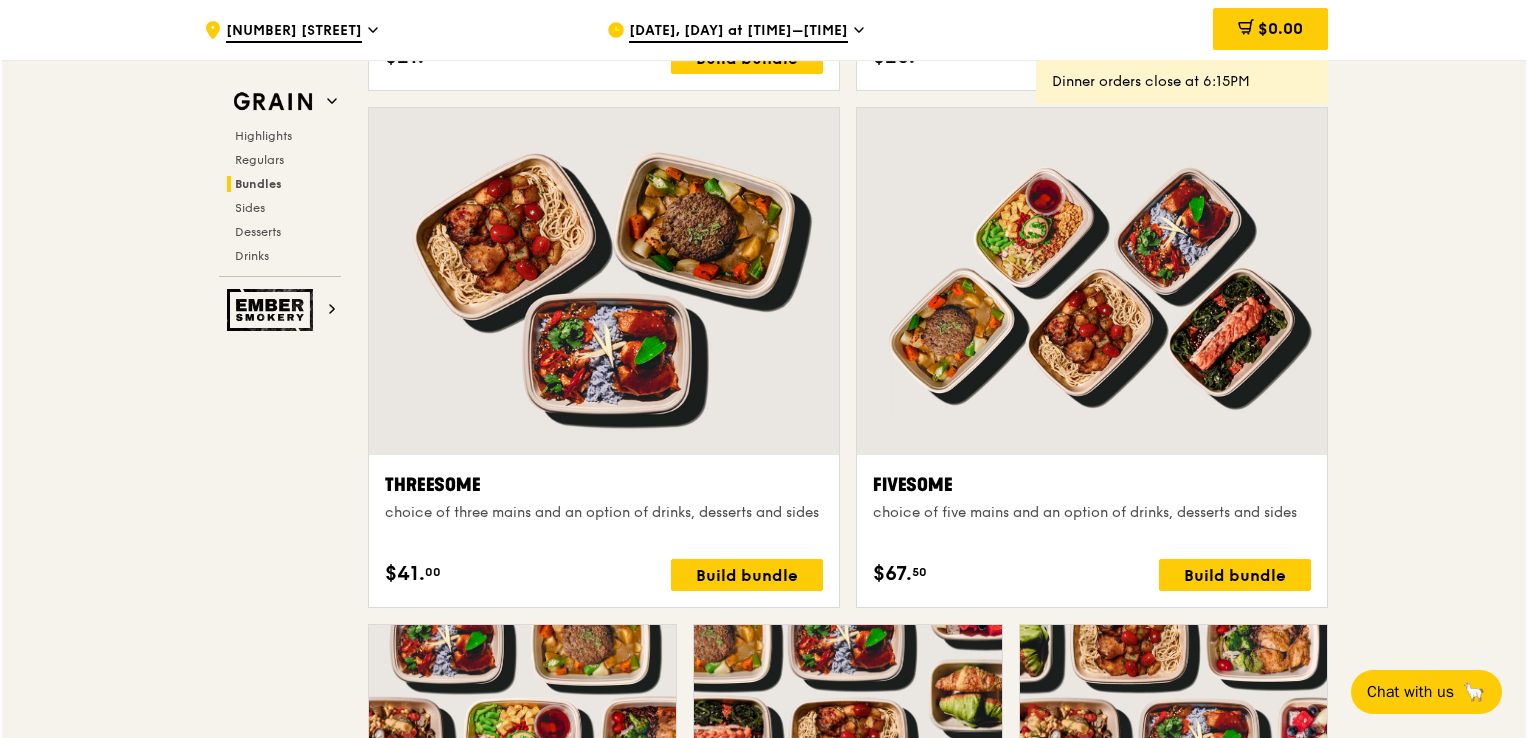 scroll, scrollTop: 3400, scrollLeft: 0, axis: vertical 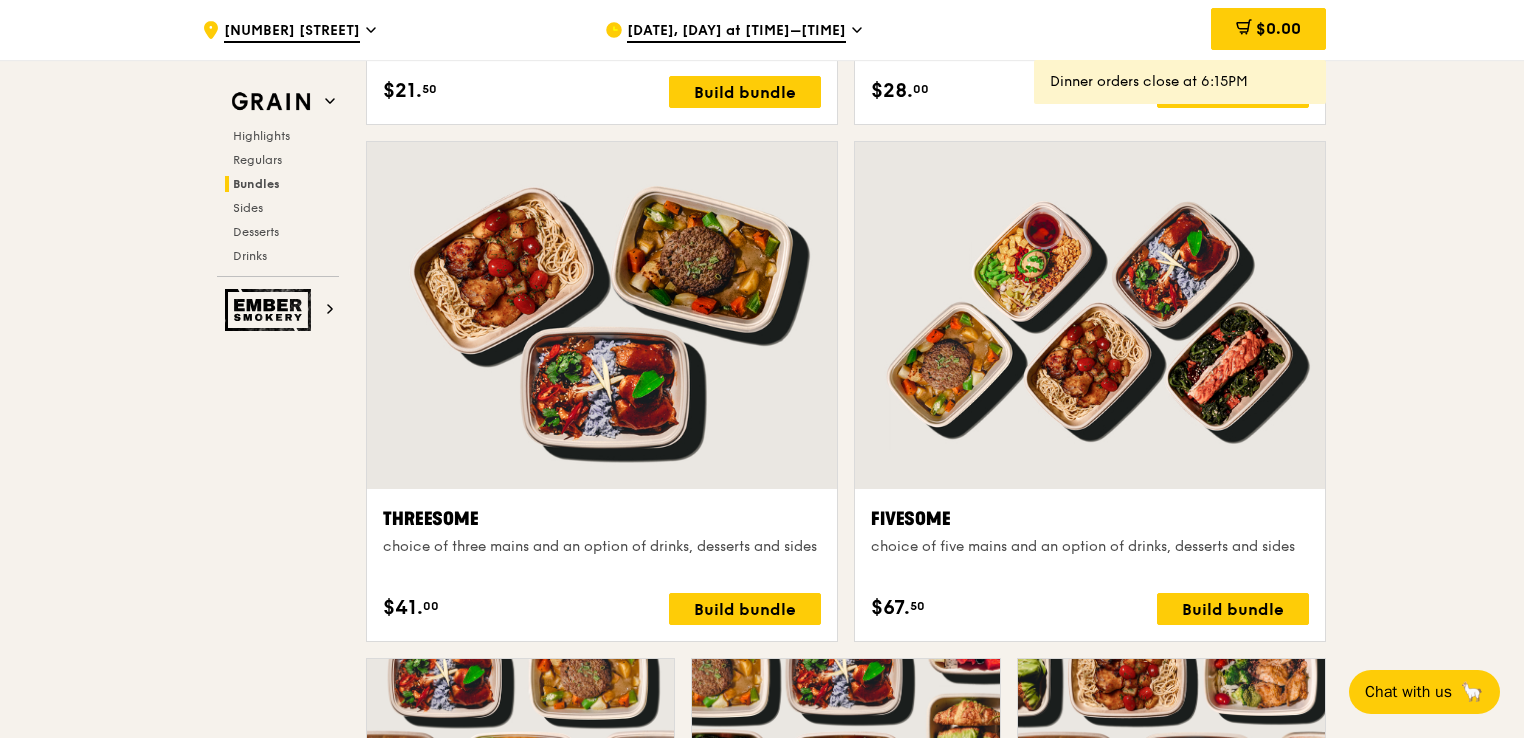 click at bounding box center [602, 315] 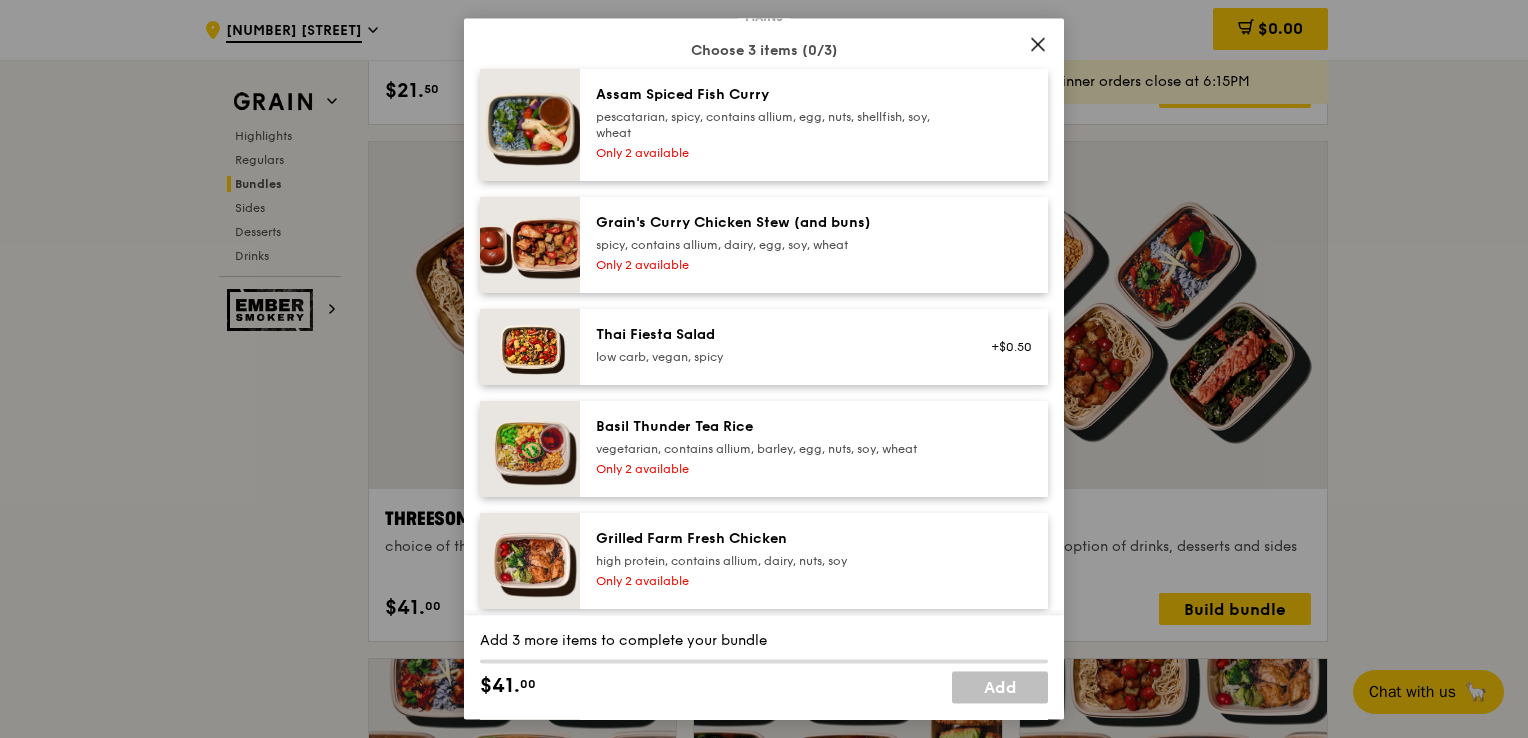 scroll, scrollTop: 100, scrollLeft: 0, axis: vertical 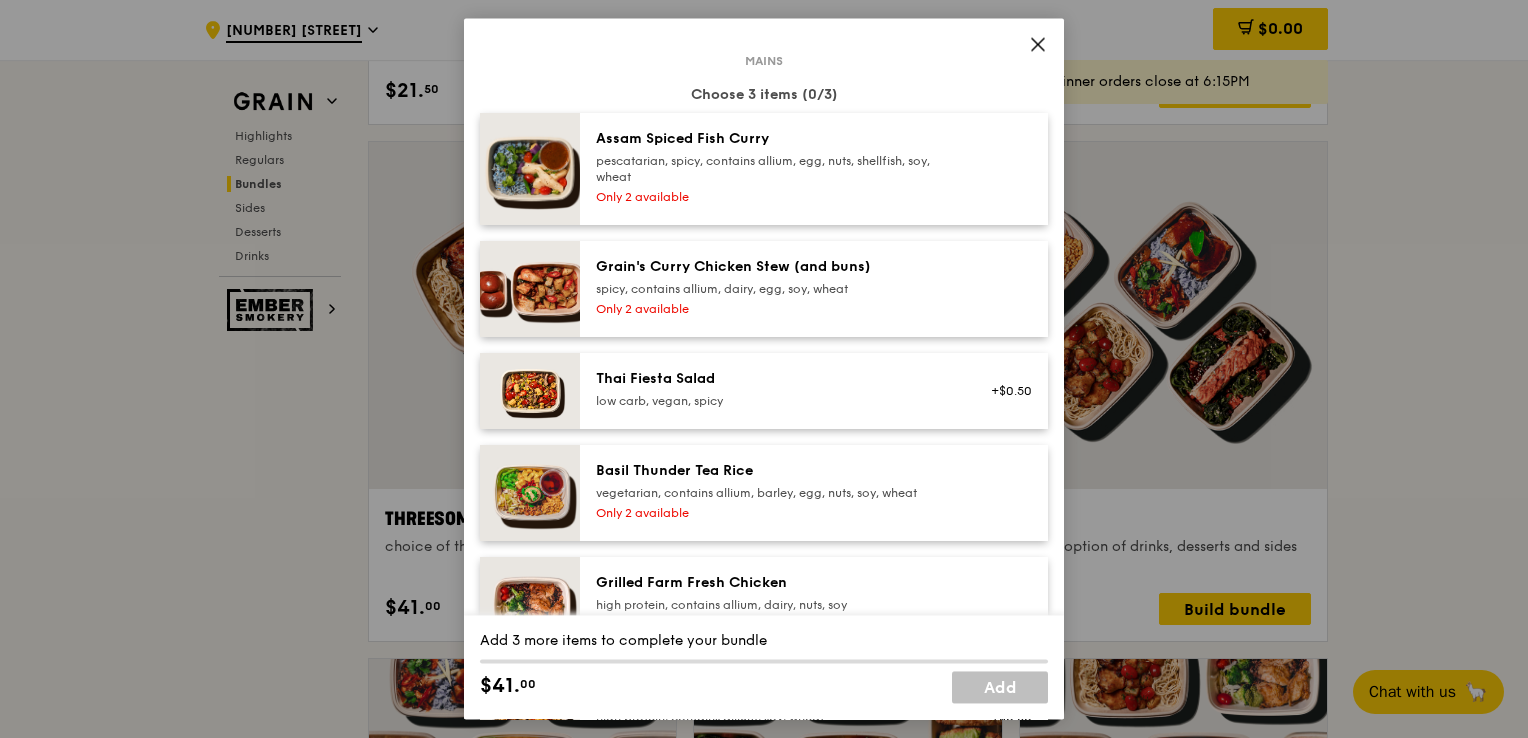click on "spicy, contains allium, dairy, egg, soy, wheat" at bounding box center (775, 289) 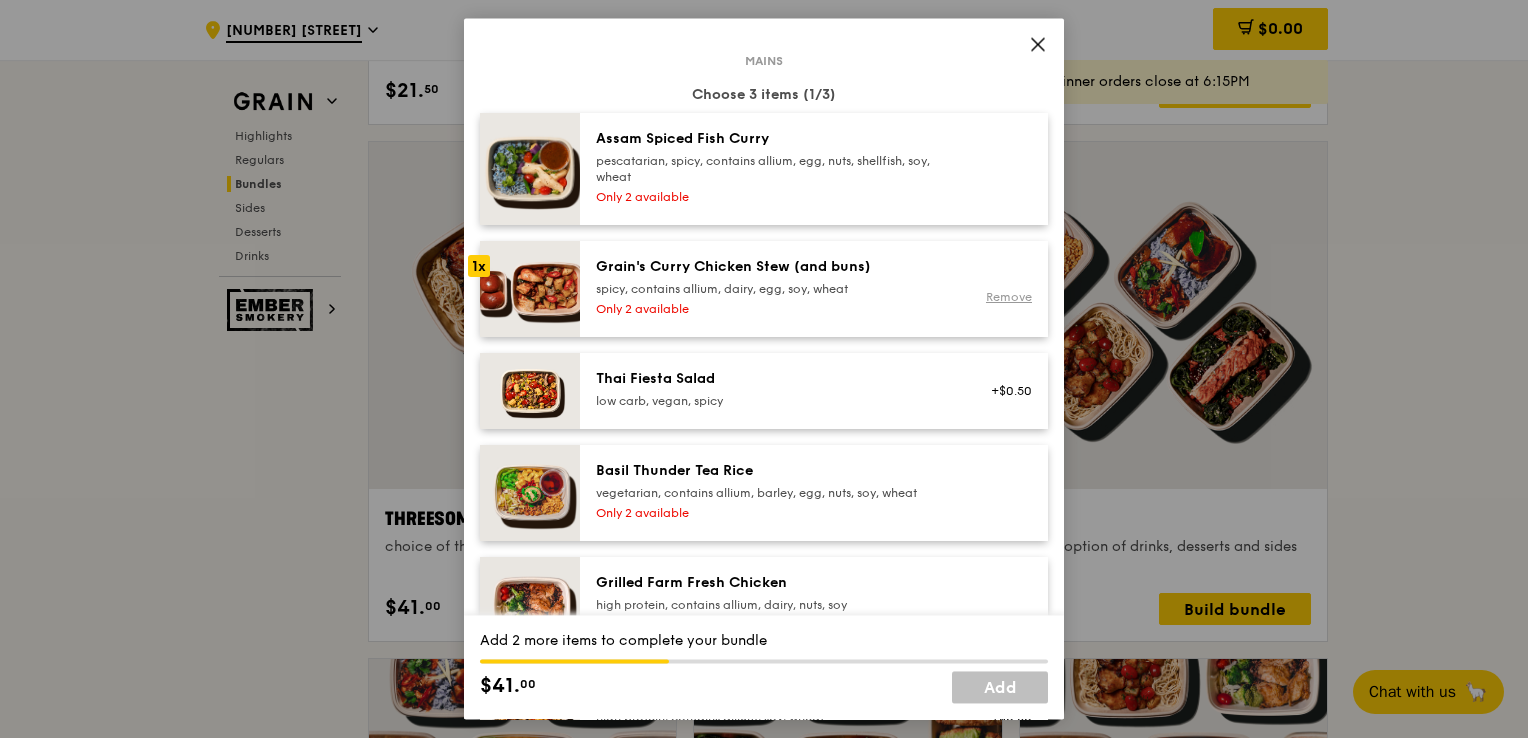 click on "Remove" at bounding box center (1009, 297) 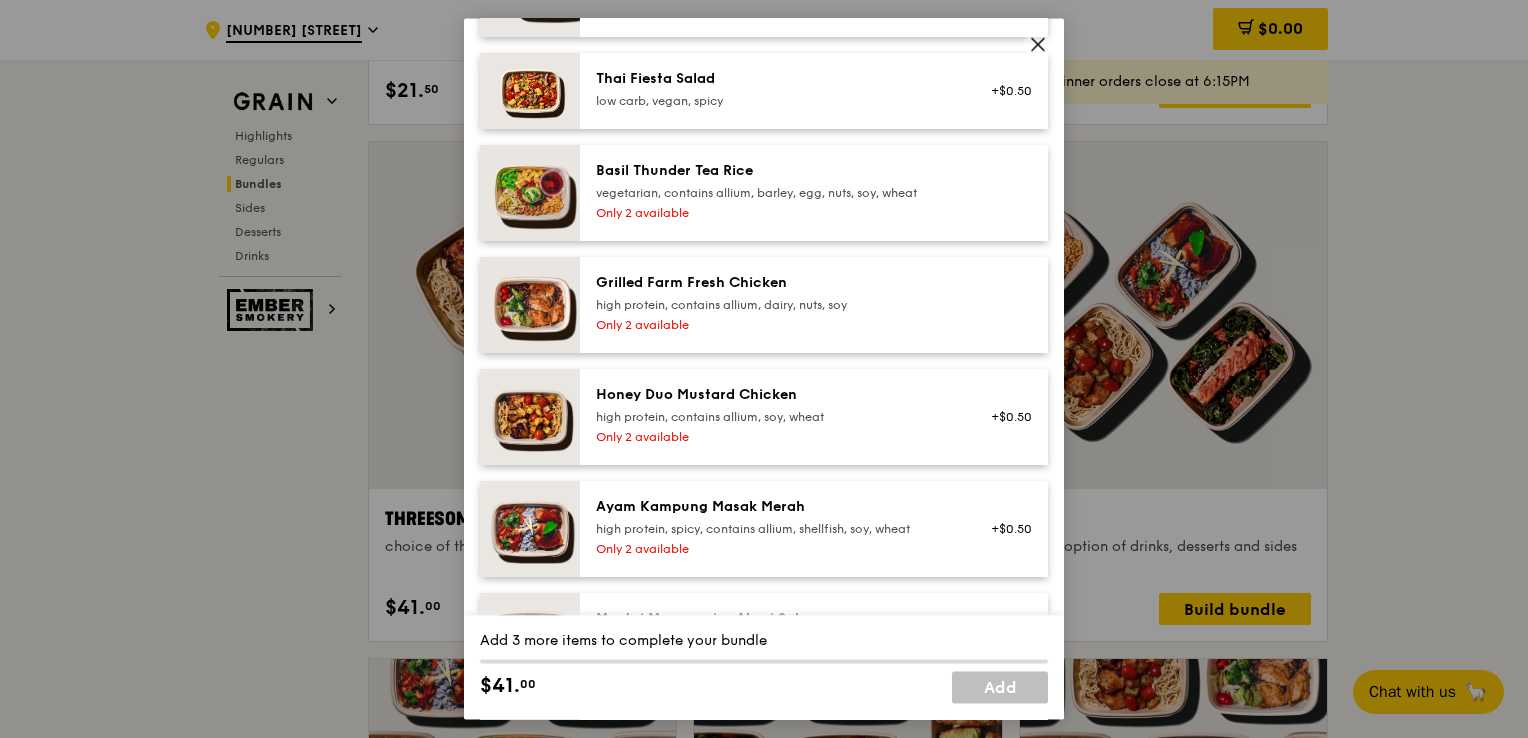 scroll, scrollTop: 500, scrollLeft: 0, axis: vertical 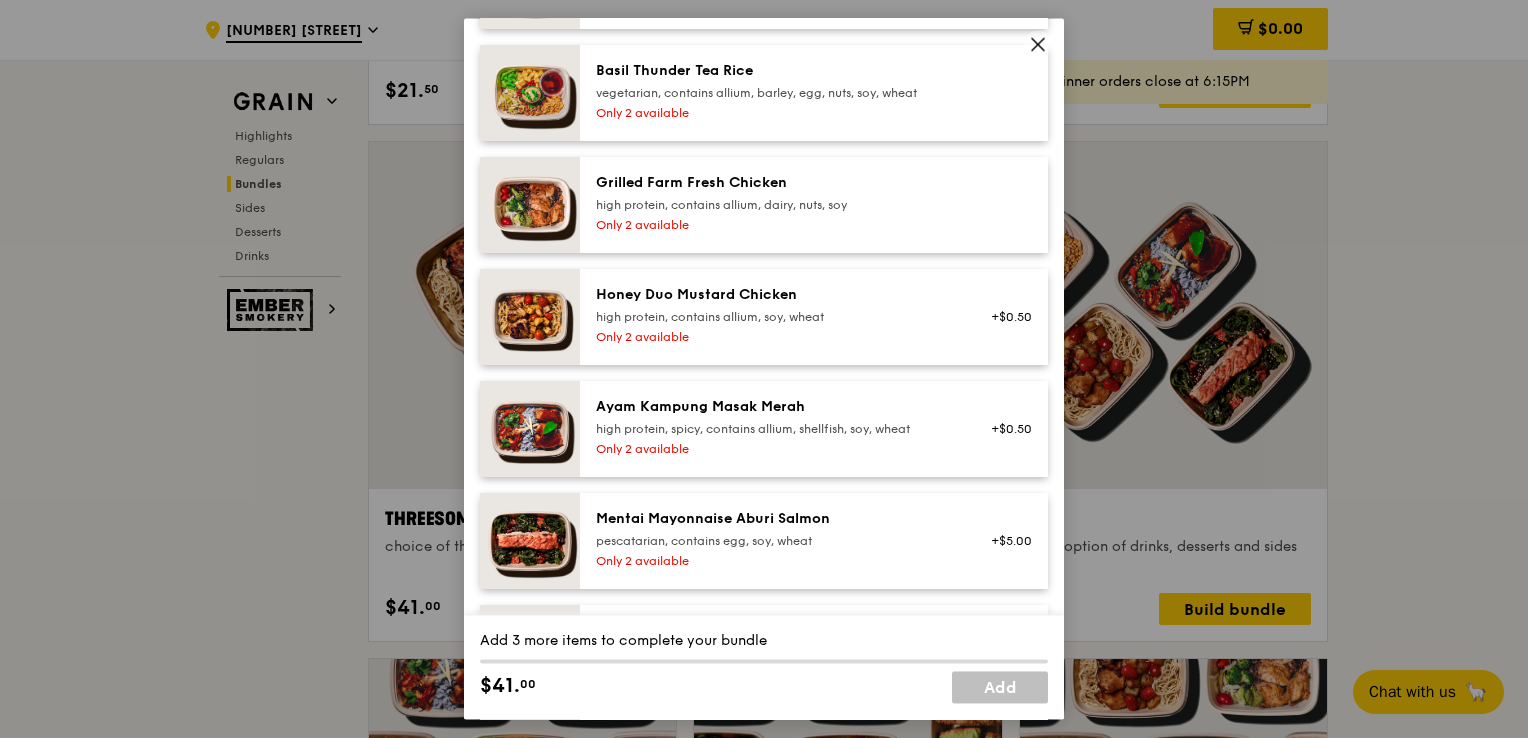 click on "high protein, contains allium, soy, wheat" at bounding box center [775, 317] 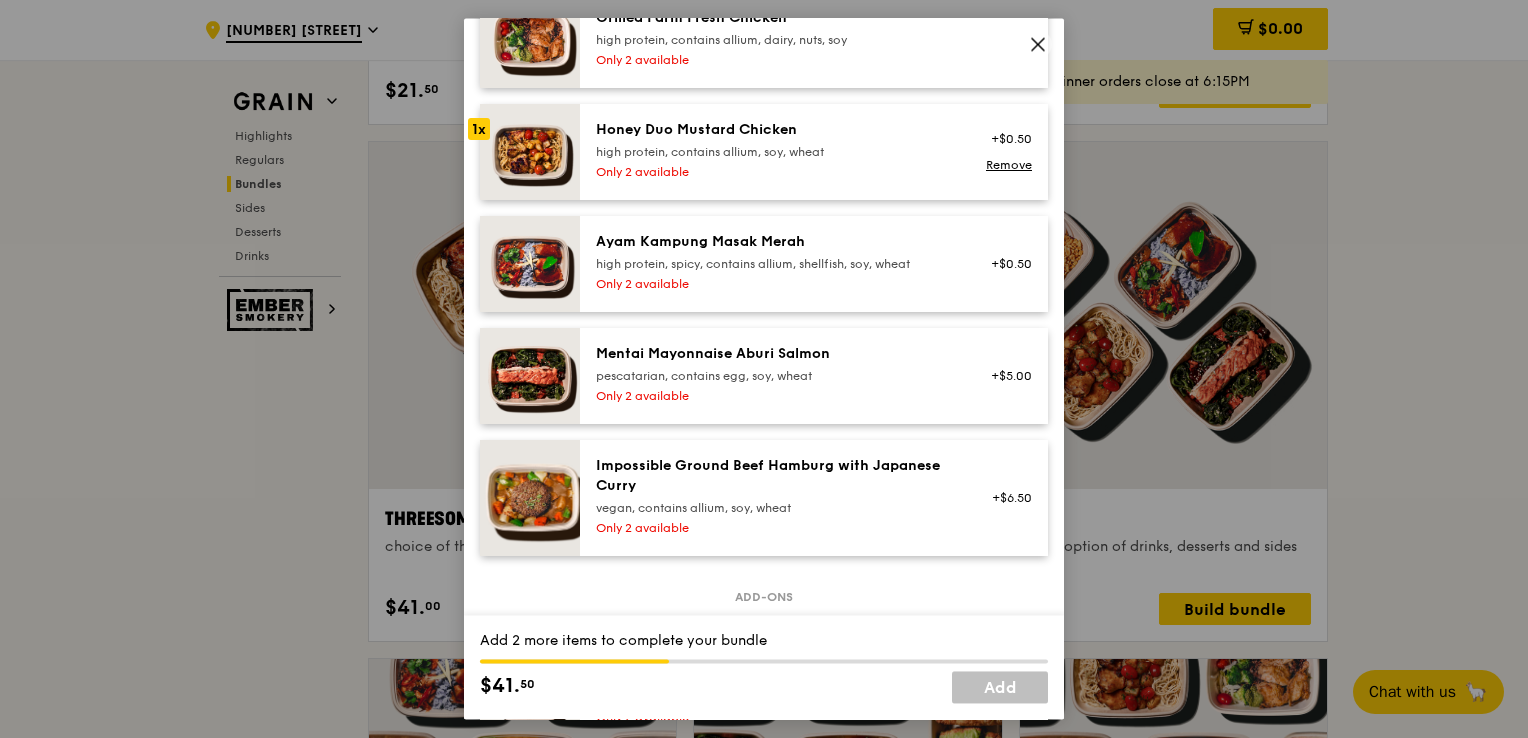 scroll, scrollTop: 700, scrollLeft: 0, axis: vertical 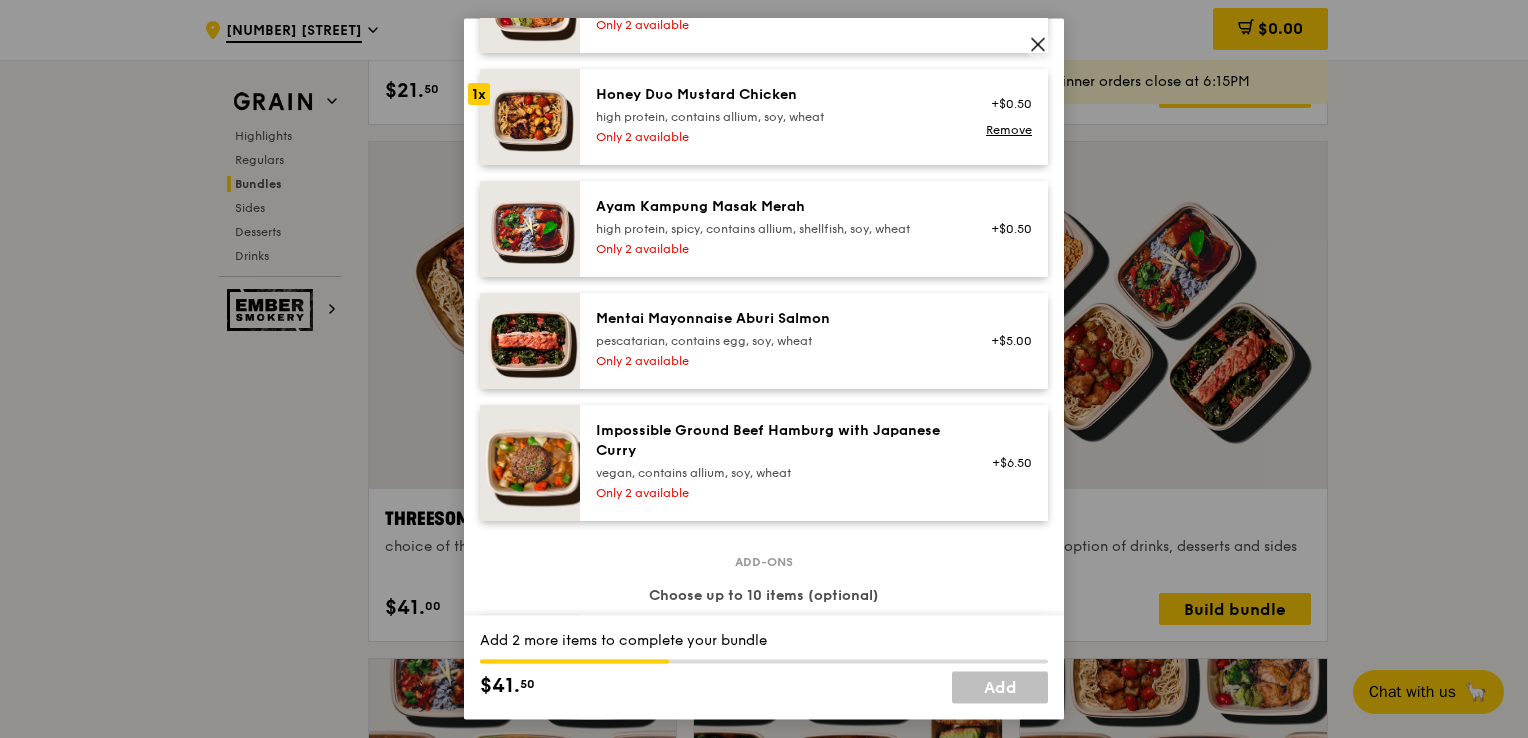 click on "pescatarian, contains egg, soy, wheat" at bounding box center (775, 341) 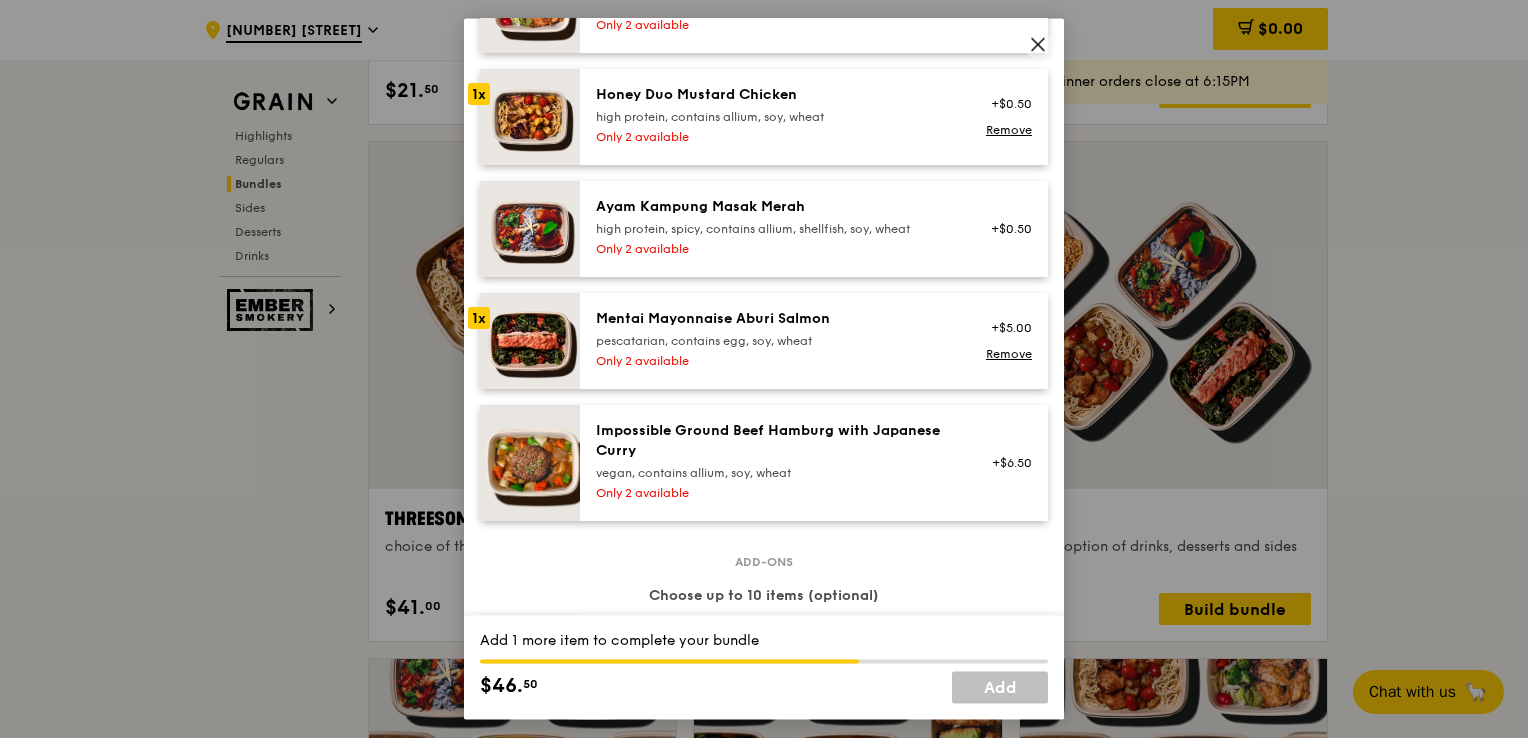 click on "pescatarian, contains egg, soy, wheat" at bounding box center (775, 341) 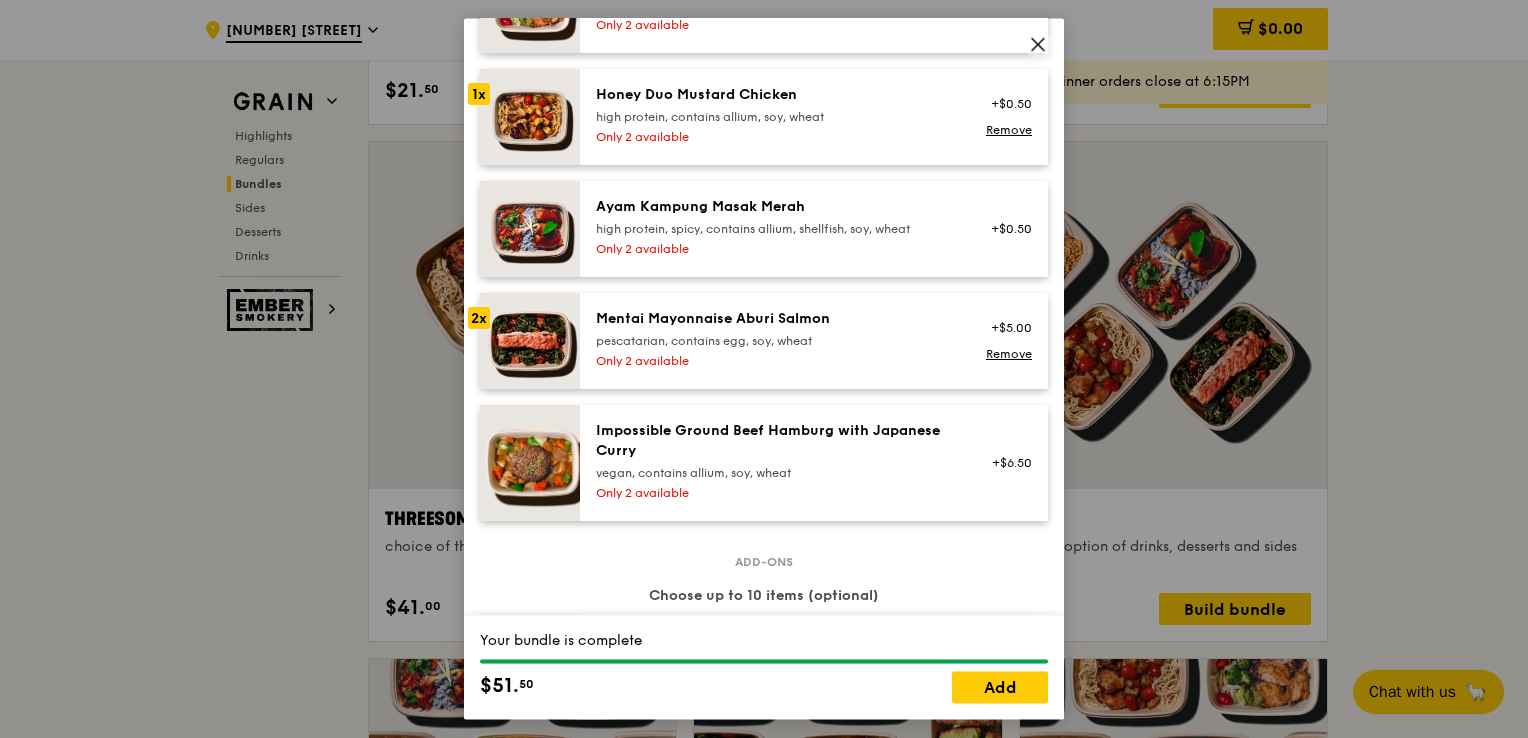 click on "pescatarian, contains egg, soy, wheat" at bounding box center [775, 341] 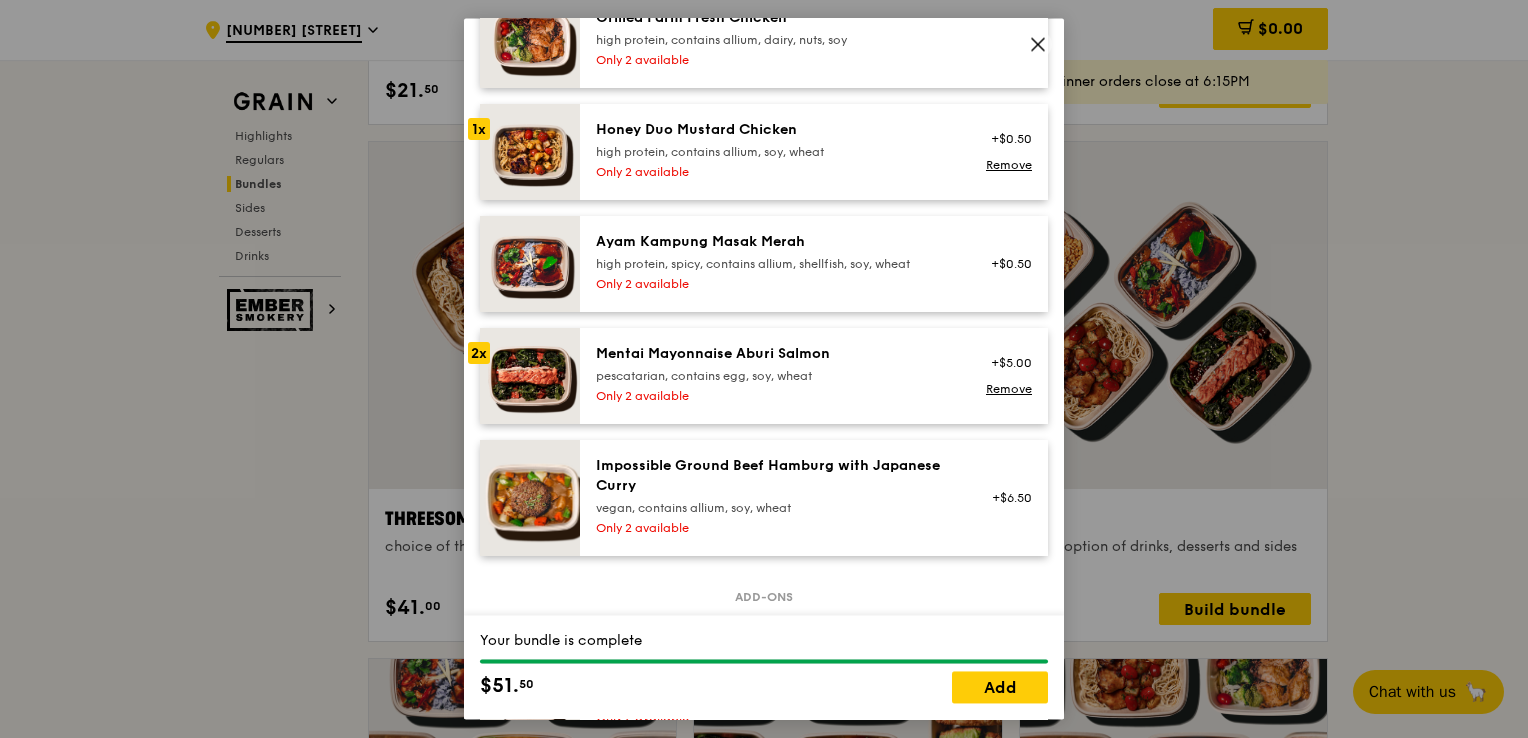 scroll, scrollTop: 700, scrollLeft: 0, axis: vertical 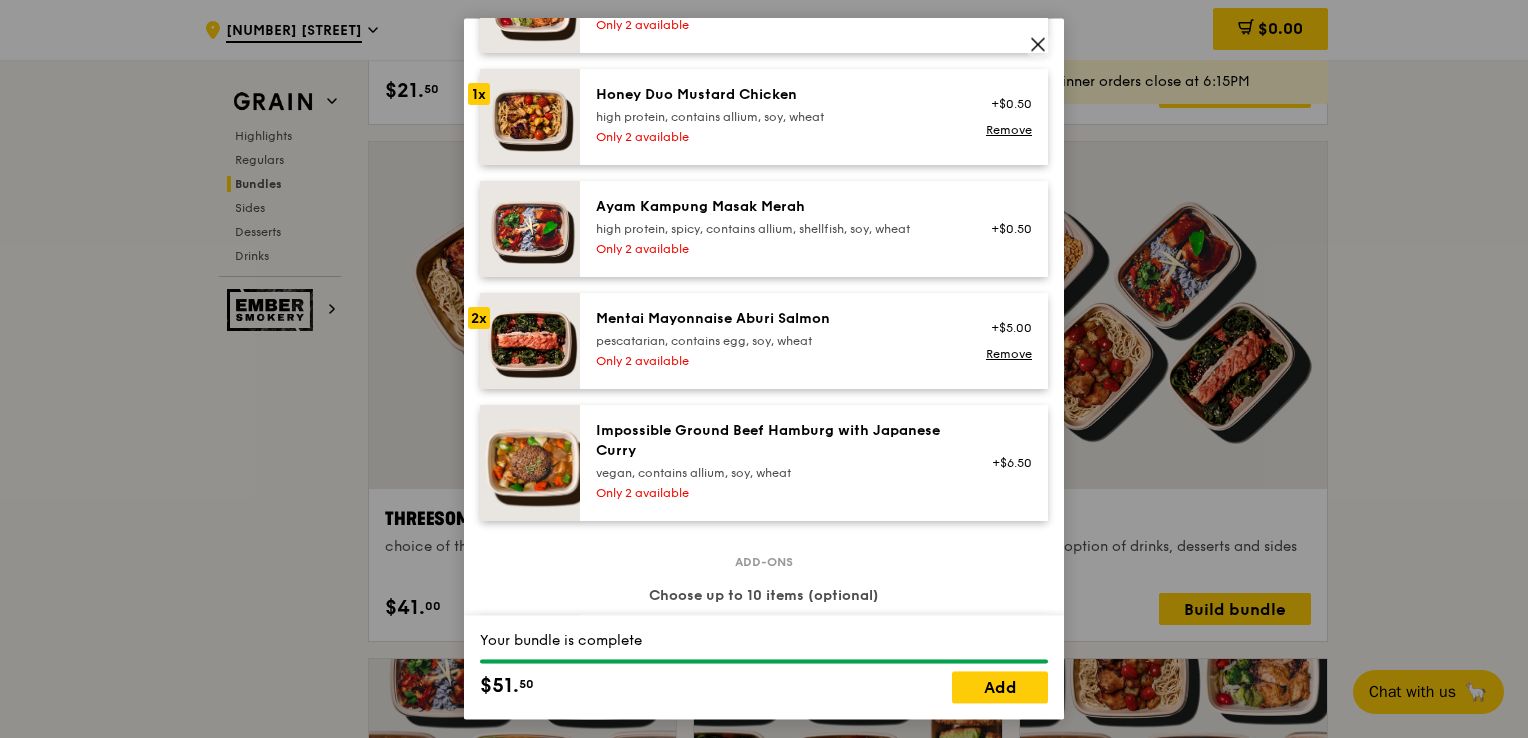 click on "Honey Duo Mustard Chicken" at bounding box center [775, 95] 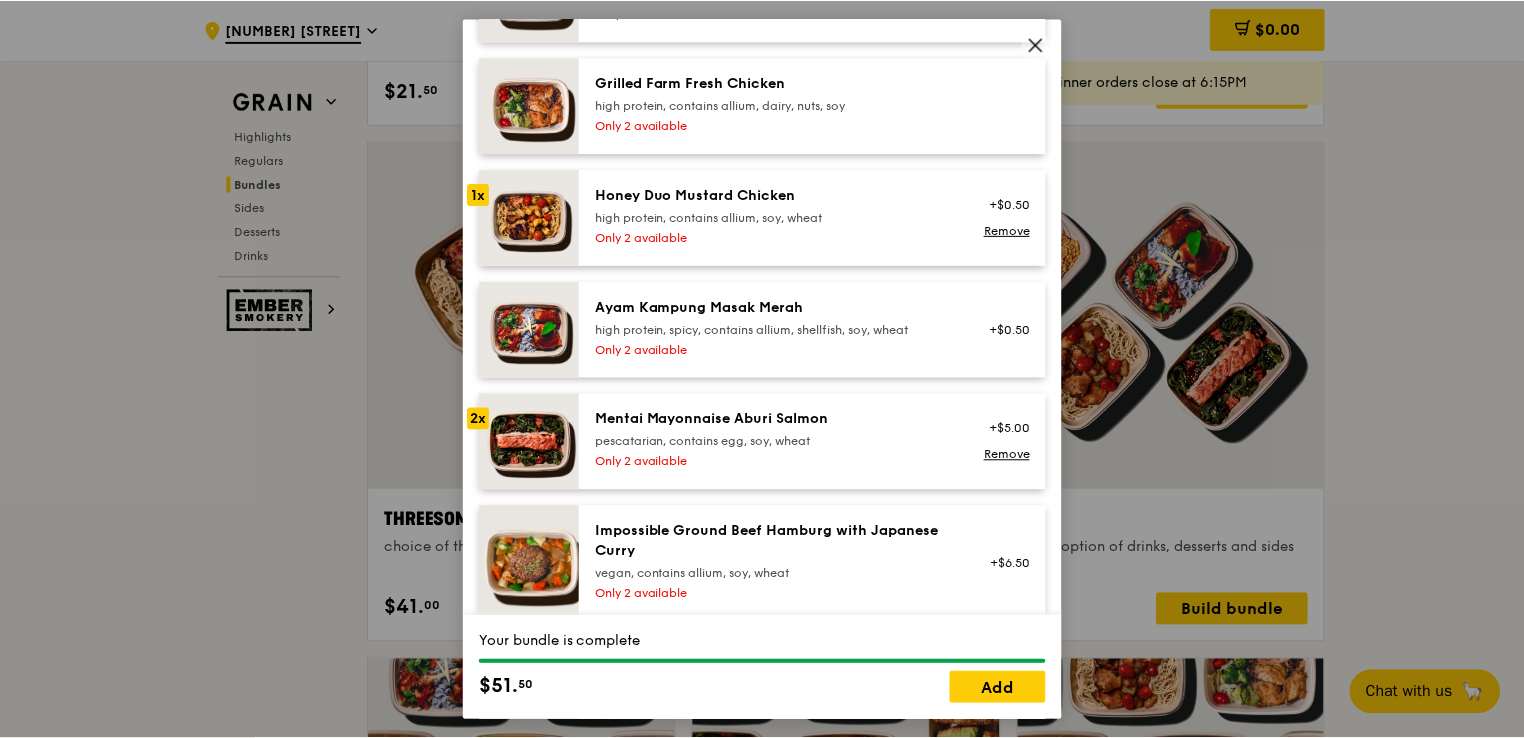 scroll, scrollTop: 500, scrollLeft: 0, axis: vertical 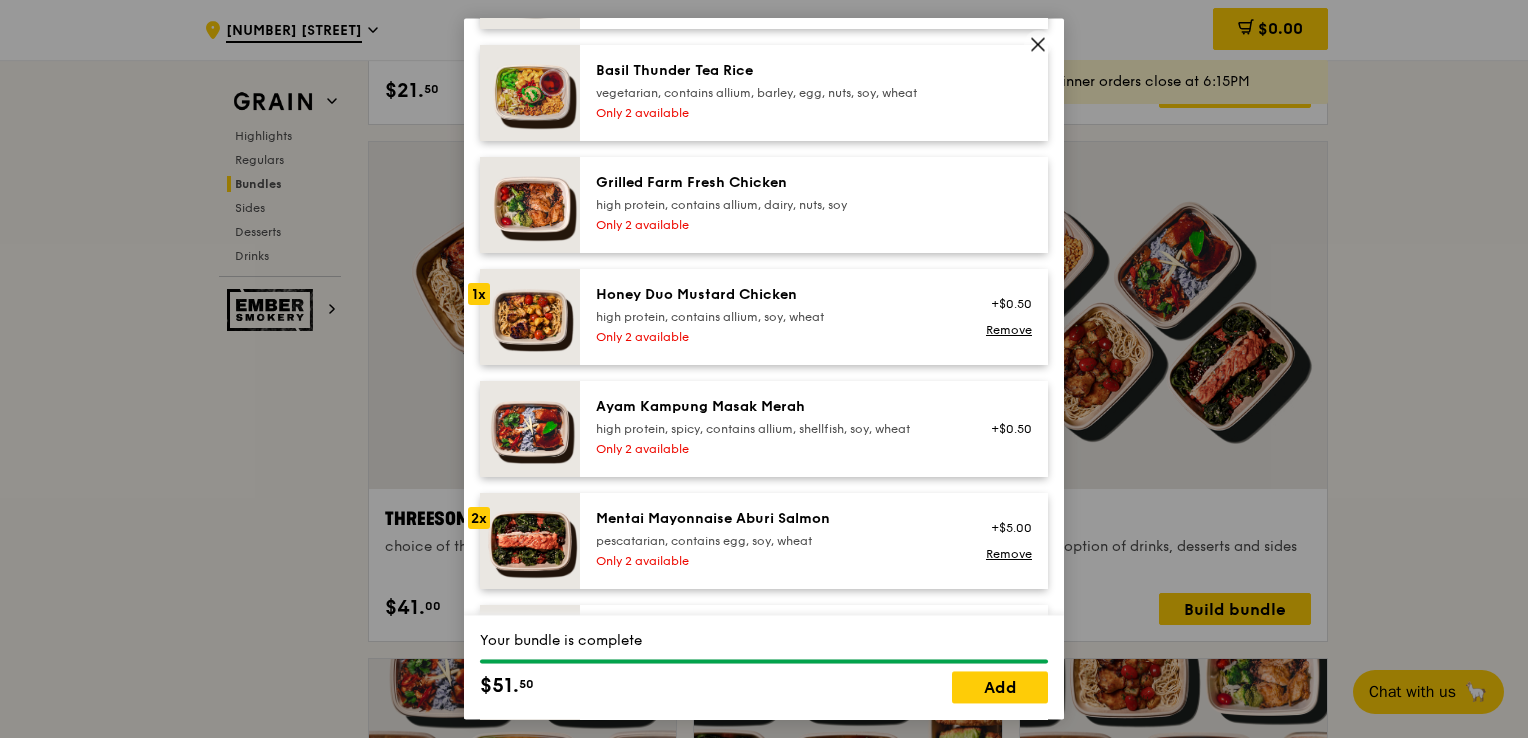 click on "Only 2 available" at bounding box center [775, 337] 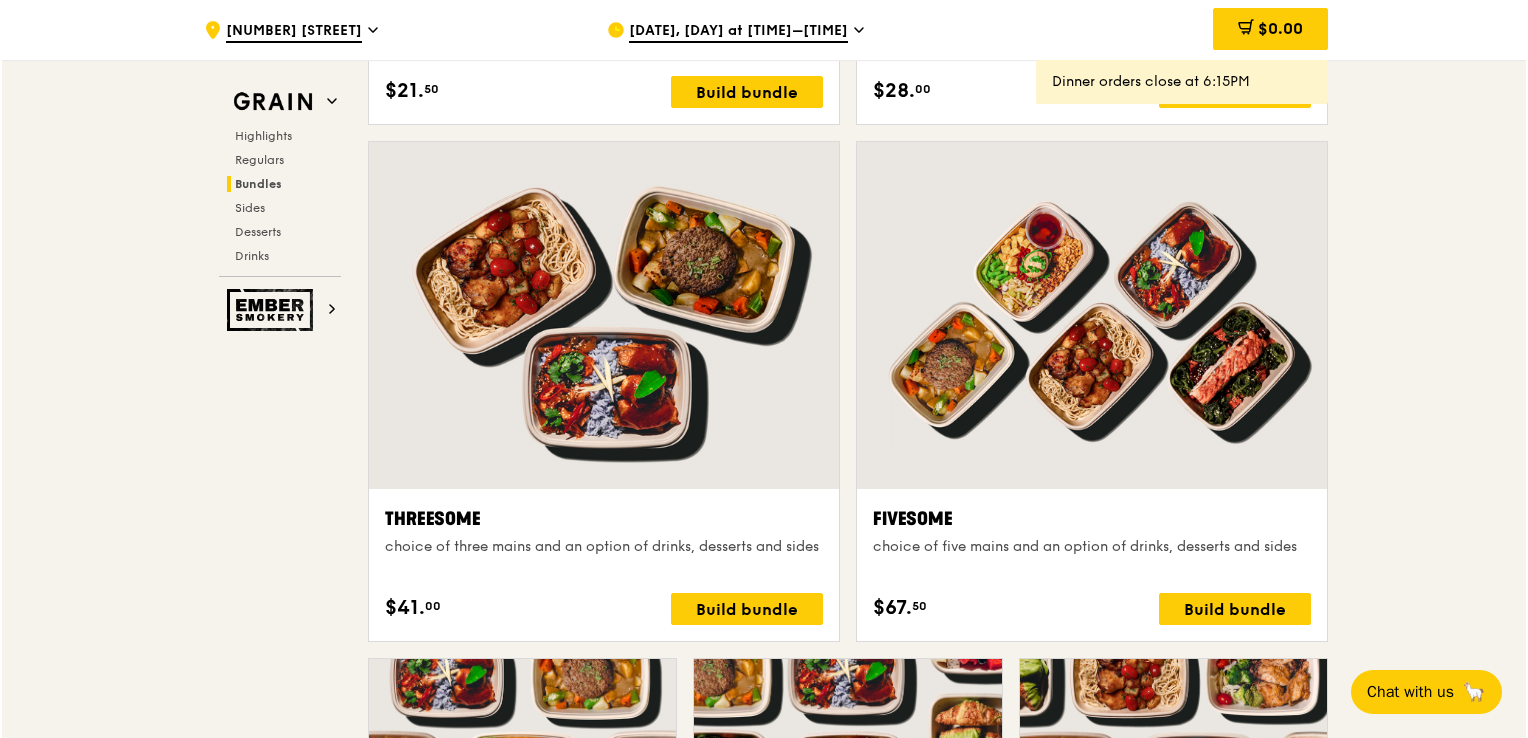scroll, scrollTop: 3500, scrollLeft: 0, axis: vertical 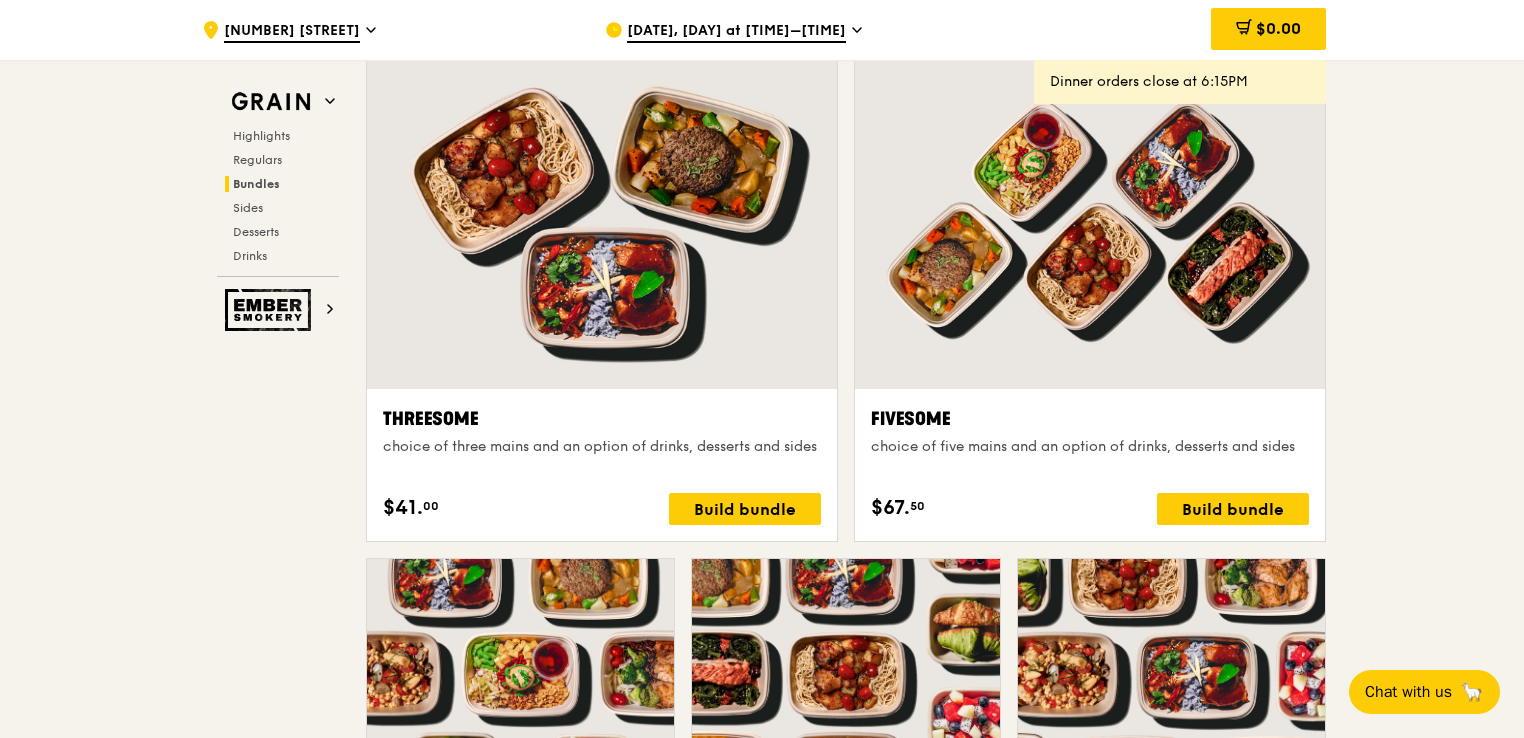 click at bounding box center (1090, 215) 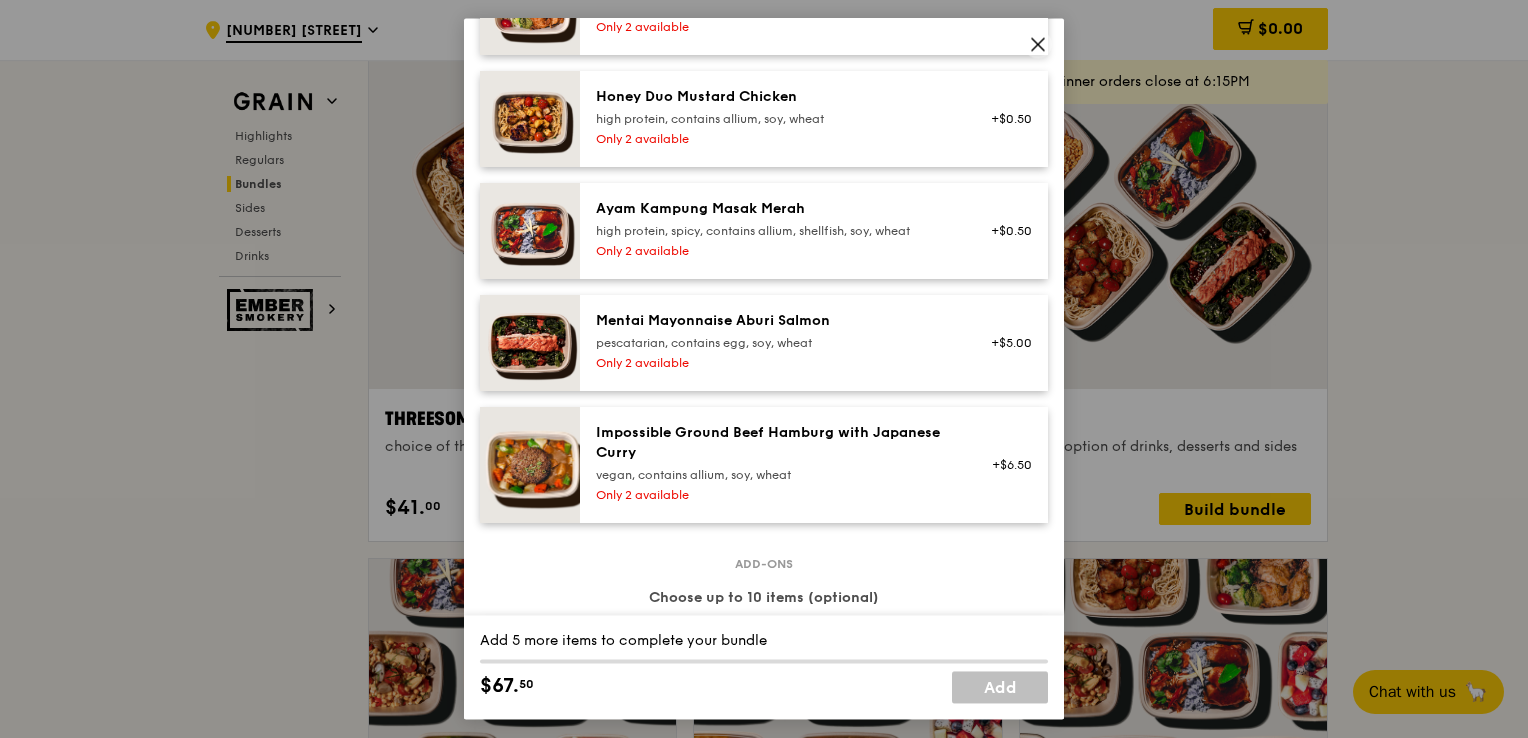 scroll, scrollTop: 700, scrollLeft: 0, axis: vertical 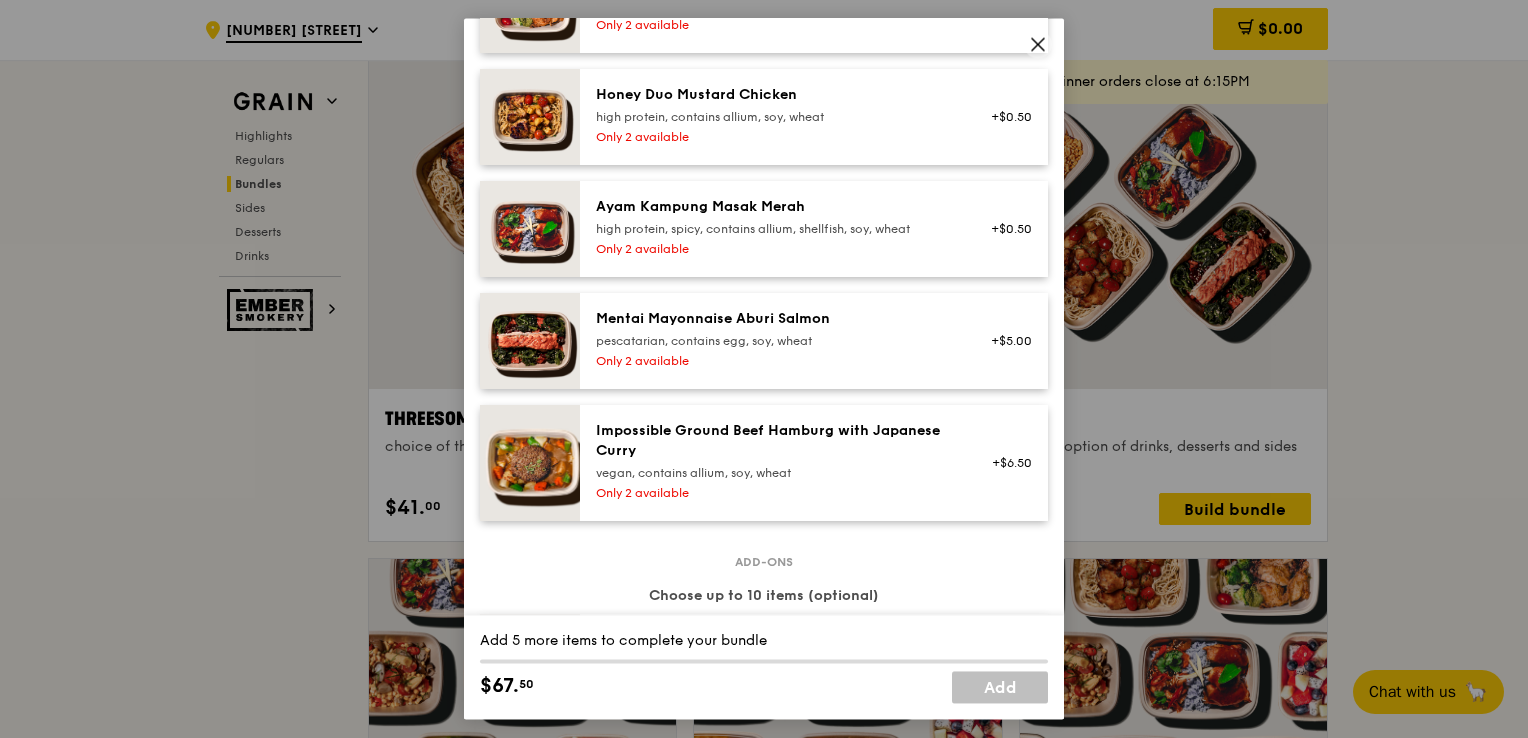 click on "pescatarian, contains egg, soy, wheat" at bounding box center (775, 341) 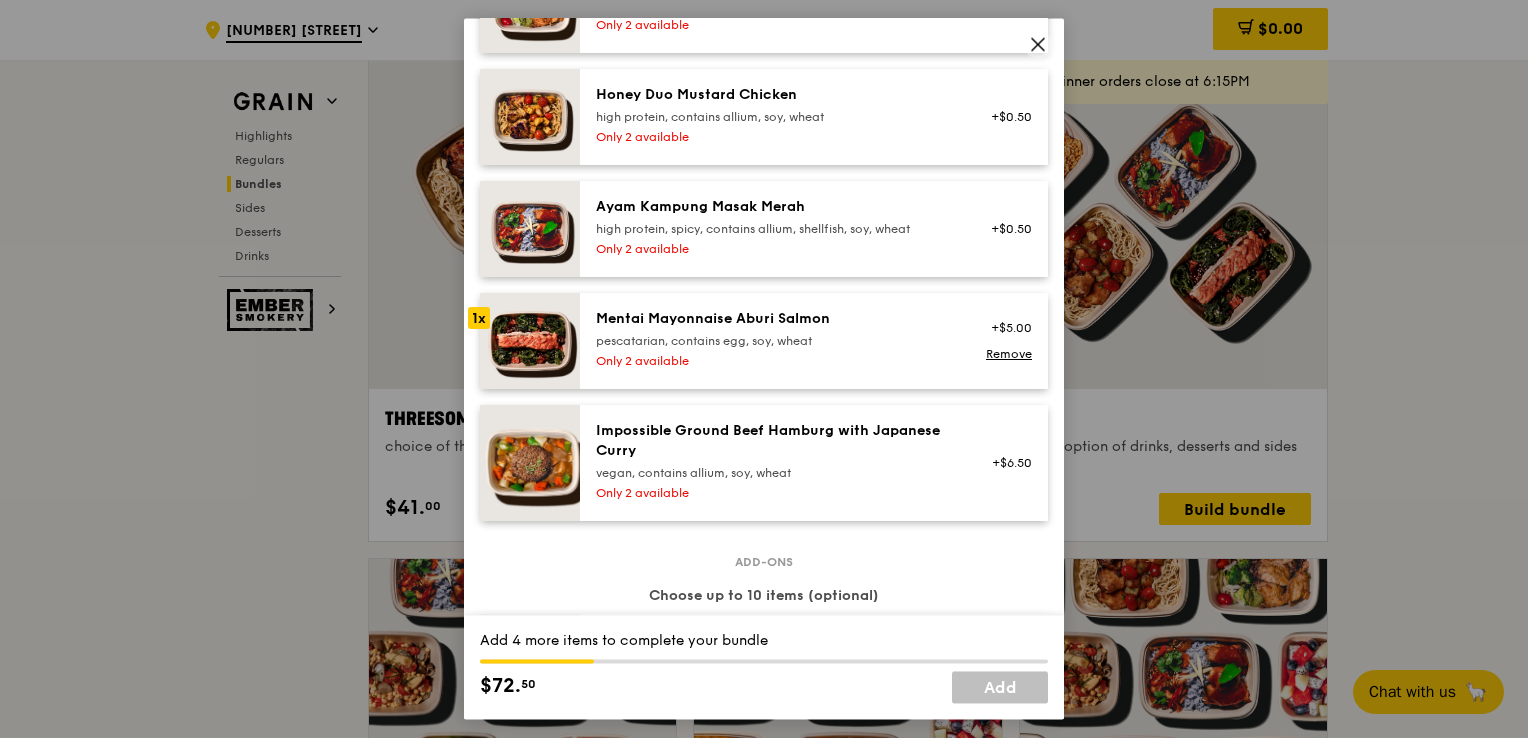 click on "pescatarian, contains egg, soy, wheat" at bounding box center [775, 341] 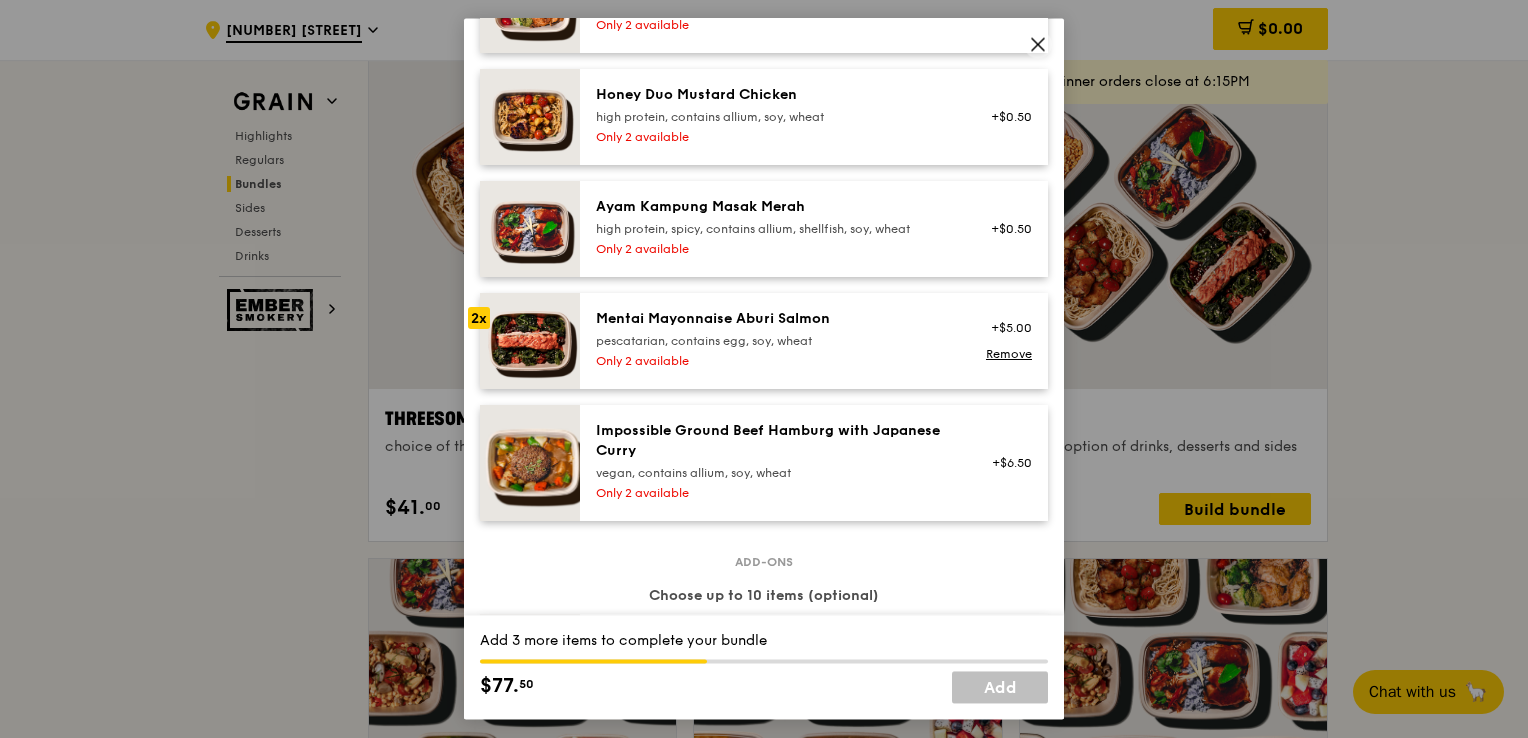 click on "pescatarian, contains egg, soy, wheat" at bounding box center [775, 341] 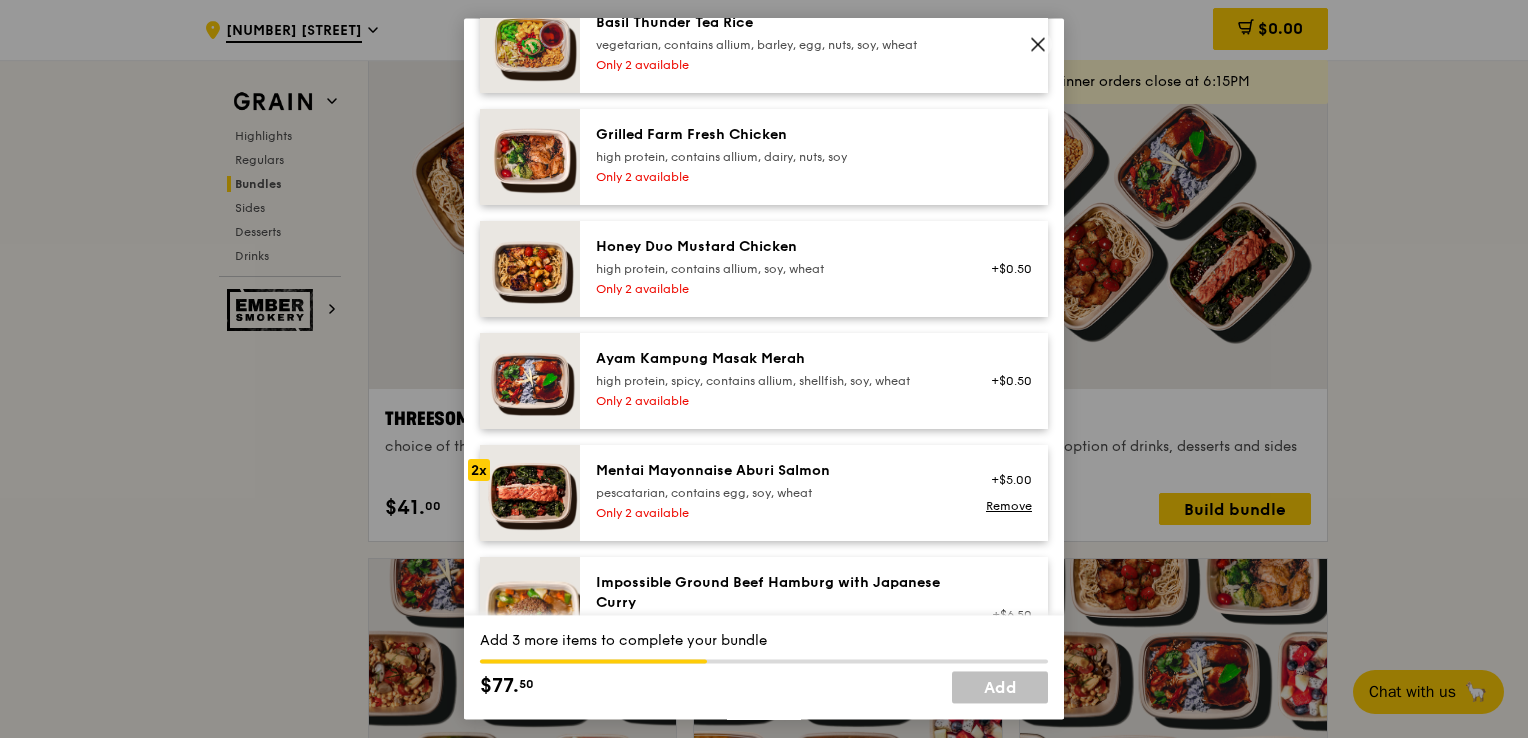 scroll, scrollTop: 500, scrollLeft: 0, axis: vertical 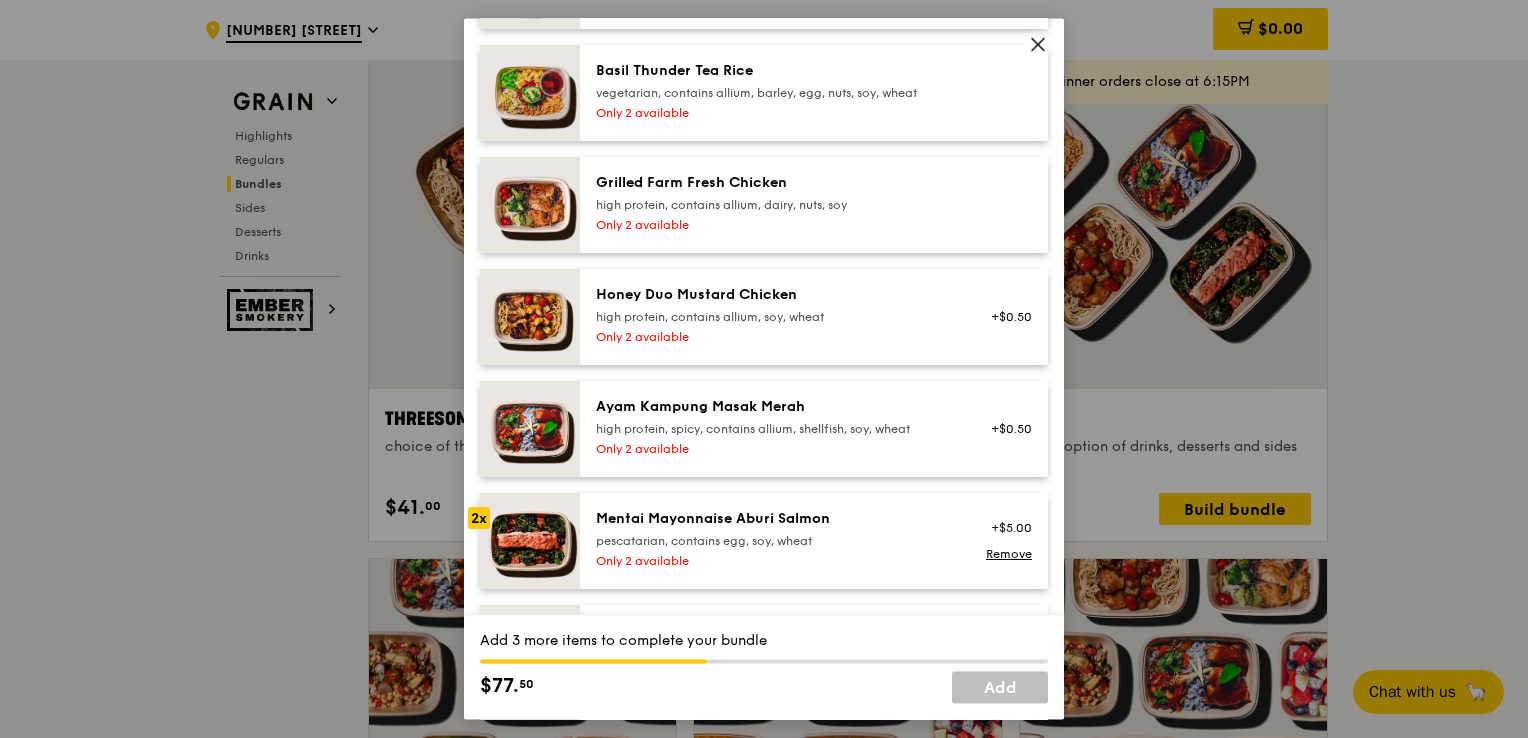 click on "high protein, contains allium, dairy, nuts, soy" at bounding box center (775, 205) 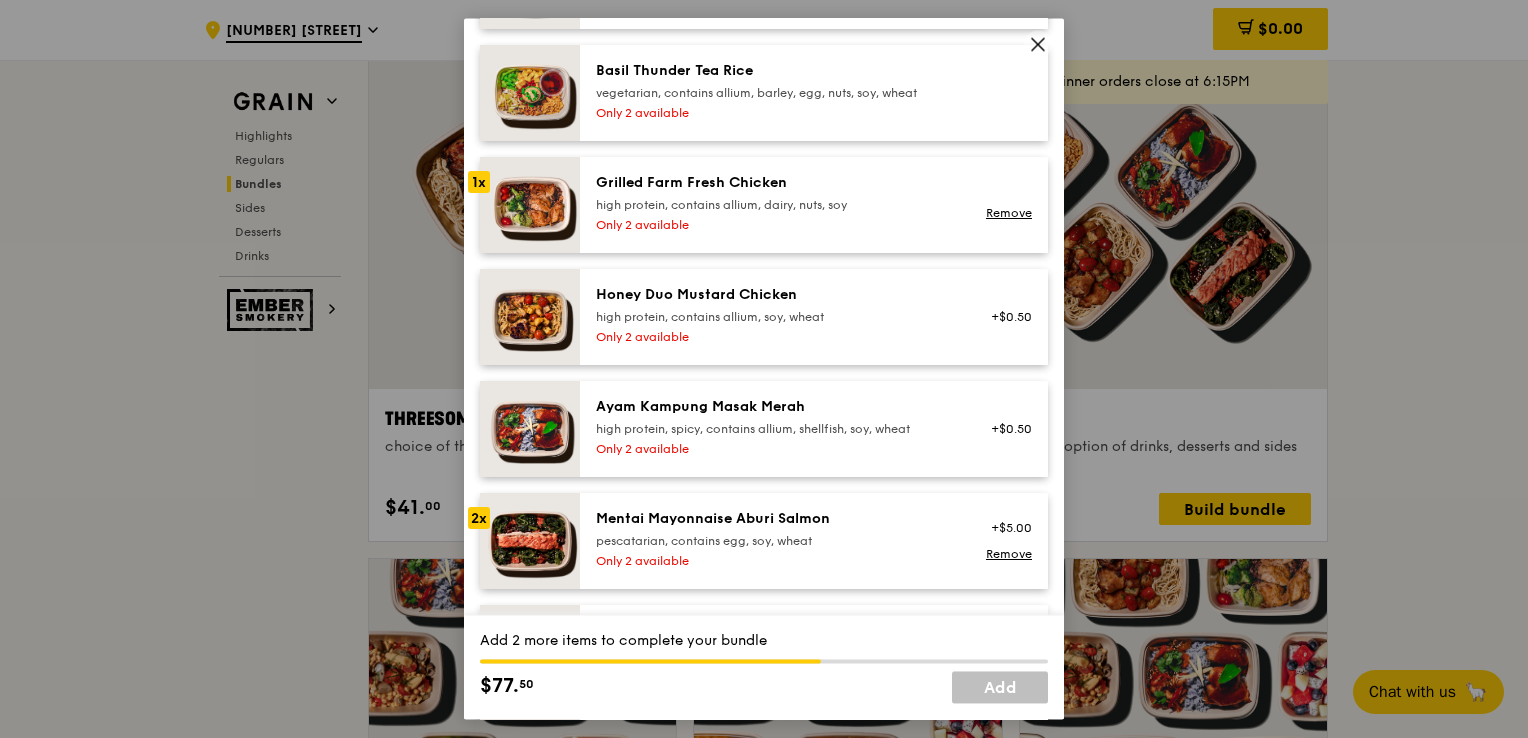 click on "high protein, contains allium, dairy, nuts, soy" at bounding box center [775, 205] 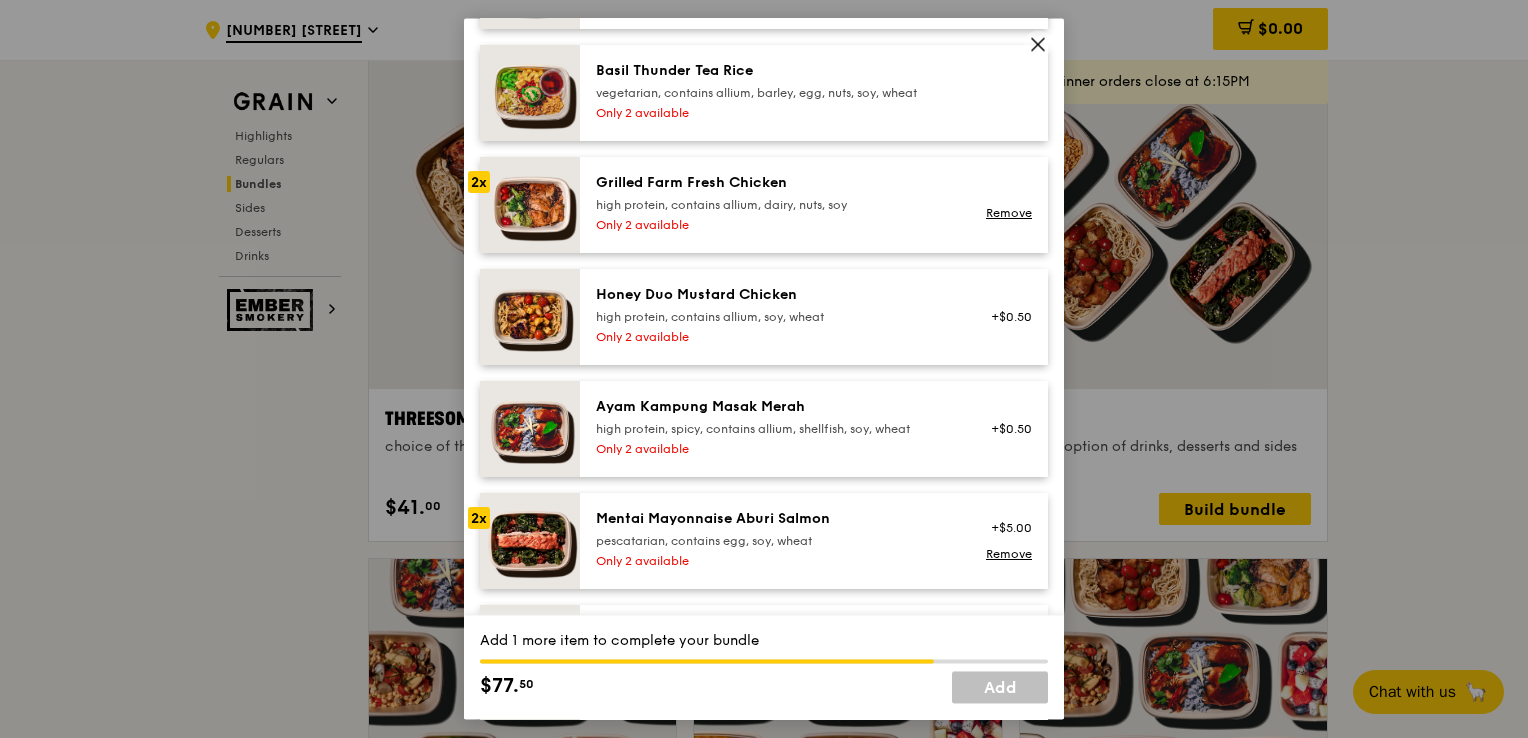 click on "high protein, contains allium, dairy, nuts, soy" at bounding box center (775, 205) 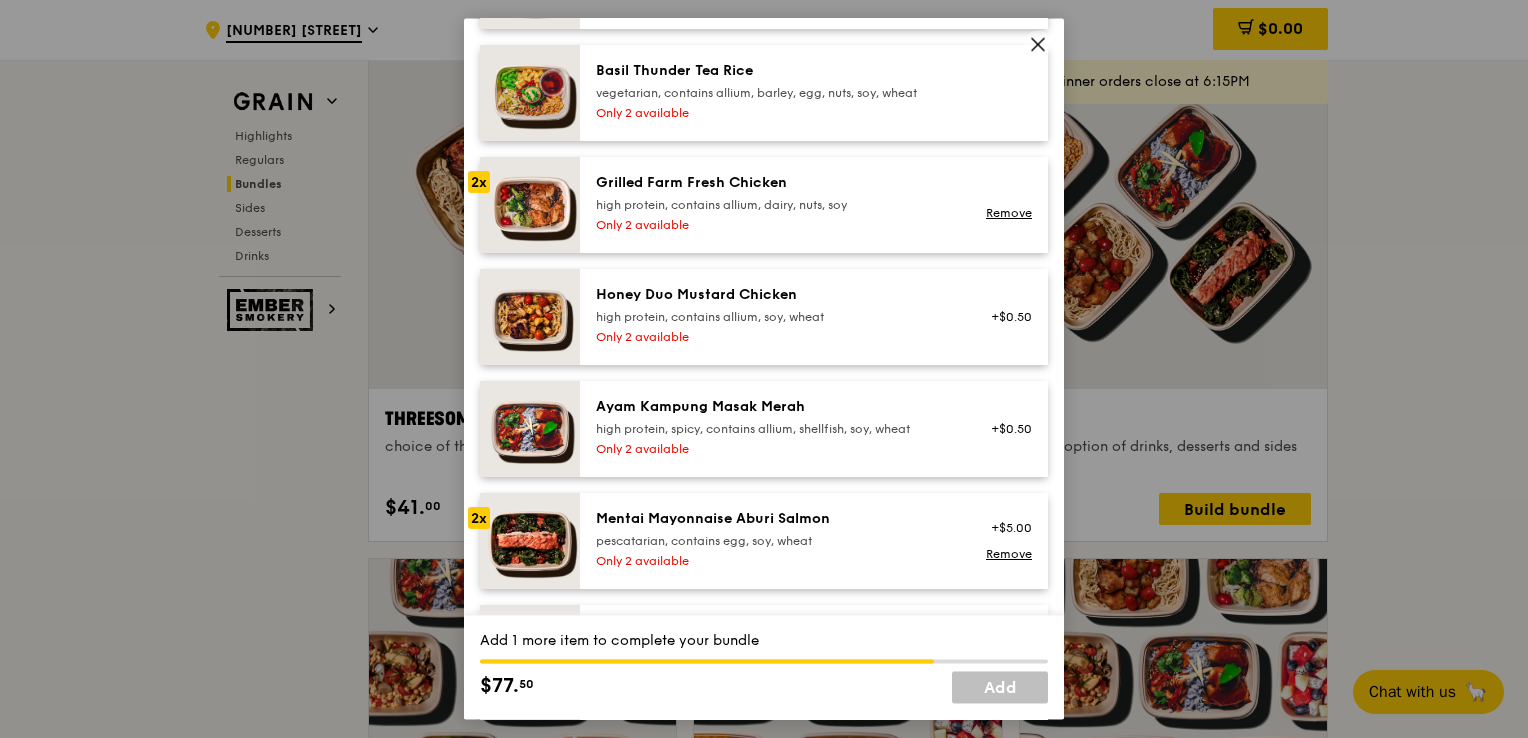 click on "high protein, contains allium, soy, wheat" at bounding box center [775, 317] 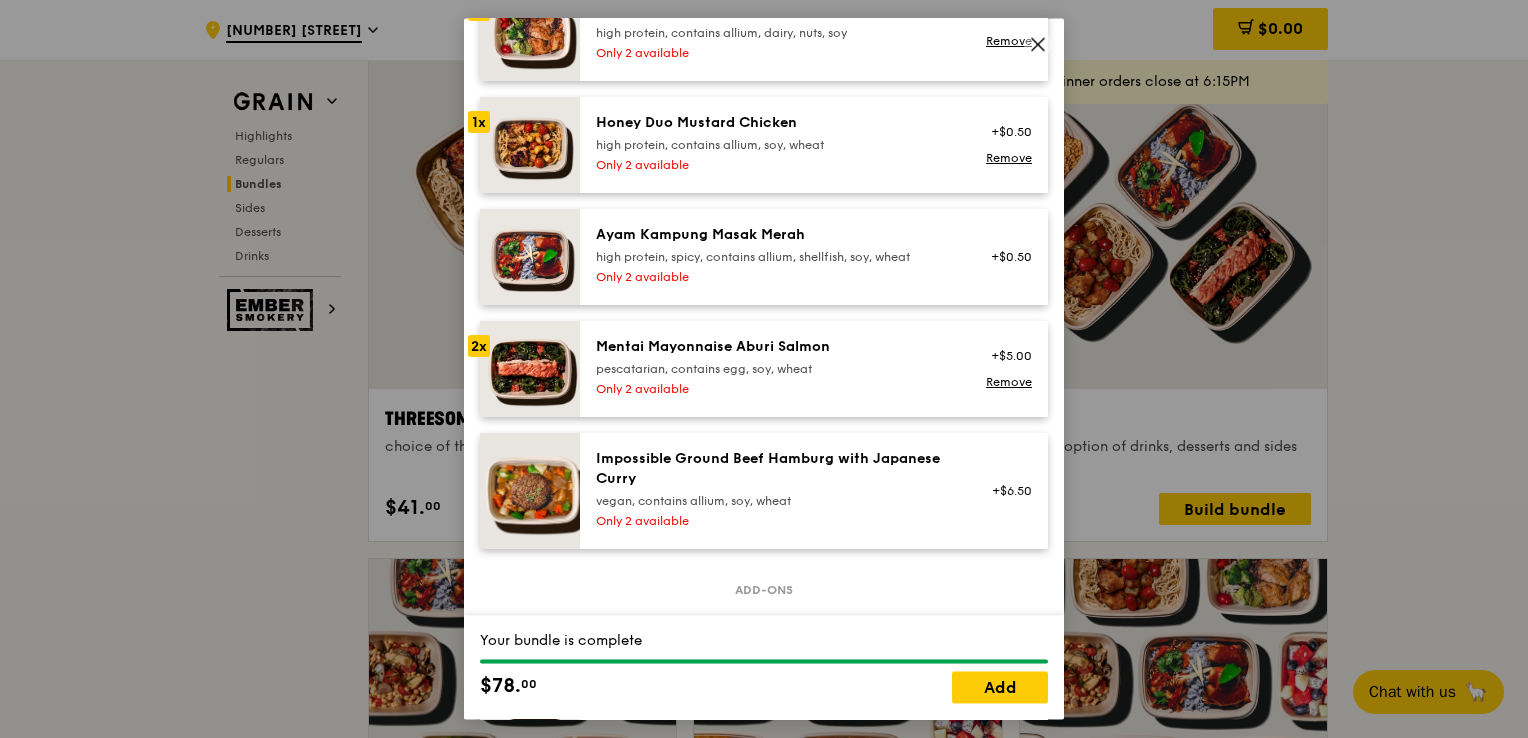 scroll, scrollTop: 700, scrollLeft: 0, axis: vertical 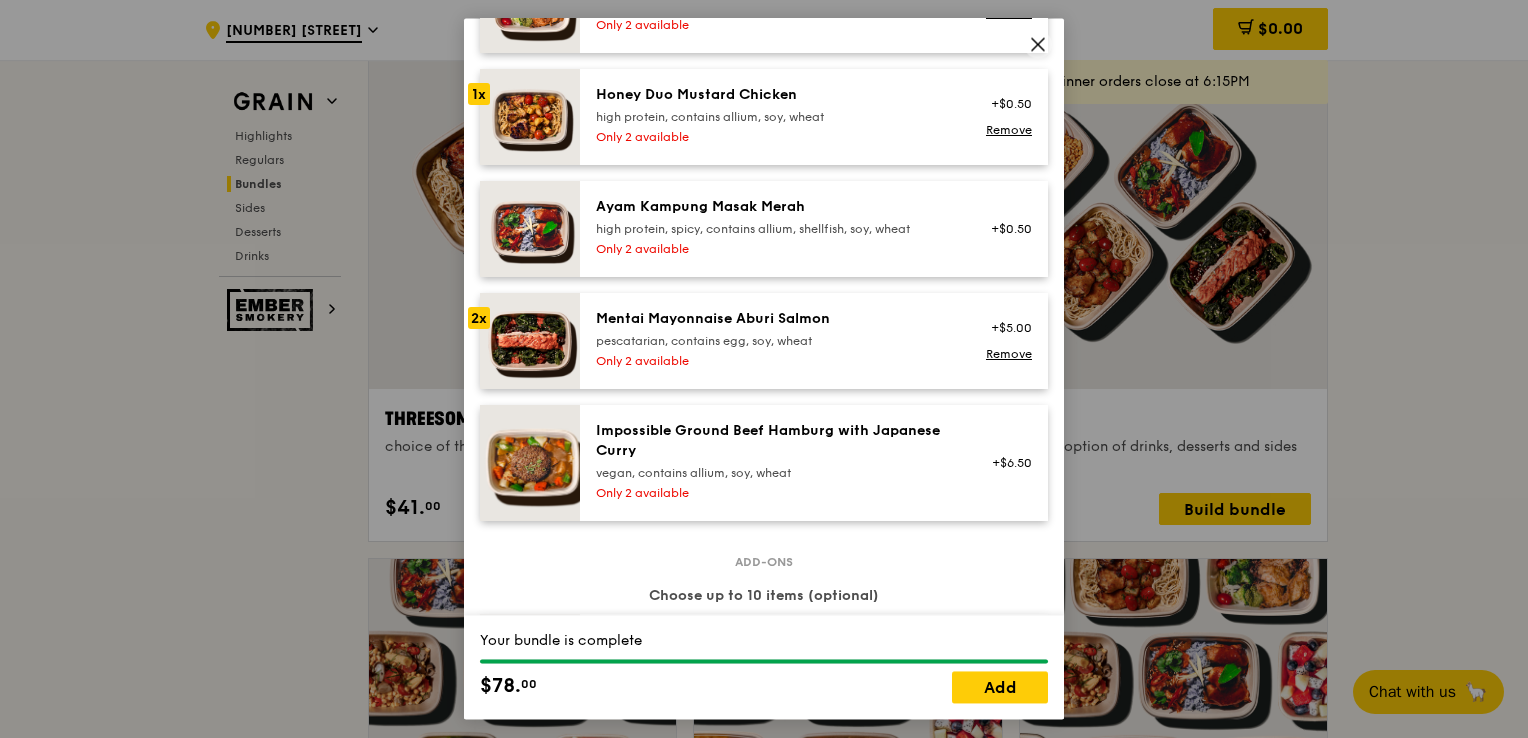 click on "high protein, contains allium, soy, wheat" at bounding box center [775, 117] 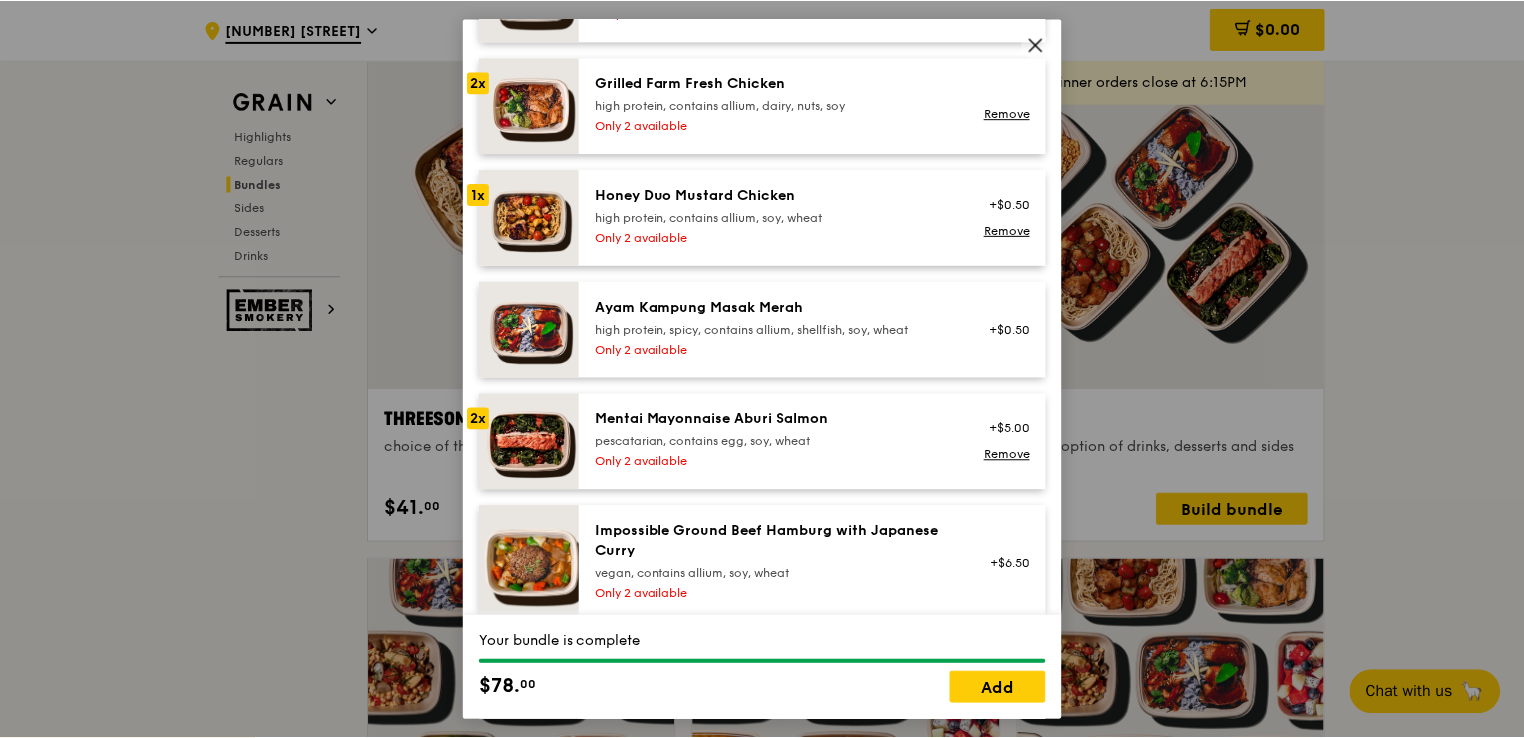 scroll, scrollTop: 500, scrollLeft: 0, axis: vertical 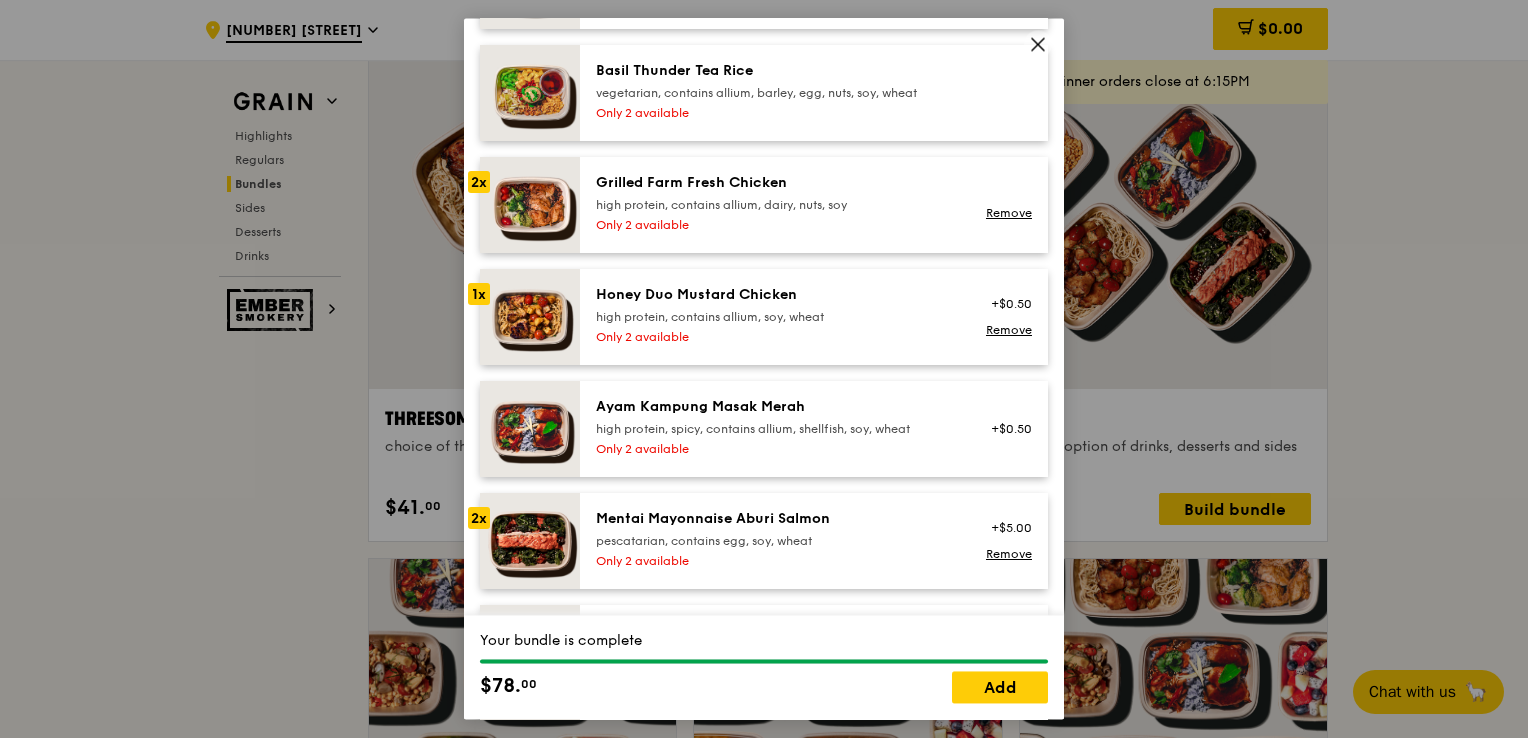 click 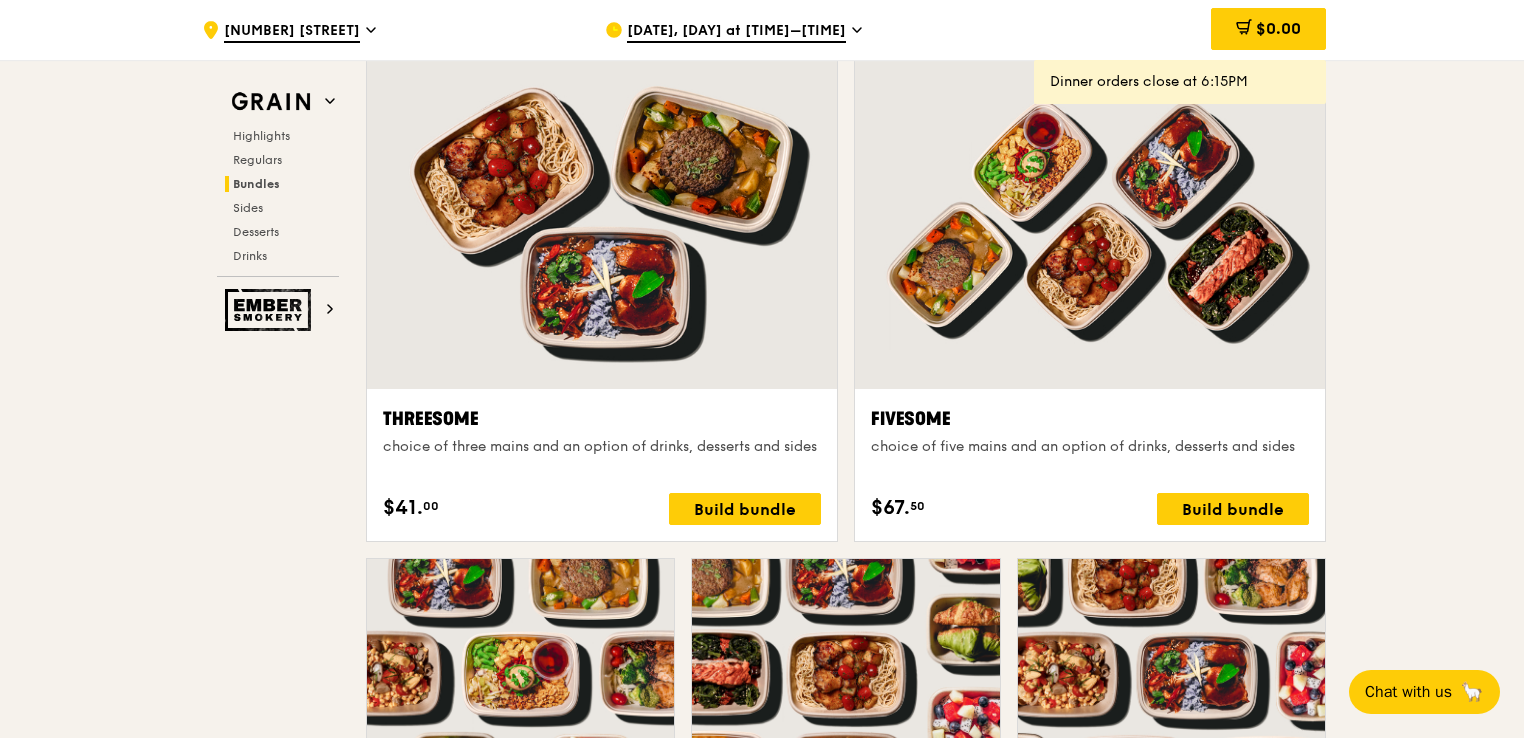 click on ".cls-1 {
fill: none;
stroke: #fff;
stroke-linecap: round;
stroke-linejoin: round;
stroke-width: 1.5px;
}
.cls-2 {
fill: #fecc07;
}
.cls-2, .cls-3 {
stroke-width: 0px;
}
.cls-3 {
fill: #fff;
fill-rule: evenodd;
}
[NUMBER] [STREET]
[DATE], [DAY] at [TIME]–[TIME]
$0.00
Dinner orders close at 6:15PM
Grain
Highlights
Regulars
Bundles
Sides
Desserts
Drinks
Ember Smokery
Meet the new Grain The Grain that loves to play. With ingredients. Flavours. Food. The kitchen is our happy place, where we experiment and cook up wholesome dishes that surprise and delight. And at the end of every Grain meal comes: “What will we  eat next?”
Highlights
Warm" at bounding box center [762, 782] 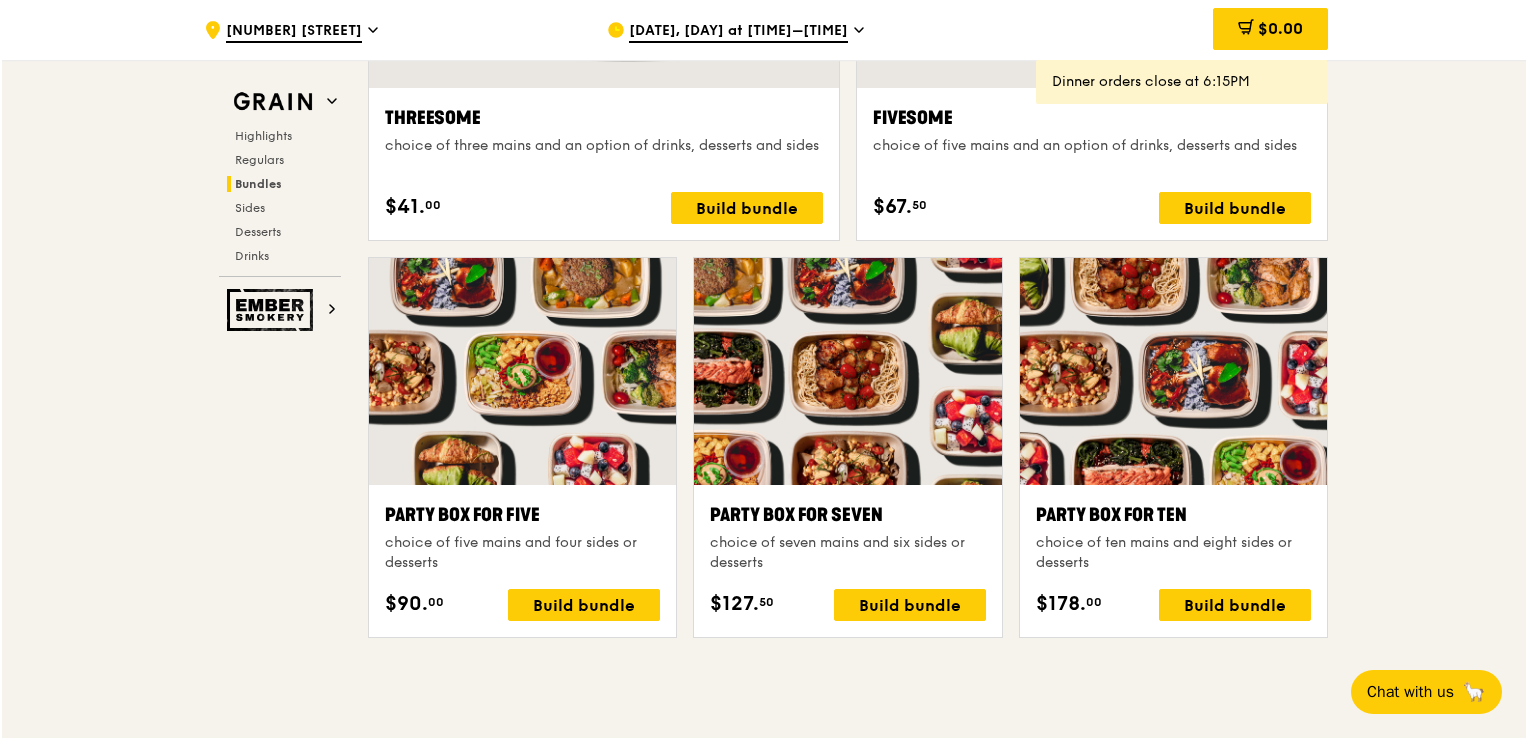 scroll, scrollTop: 3800, scrollLeft: 0, axis: vertical 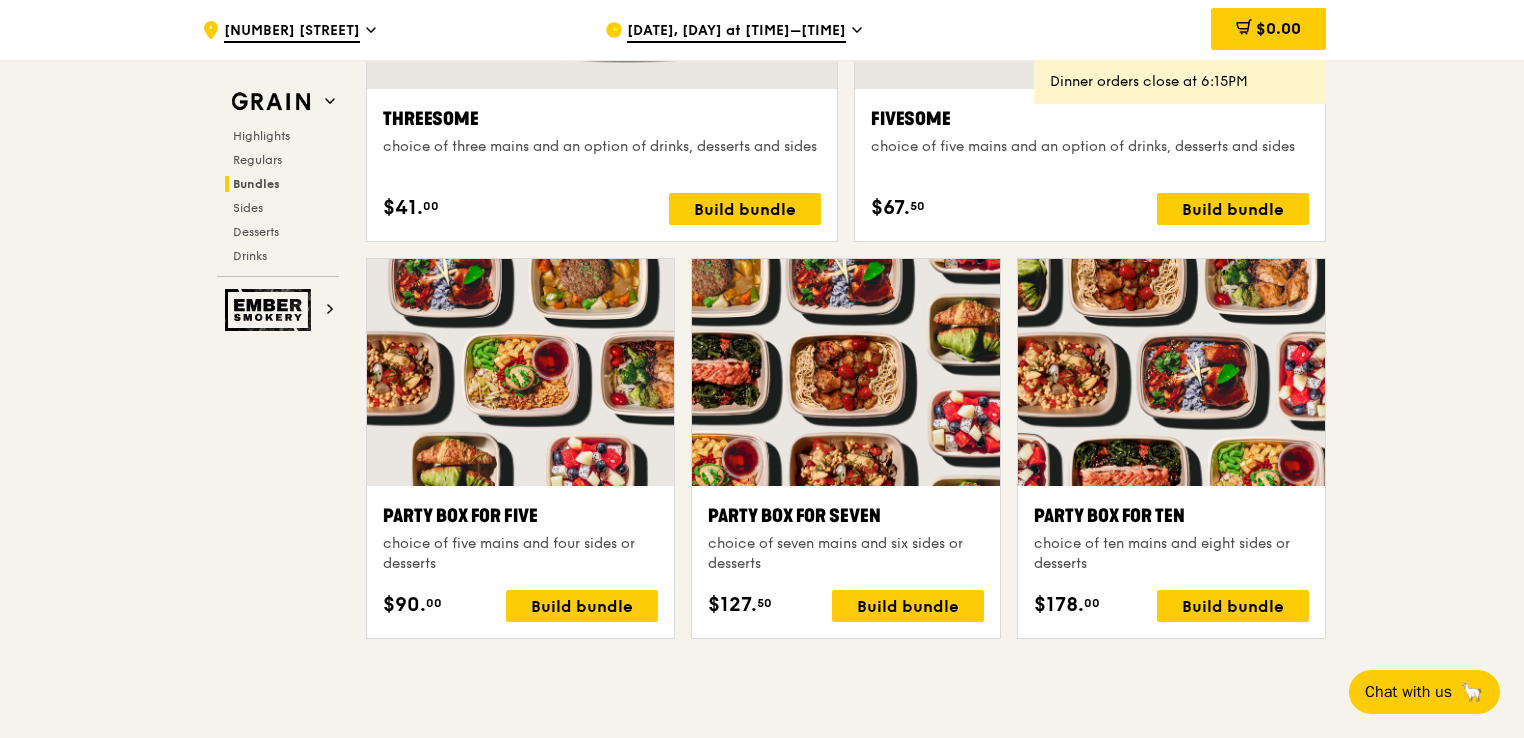 click at bounding box center (1171, 372) 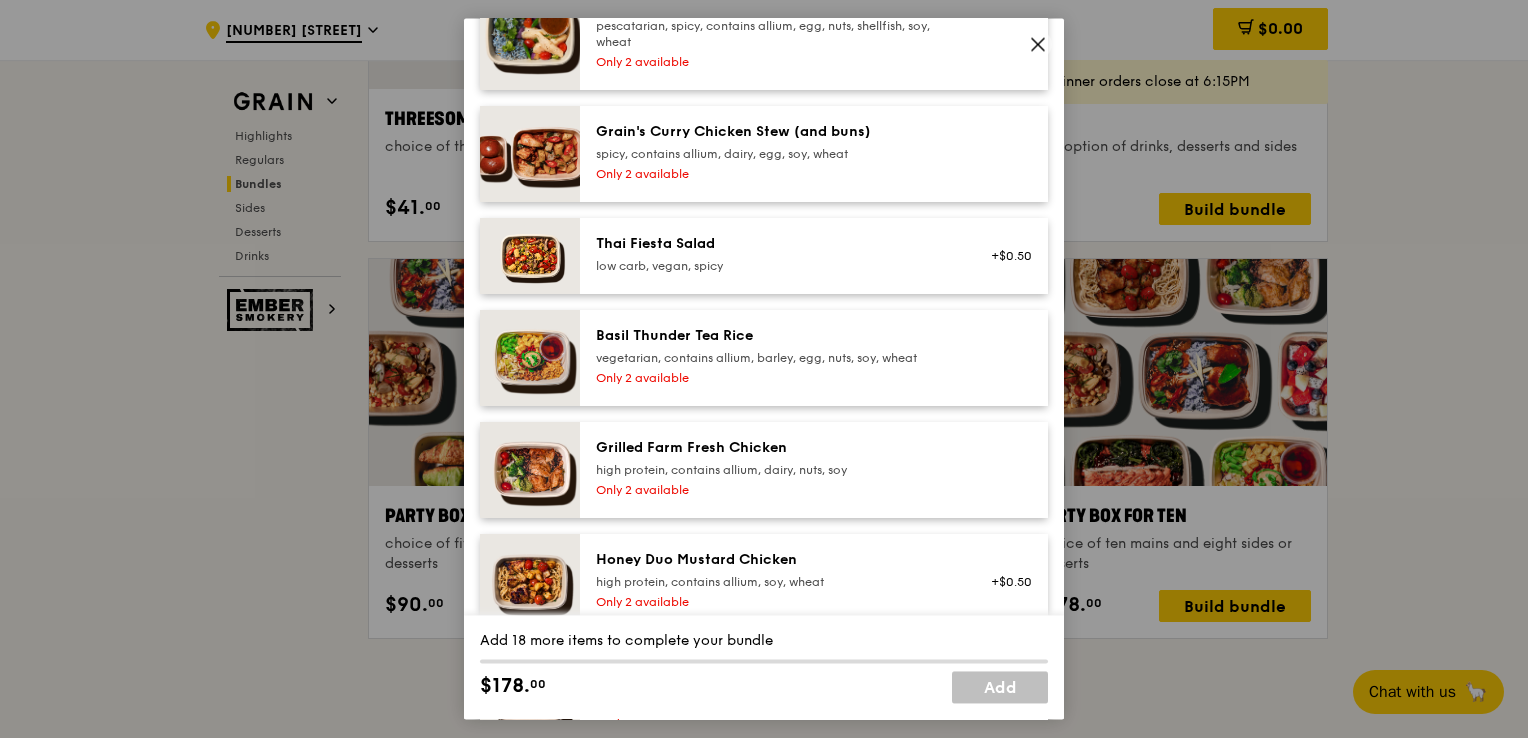 scroll, scrollTop: 300, scrollLeft: 0, axis: vertical 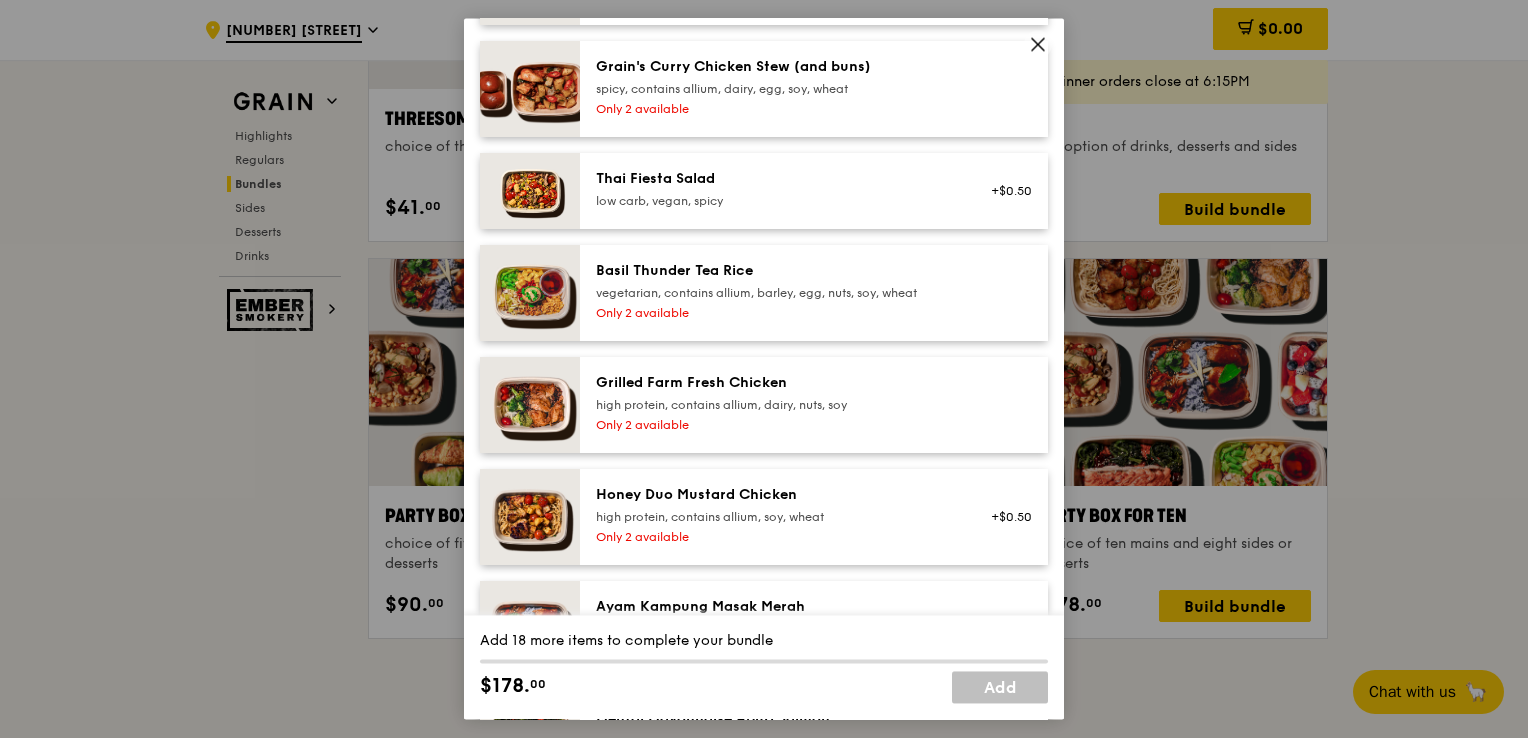 click on "Grilled Farm Fresh Chicken
high protein, contains allium, dairy, nuts, soy" at bounding box center [775, 393] 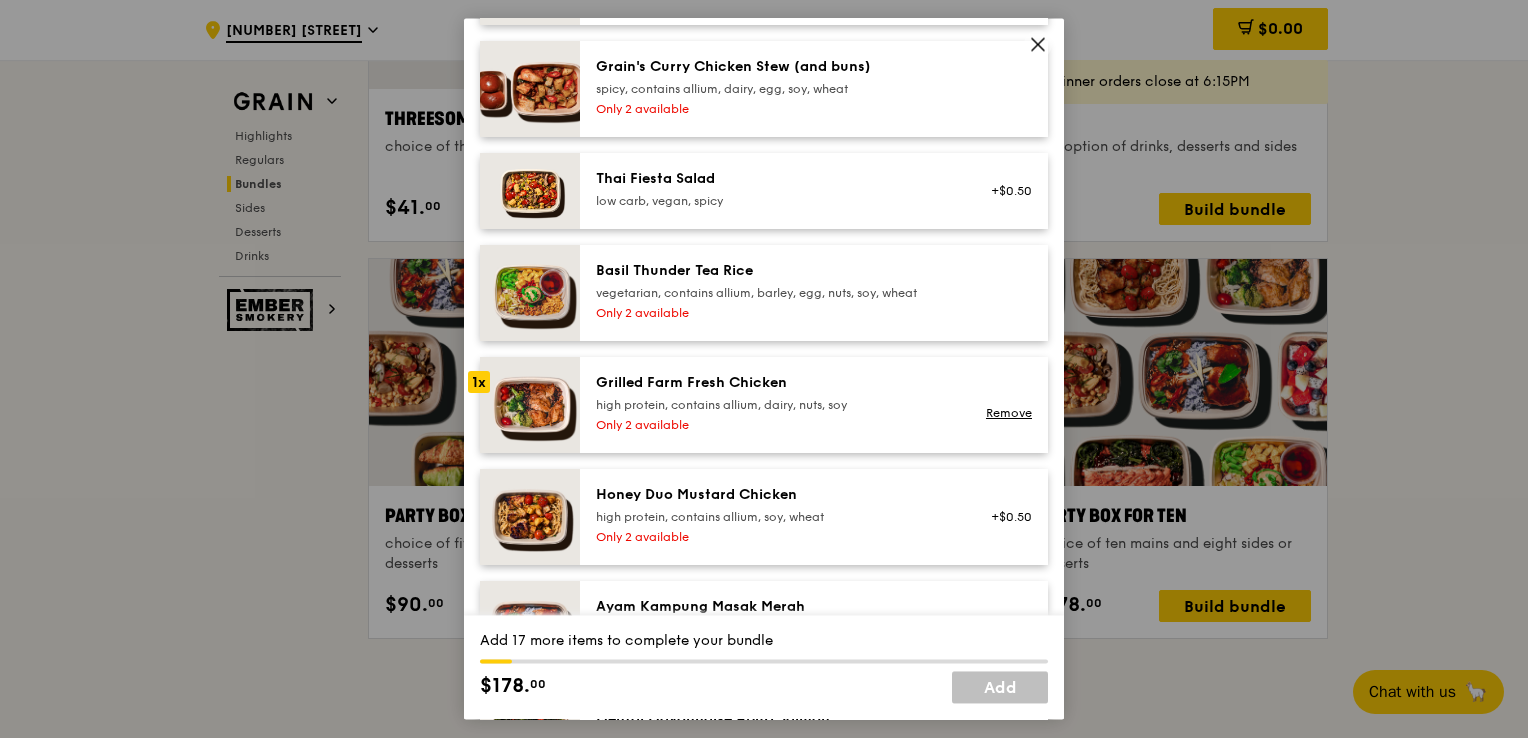 click on "Grilled Farm Fresh Chicken
high protein, contains allium, dairy, nuts, soy" at bounding box center (775, 393) 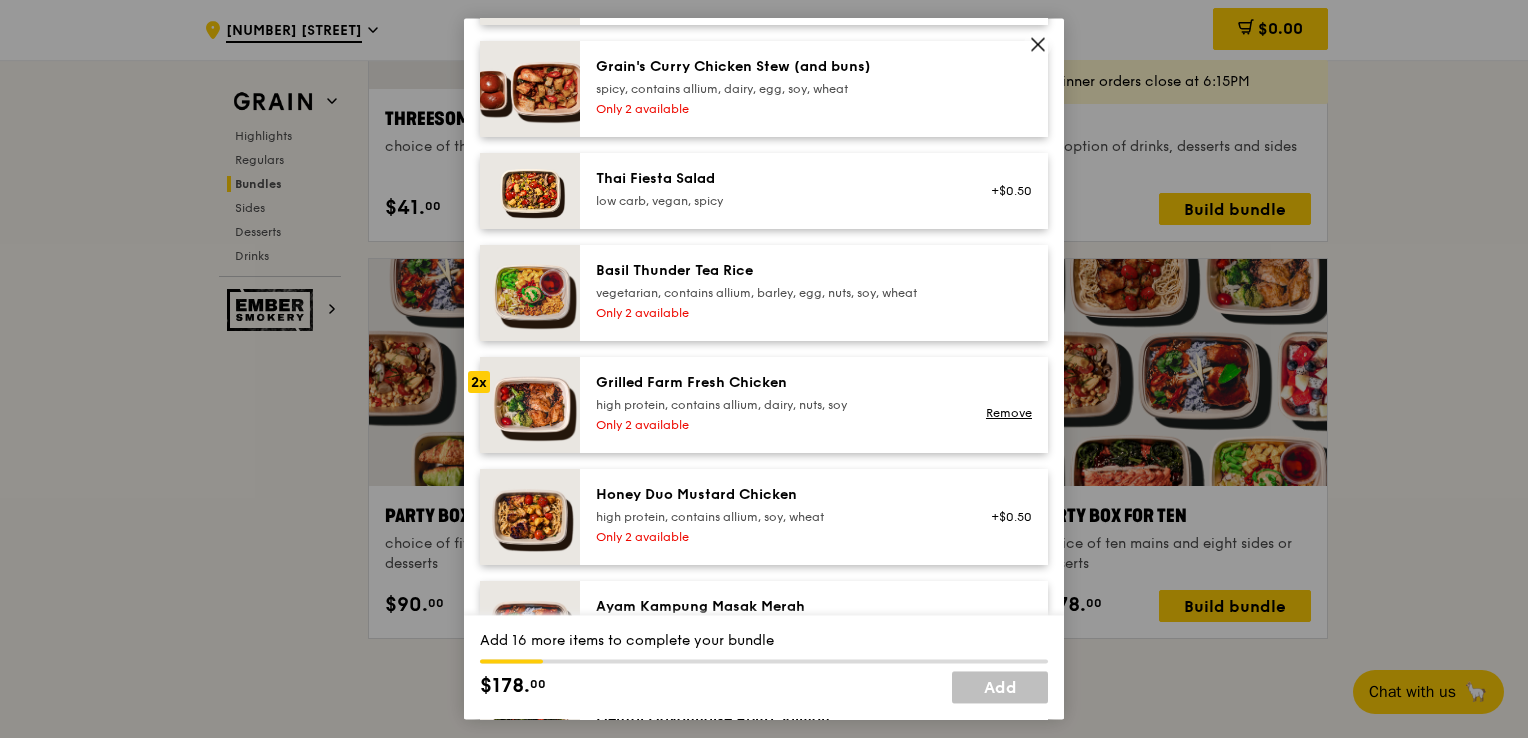 click on "Grilled Farm Fresh Chicken
high protein, contains allium, dairy, nuts, soy" at bounding box center [775, 393] 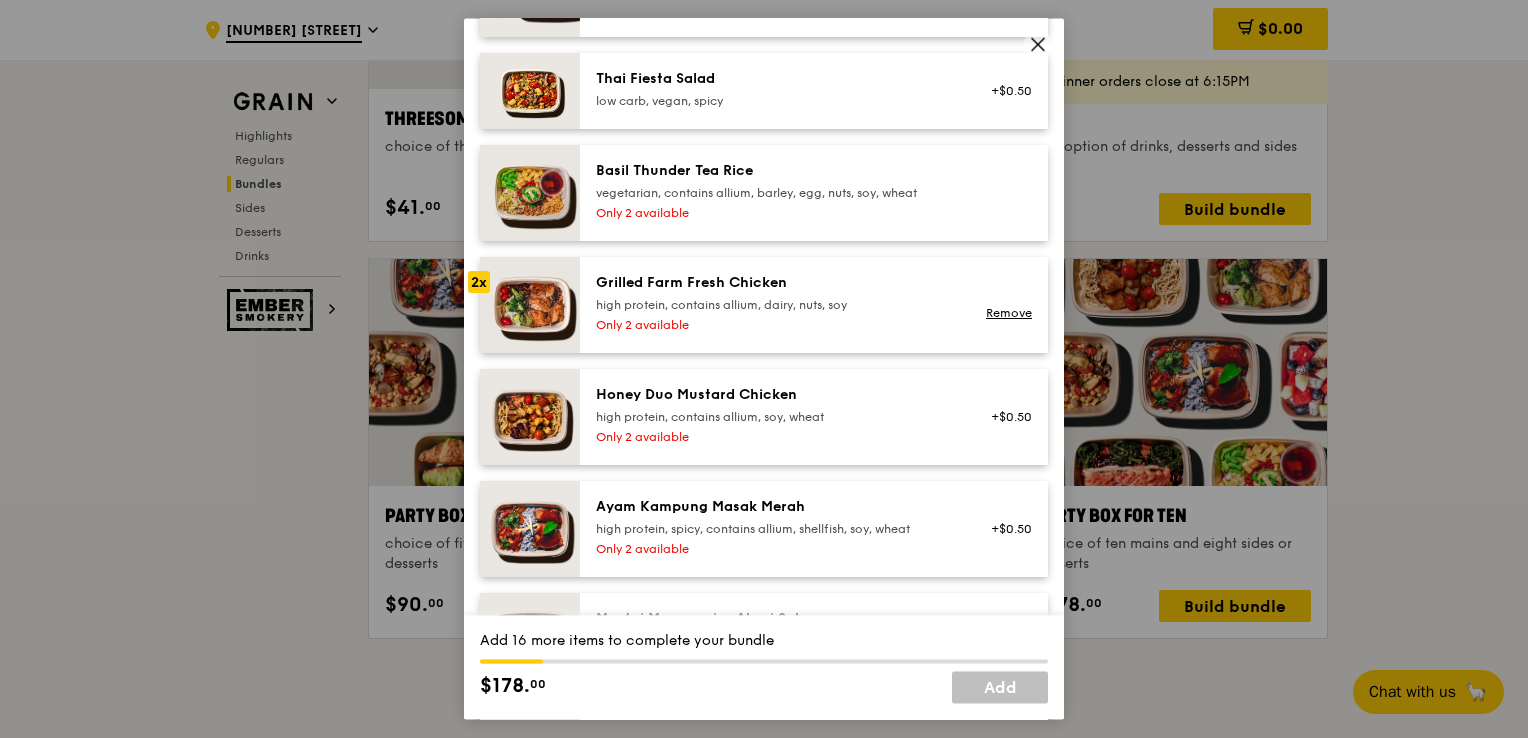 scroll, scrollTop: 500, scrollLeft: 0, axis: vertical 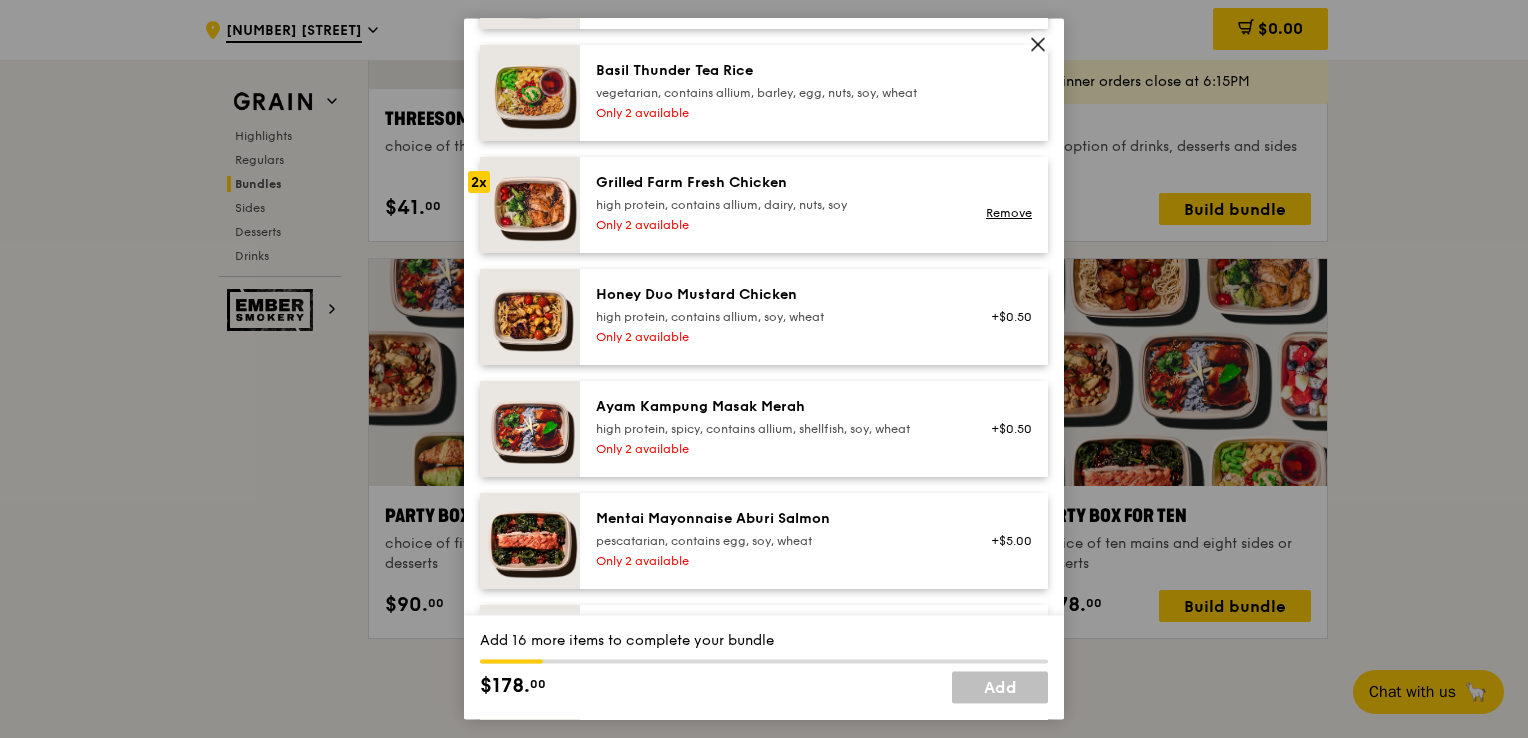 click on "high protein, contains allium, soy, wheat" at bounding box center (775, 317) 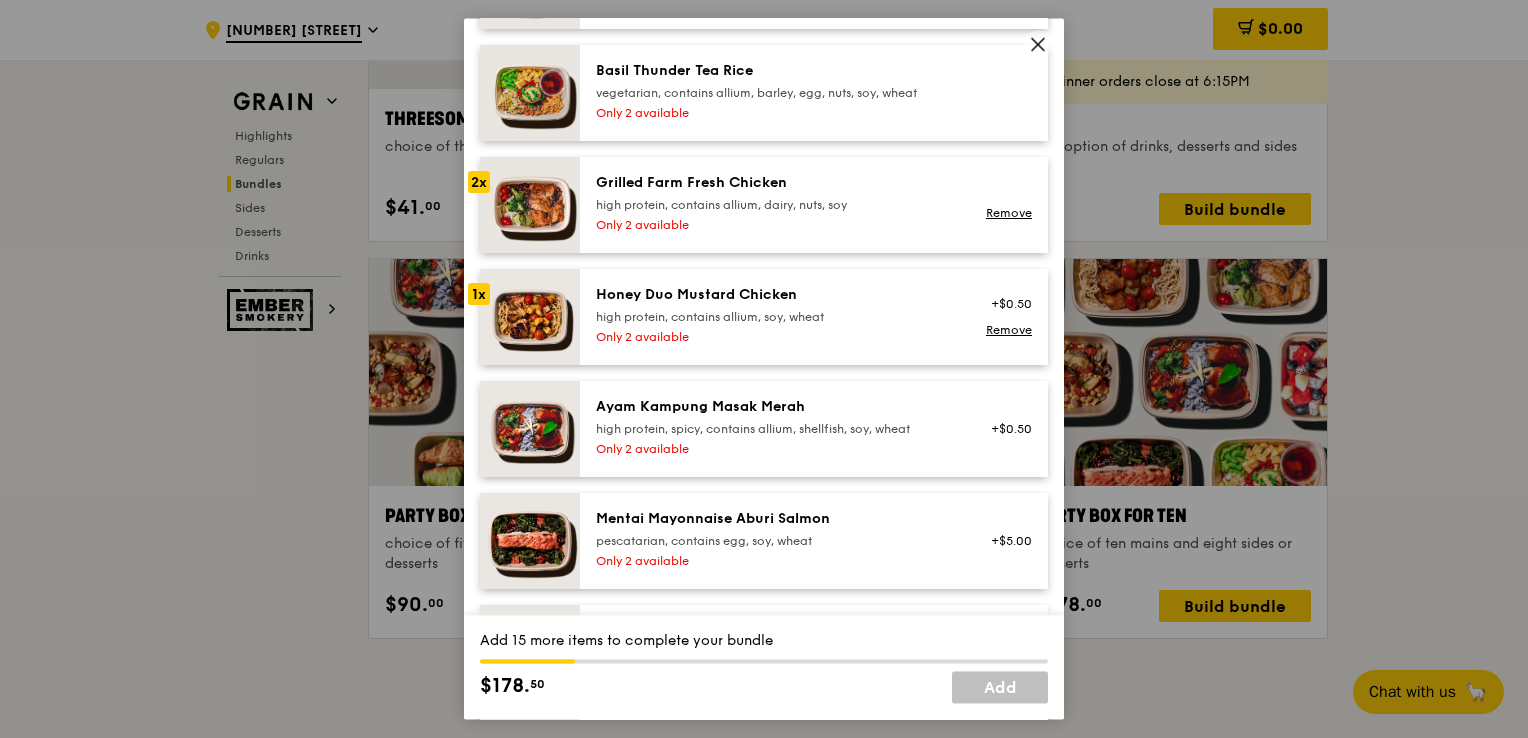 click on "high protein, contains allium, soy, wheat" at bounding box center [775, 317] 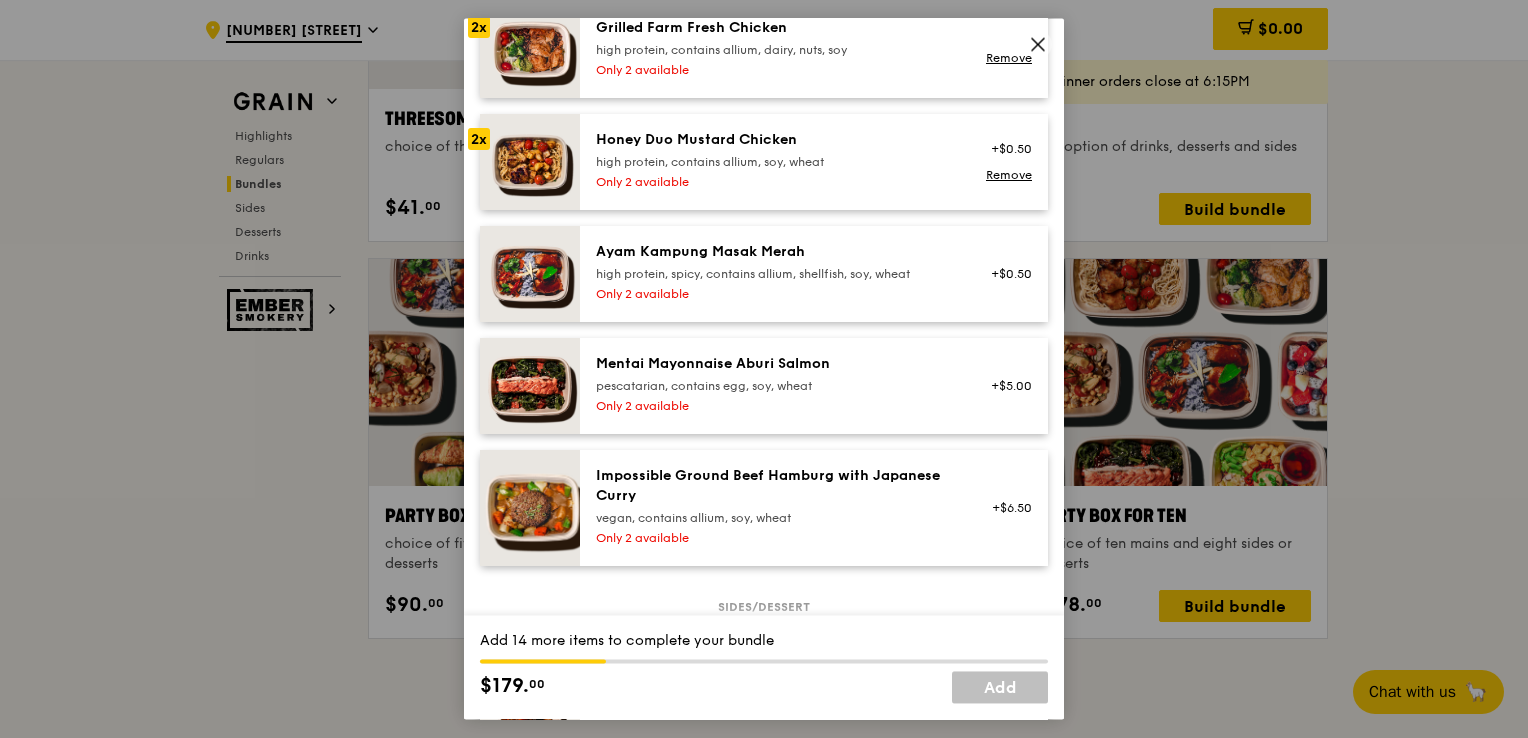 scroll, scrollTop: 700, scrollLeft: 0, axis: vertical 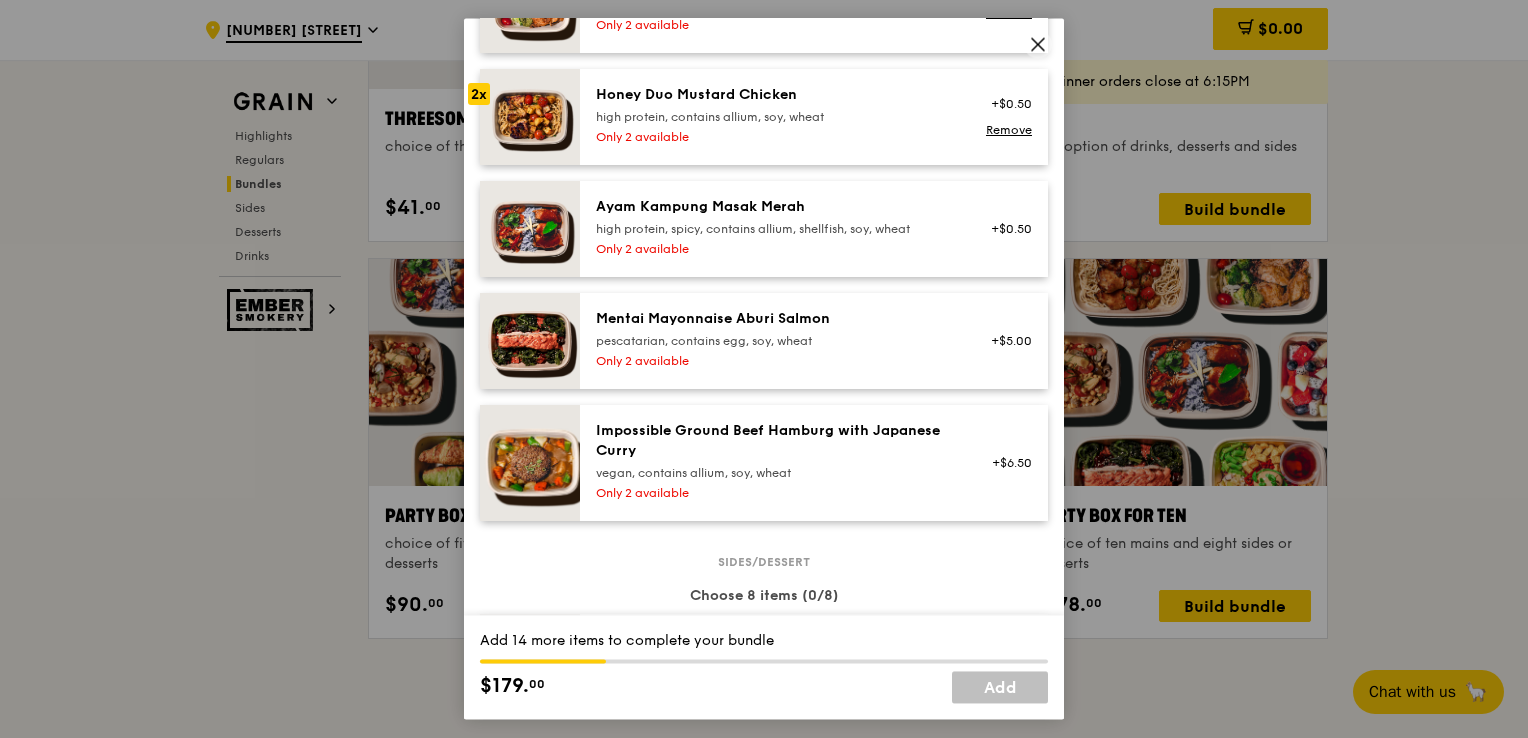 click on "Mentai Mayonnaise Aburi Salmon" at bounding box center (775, 319) 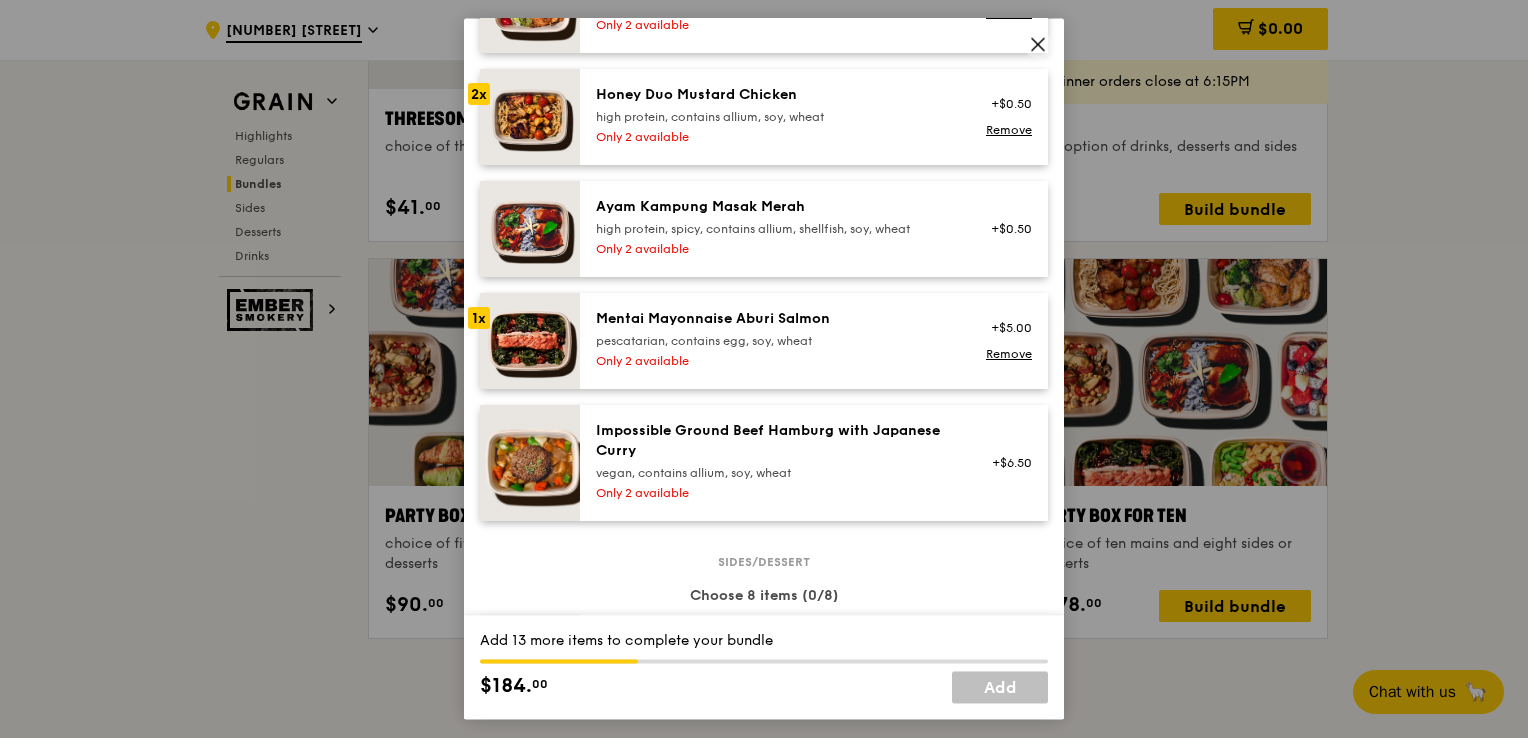 click on "Mentai Mayonnaise Aburi Salmon" at bounding box center (775, 319) 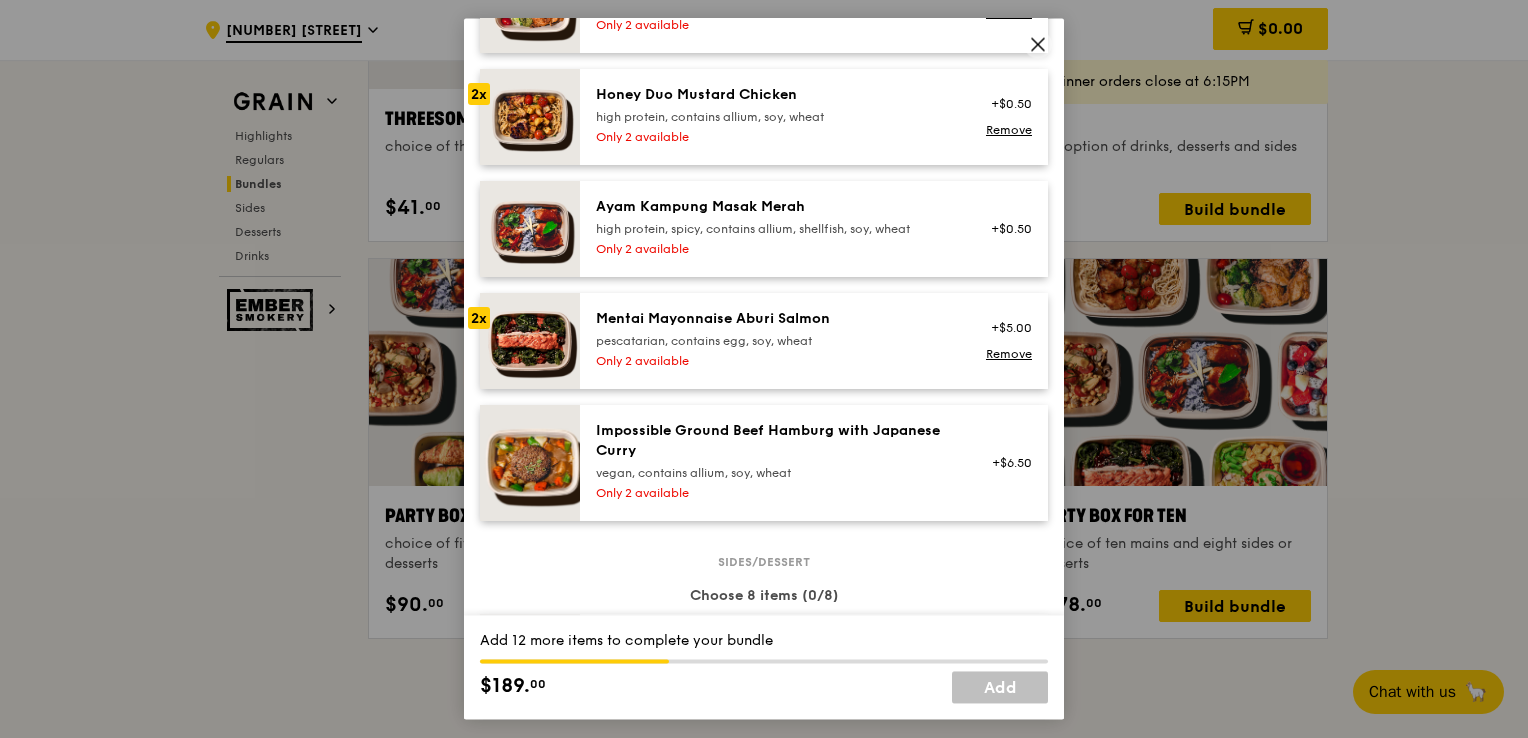click on "Mentai Mayonnaise Aburi Salmon" at bounding box center [775, 319] 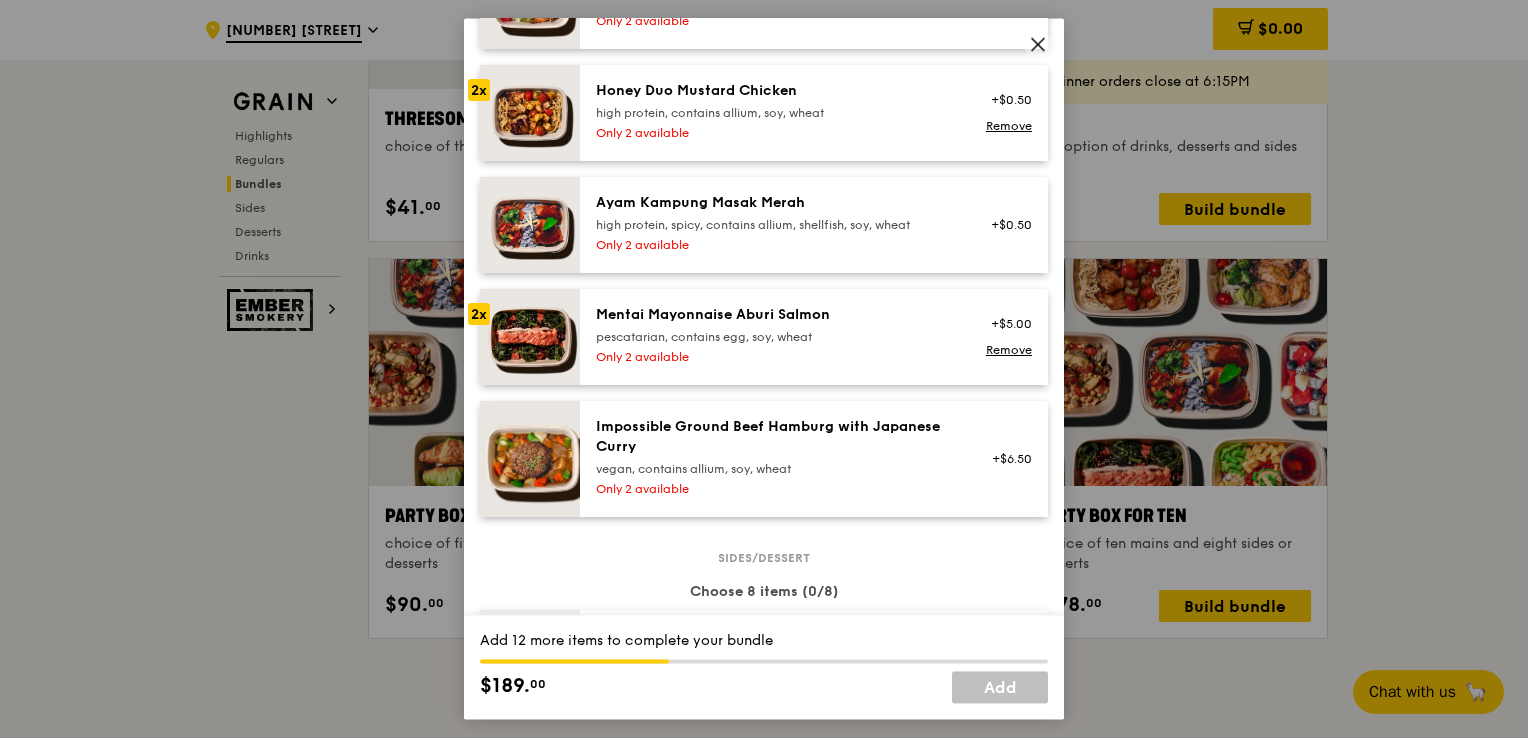 scroll, scrollTop: 700, scrollLeft: 0, axis: vertical 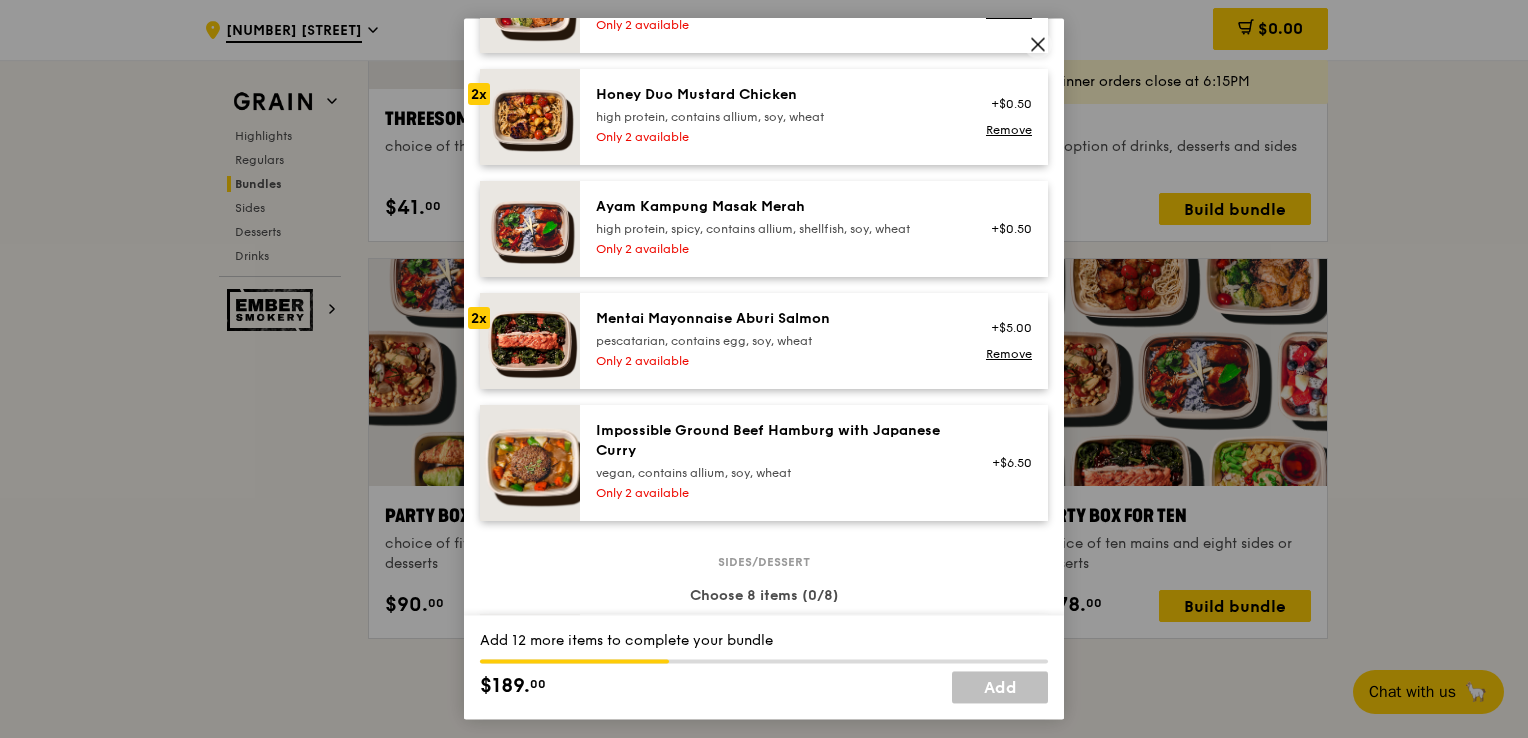 click on "Mentai Mayonnaise Aburi Salmon" at bounding box center (775, 319) 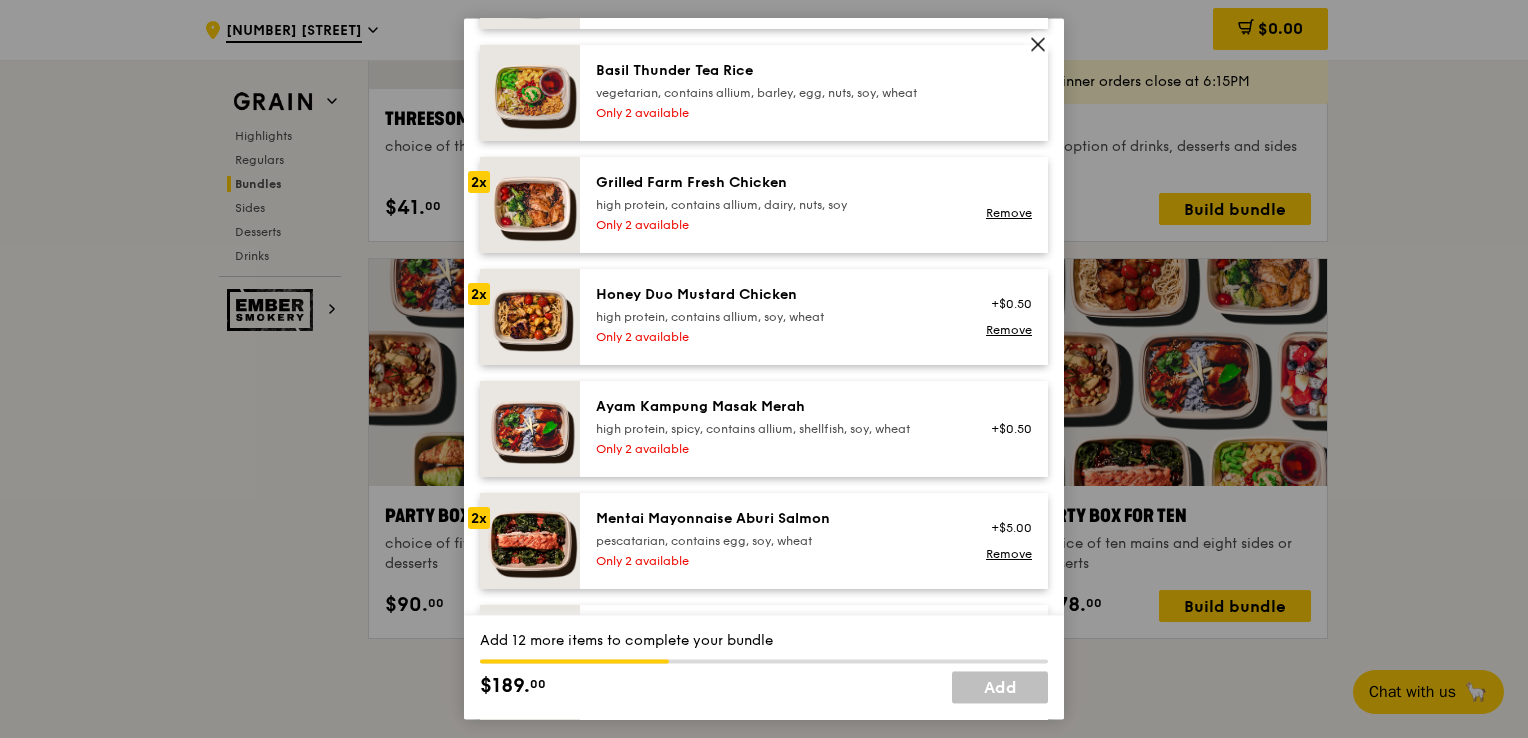 scroll, scrollTop: 400, scrollLeft: 0, axis: vertical 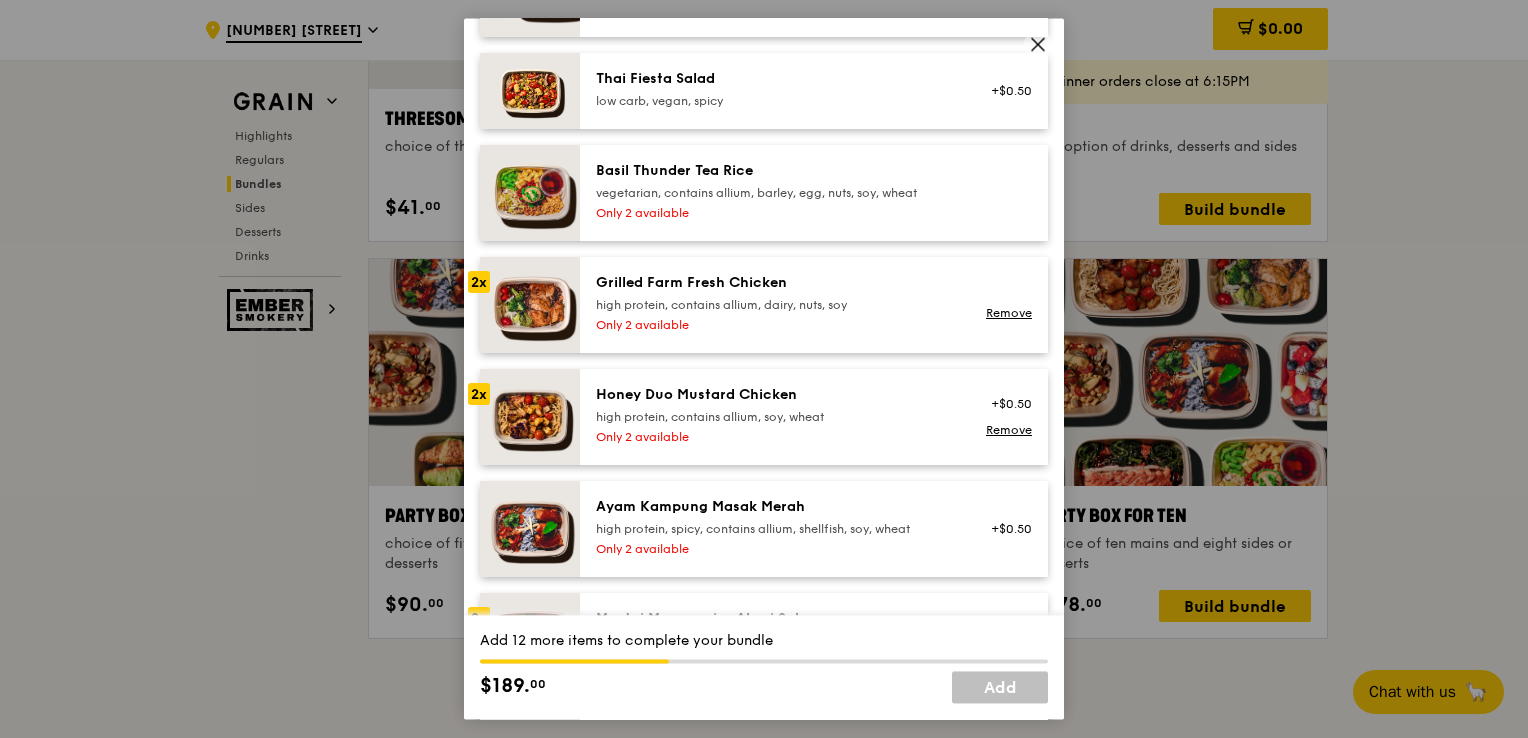 click 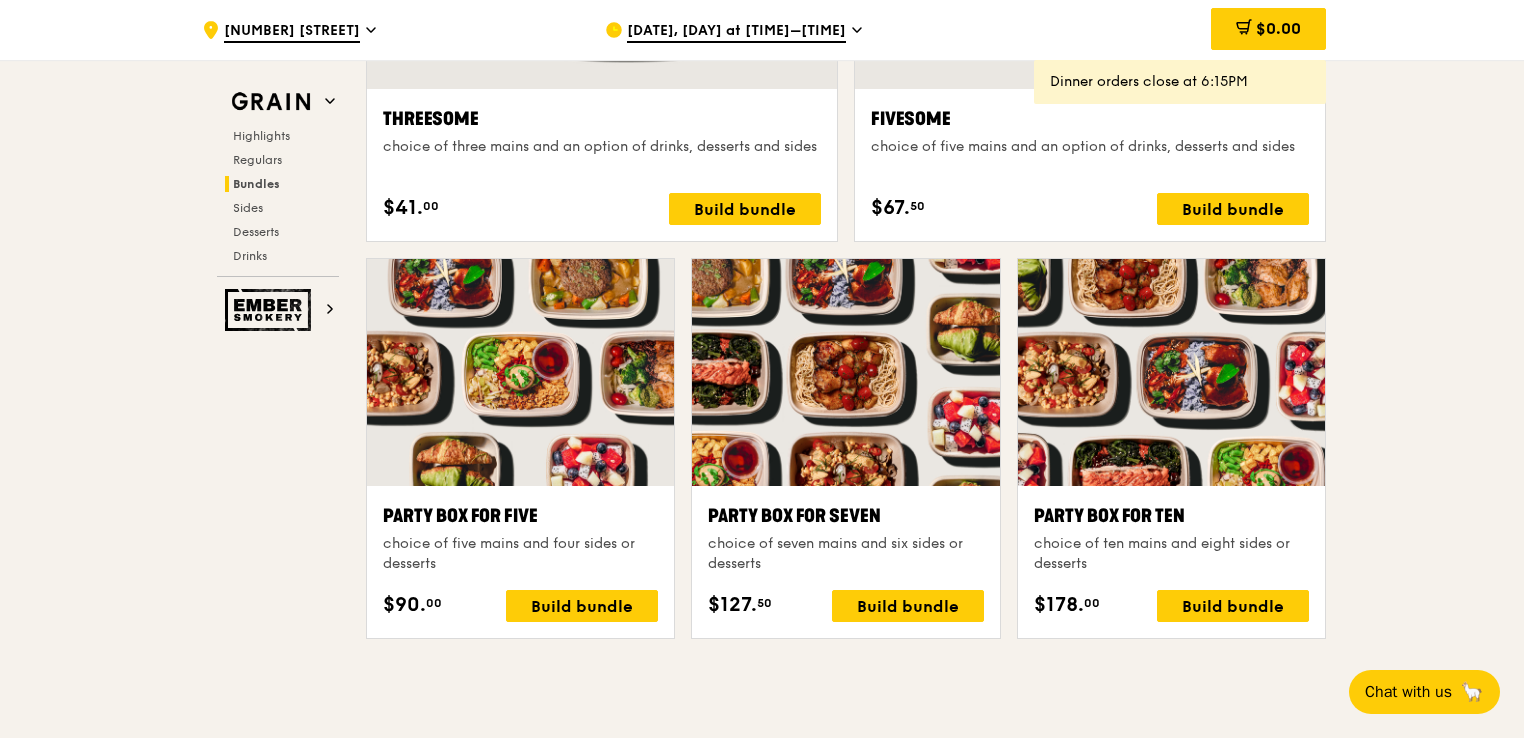 click at bounding box center [845, 372] 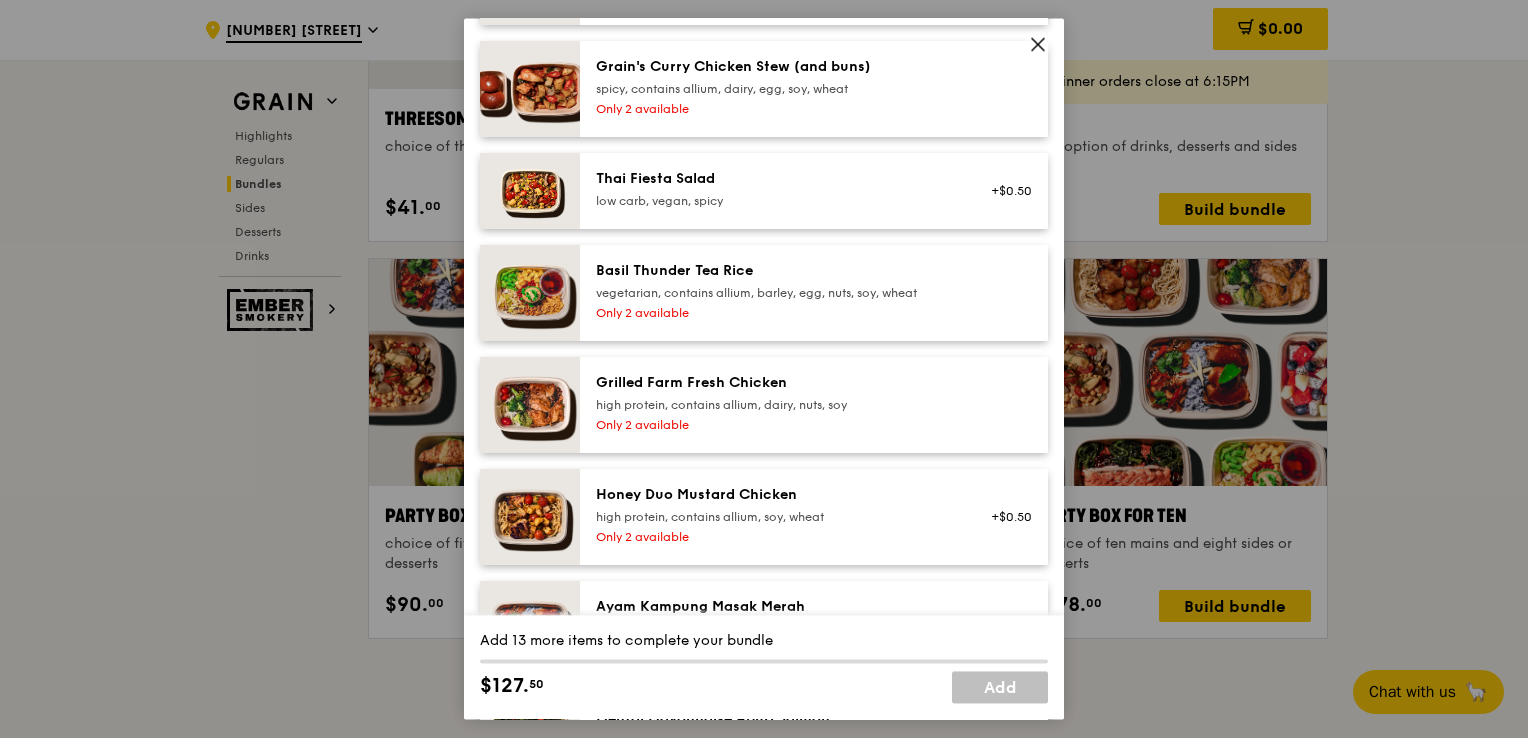 scroll, scrollTop: 400, scrollLeft: 0, axis: vertical 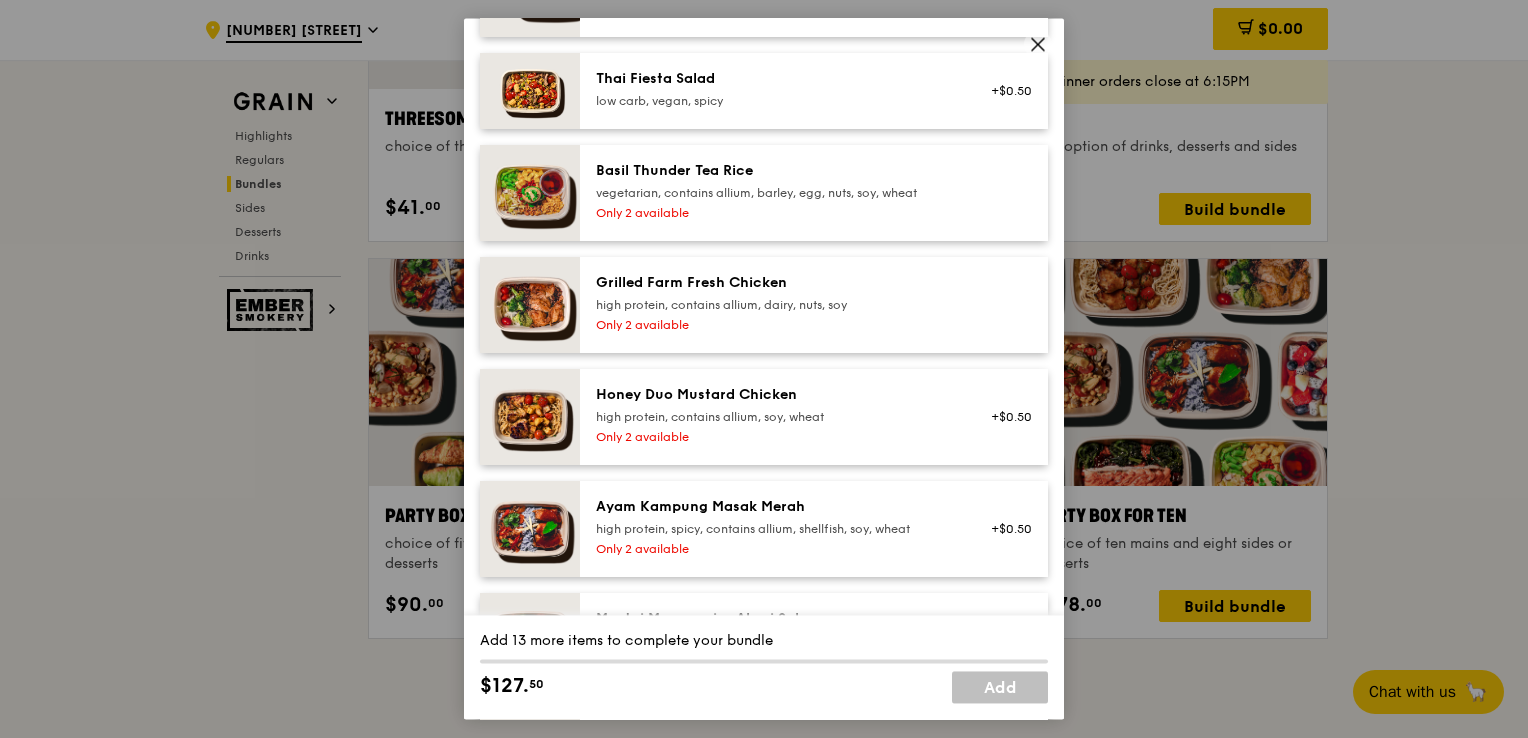 click on "high protein, contains allium, dairy, nuts, soy" at bounding box center (775, 305) 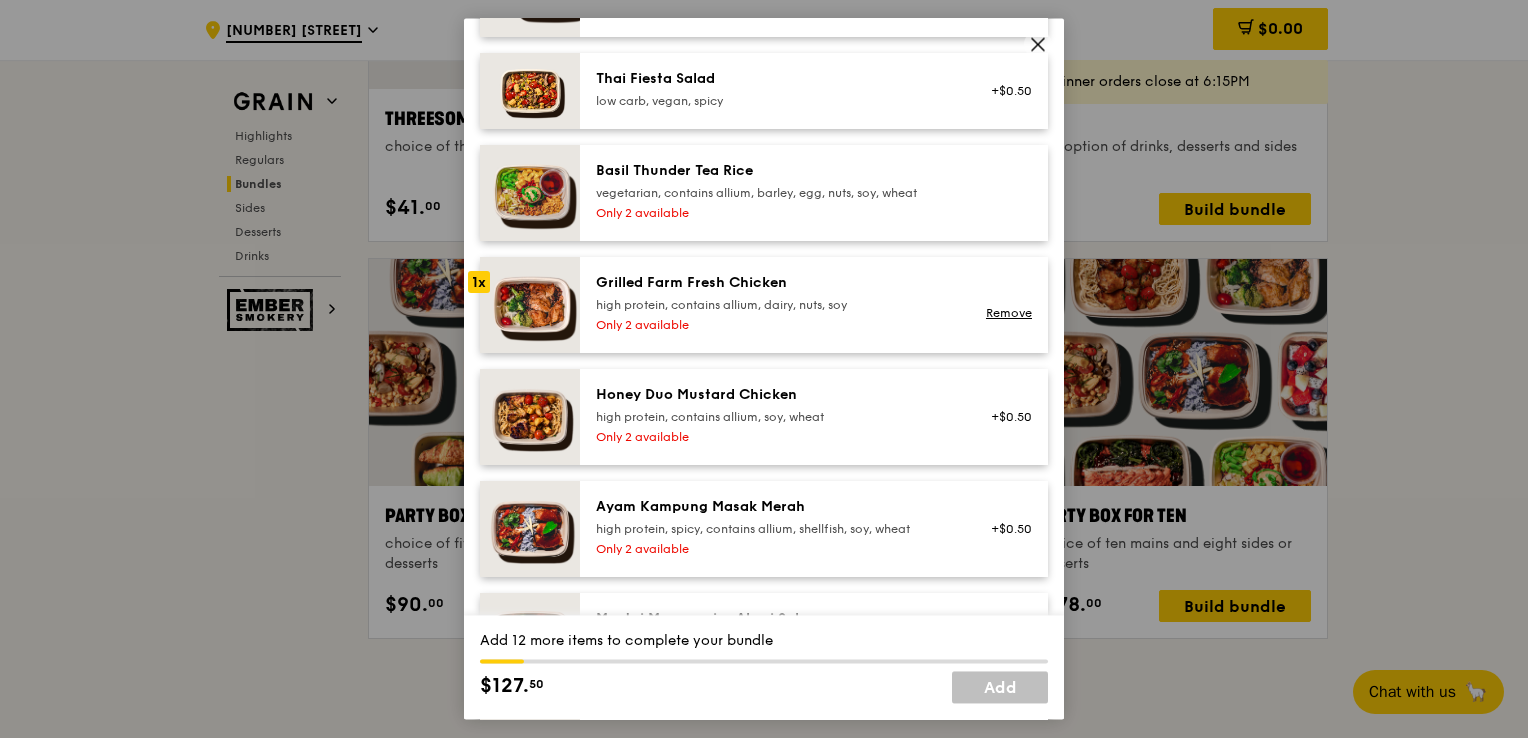 click on "high protein, contains allium, dairy, nuts, soy" at bounding box center (775, 305) 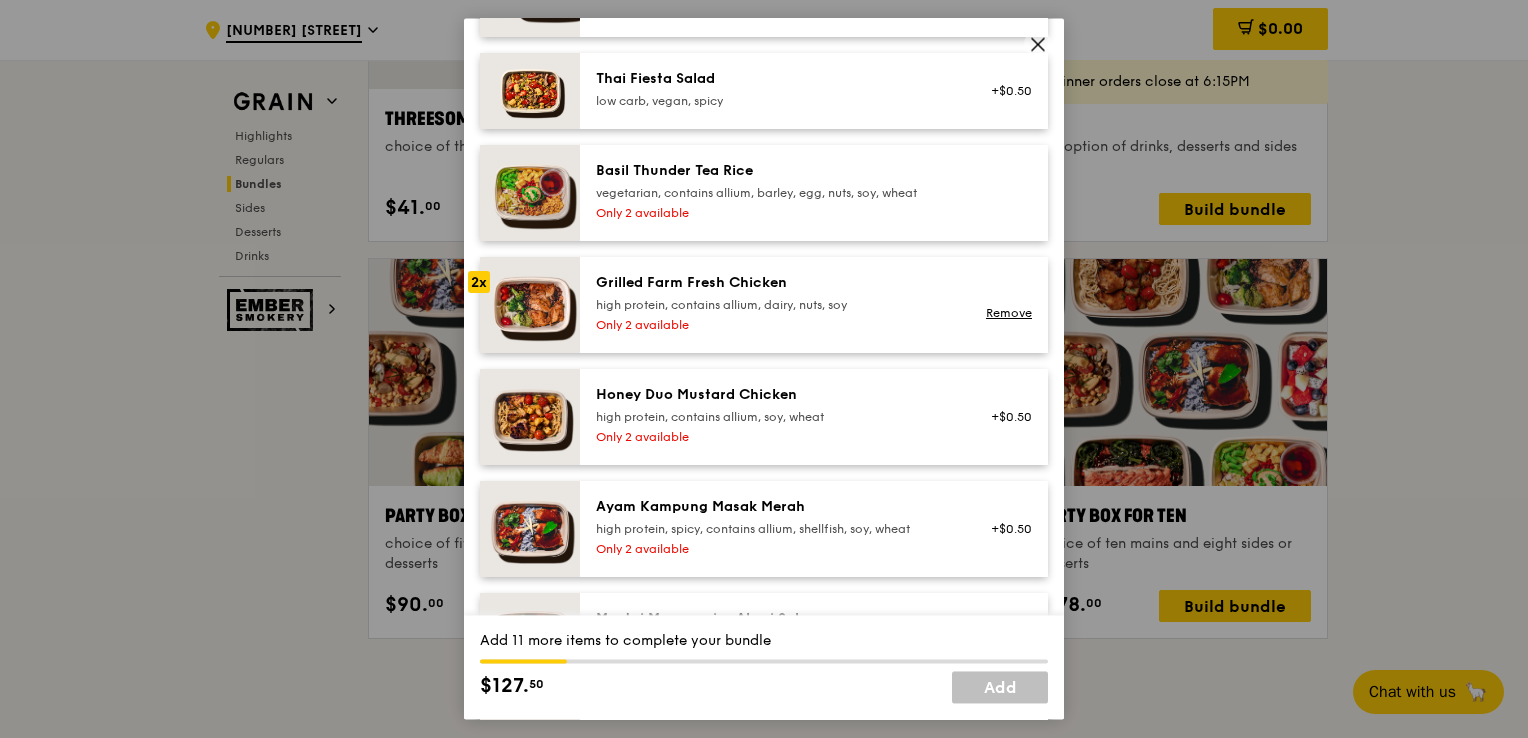 click on "high protein, contains allium, dairy, nuts, soy" at bounding box center (775, 305) 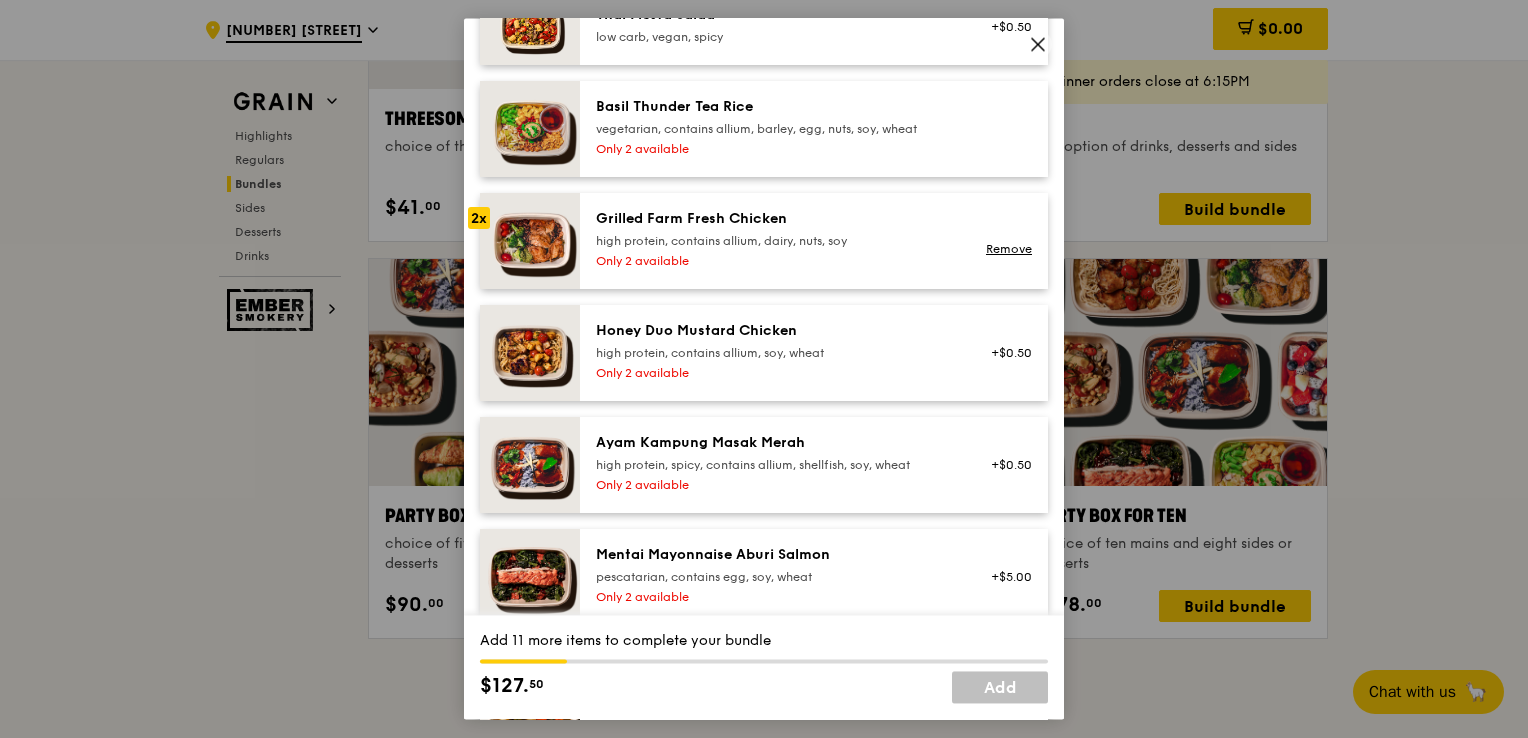 scroll, scrollTop: 500, scrollLeft: 0, axis: vertical 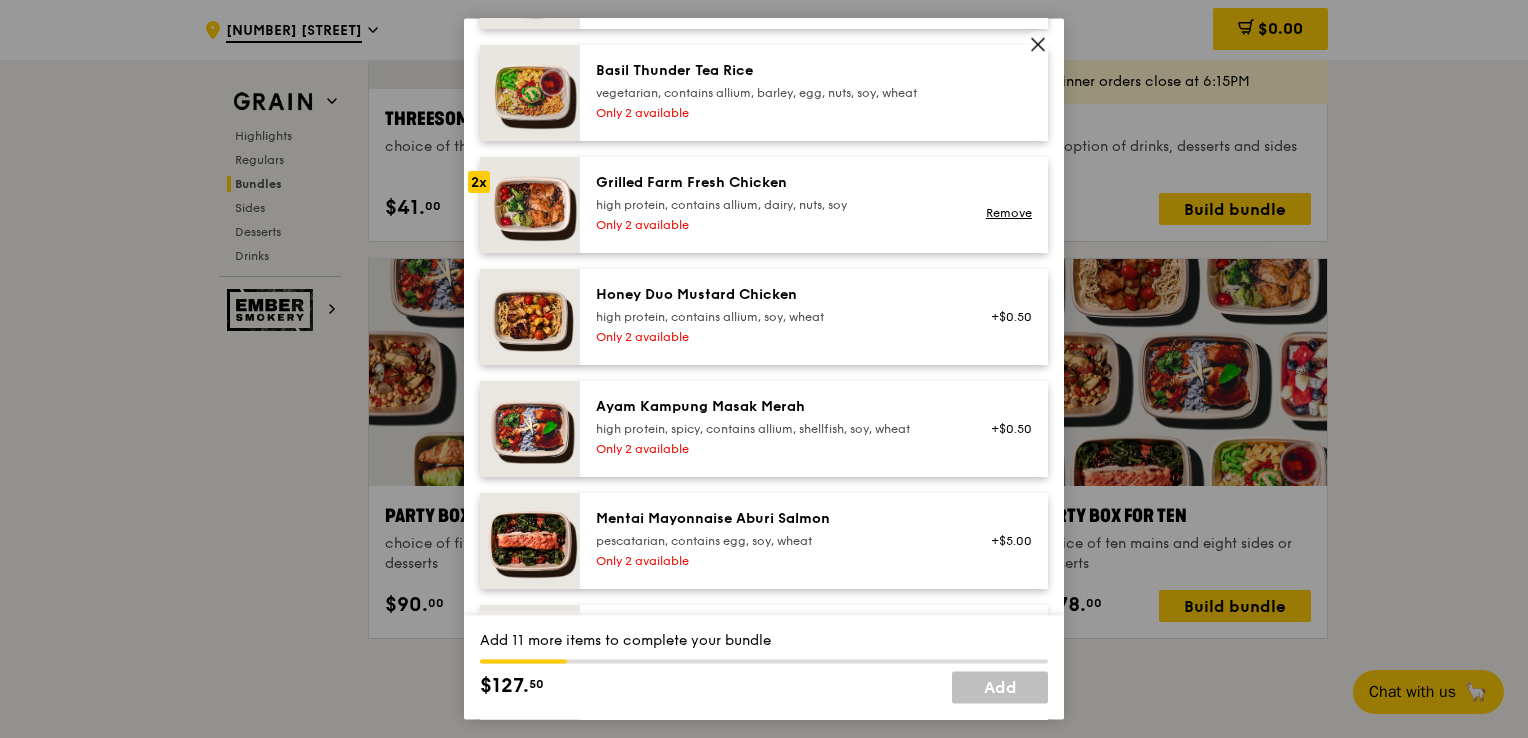 click on "high protein, contains allium, soy, wheat" at bounding box center (775, 317) 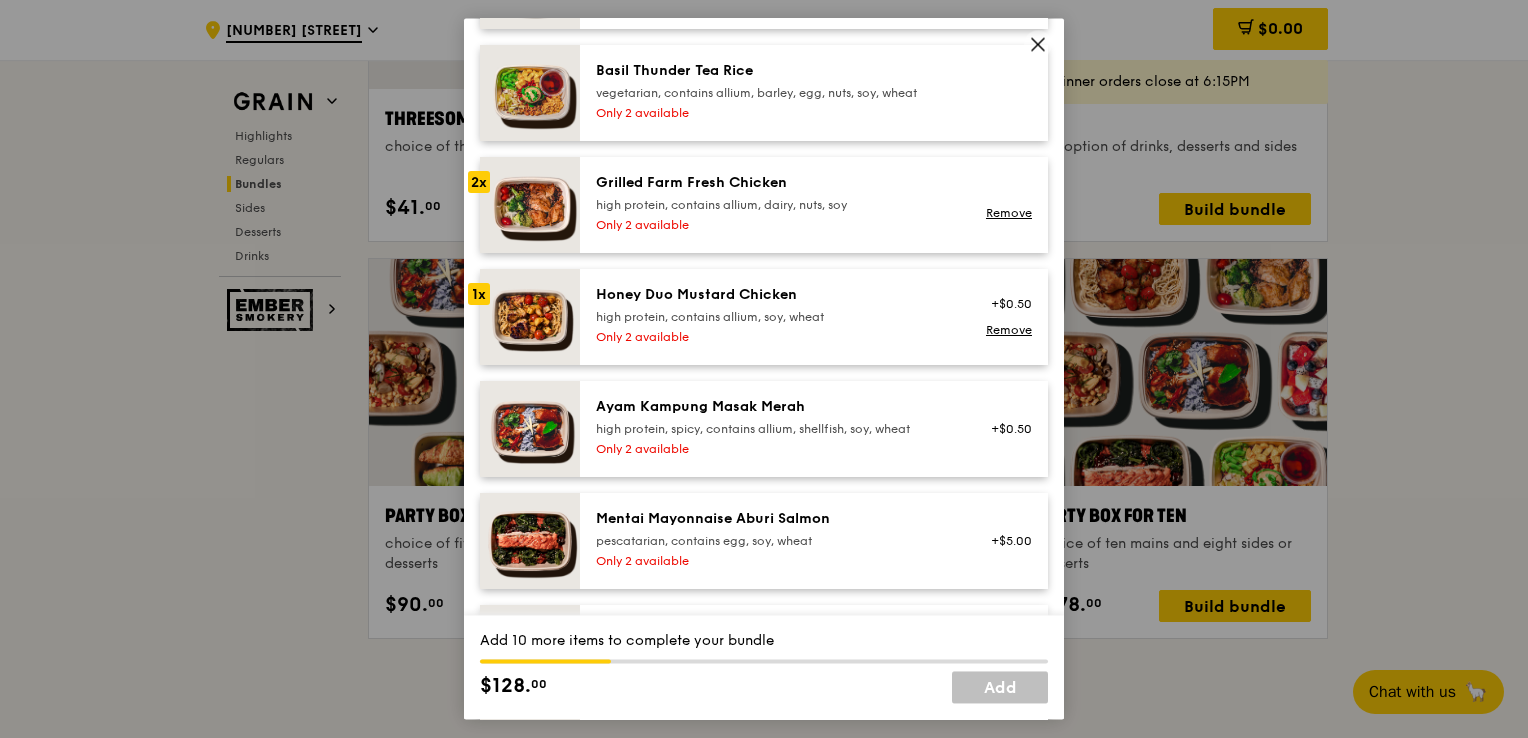 click on "high protein, contains allium, soy, wheat" at bounding box center (775, 317) 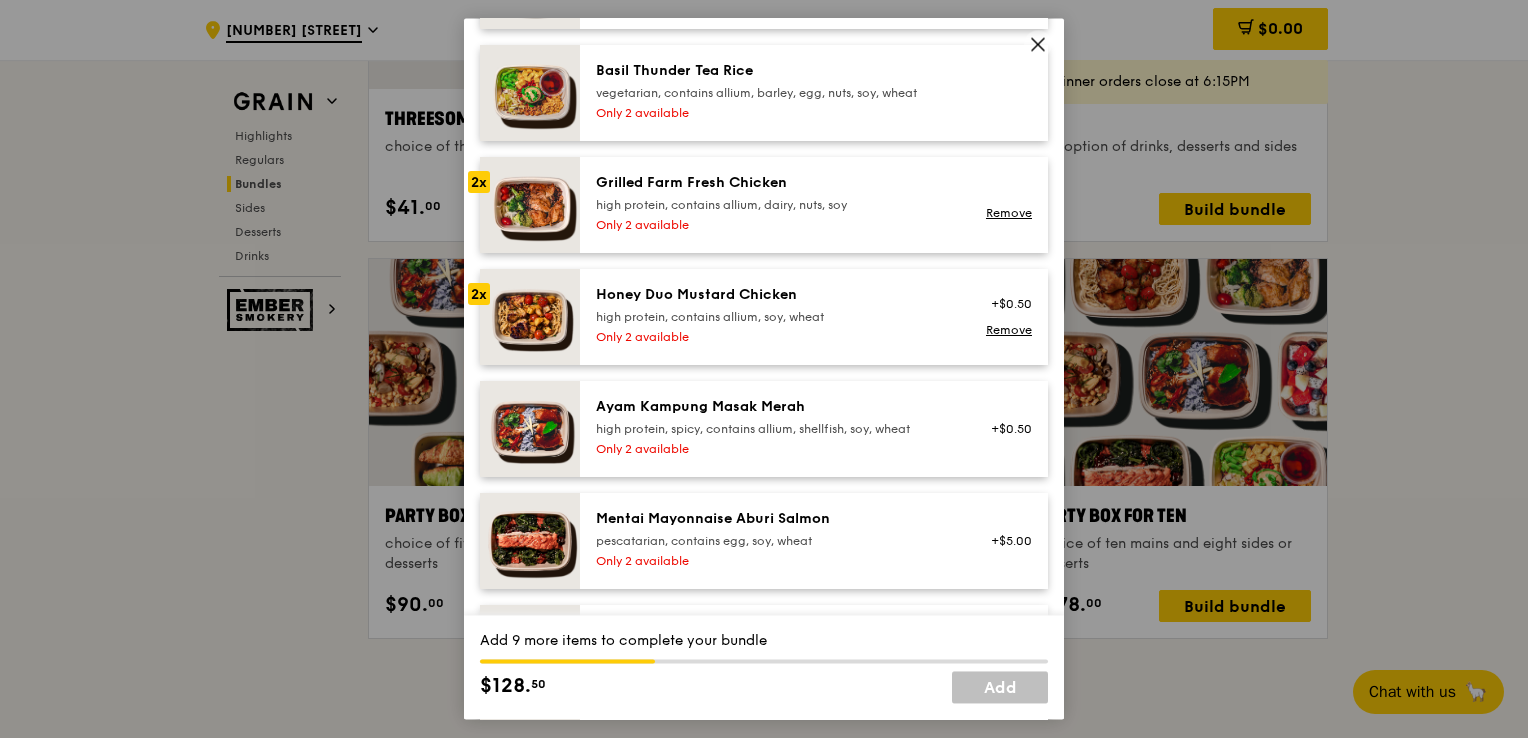 click on "high protein, contains allium, soy, wheat" at bounding box center (775, 317) 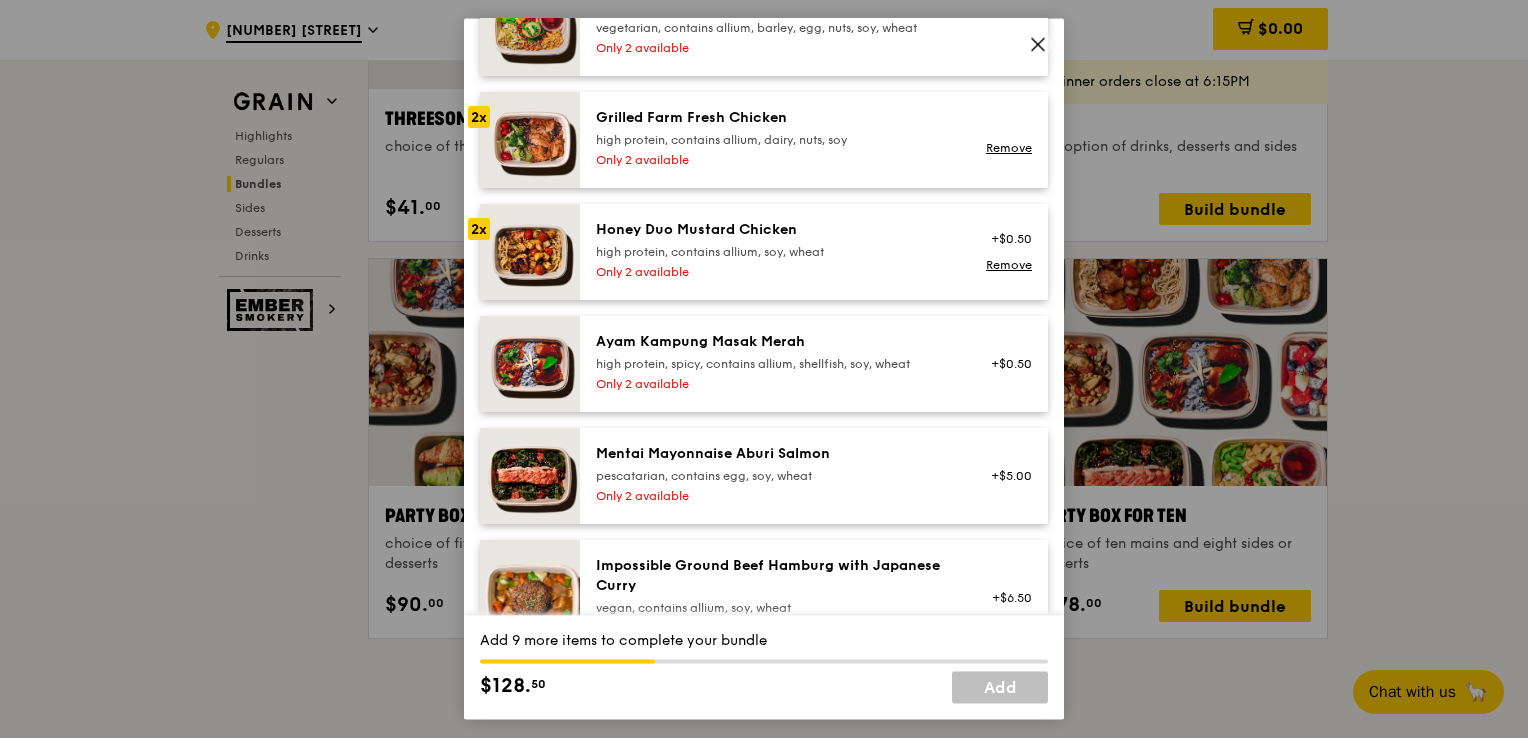 scroll, scrollTop: 600, scrollLeft: 0, axis: vertical 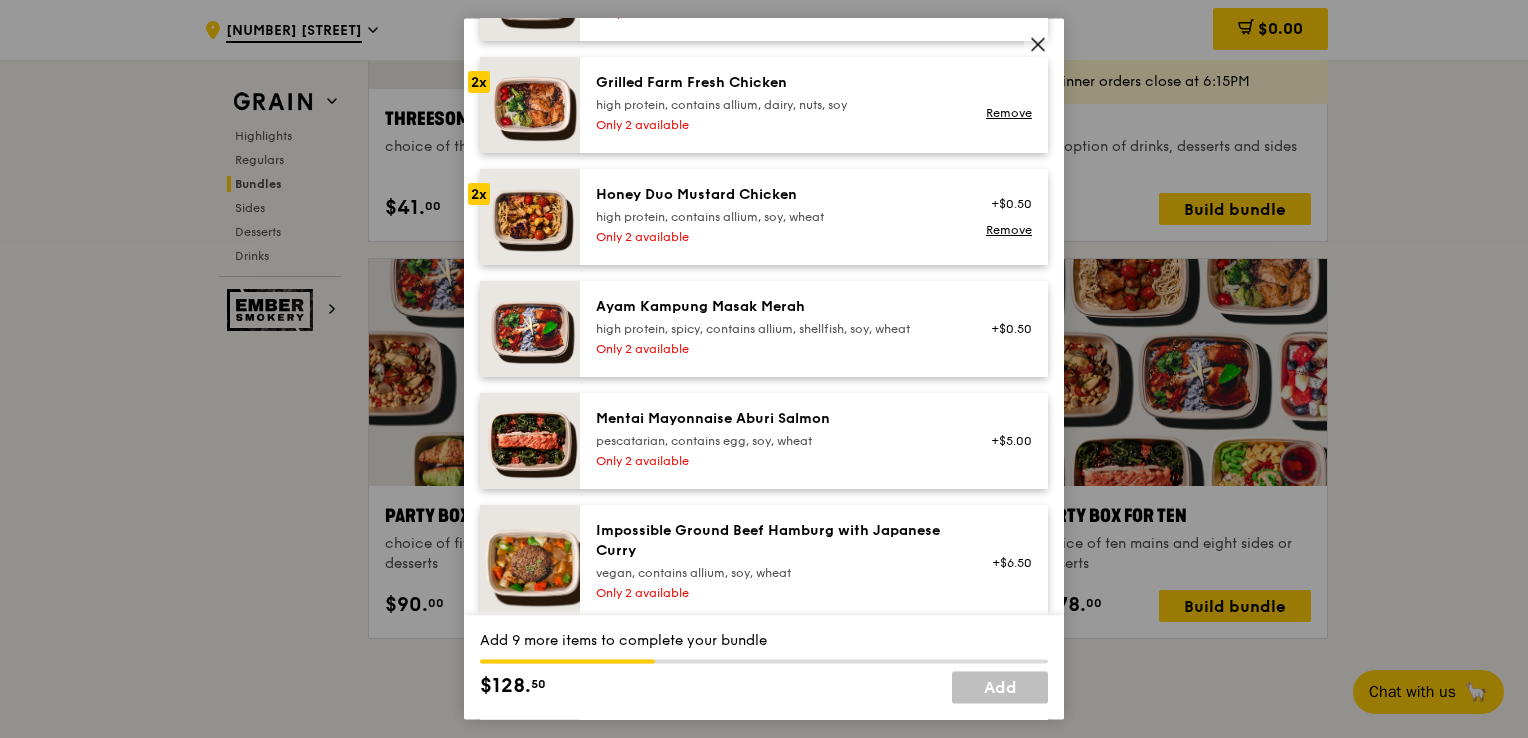 click on "Mentai Mayonnaise Aburi Salmon" at bounding box center [775, 419] 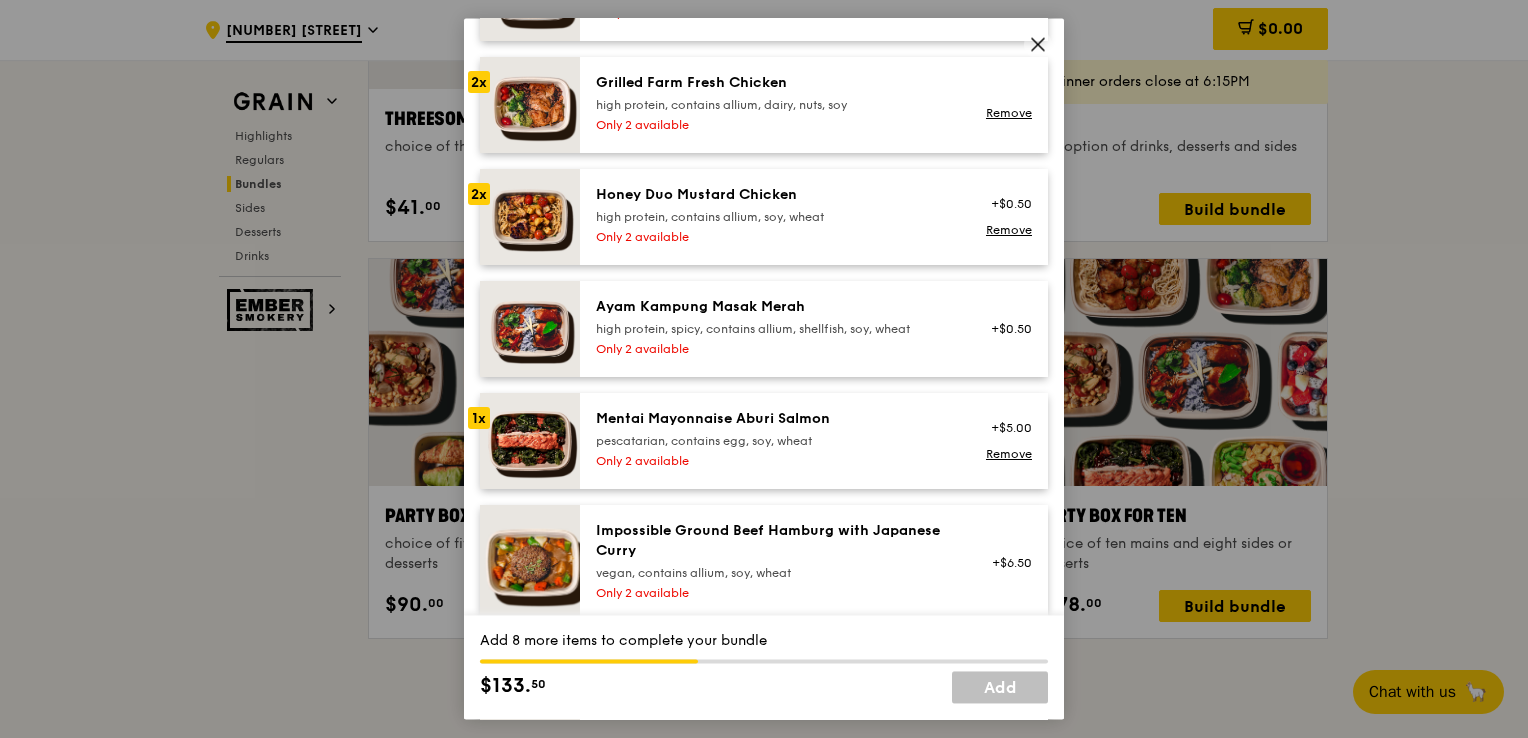 click on "Mentai Mayonnaise Aburi Salmon" at bounding box center [775, 419] 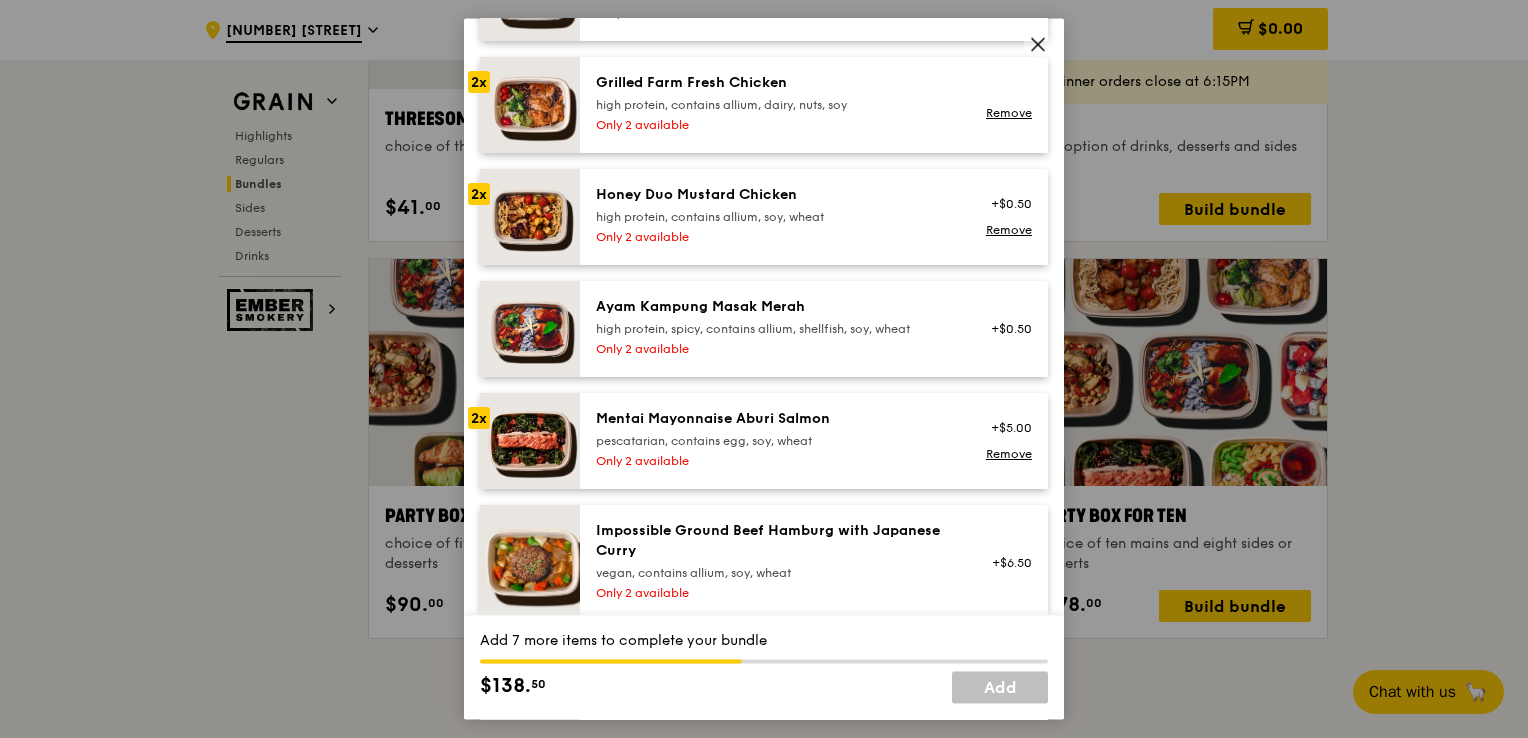 click on "Mentai Mayonnaise Aburi Salmon" at bounding box center [775, 419] 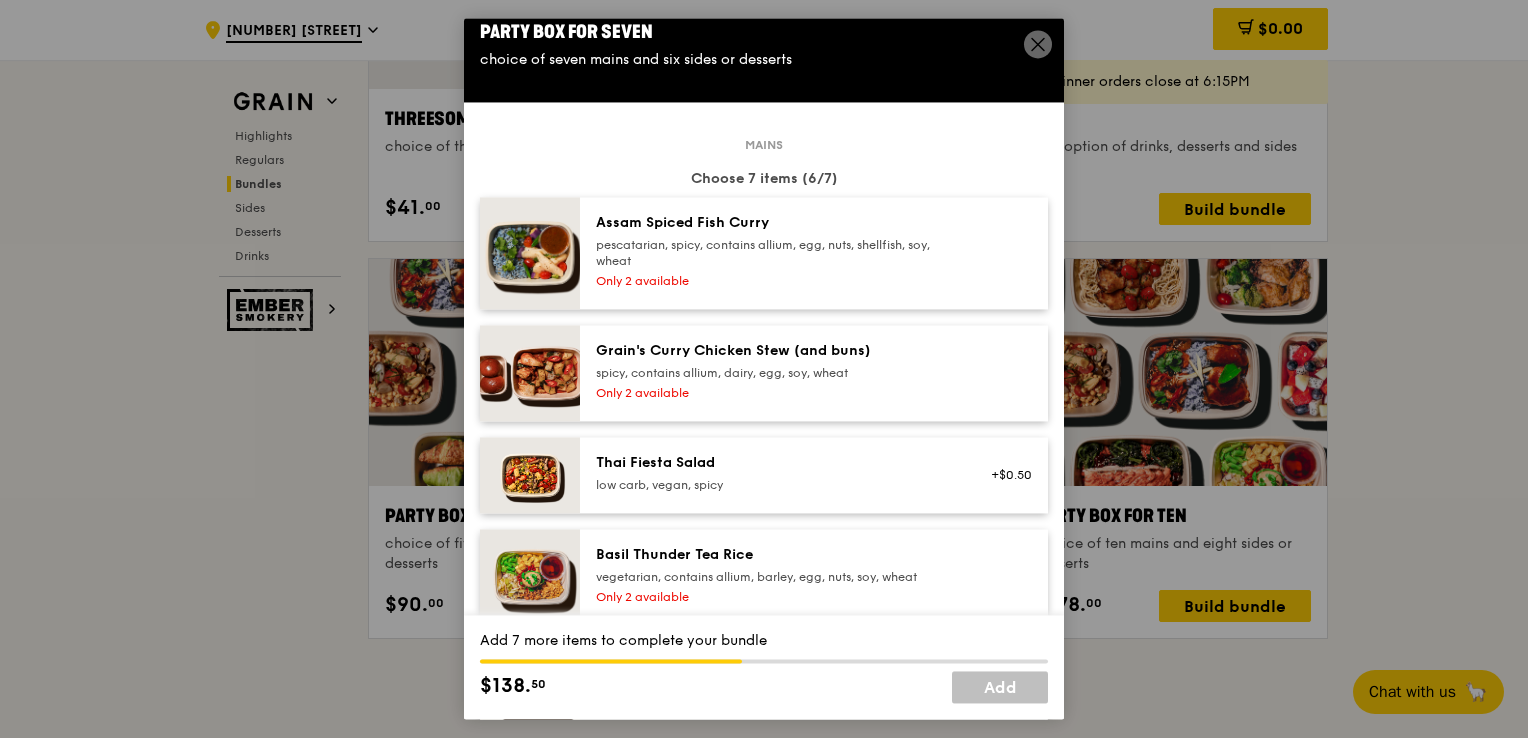 scroll, scrollTop: 0, scrollLeft: 0, axis: both 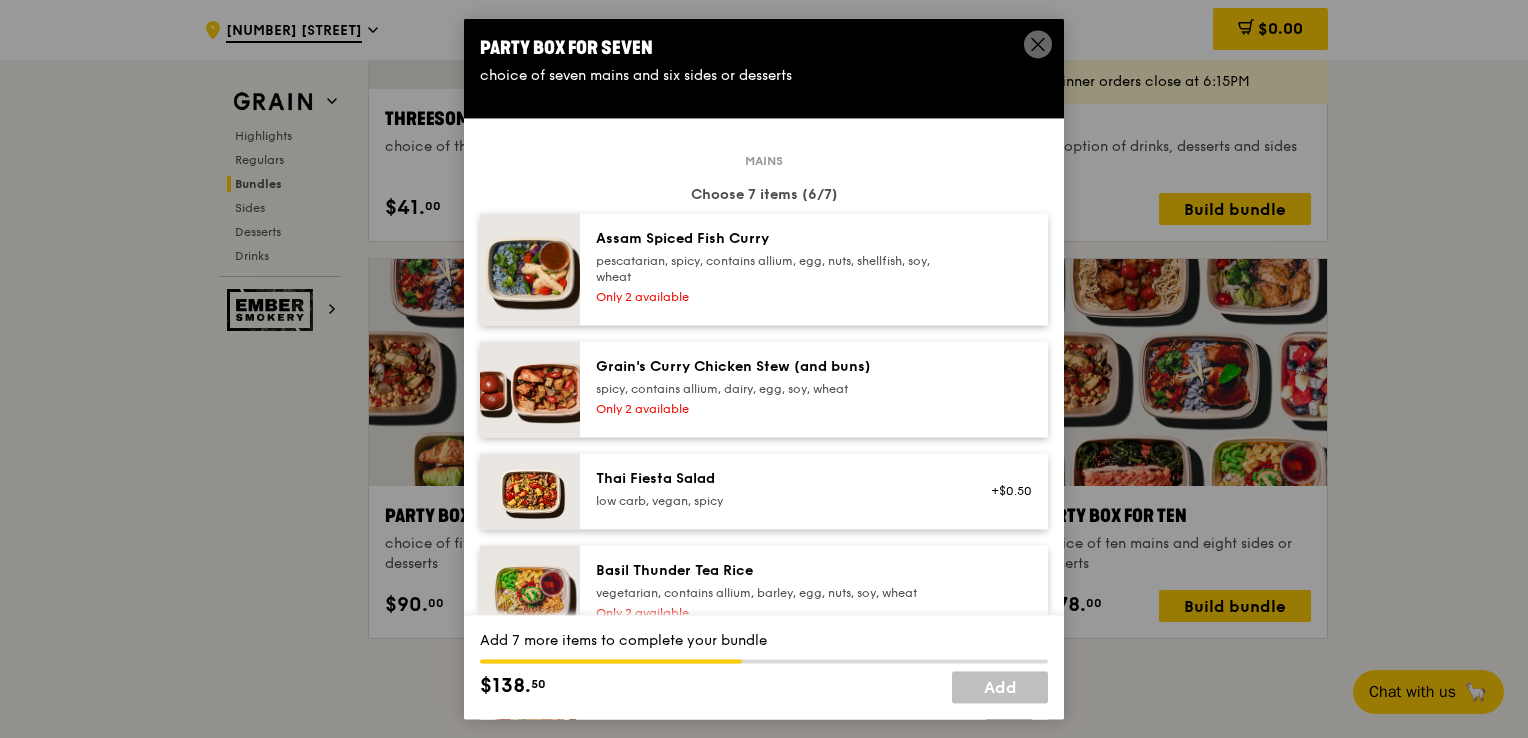 click on "pescatarian, spicy, contains allium, egg, nuts, shellfish, soy, wheat" at bounding box center [775, 269] 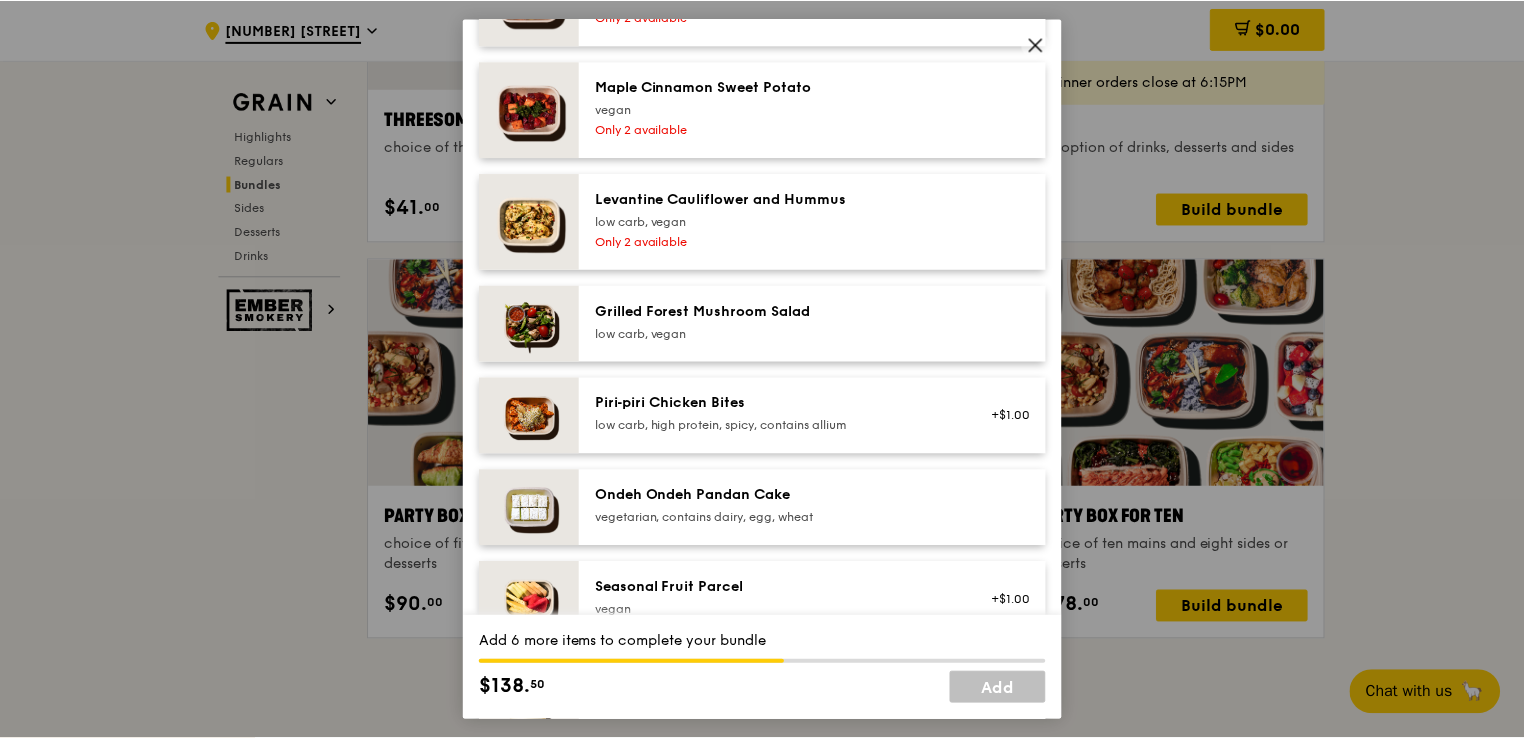 scroll, scrollTop: 1400, scrollLeft: 0, axis: vertical 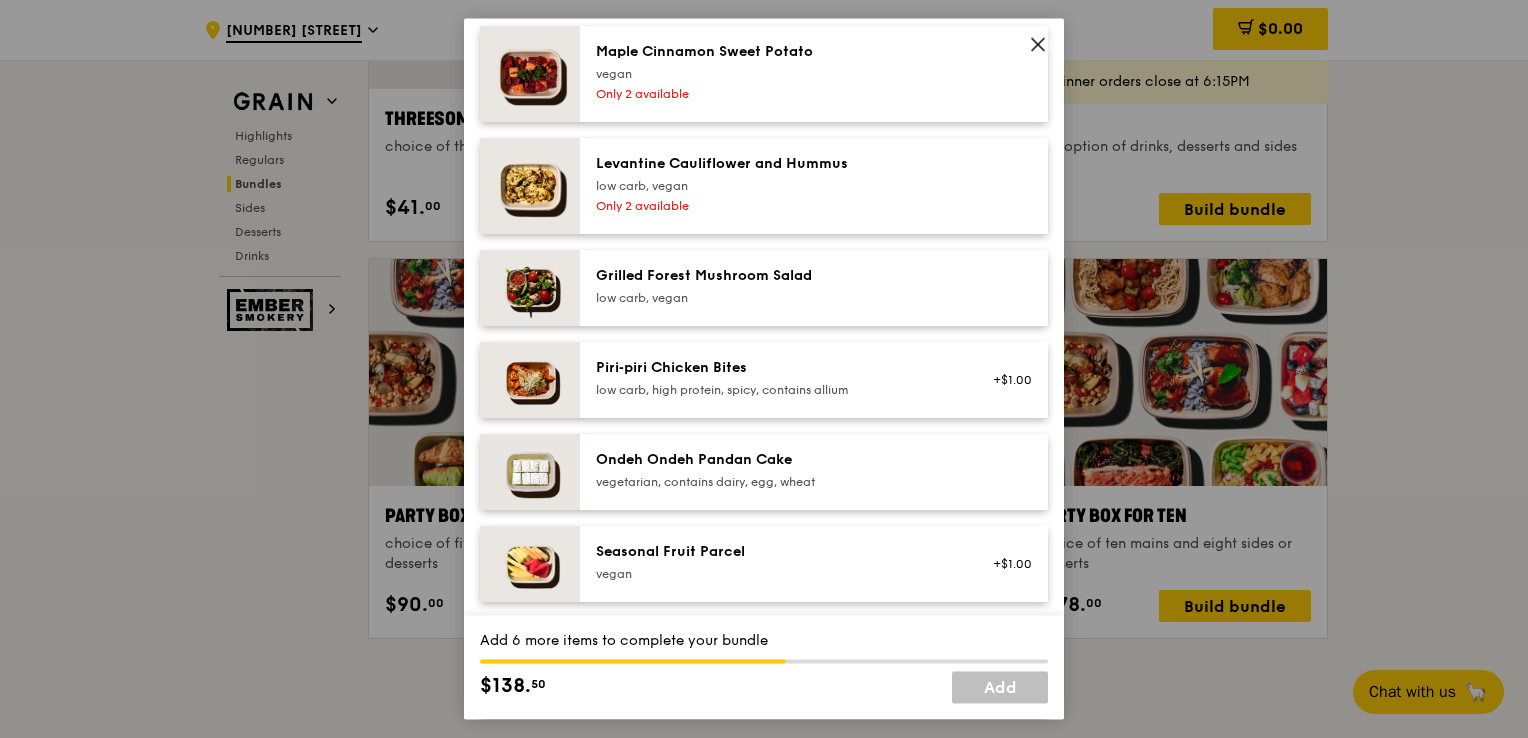click 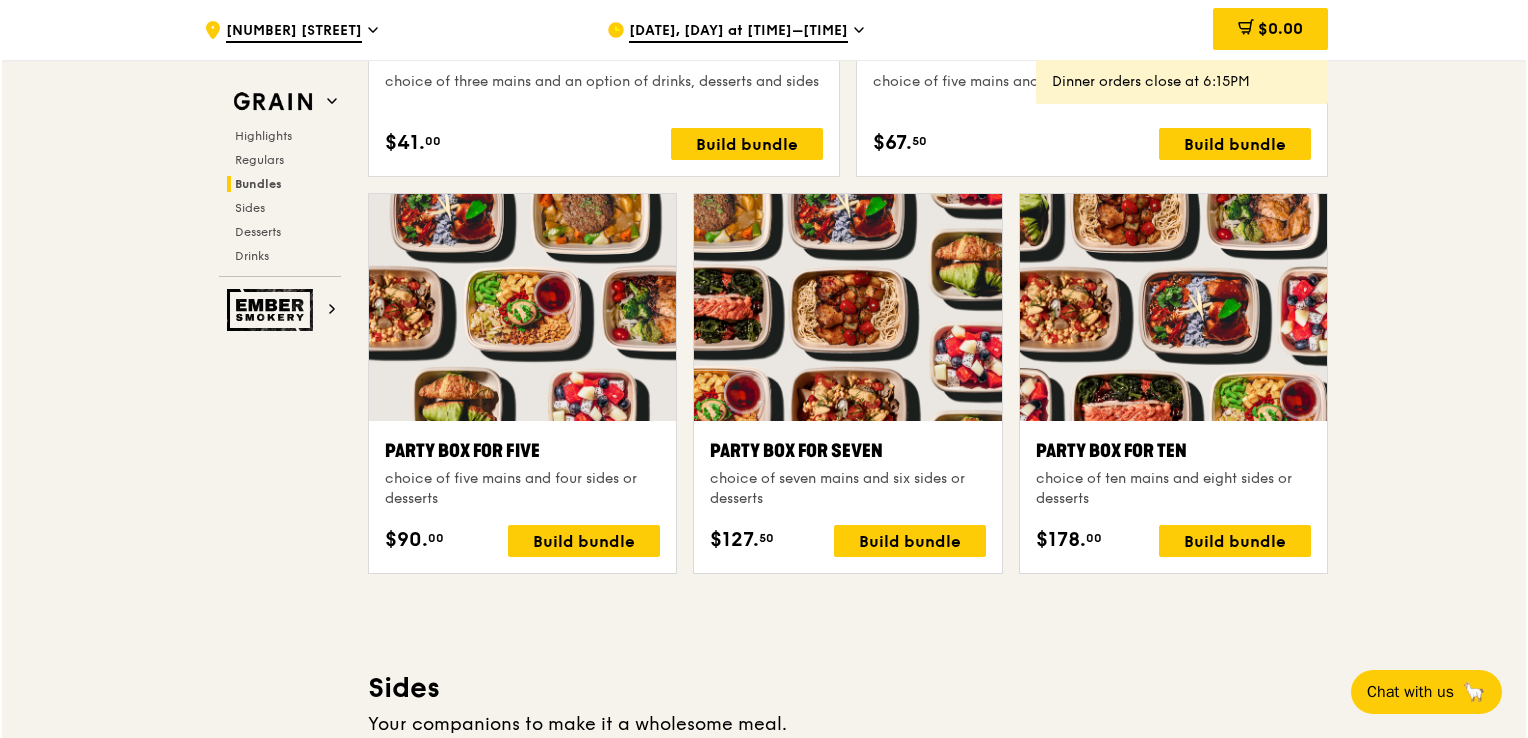 scroll, scrollTop: 3900, scrollLeft: 0, axis: vertical 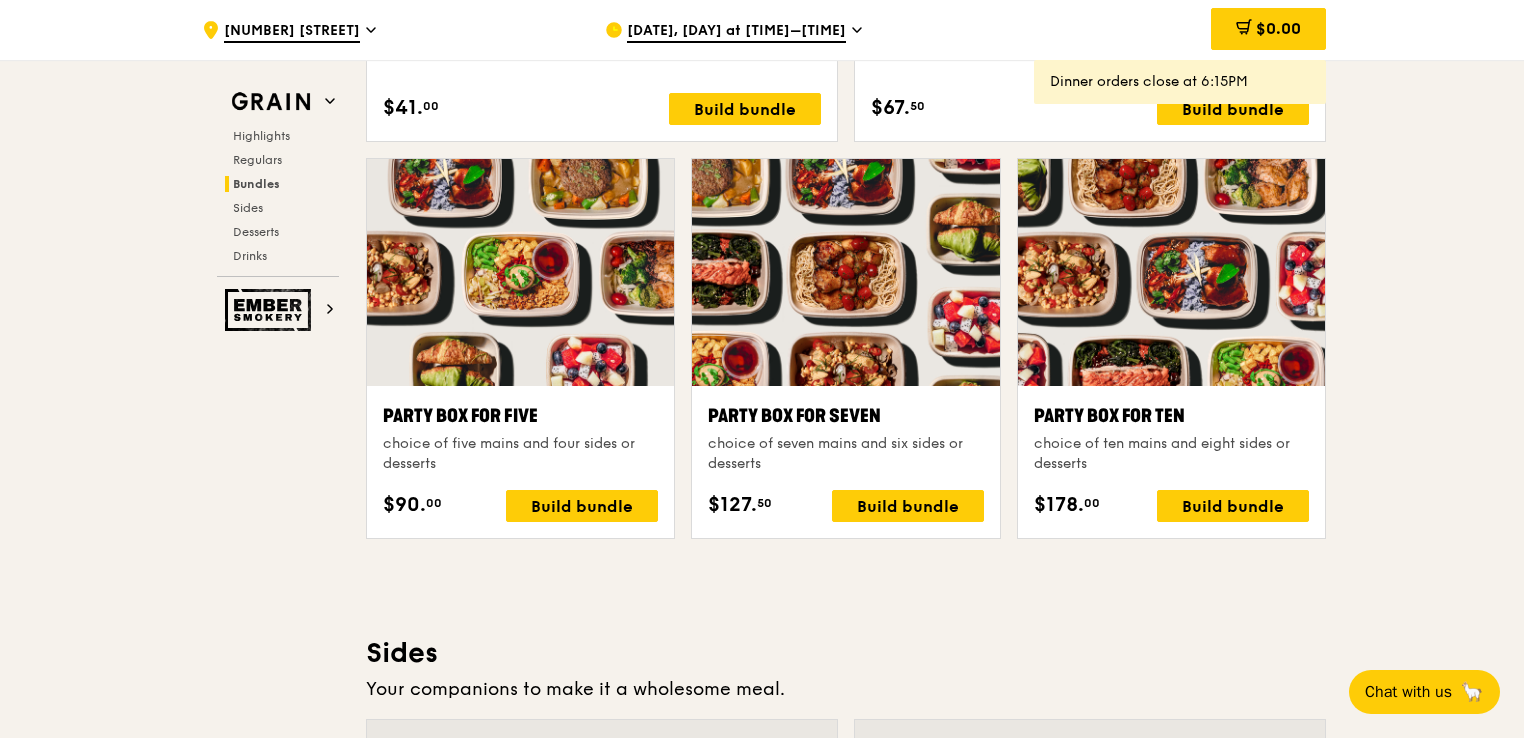 click at bounding box center (1171, 272) 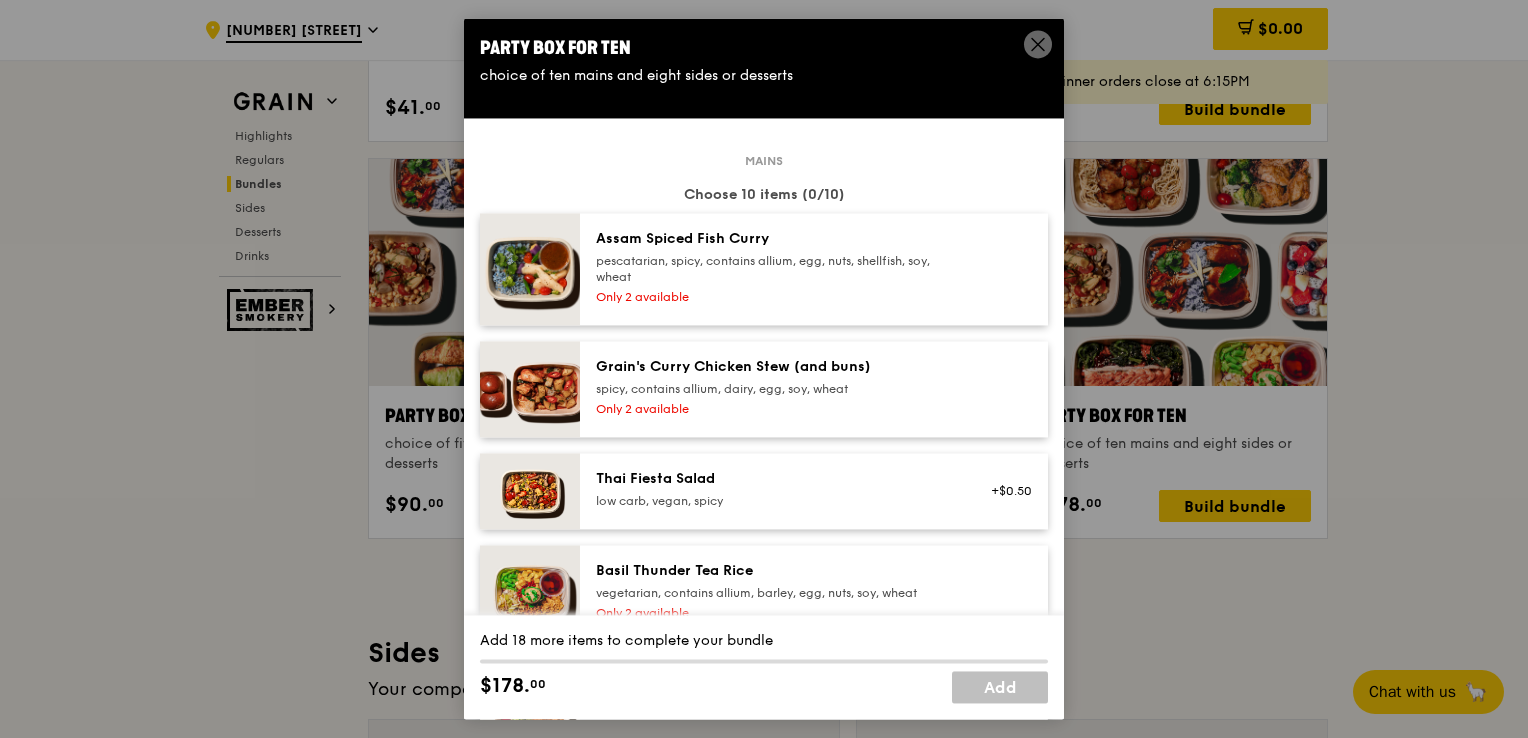 click on "Assam Spiced Fish Curry" at bounding box center [775, 239] 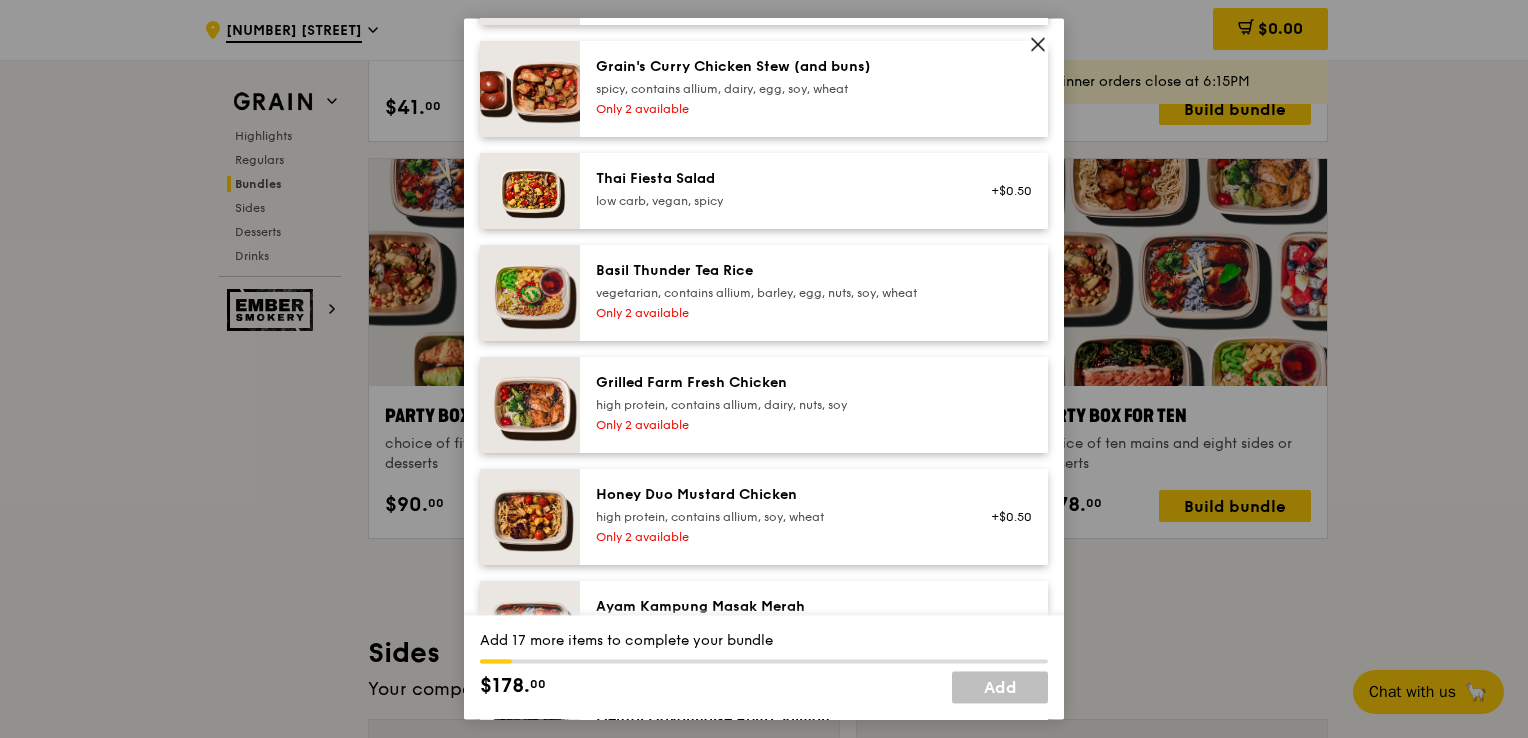 scroll, scrollTop: 400, scrollLeft: 0, axis: vertical 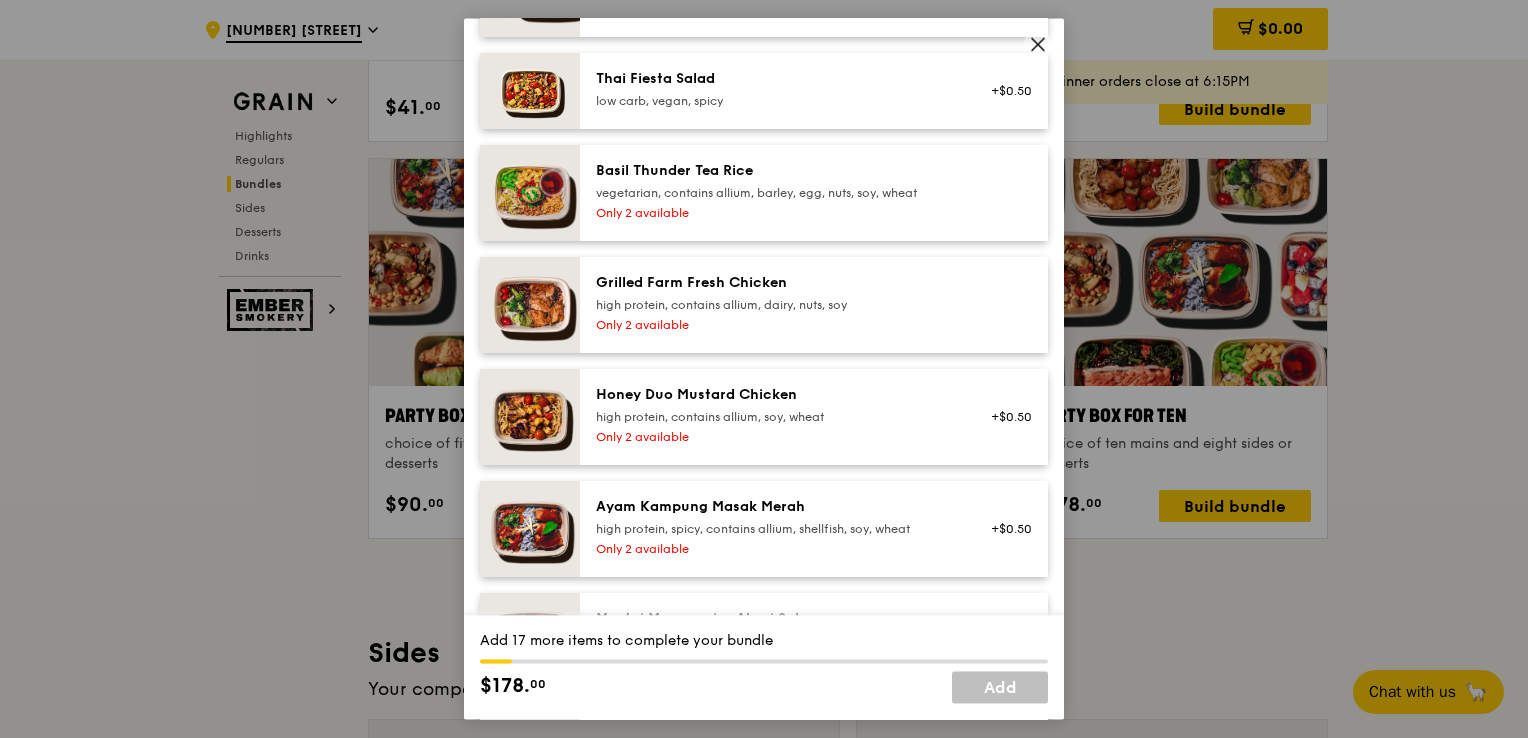 click on "Grilled Farm Fresh Chicken" at bounding box center (775, 283) 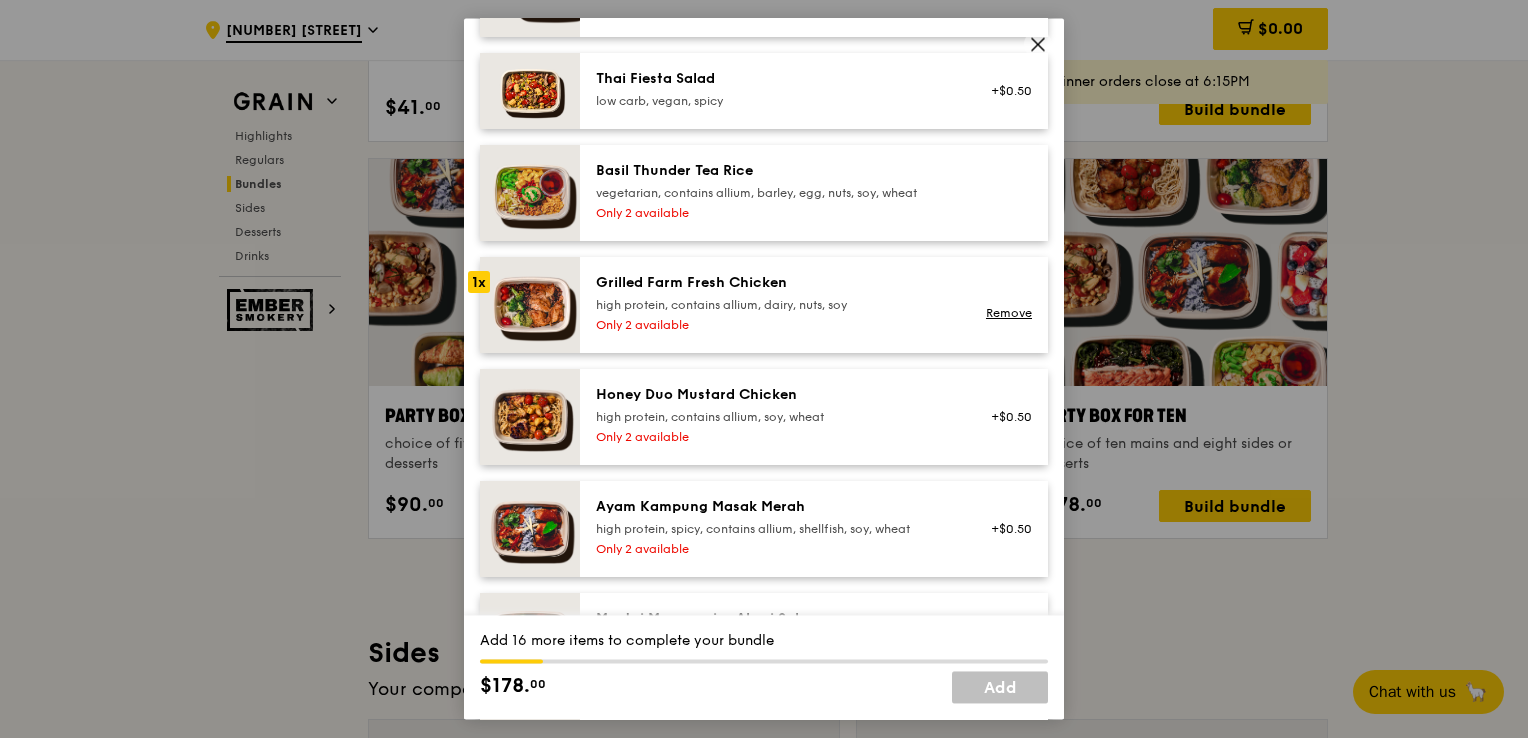 click on "Grilled Farm Fresh Chicken" at bounding box center [775, 283] 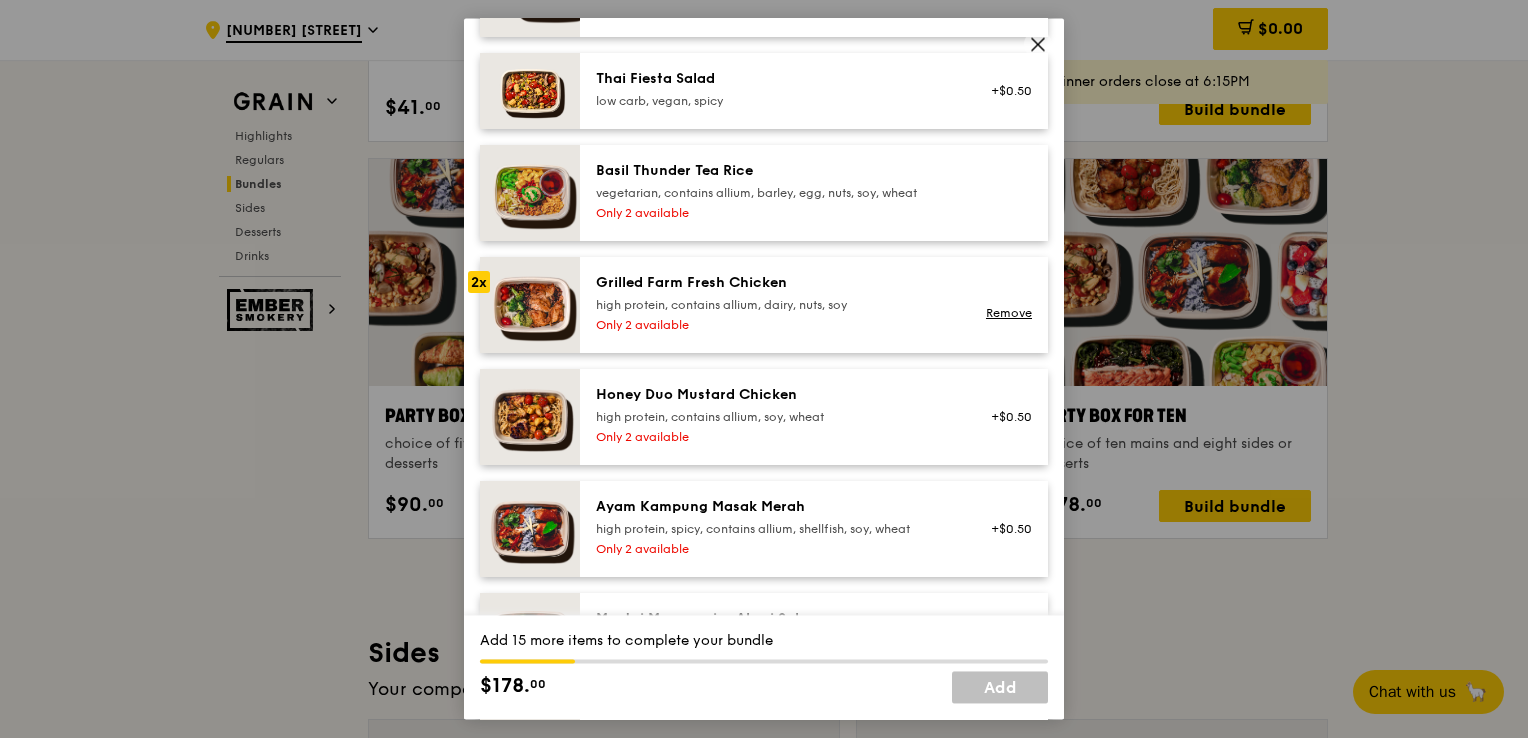 click on "Only 2 available" at bounding box center [775, 437] 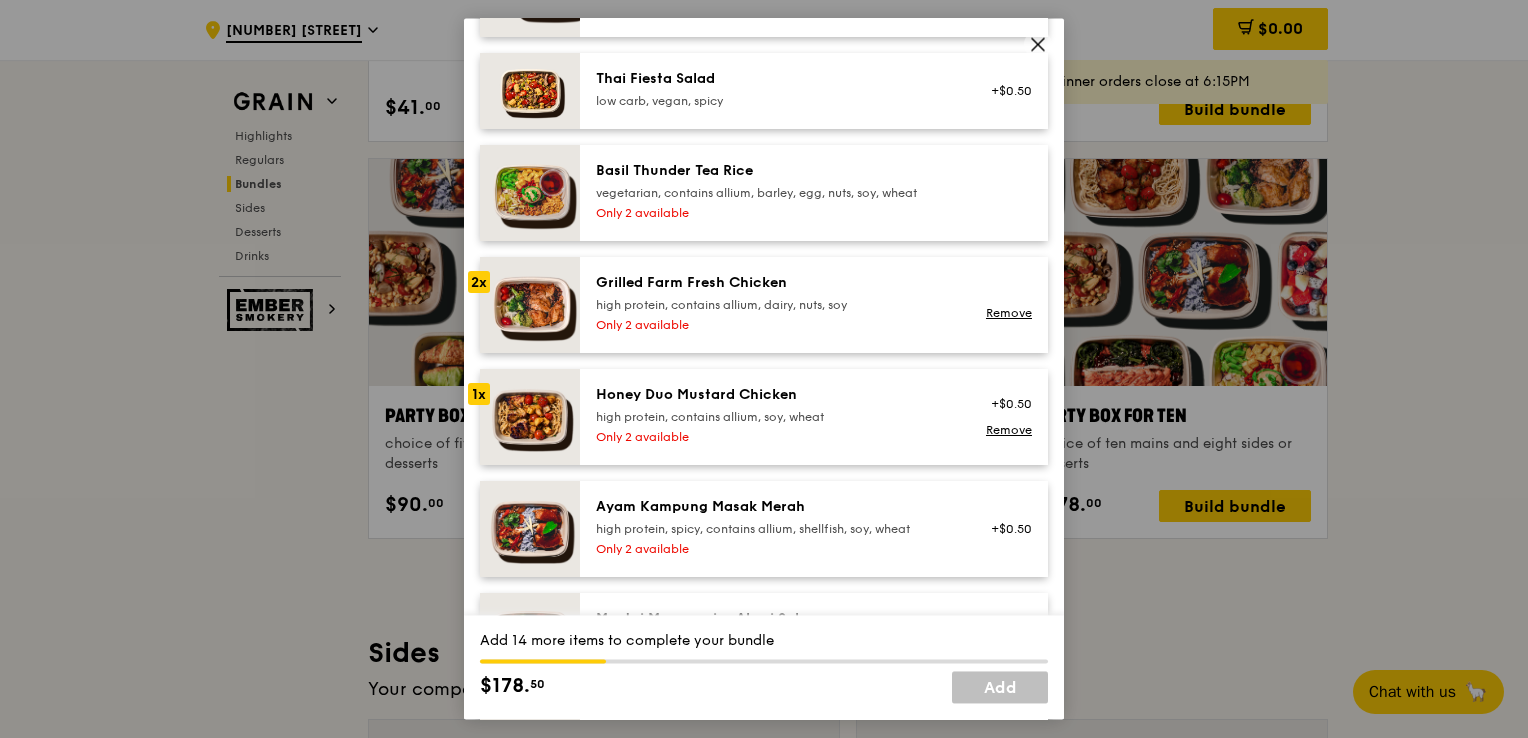 click on "Only 2 available" at bounding box center [775, 437] 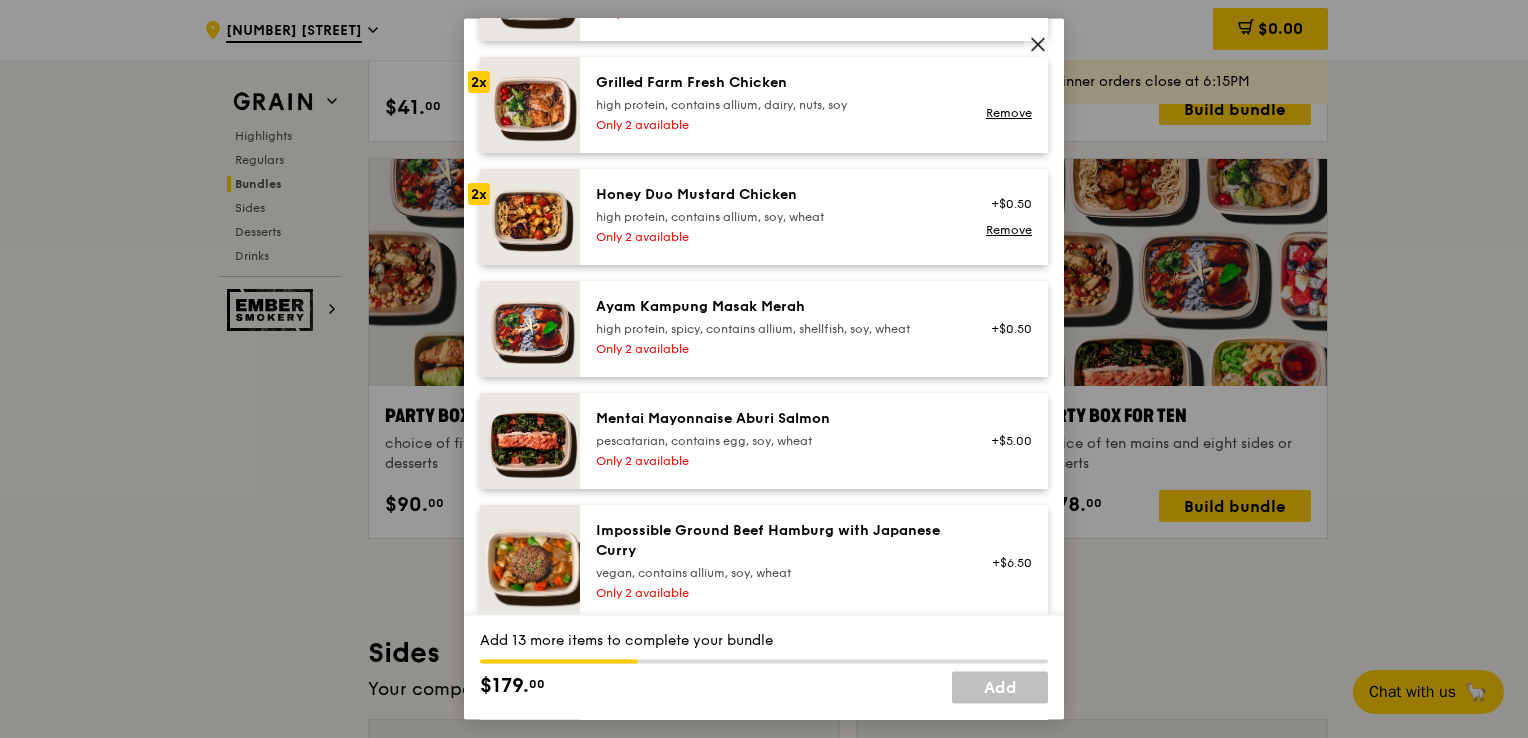 scroll, scrollTop: 700, scrollLeft: 0, axis: vertical 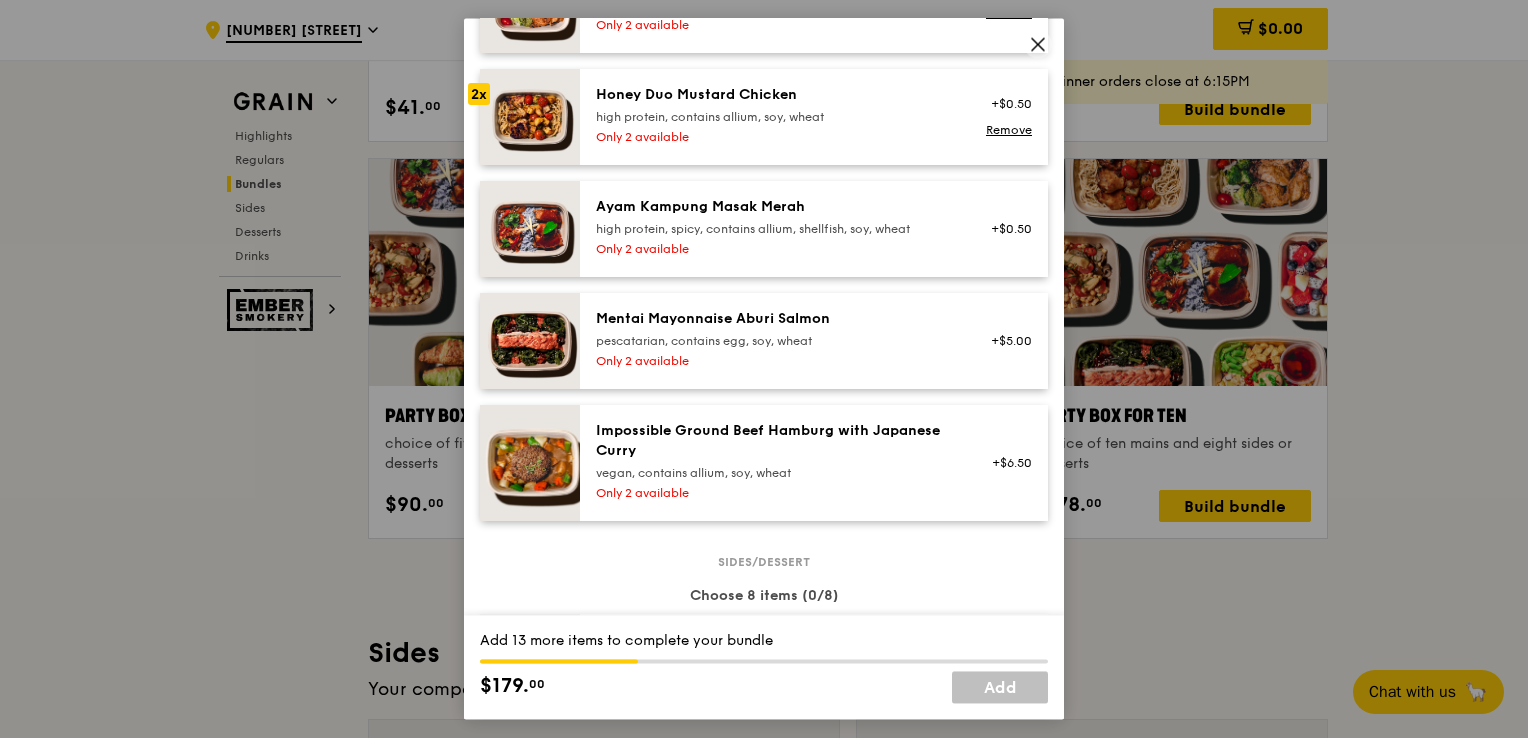 click on "pescatarian, contains egg, soy, wheat" at bounding box center (775, 341) 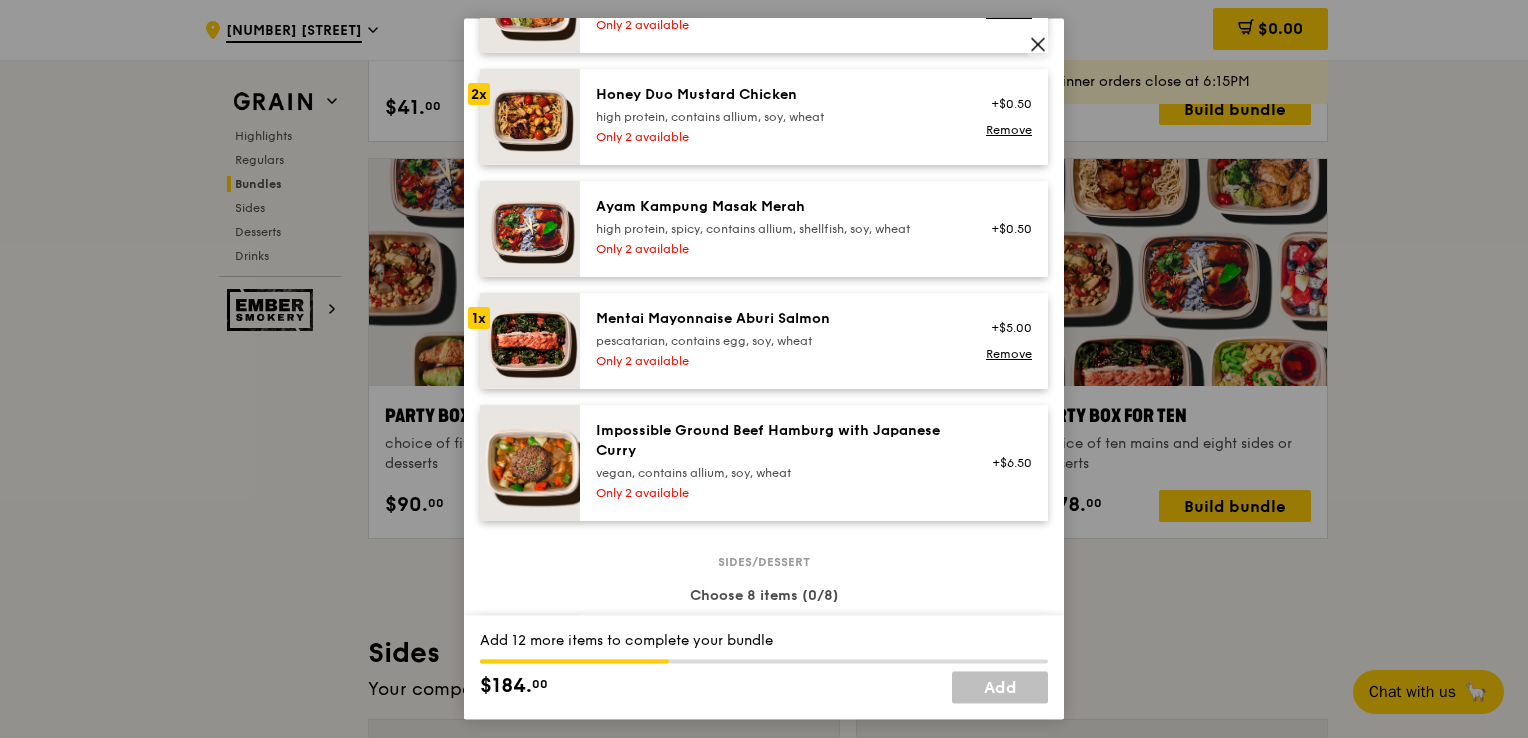 click on "pescatarian, contains egg, soy, wheat" at bounding box center [775, 341] 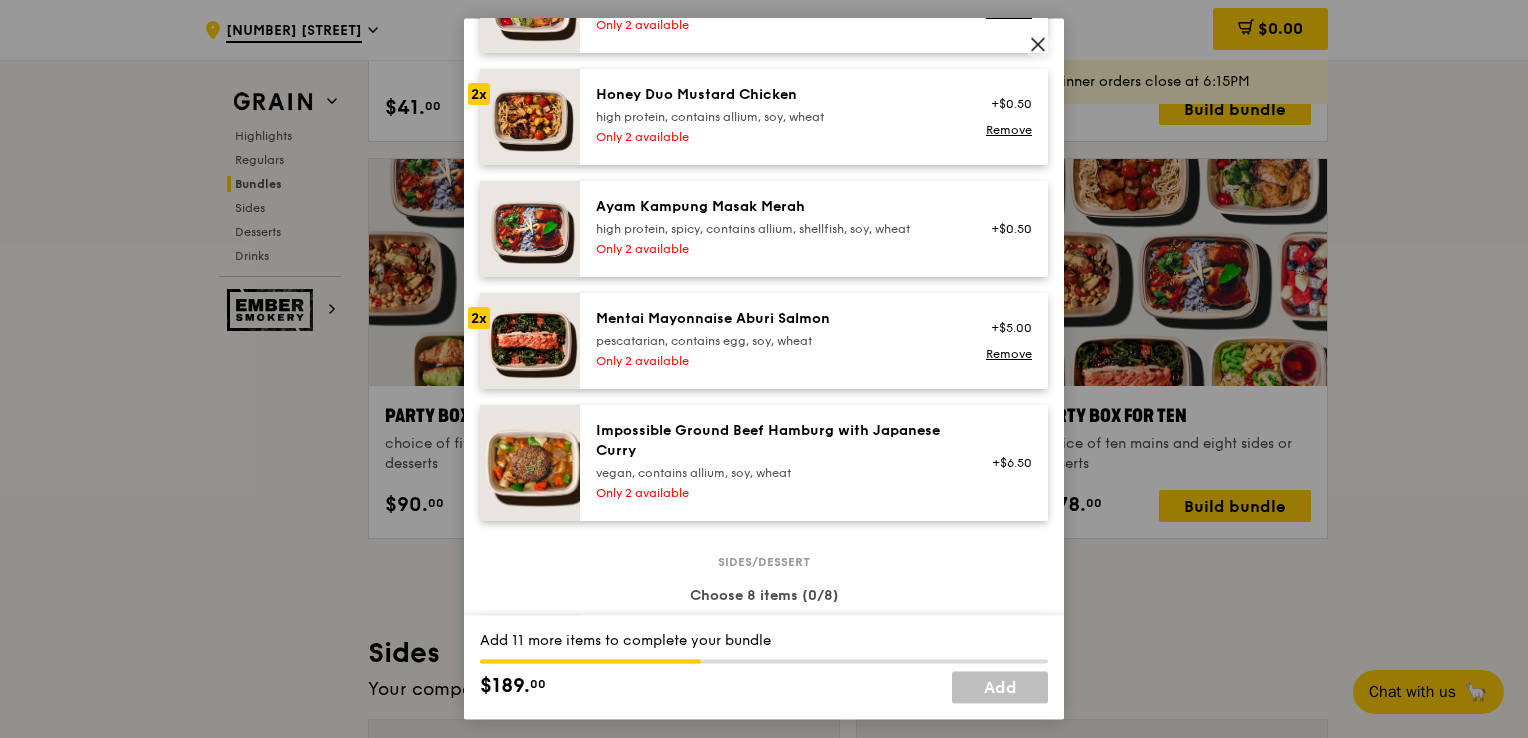 click on "pescatarian, contains egg, soy, wheat" at bounding box center (775, 341) 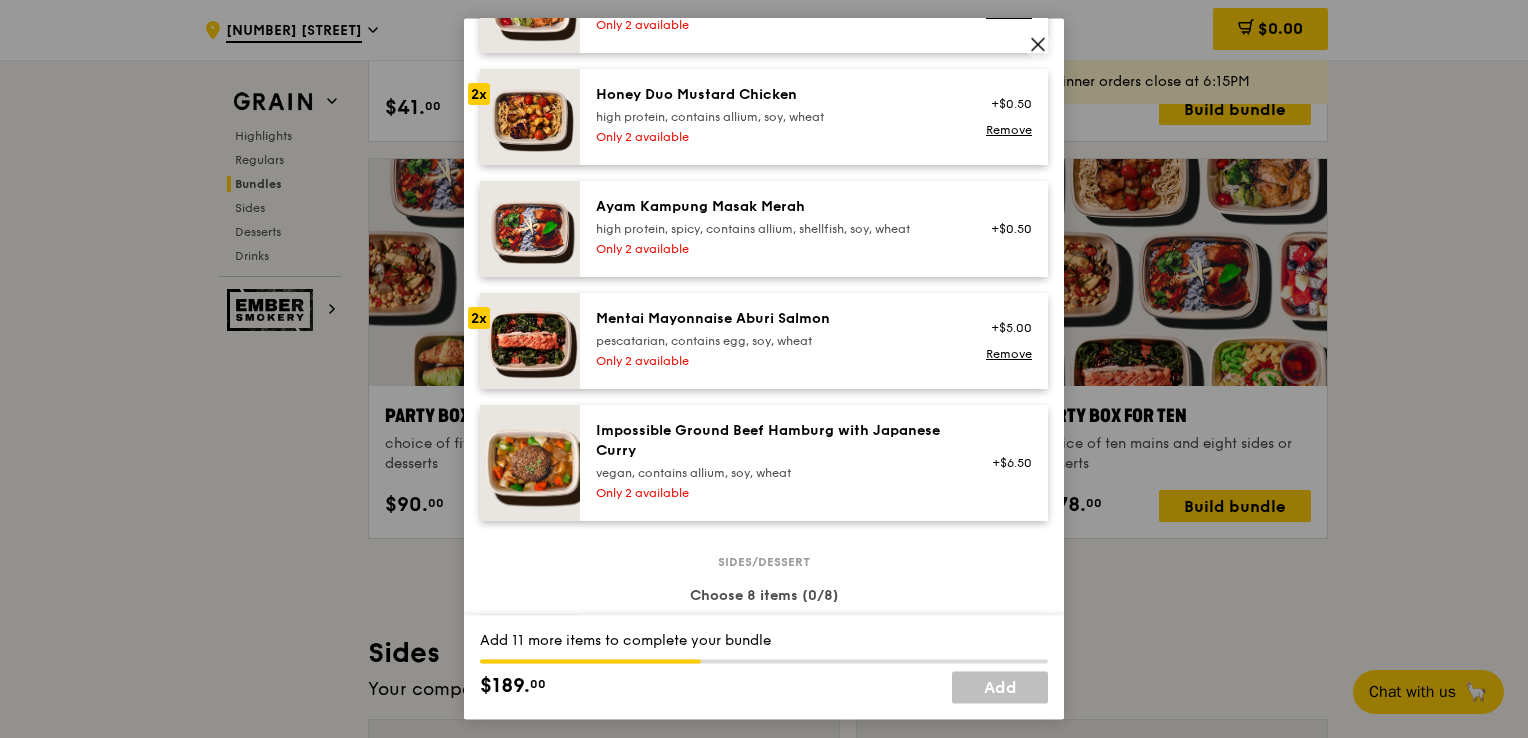 click 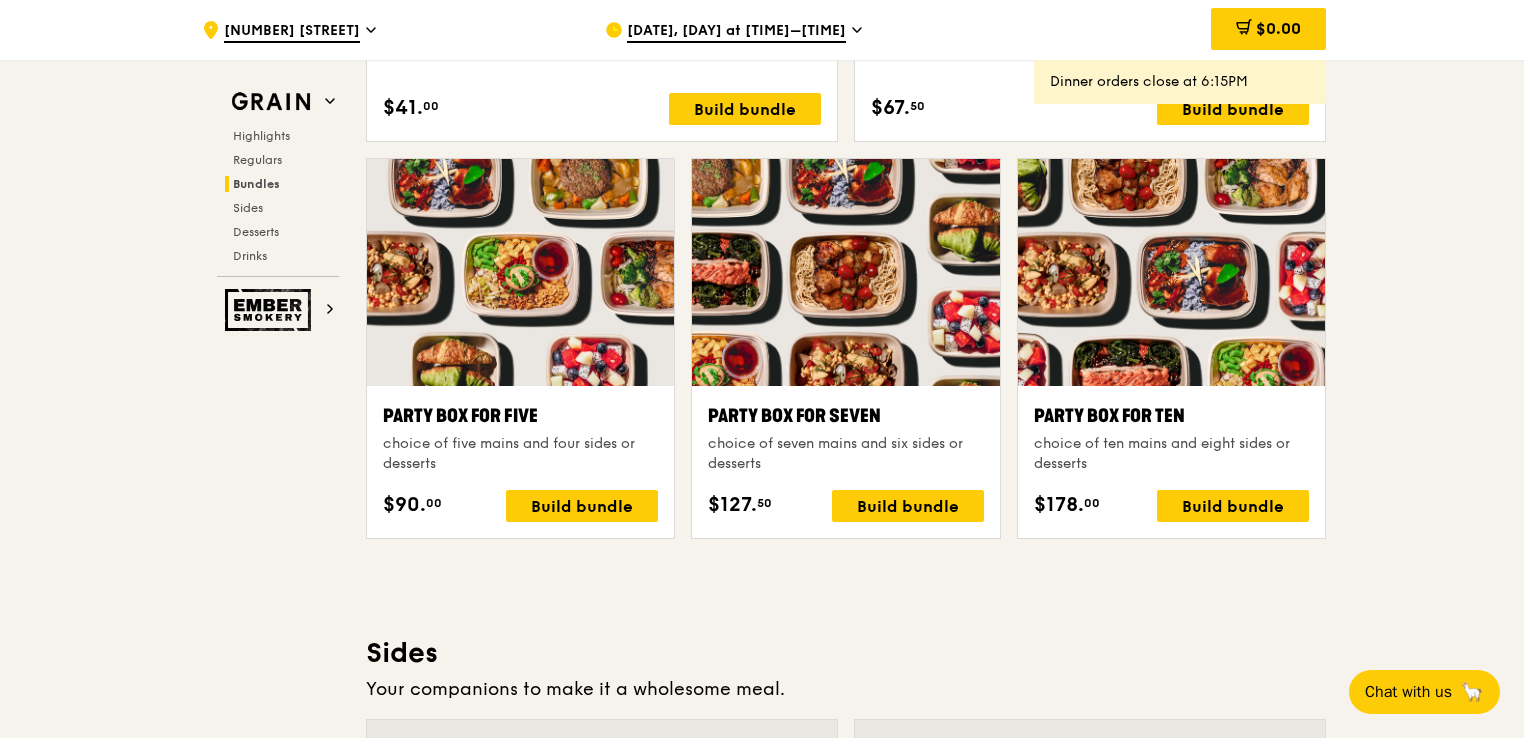 click at bounding box center (1171, 272) 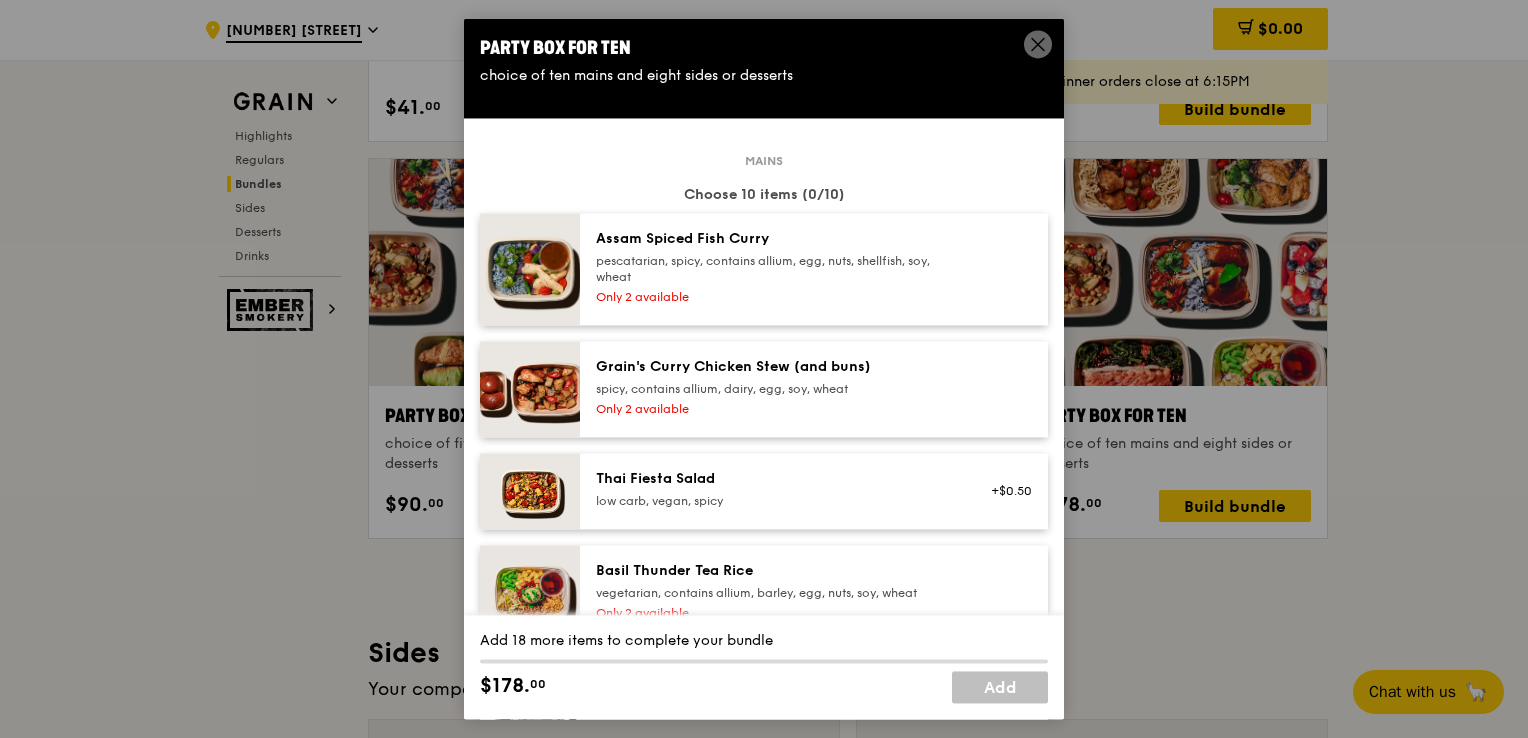 drag, startPoint x: 1040, startPoint y: 47, endPoint x: 712, endPoint y: 309, distance: 419.7952 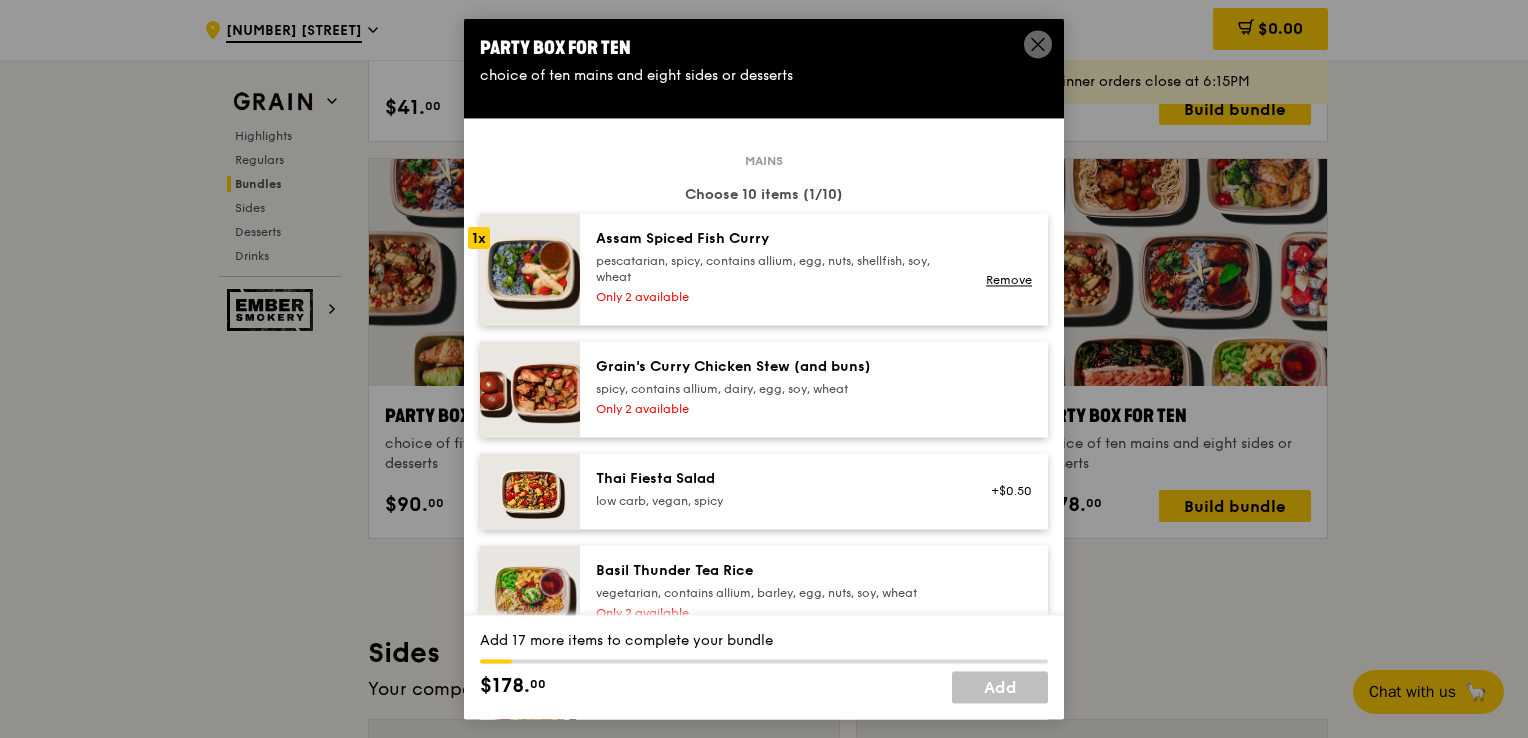 click on "Assam Spiced Fish Curry
pescatarian, spicy, contains allium, egg, nuts, shellfish, soy, wheat
Only 2 available
Remove" at bounding box center (814, 269) 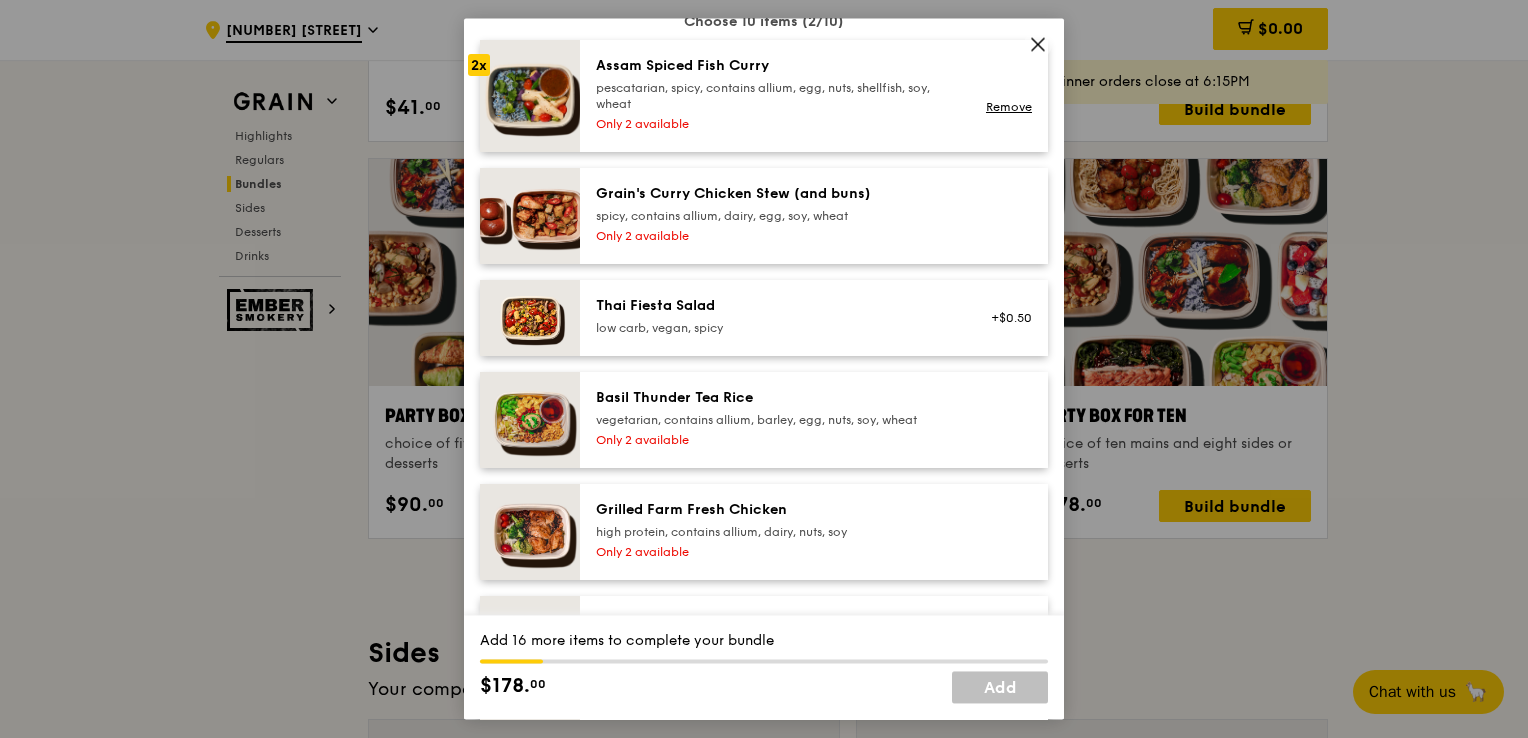 scroll, scrollTop: 200, scrollLeft: 0, axis: vertical 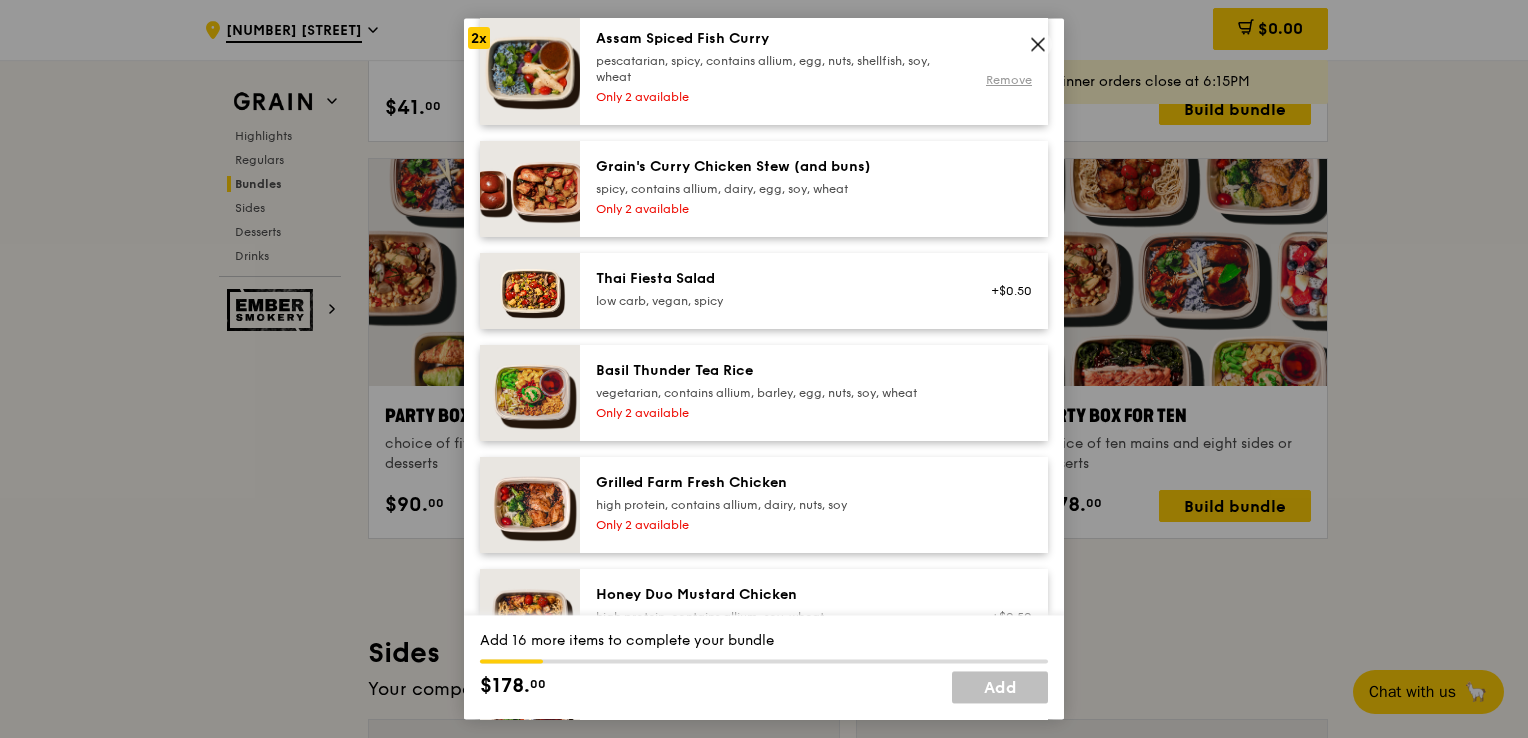 click on "Remove" at bounding box center (1009, 80) 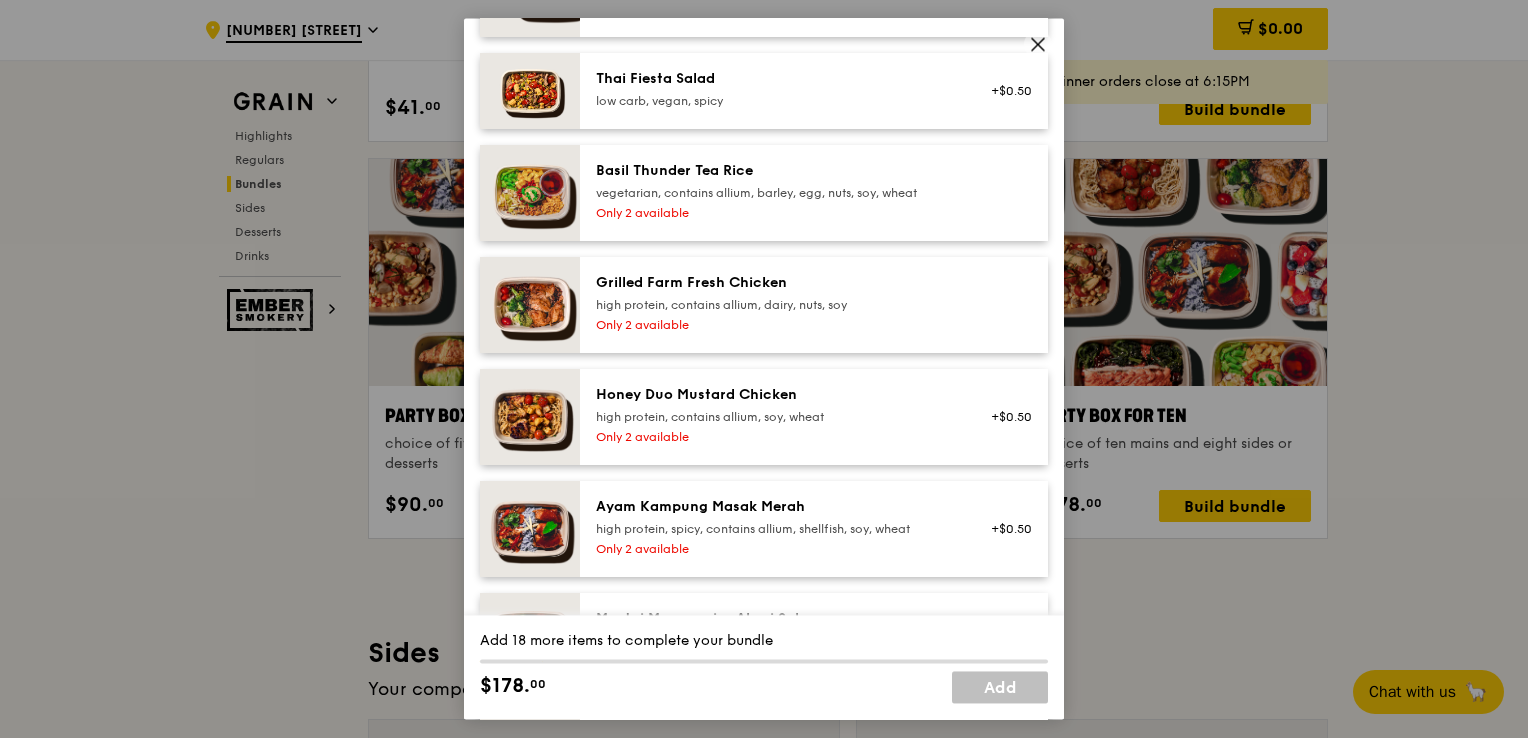 scroll, scrollTop: 500, scrollLeft: 0, axis: vertical 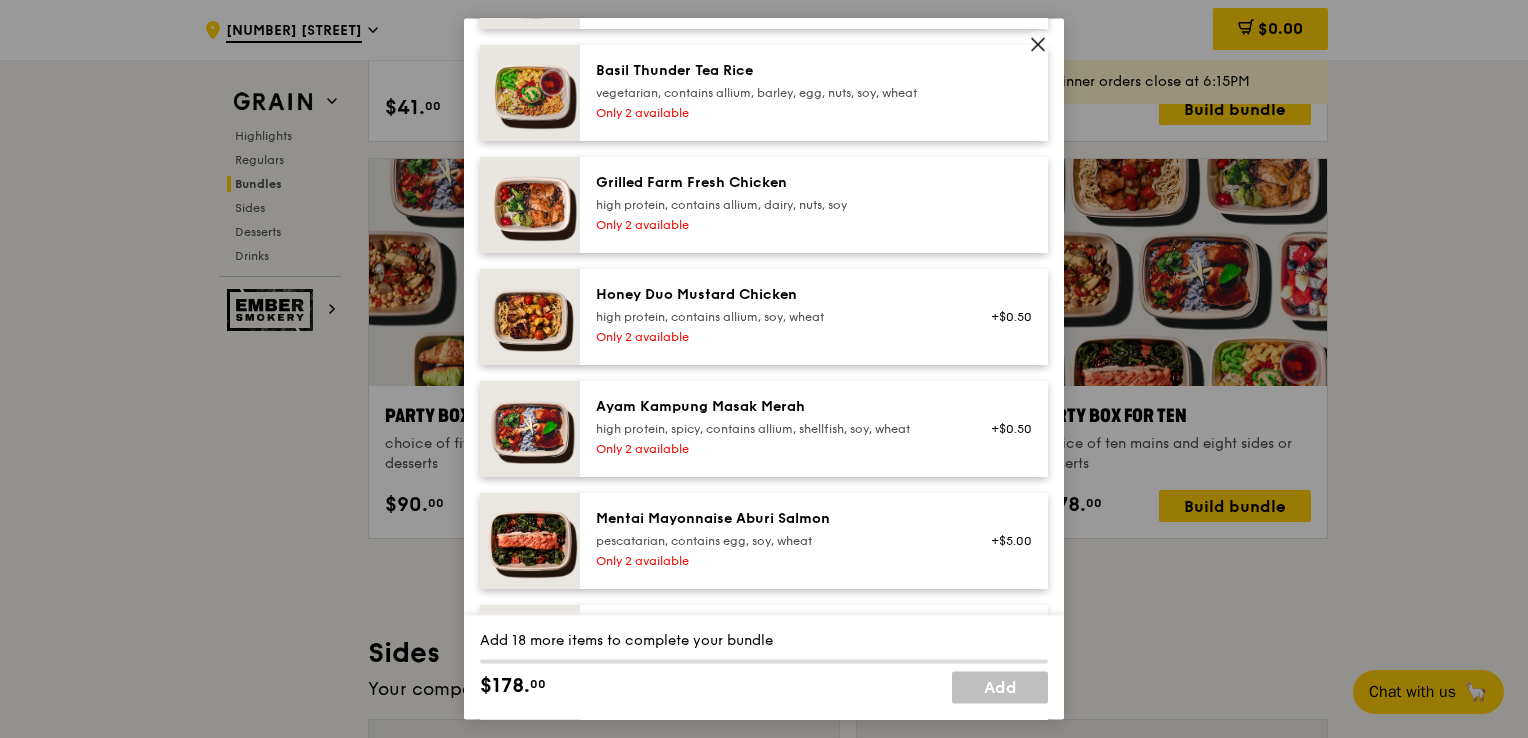 click on "high protein, contains allium, dairy, nuts, soy" at bounding box center [775, 205] 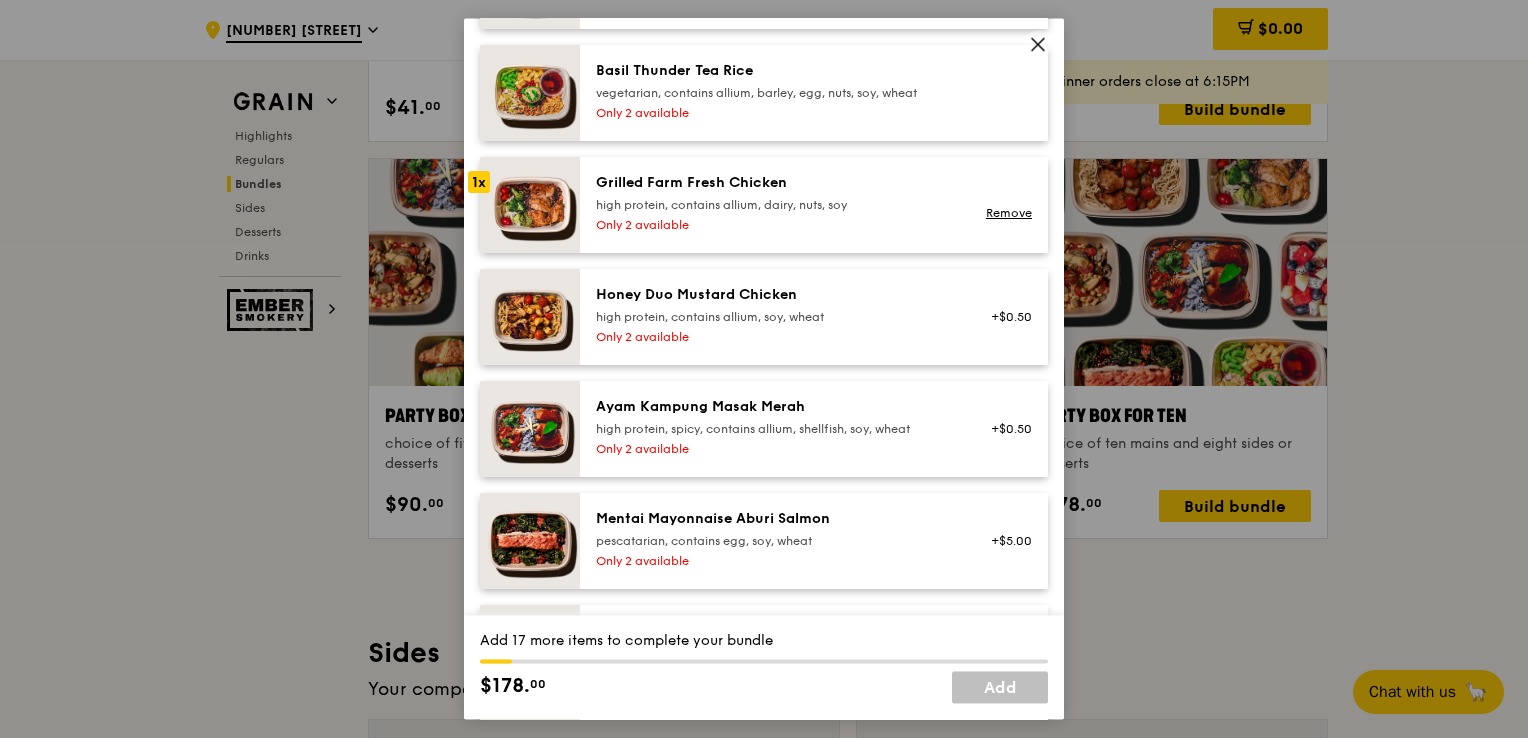 click on "high protein, contains allium, dairy, nuts, soy" at bounding box center [775, 205] 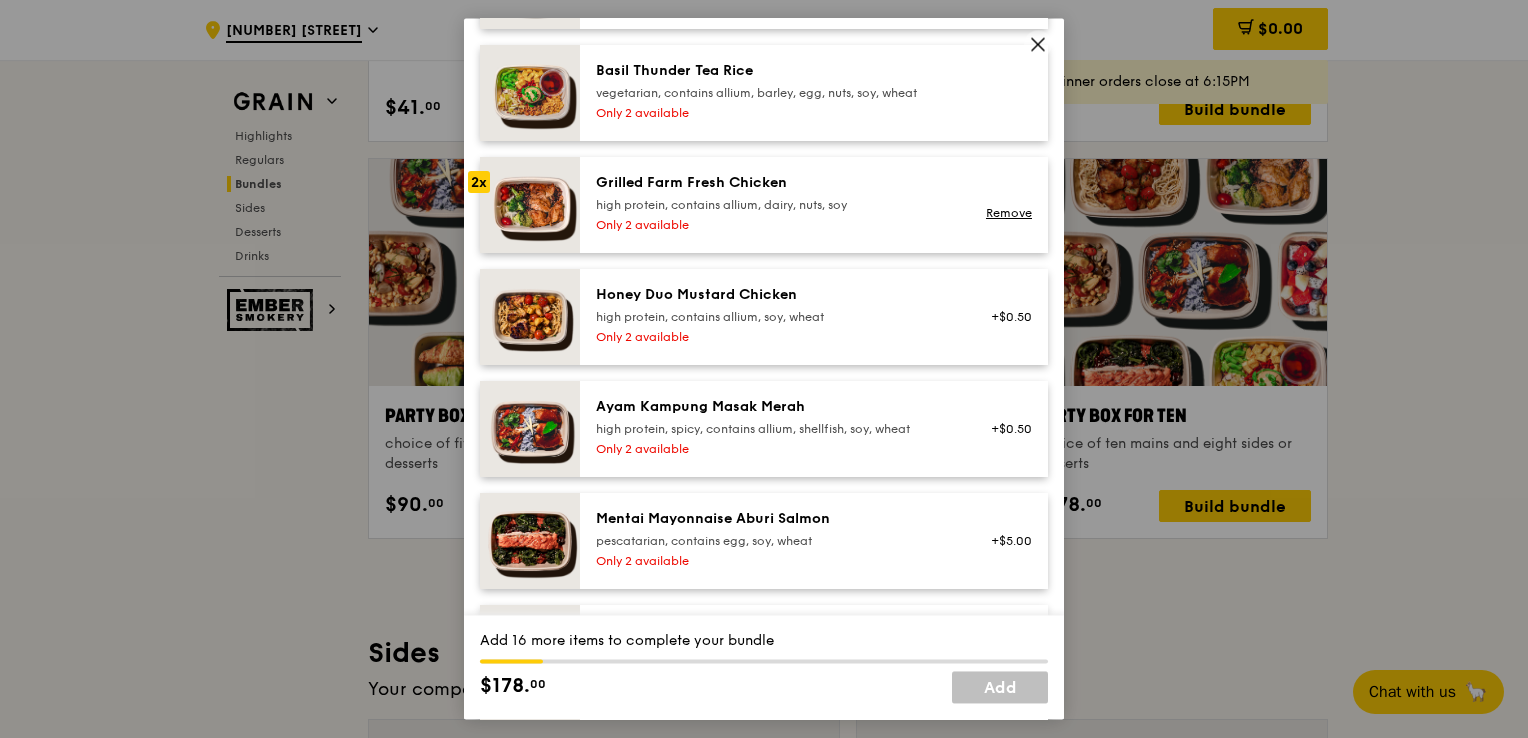click on "high protein, contains allium, dairy, nuts, soy" at bounding box center (775, 205) 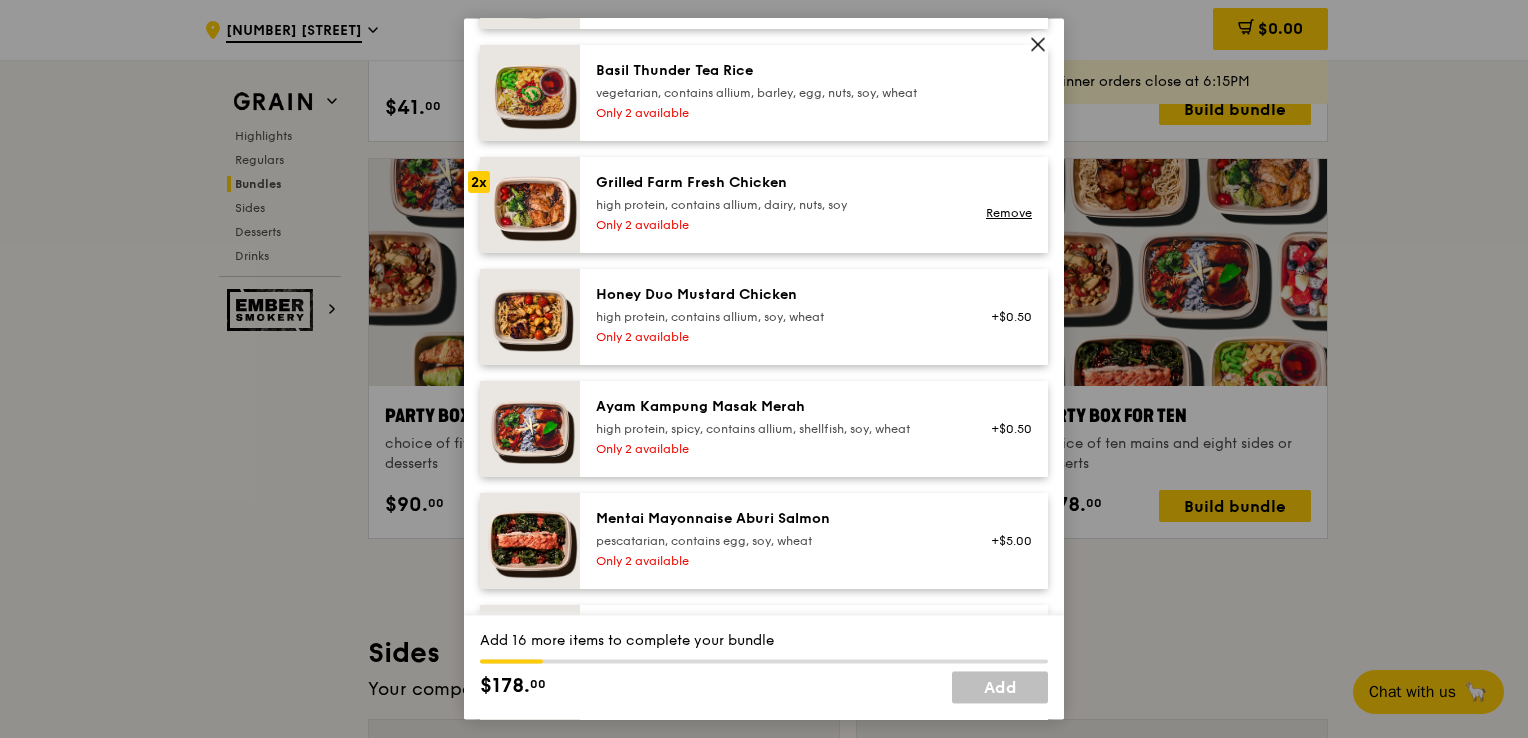click on "Honey Duo Mustard Chicken
high protein, contains allium, soy, wheat
Only 2 available" at bounding box center (775, 317) 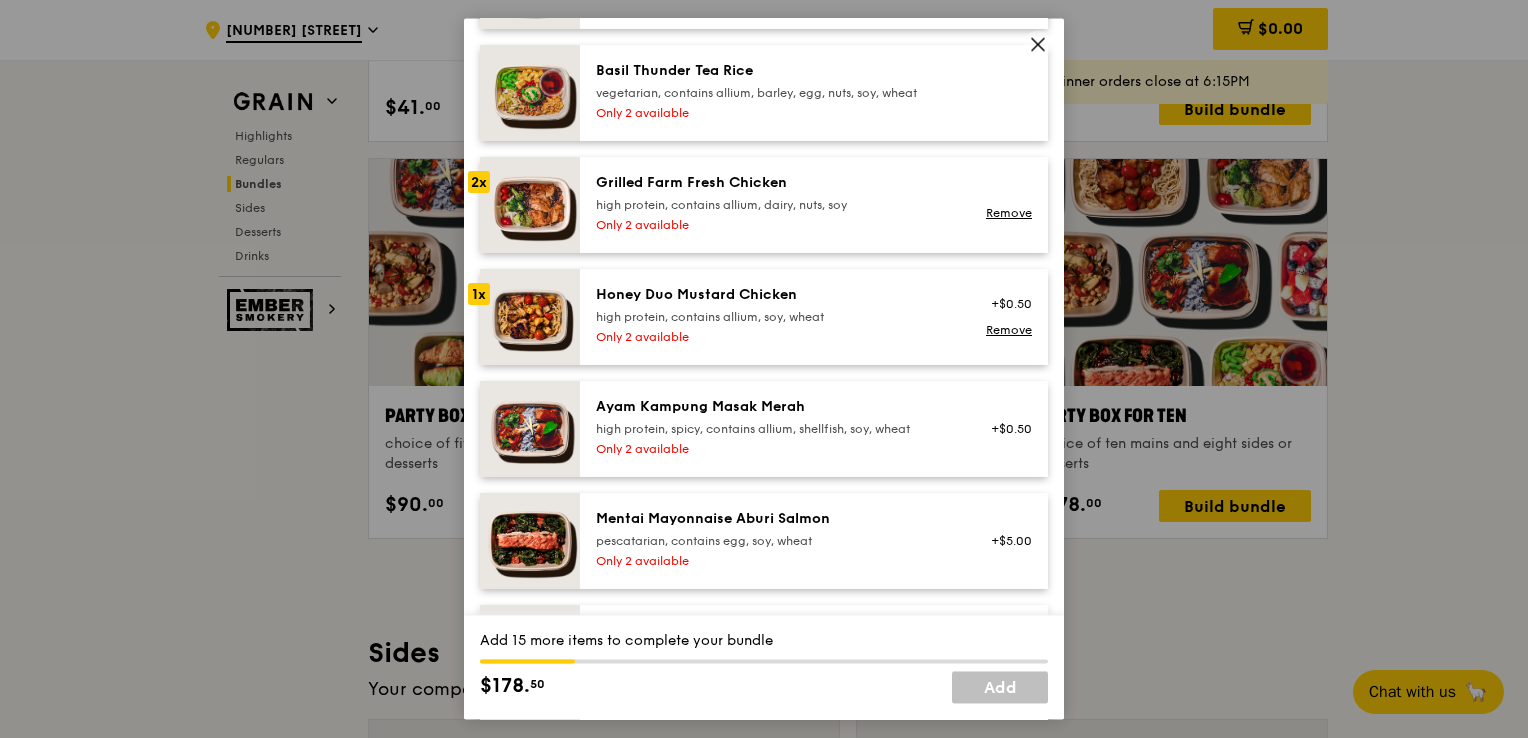 click on "Honey Duo Mustard Chicken
high protein, contains allium, soy, wheat
Only 2 available" at bounding box center [775, 317] 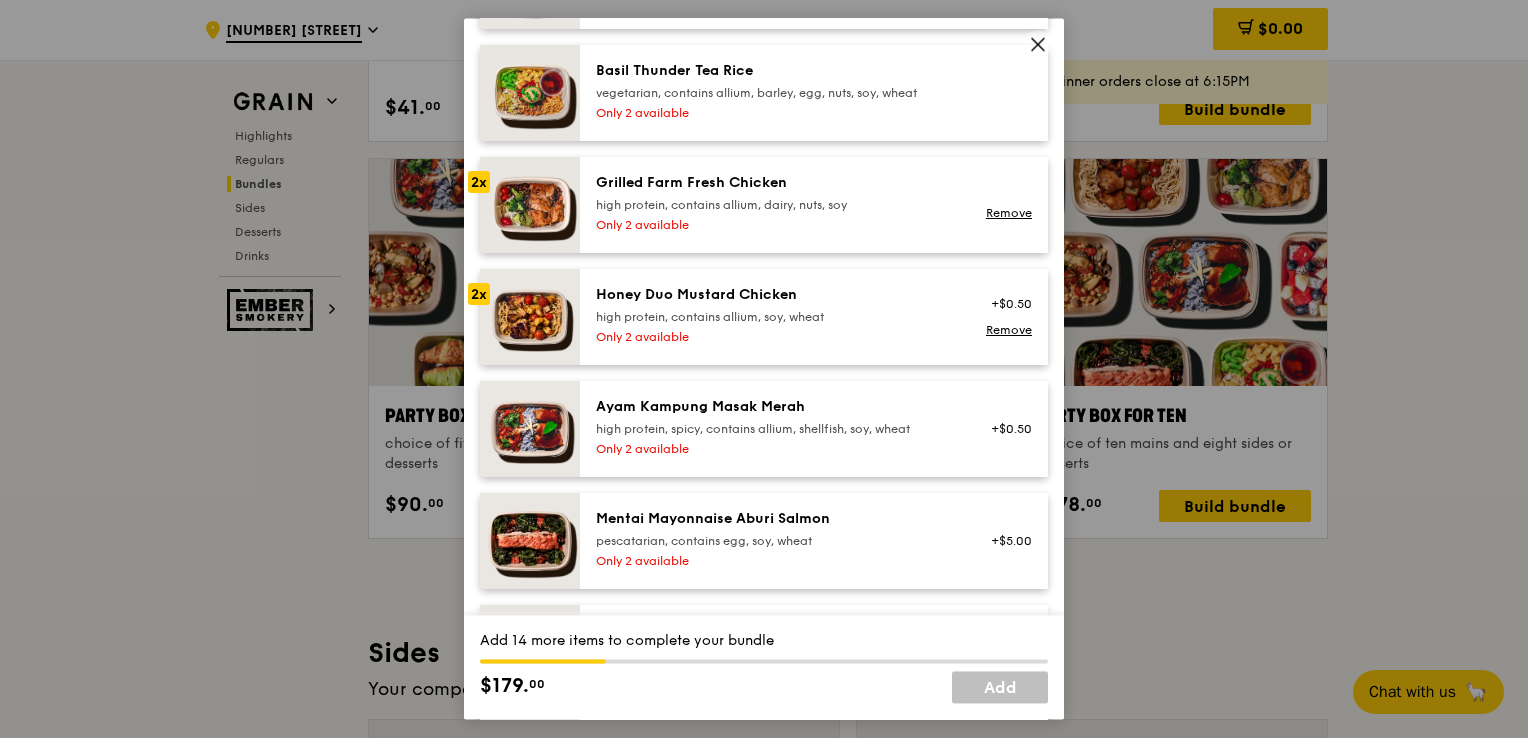 click on "Honey Duo Mustard Chicken
high protein, contains allium, soy, wheat
Only 2 available" at bounding box center (775, 317) 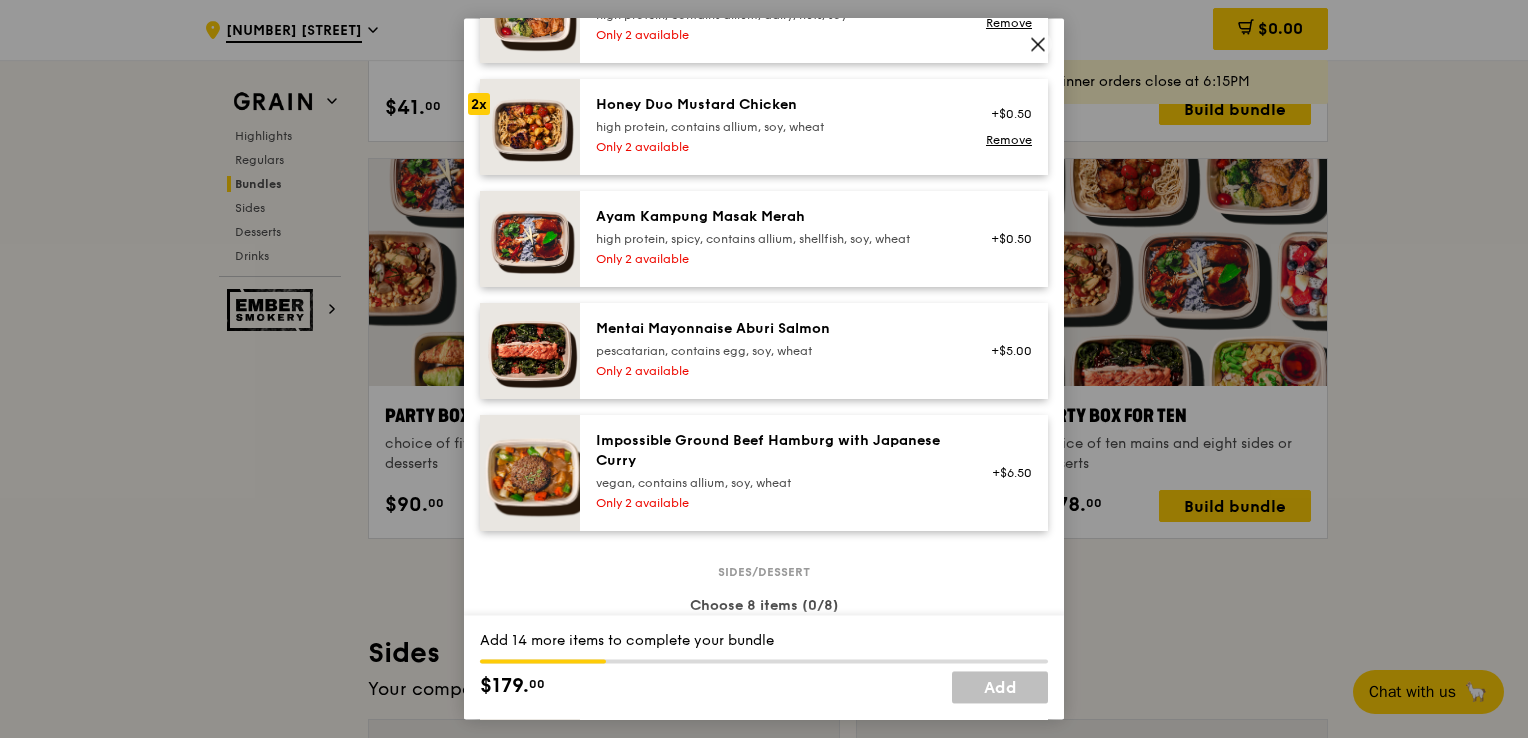 scroll, scrollTop: 700, scrollLeft: 0, axis: vertical 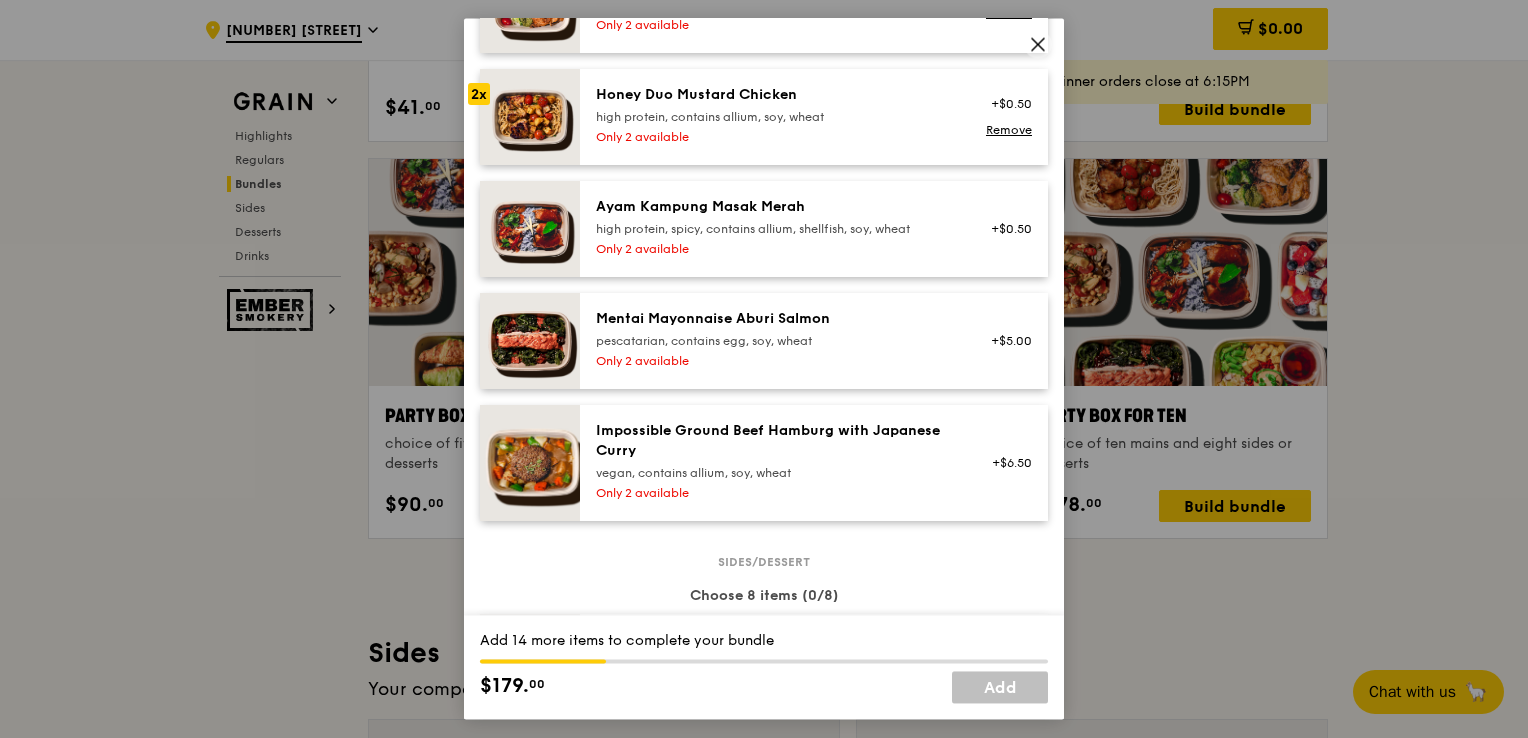 click on "Only 2 available" at bounding box center (775, 361) 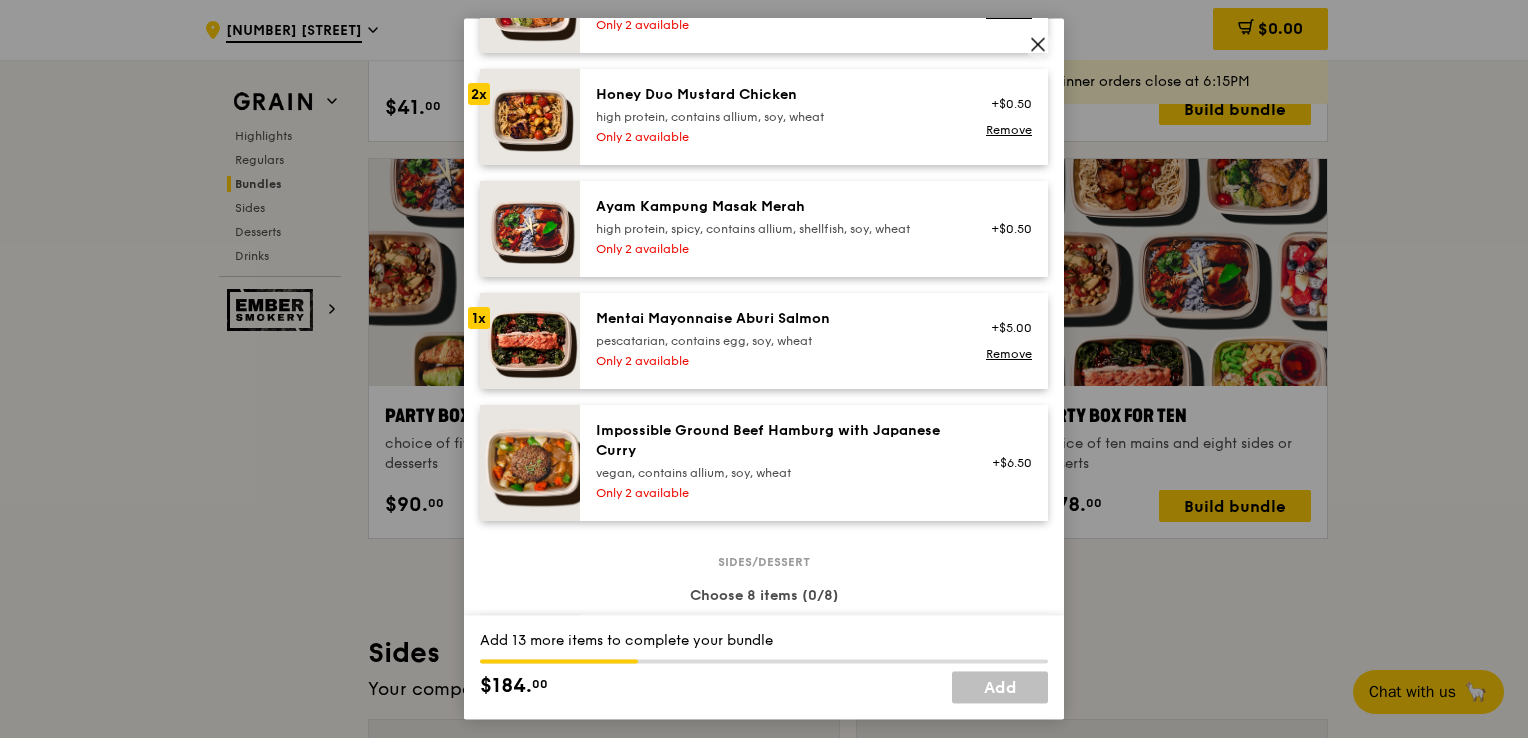 click on "Only 2 available" at bounding box center (775, 361) 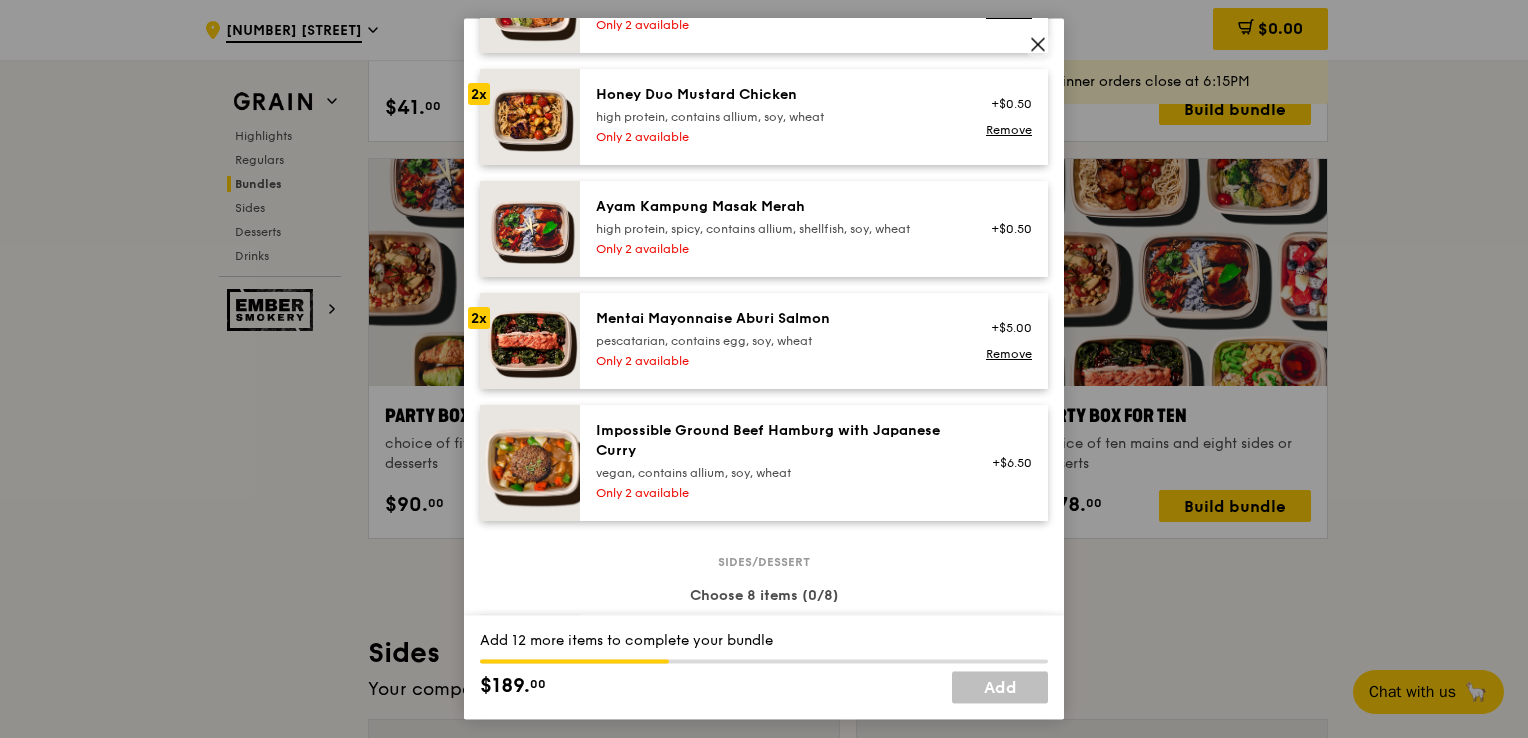 click on "Only 2 available" at bounding box center [775, 361] 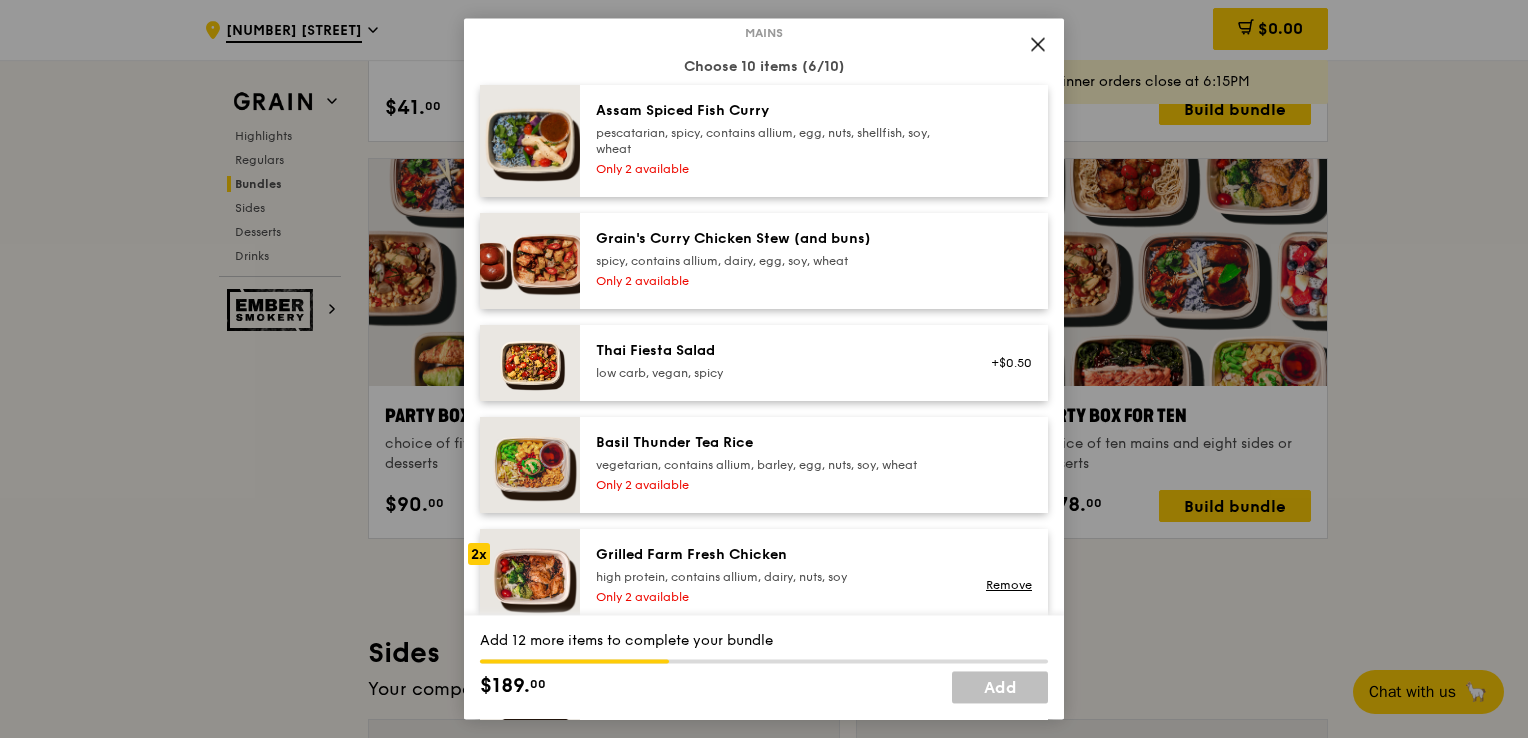 scroll, scrollTop: 100, scrollLeft: 0, axis: vertical 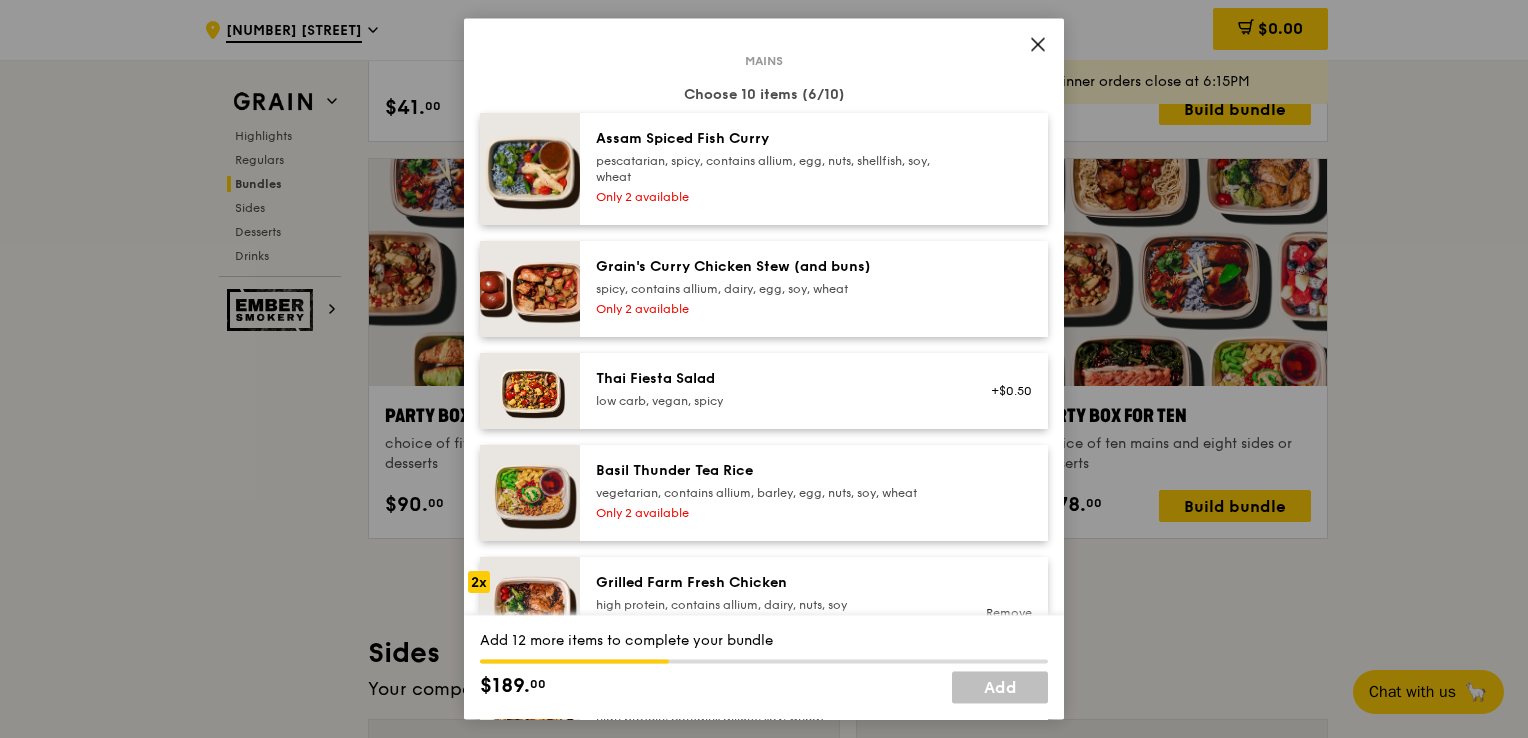 click on "Grain's Curry Chicken Stew (and buns)
spicy, contains allium, dairy, egg, soy, wheat
Only 2 available" at bounding box center [775, 289] 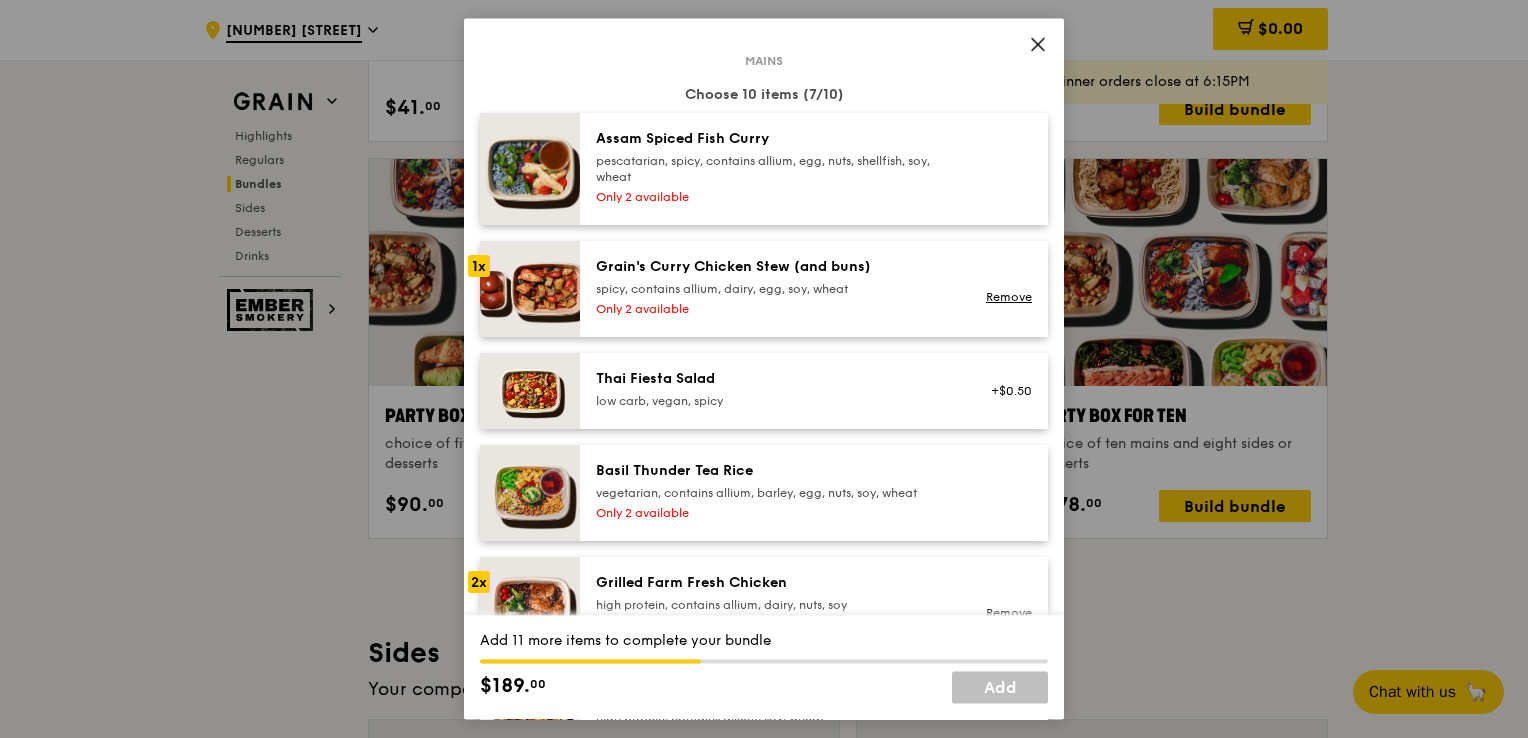 click on "Grain's Curry Chicken Stew (and buns)
spicy, contains allium, dairy, egg, soy, wheat
Only 2 available" at bounding box center (775, 289) 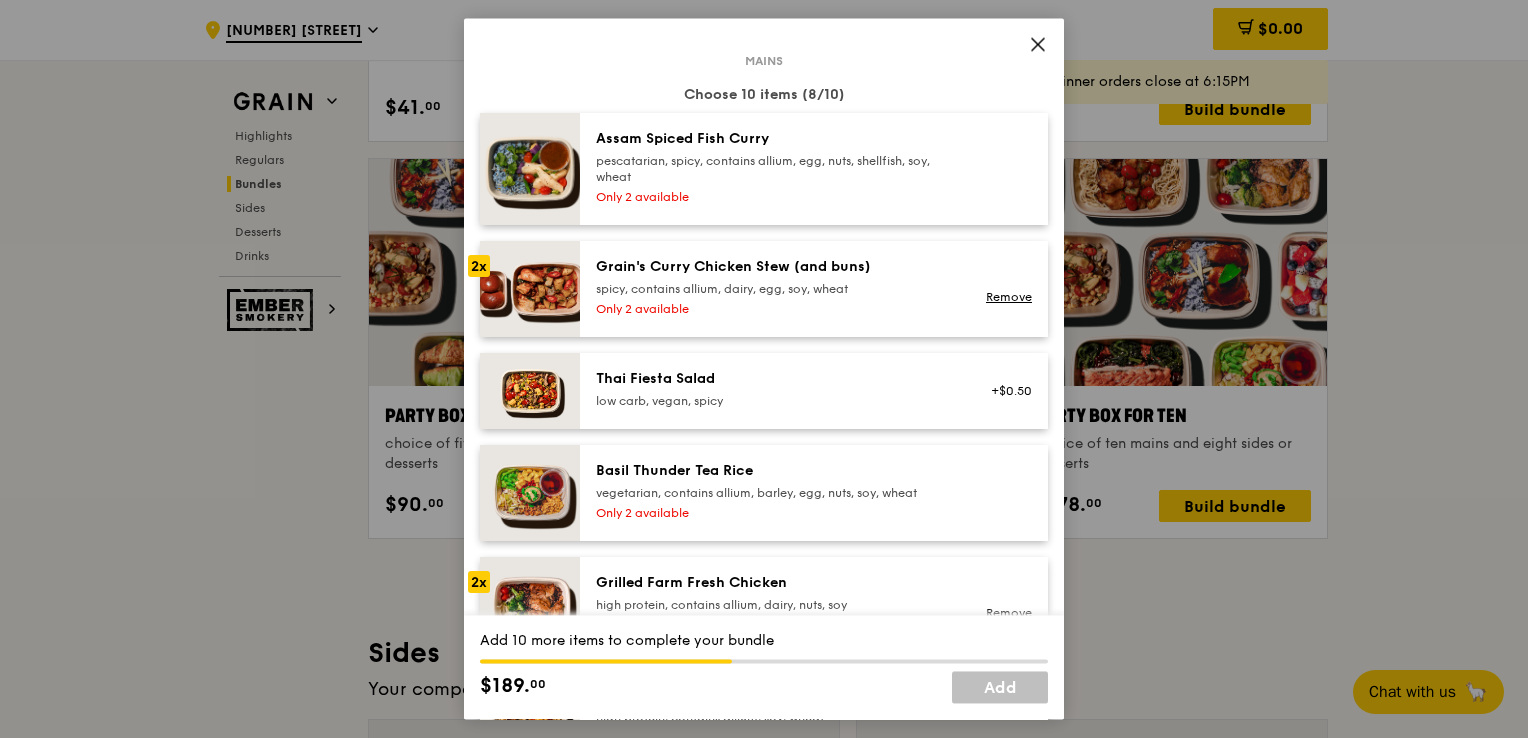 click on "Grain's Curry Chicken Stew (and buns)
spicy, contains allium, dairy, egg, soy, wheat
Only 2 available" at bounding box center (775, 289) 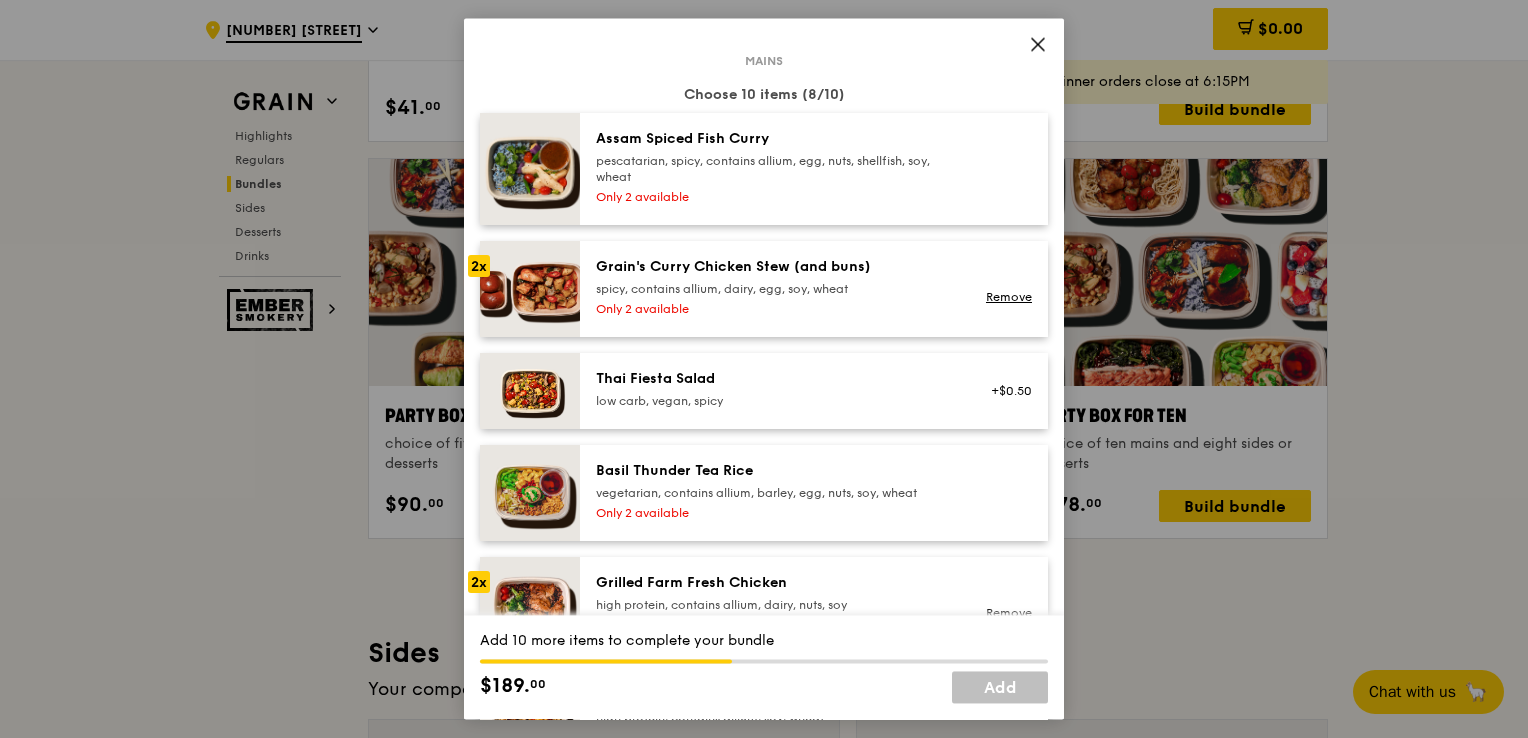 drag, startPoint x: 944, startPoint y: 296, endPoint x: 863, endPoint y: 197, distance: 127.91403 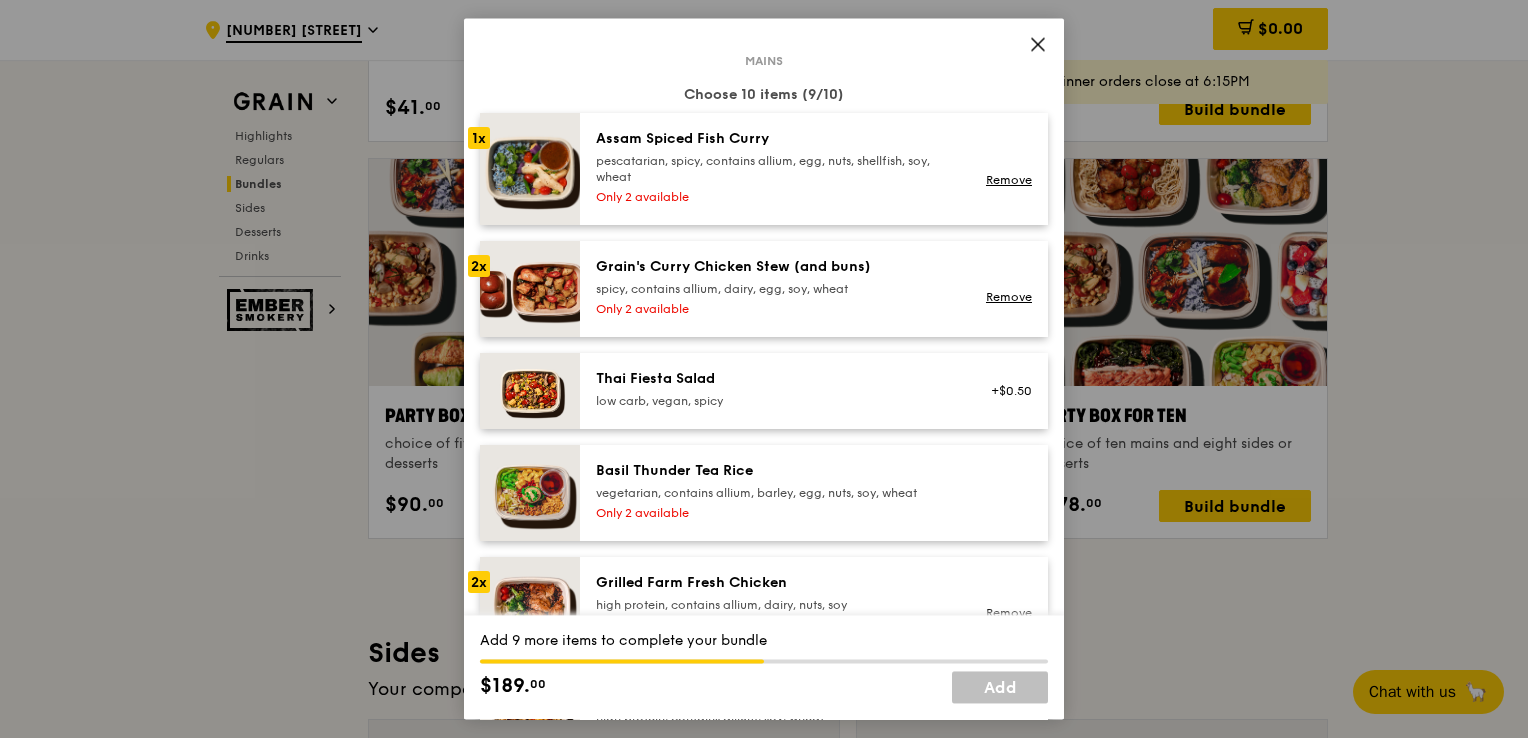 click on "Only 2 available" at bounding box center (775, 197) 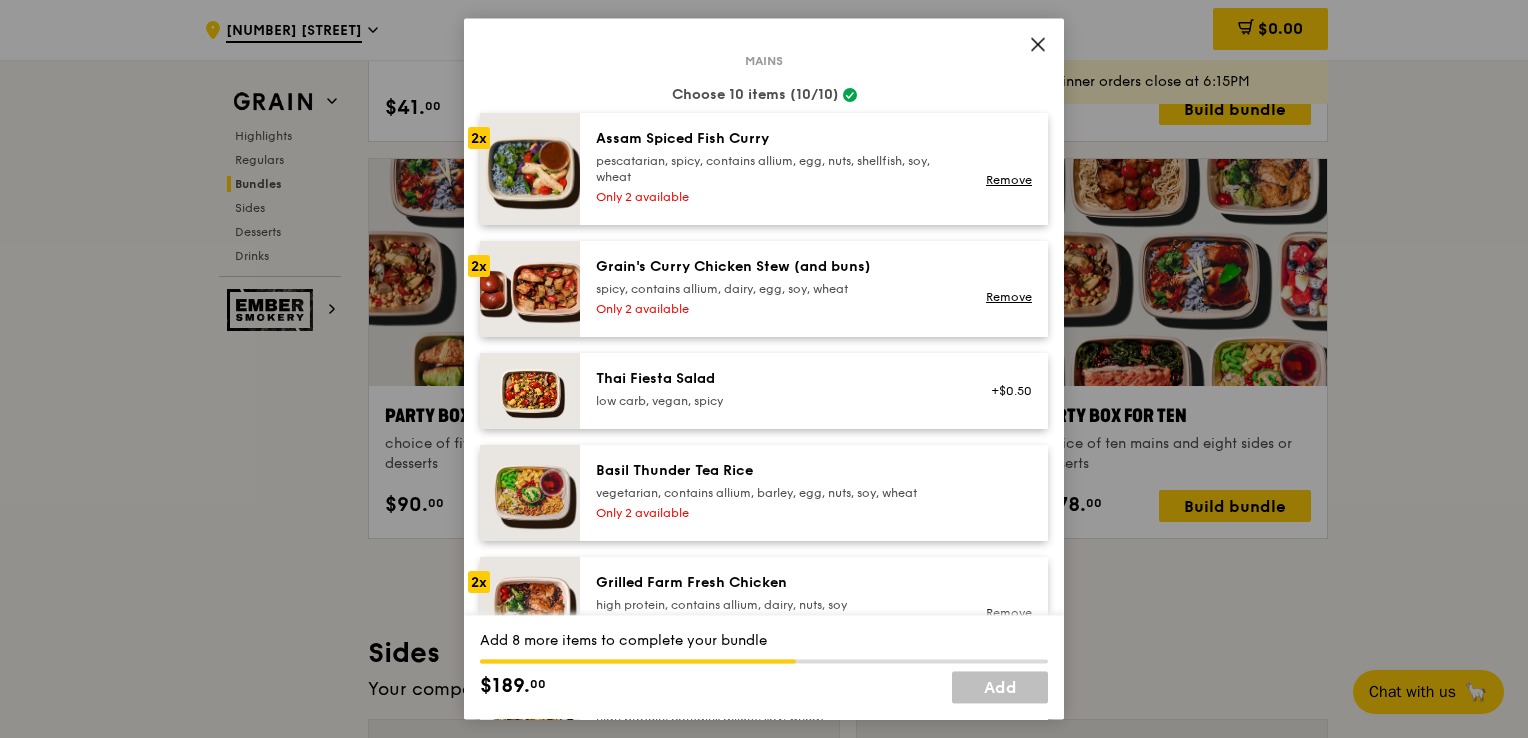 click on "Only 2 available" at bounding box center (775, 197) 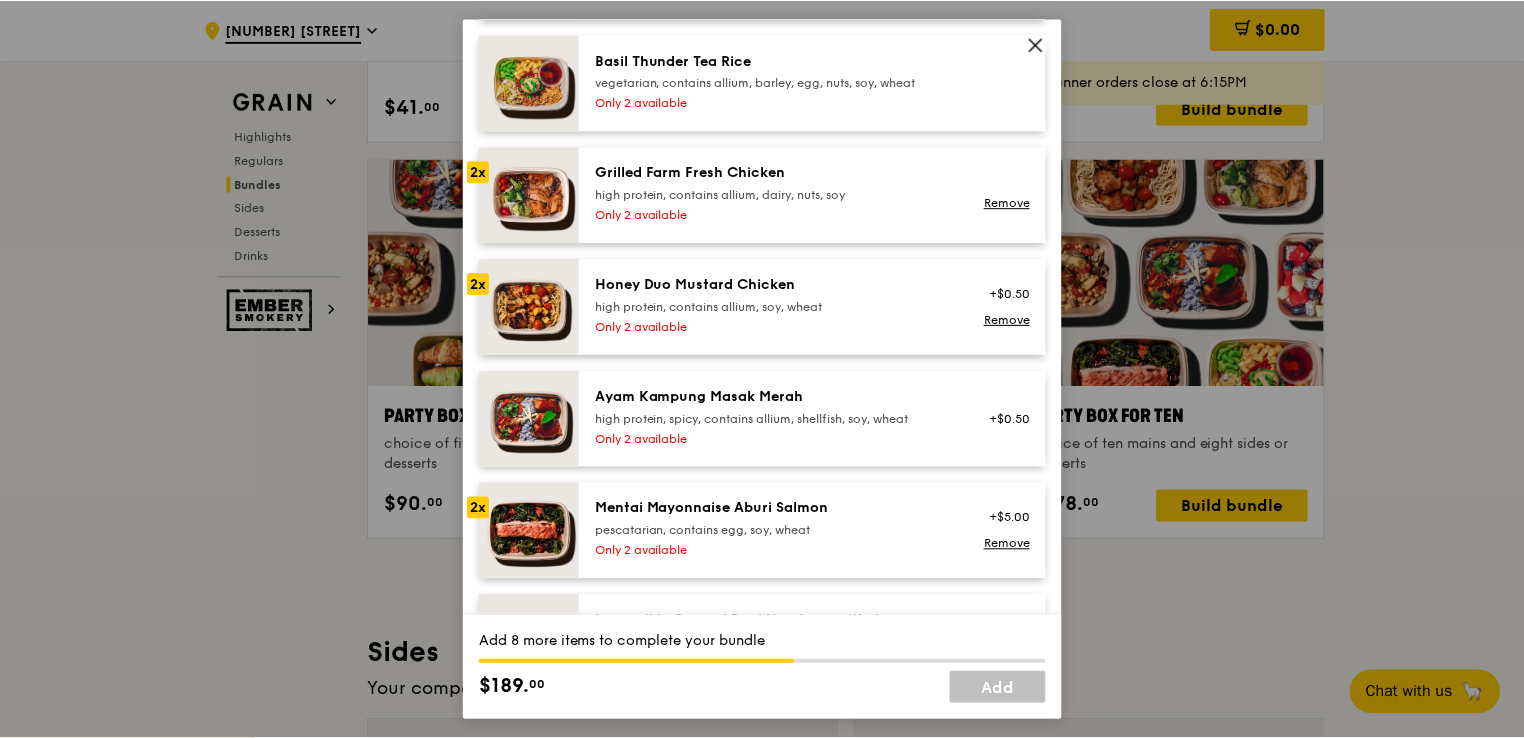 scroll, scrollTop: 700, scrollLeft: 0, axis: vertical 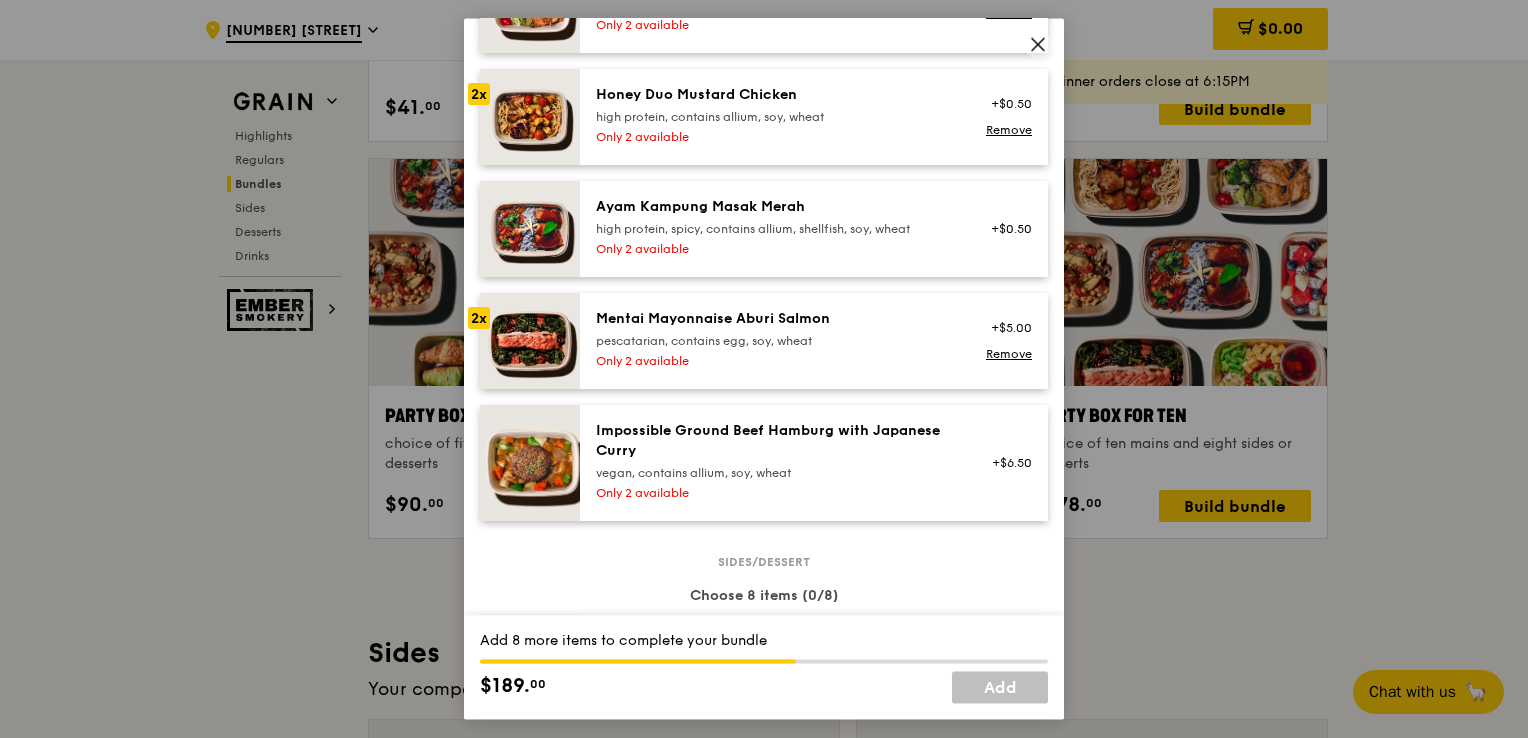 click 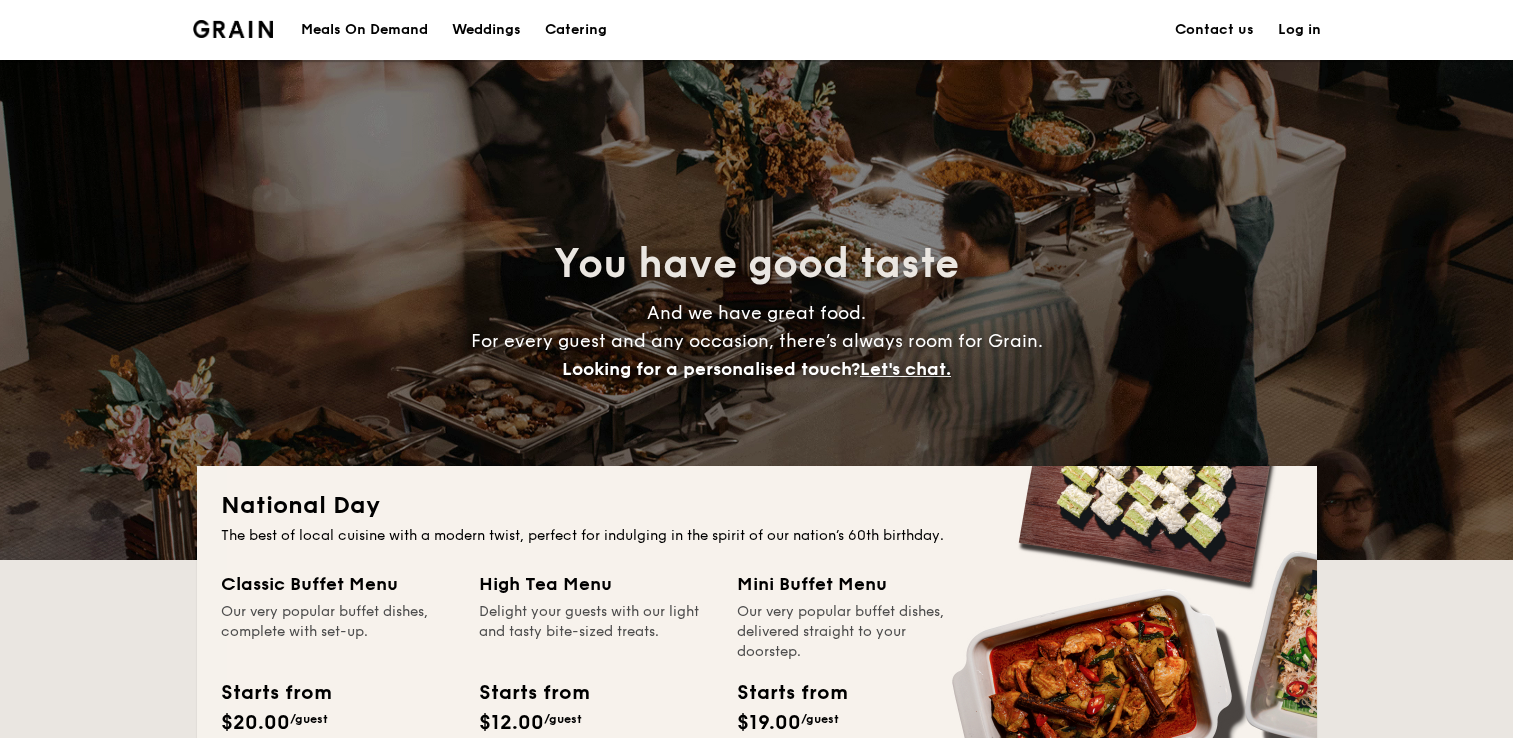 scroll, scrollTop: 500, scrollLeft: 0, axis: vertical 